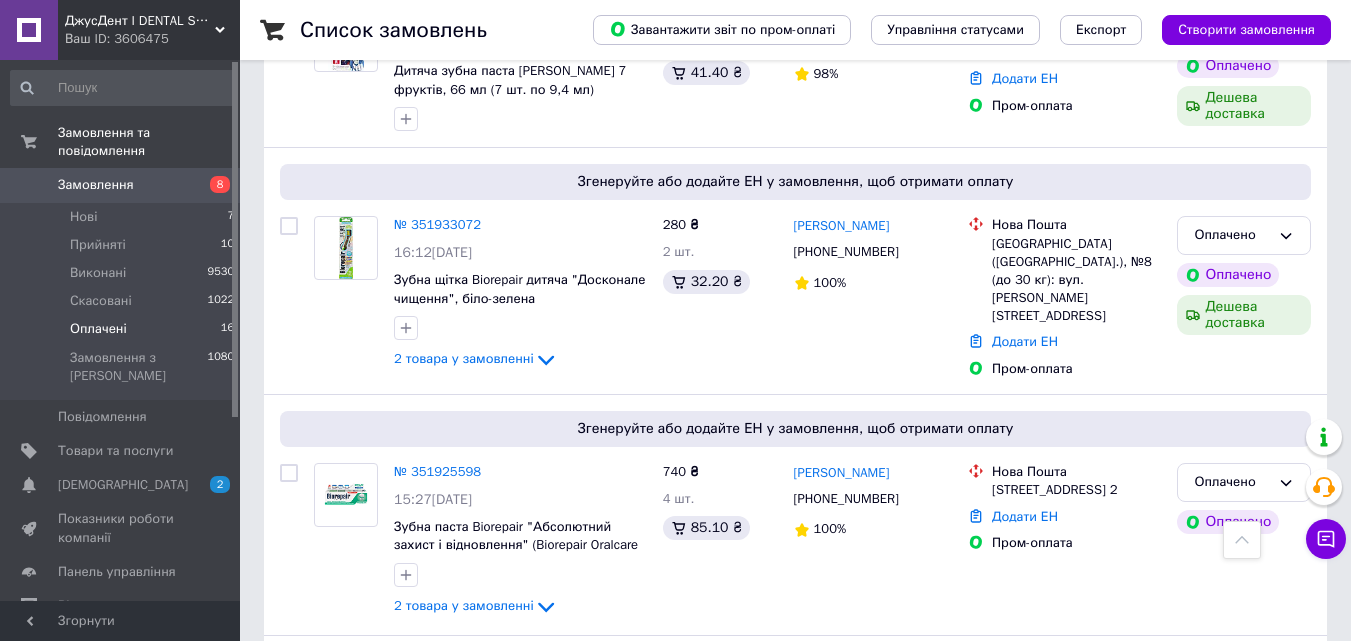 scroll, scrollTop: 3310, scrollLeft: 0, axis: vertical 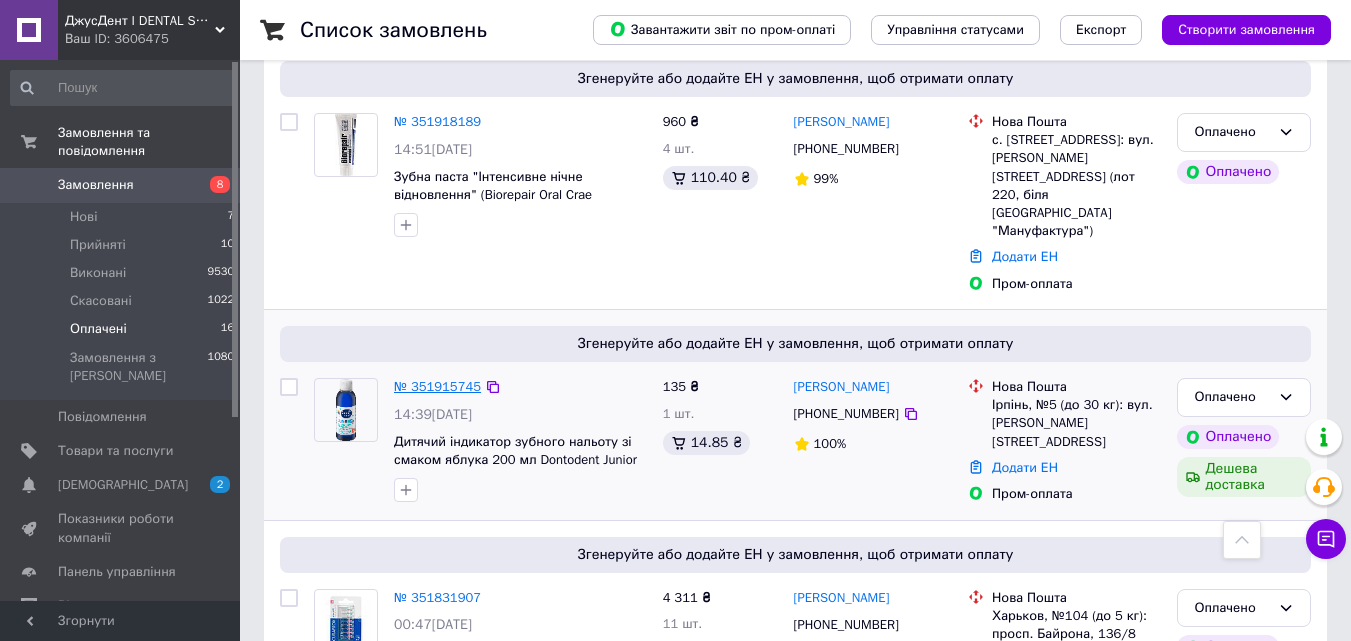 click on "№ 351915745" at bounding box center (437, 386) 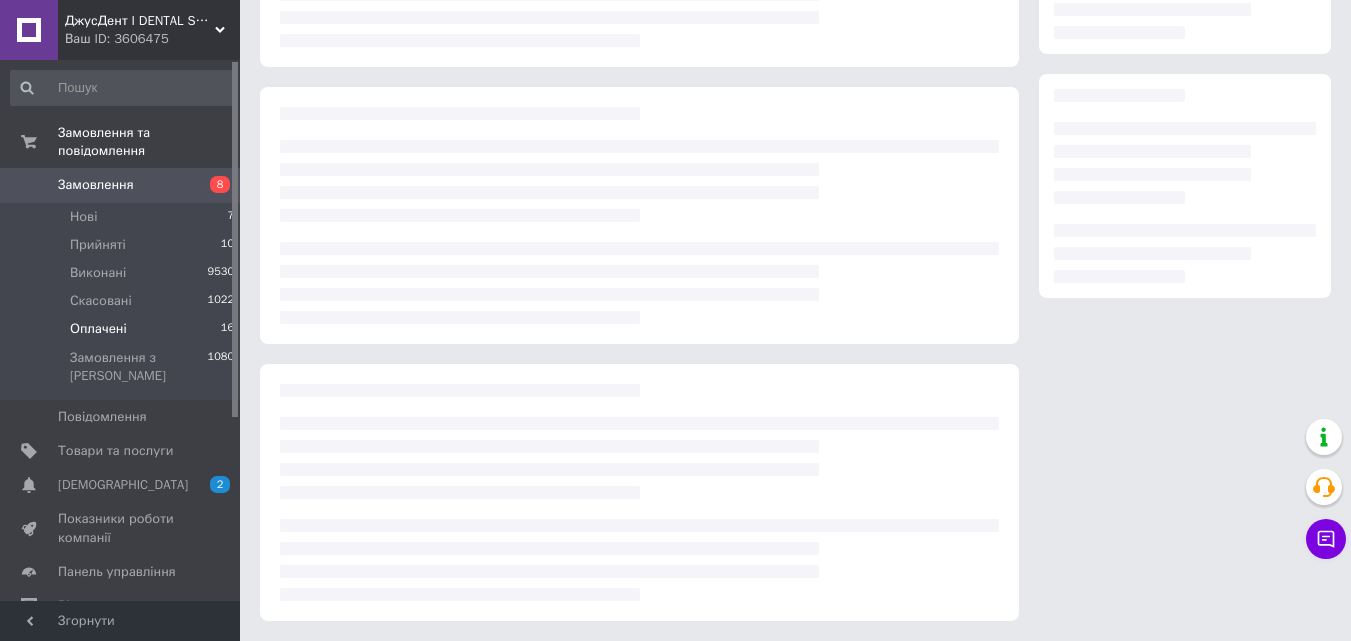 scroll, scrollTop: 273, scrollLeft: 0, axis: vertical 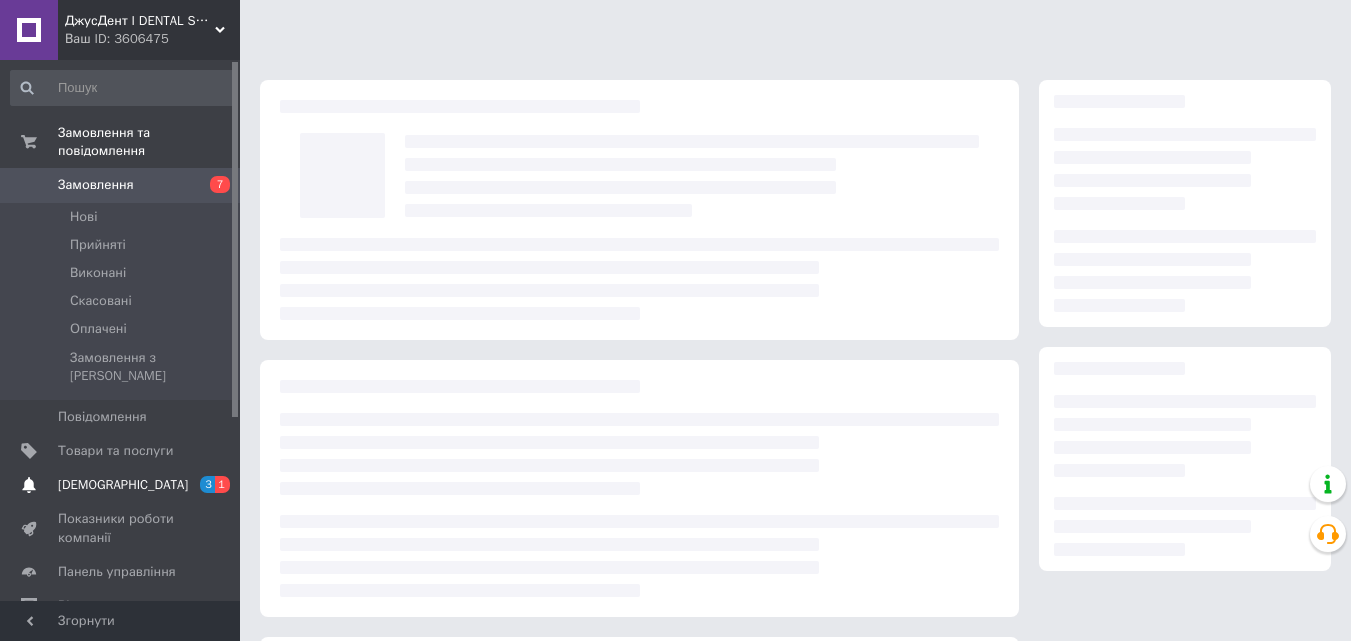 click on "[DEMOGRAPHIC_DATA] 3 1" at bounding box center (123, 485) 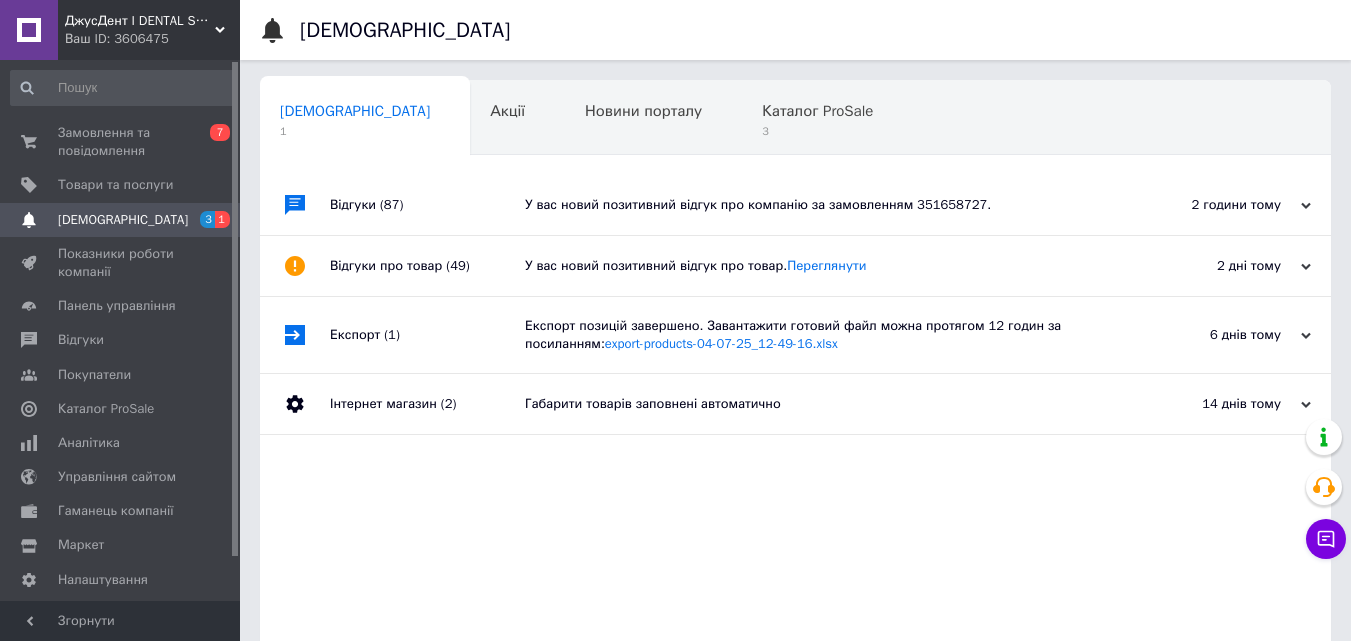 click on "У вас новий позитивний відгук про компанію за замовленням 351658727." at bounding box center [818, 205] 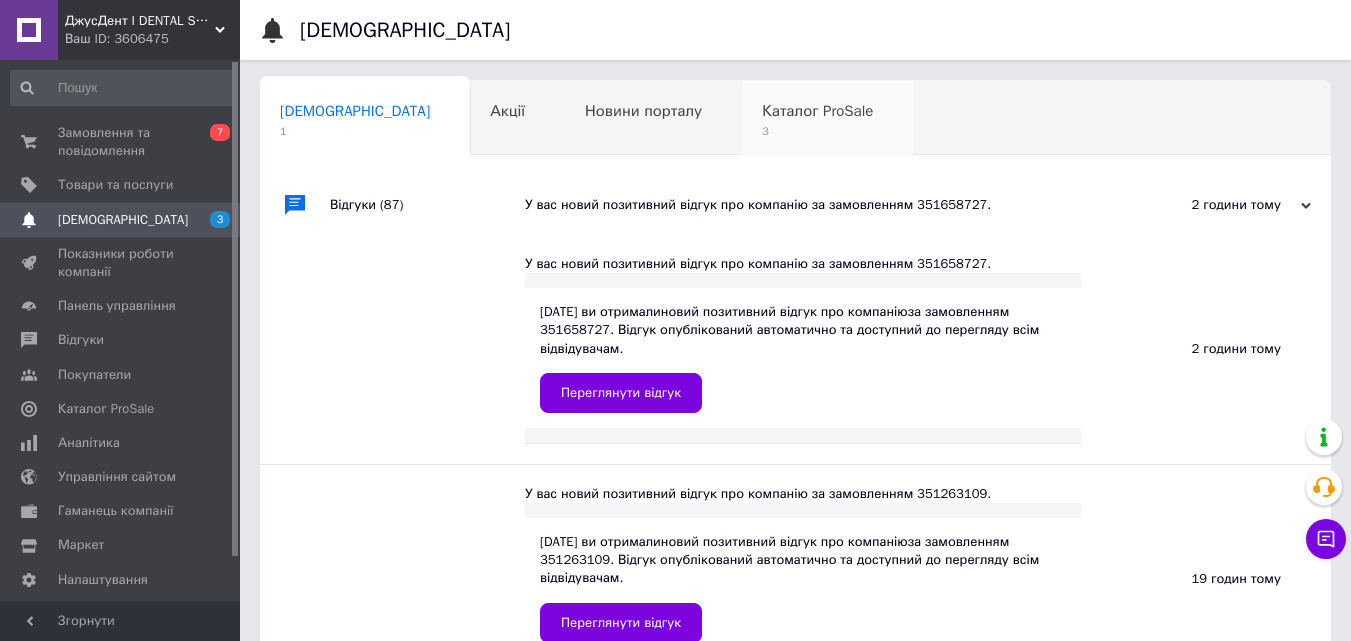 click on "Каталог ProSale" at bounding box center (817, 111) 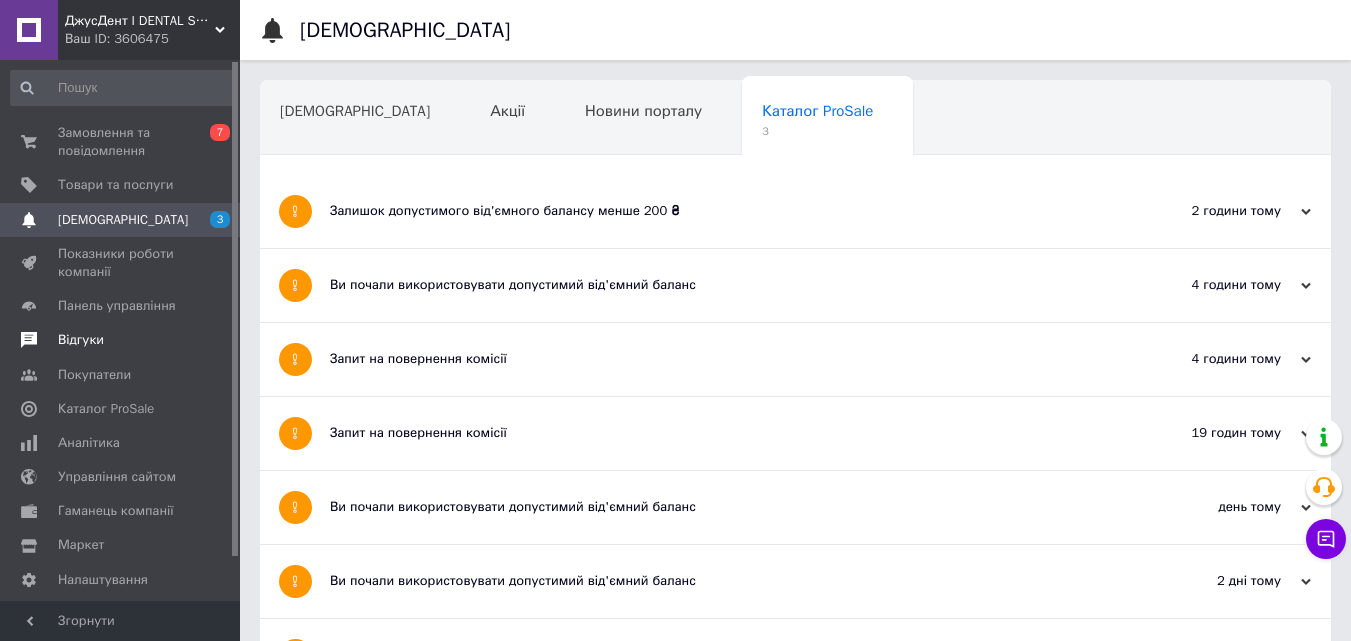 click on "Відгуки" at bounding box center [81, 340] 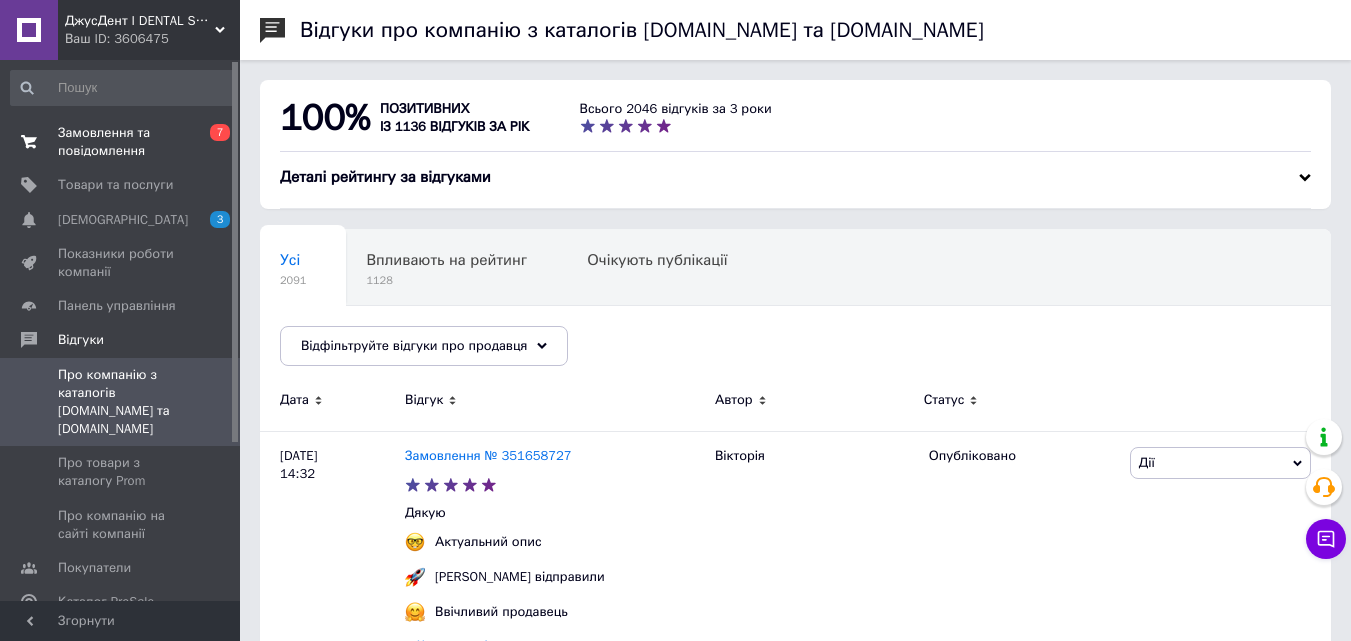 click on "Замовлення та повідомлення" at bounding box center (121, 142) 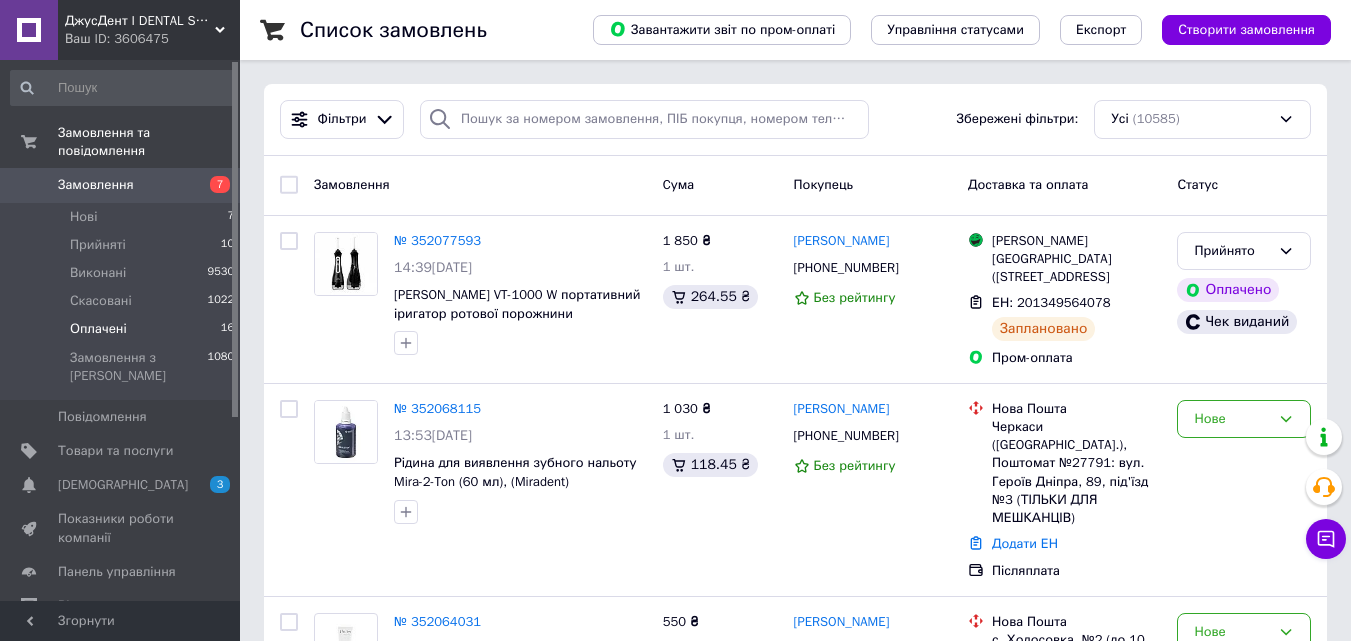 click on "Оплачені 16" at bounding box center [123, 329] 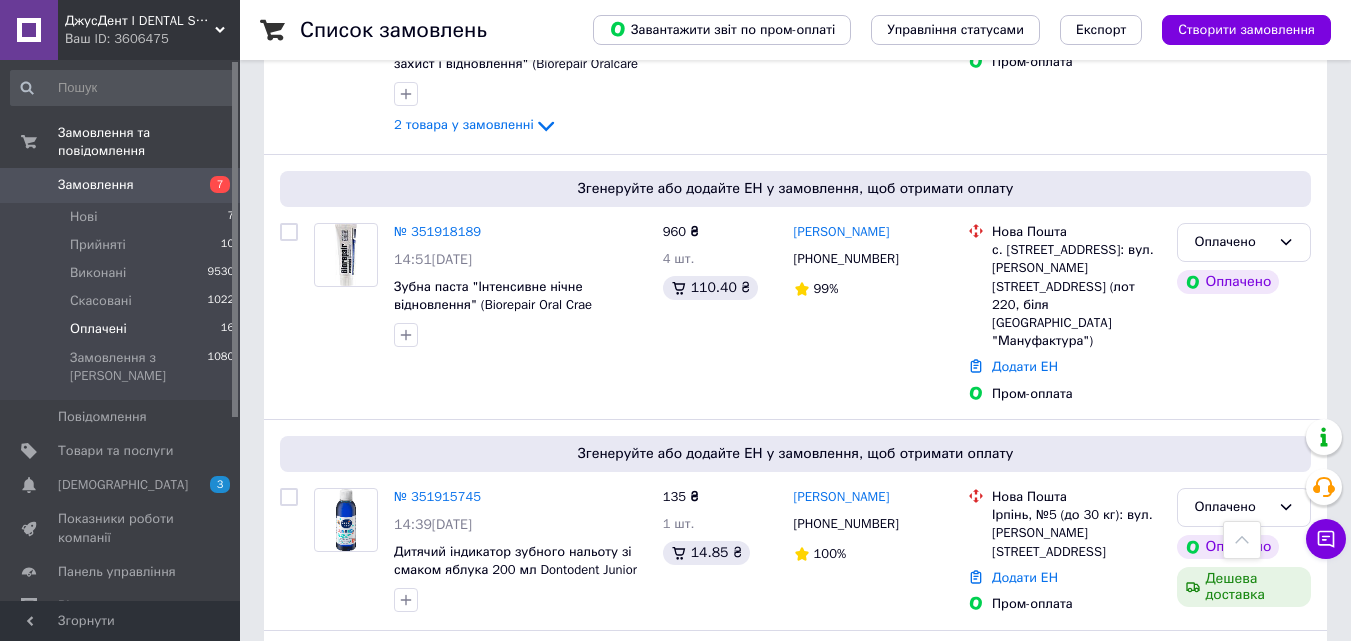 scroll, scrollTop: 3310, scrollLeft: 0, axis: vertical 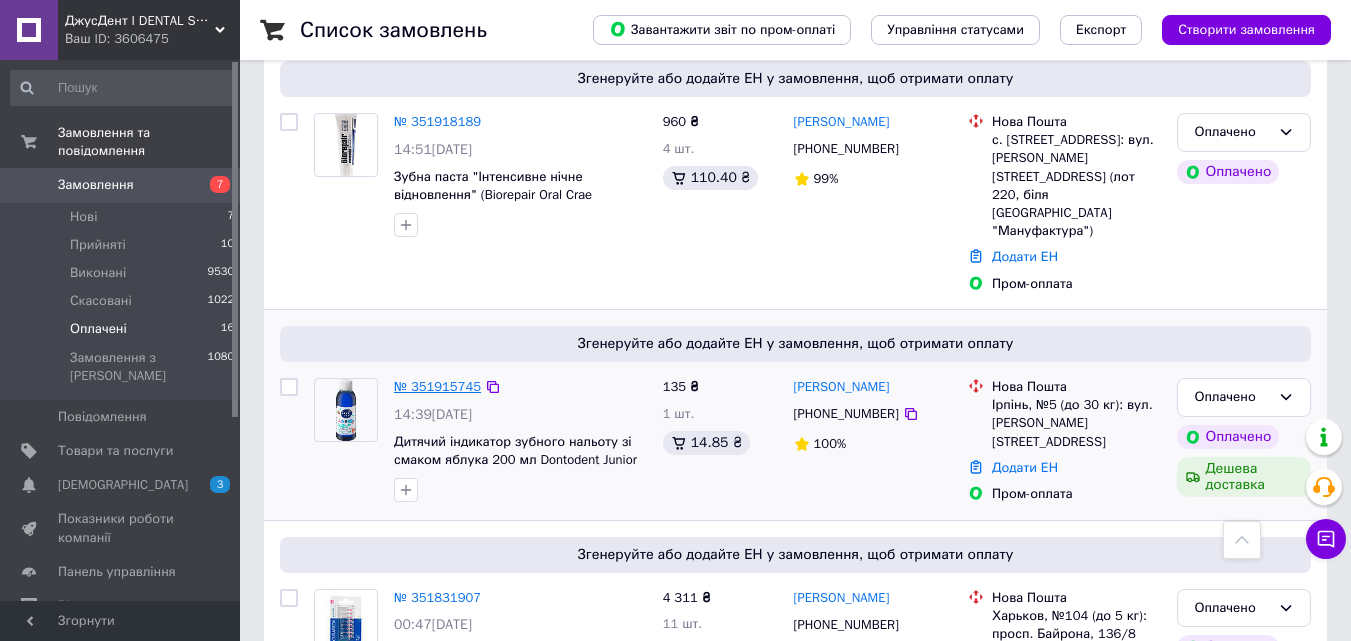 click on "№ 351915745" at bounding box center [437, 386] 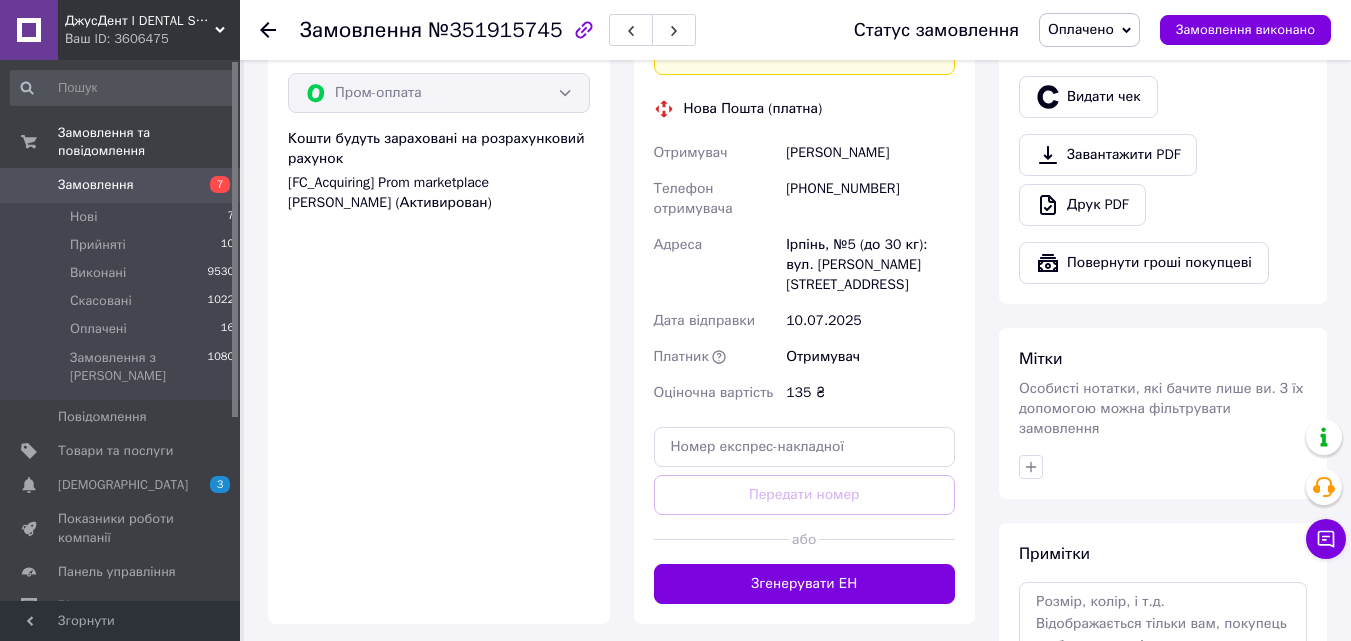 scroll, scrollTop: 1156, scrollLeft: 0, axis: vertical 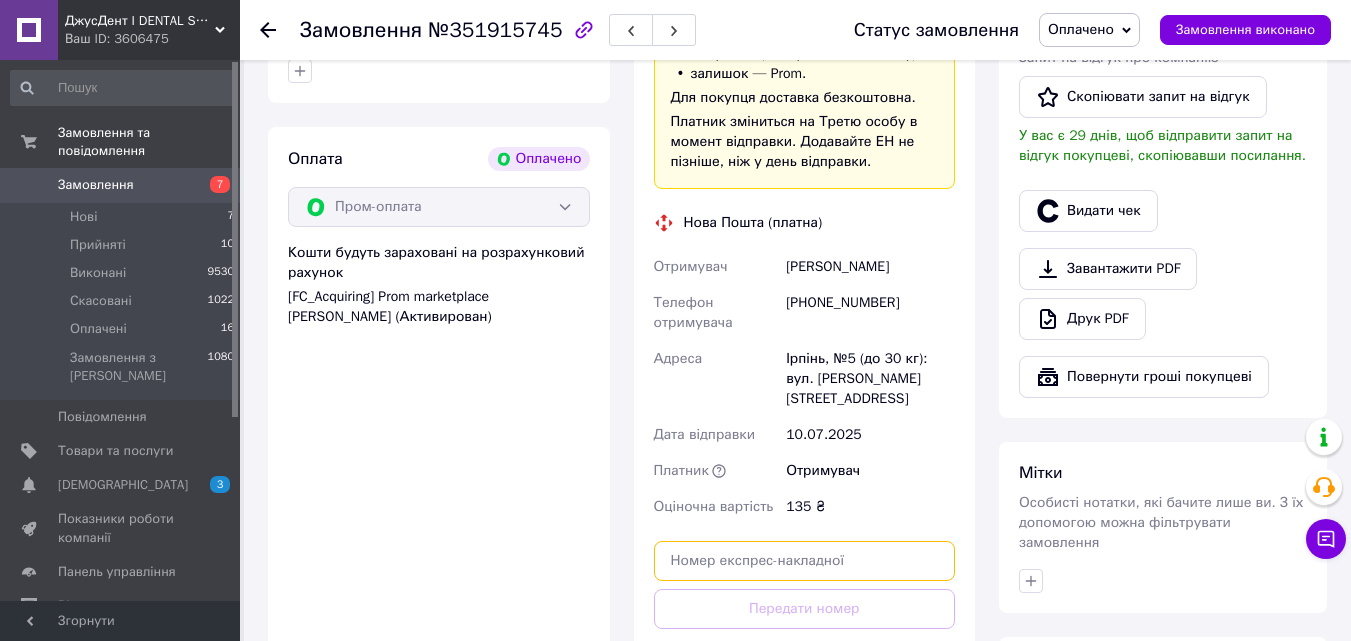 click at bounding box center (805, 561) 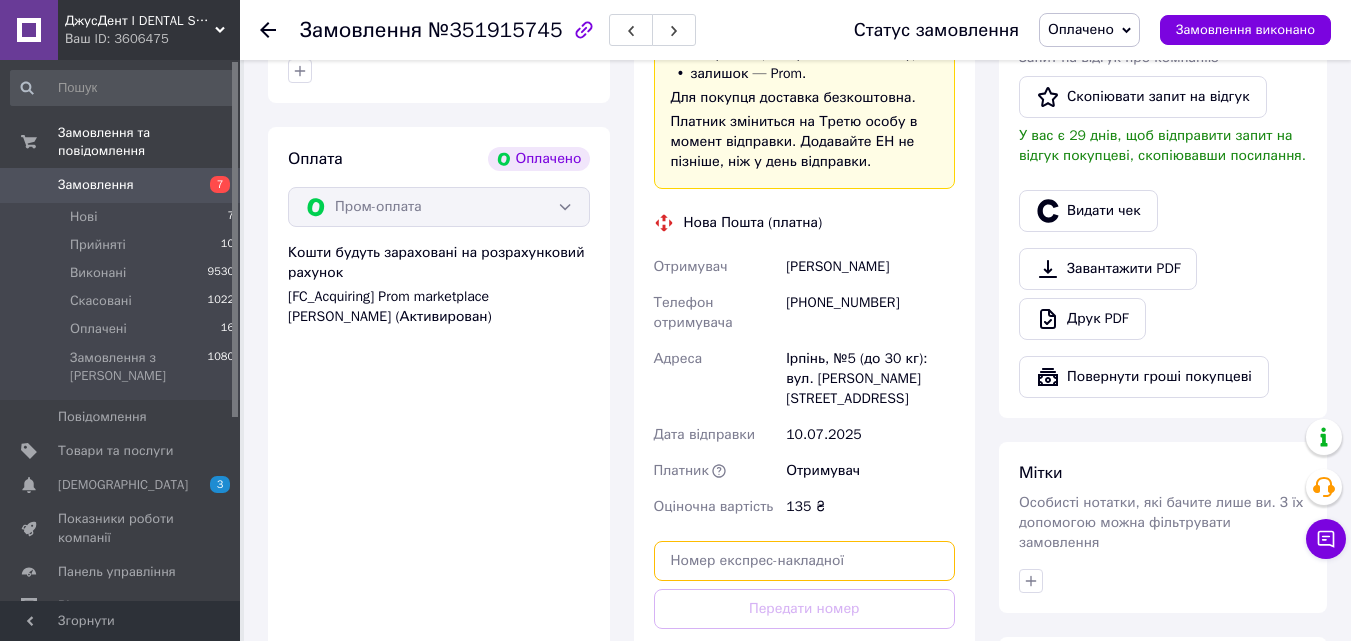paste on "20451203273706" 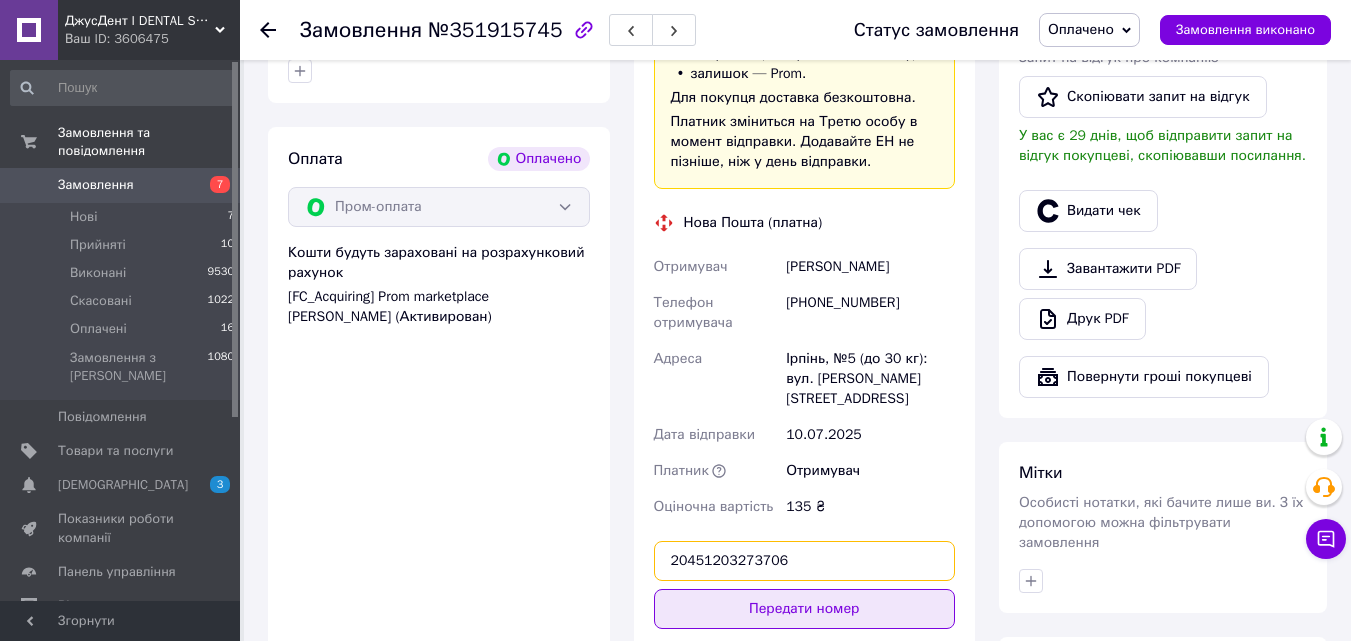 type on "20451203273706" 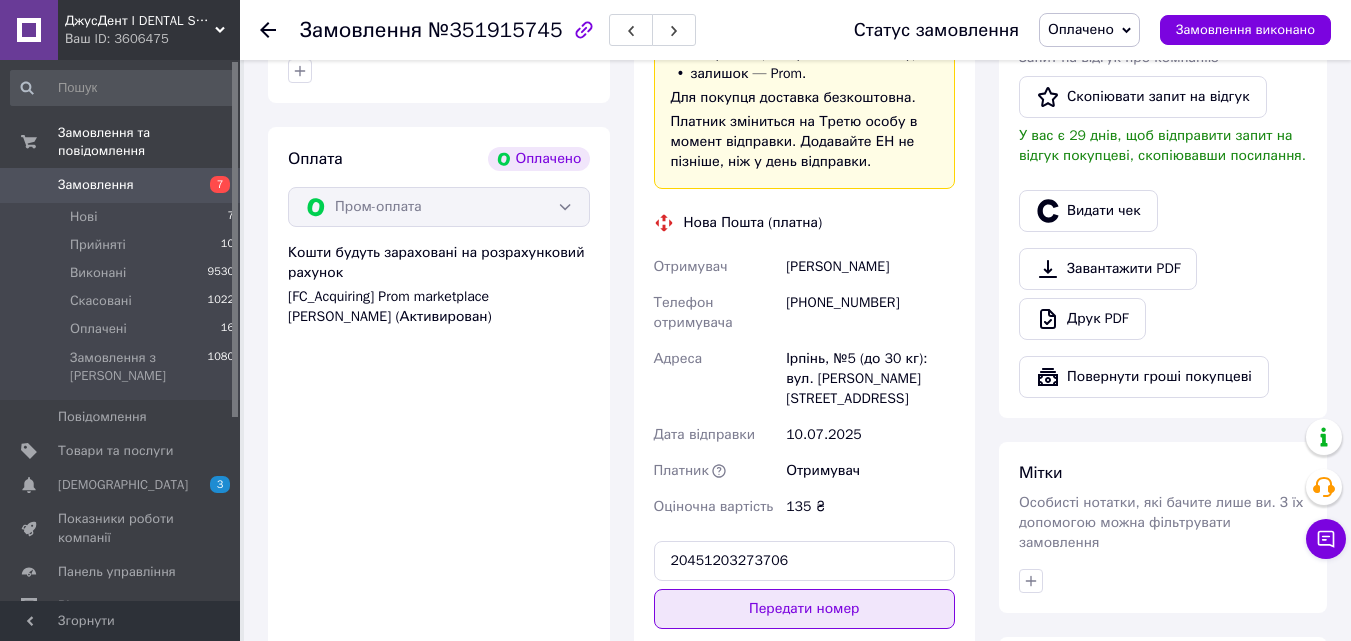 click on "Передати номер" at bounding box center (805, 609) 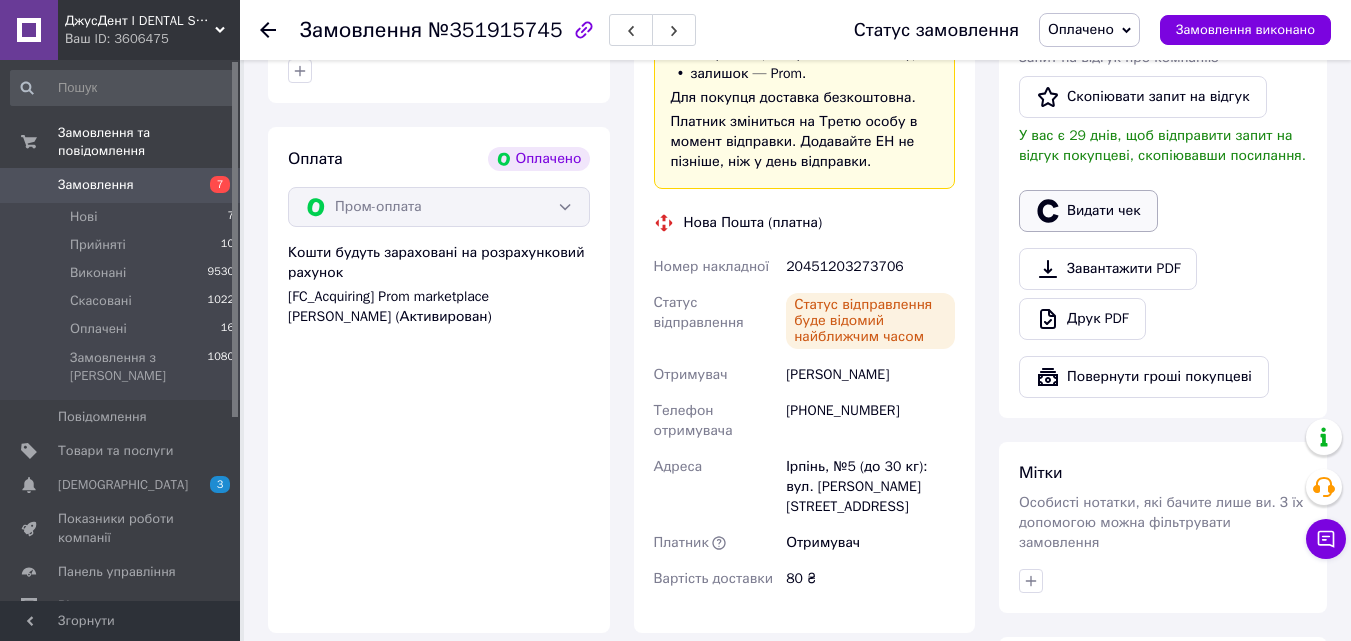 click on "Видати чек" at bounding box center (1088, 211) 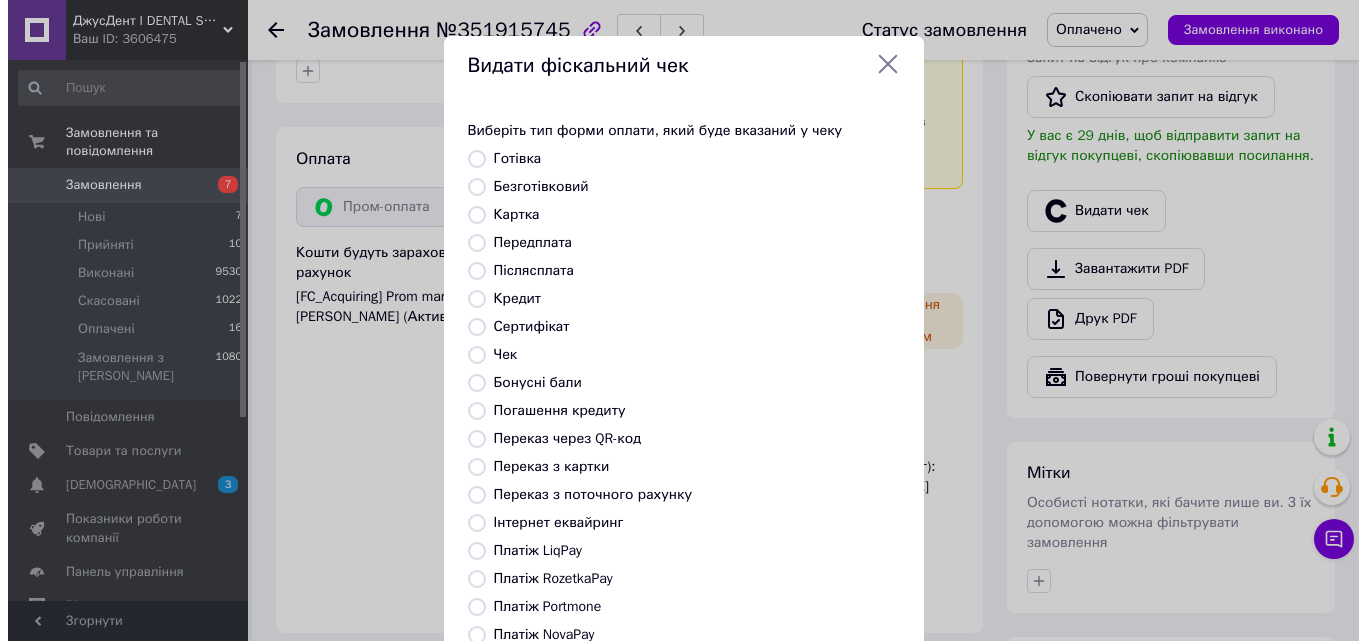 scroll, scrollTop: 1136, scrollLeft: 0, axis: vertical 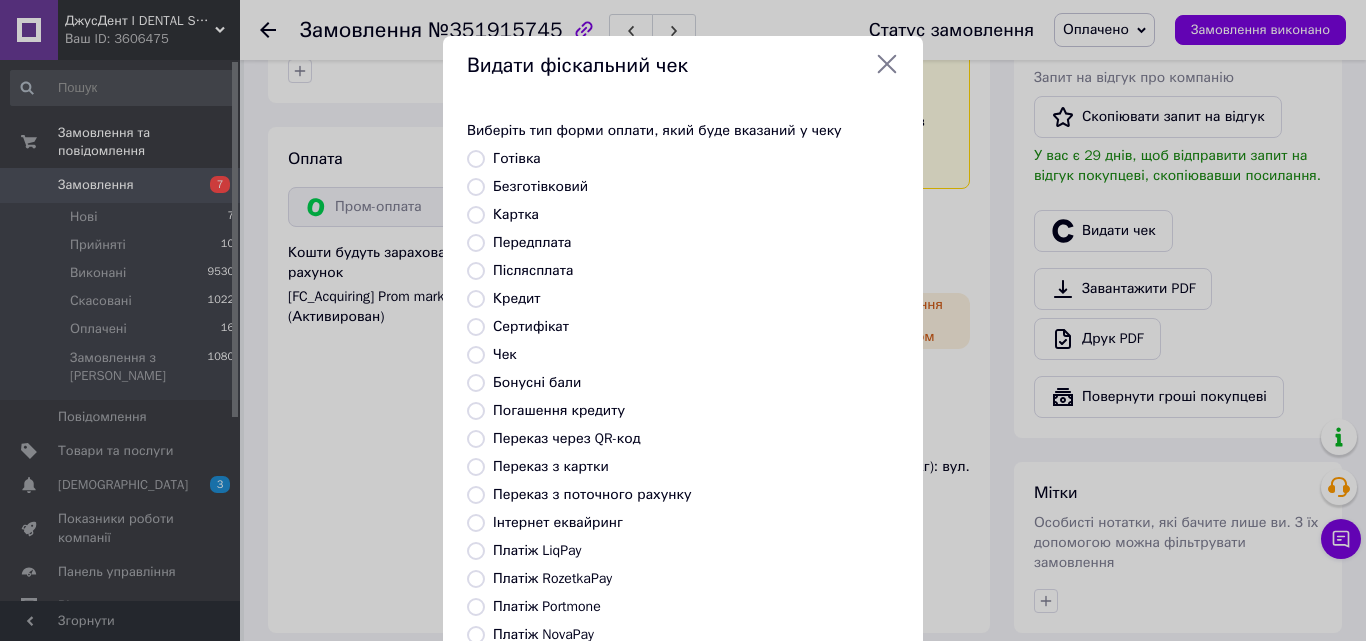 click on "Платіж RozetkaPay" at bounding box center [552, 578] 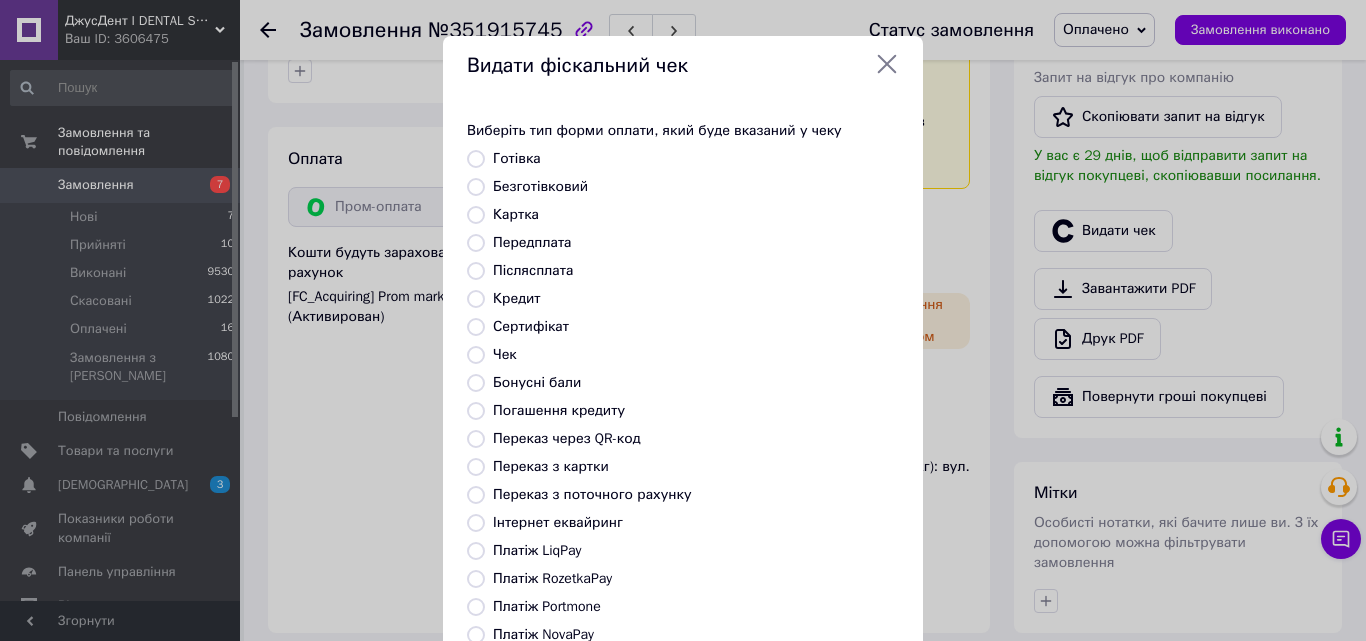 radio on "true" 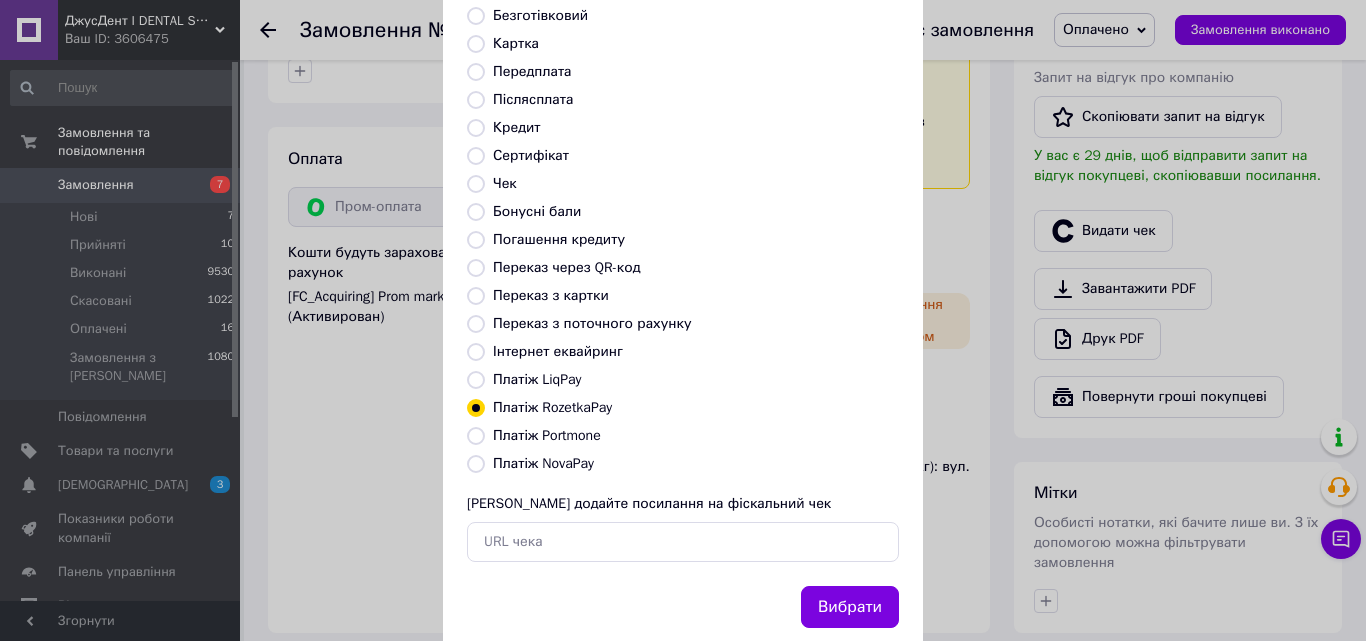 scroll, scrollTop: 218, scrollLeft: 0, axis: vertical 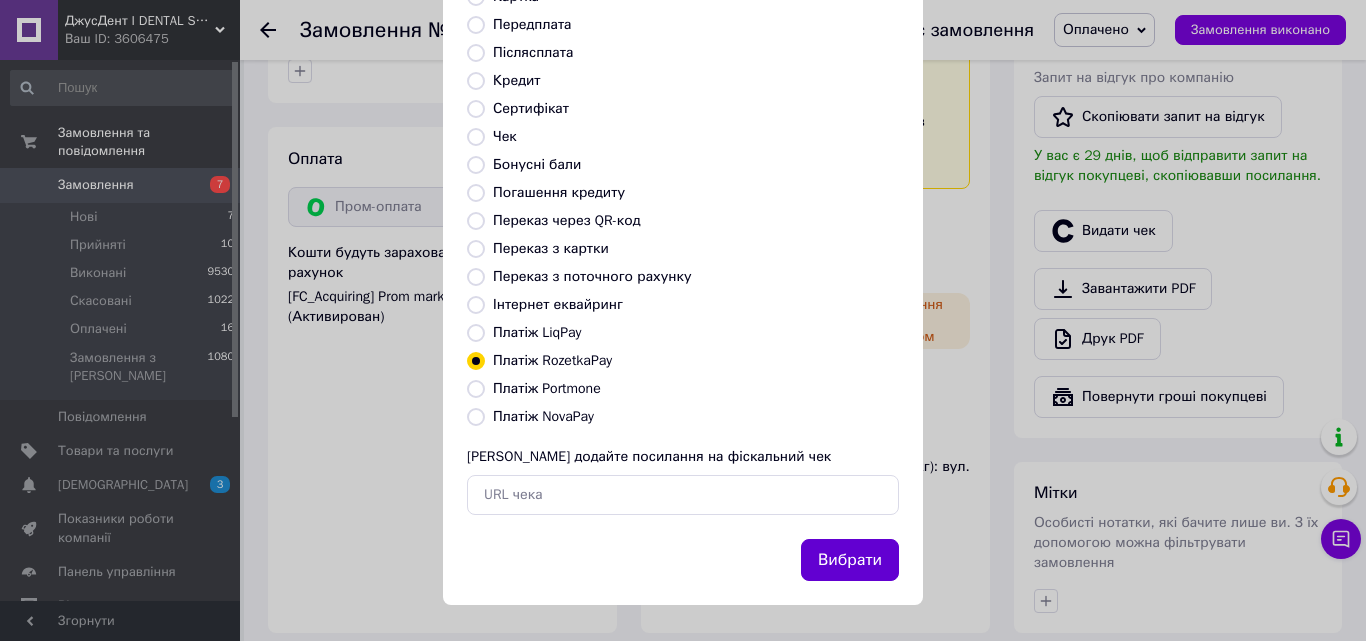 click on "Вибрати" at bounding box center [850, 560] 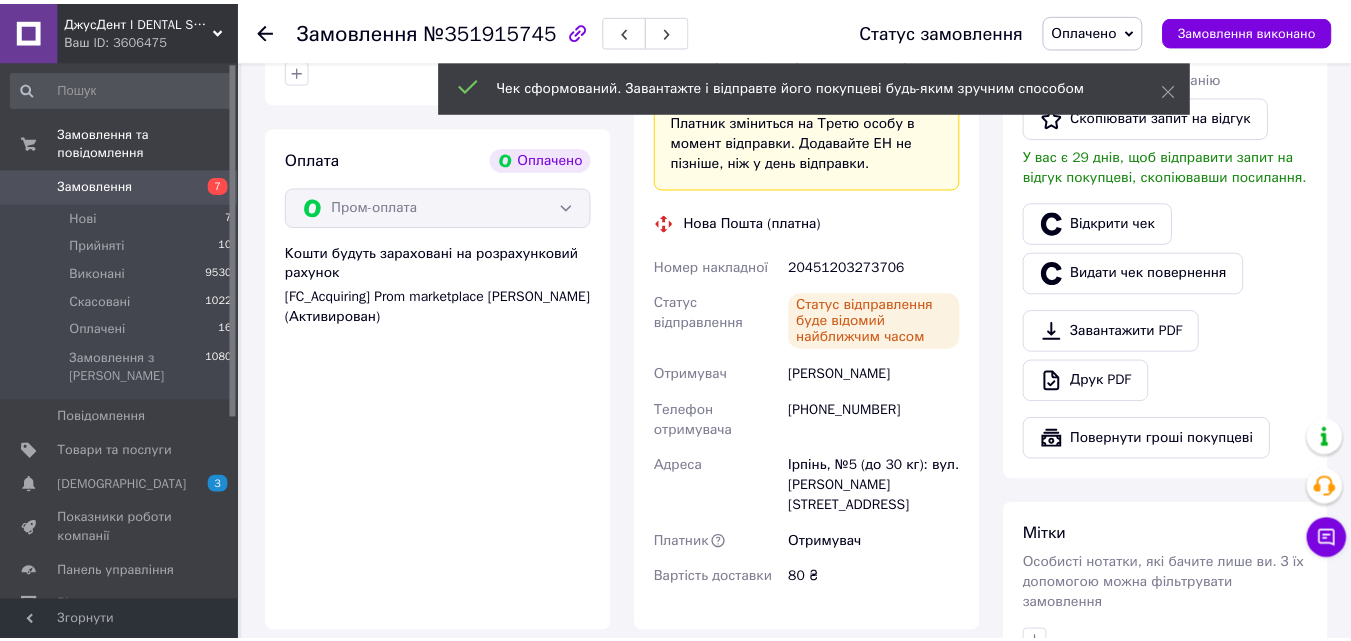 scroll, scrollTop: 1156, scrollLeft: 0, axis: vertical 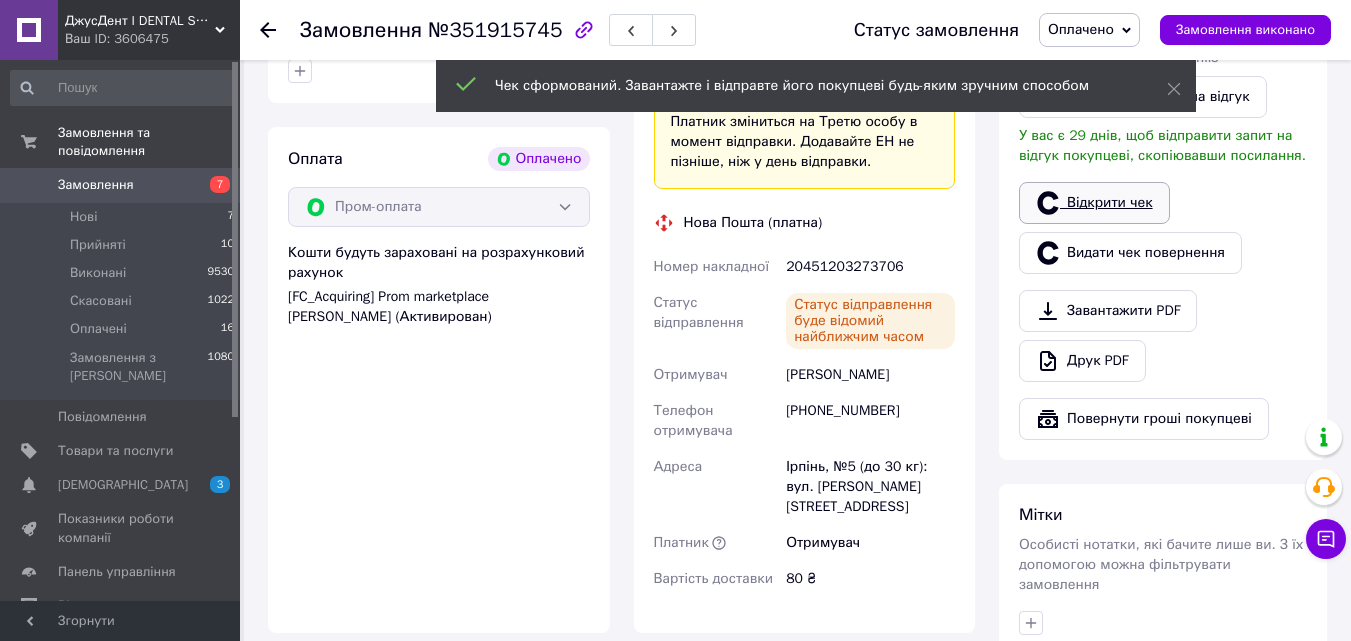 click 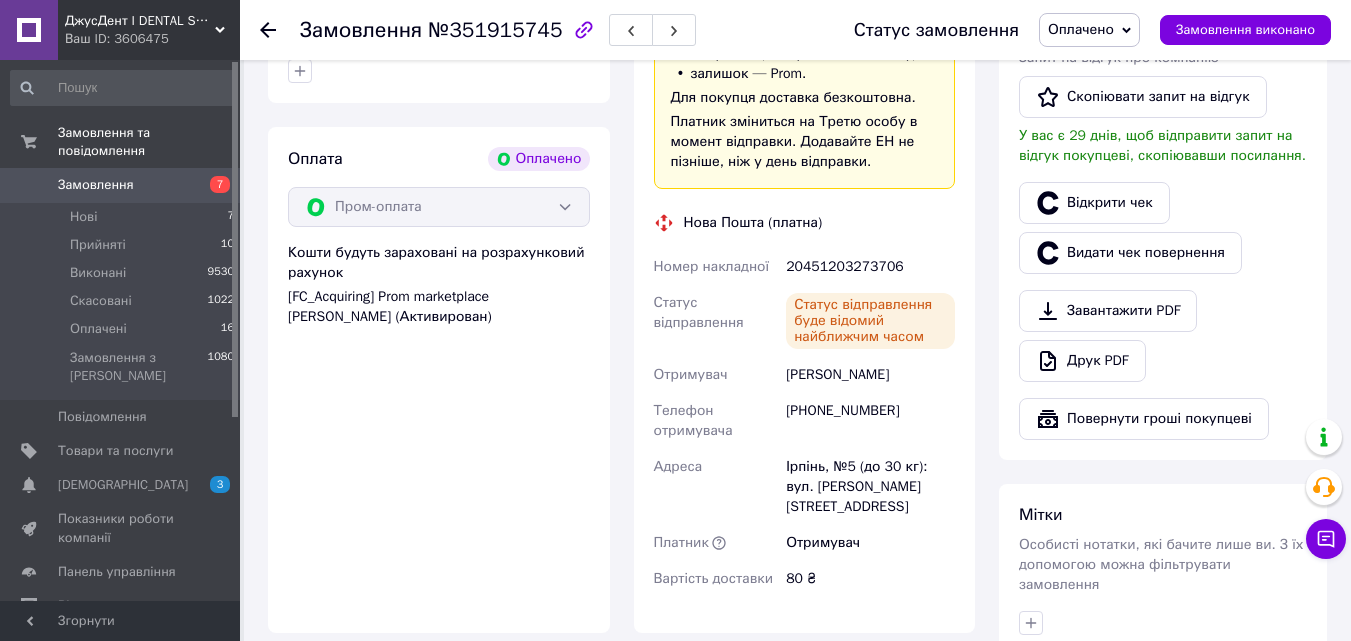 click on "Оплачено" at bounding box center [1081, 29] 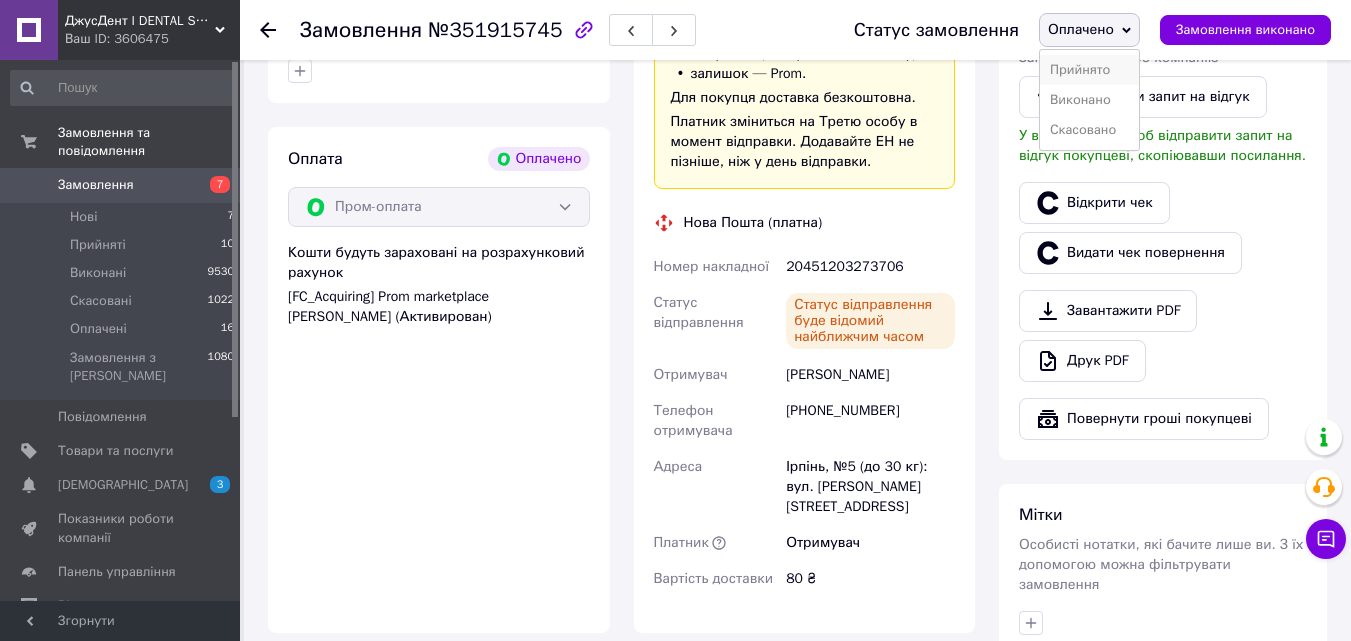 click on "Прийнято" at bounding box center (1089, 70) 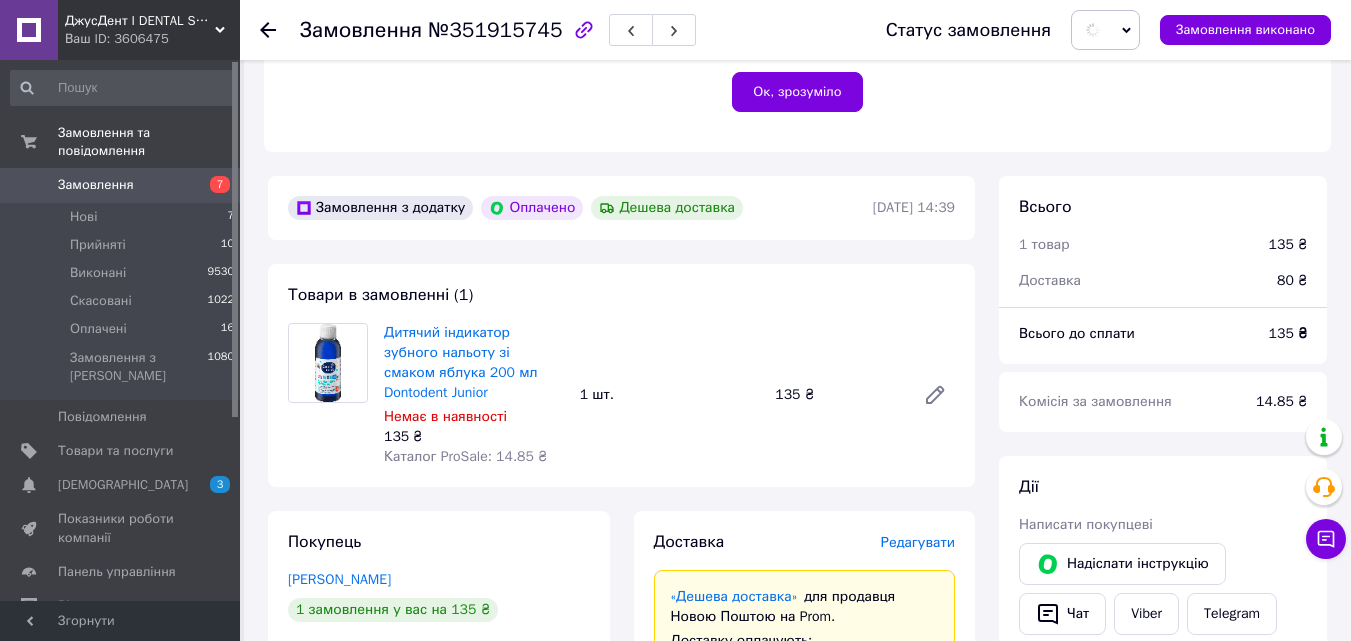scroll, scrollTop: 456, scrollLeft: 0, axis: vertical 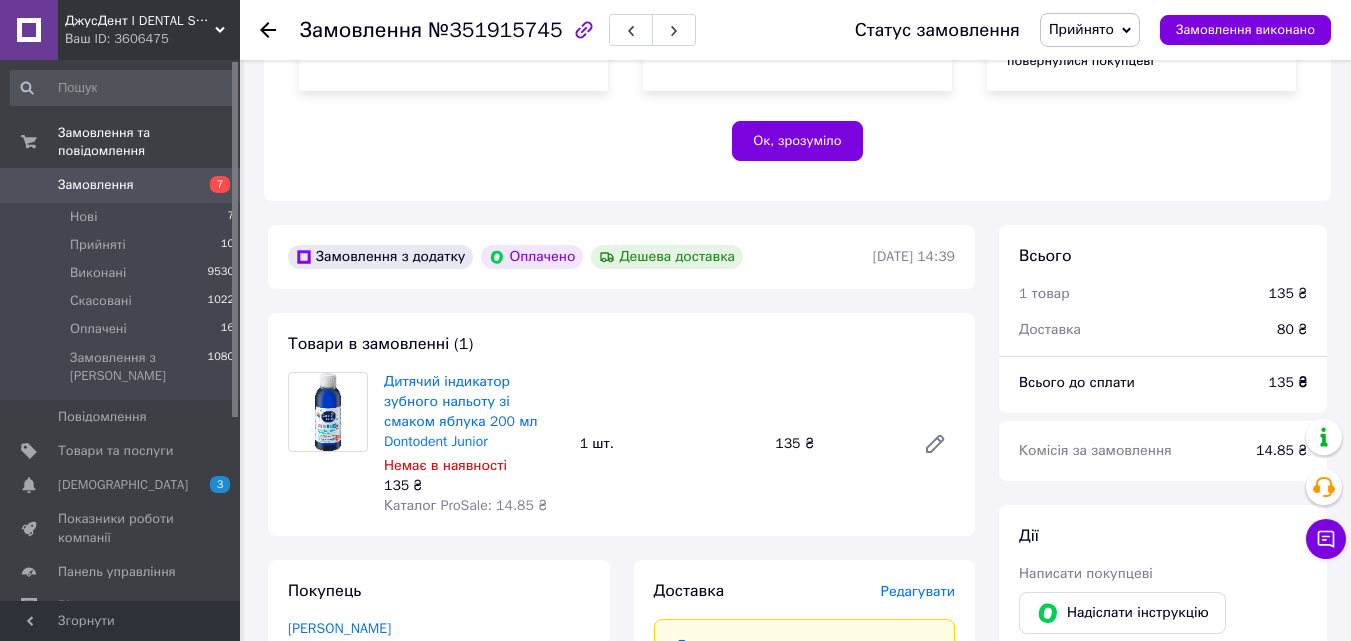 drag, startPoint x: 276, startPoint y: 26, endPoint x: 267, endPoint y: 31, distance: 10.29563 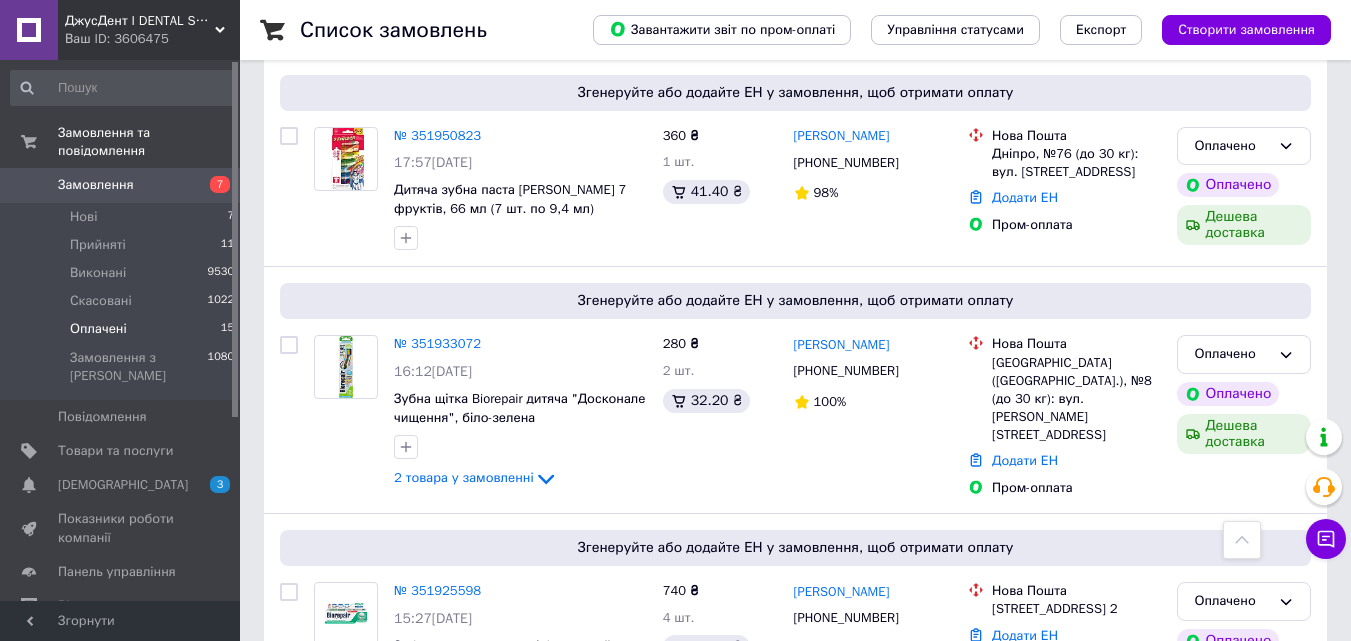 scroll, scrollTop: 3101, scrollLeft: 0, axis: vertical 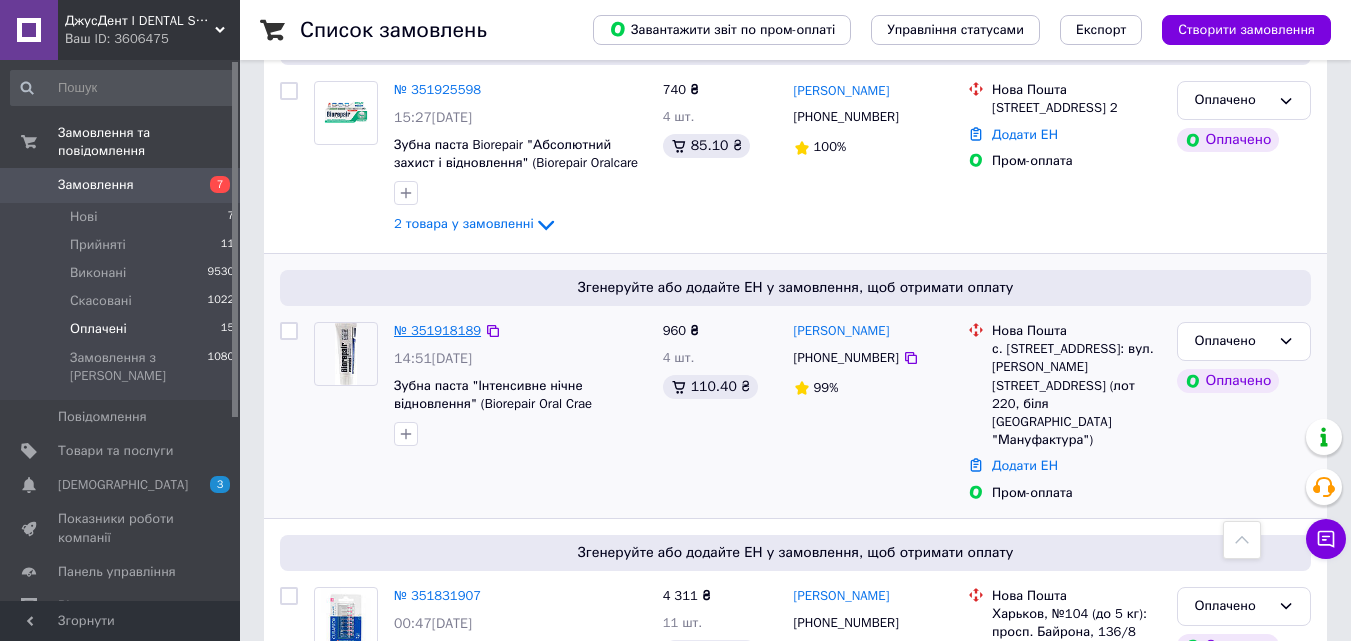 click on "№ 351918189" at bounding box center [437, 330] 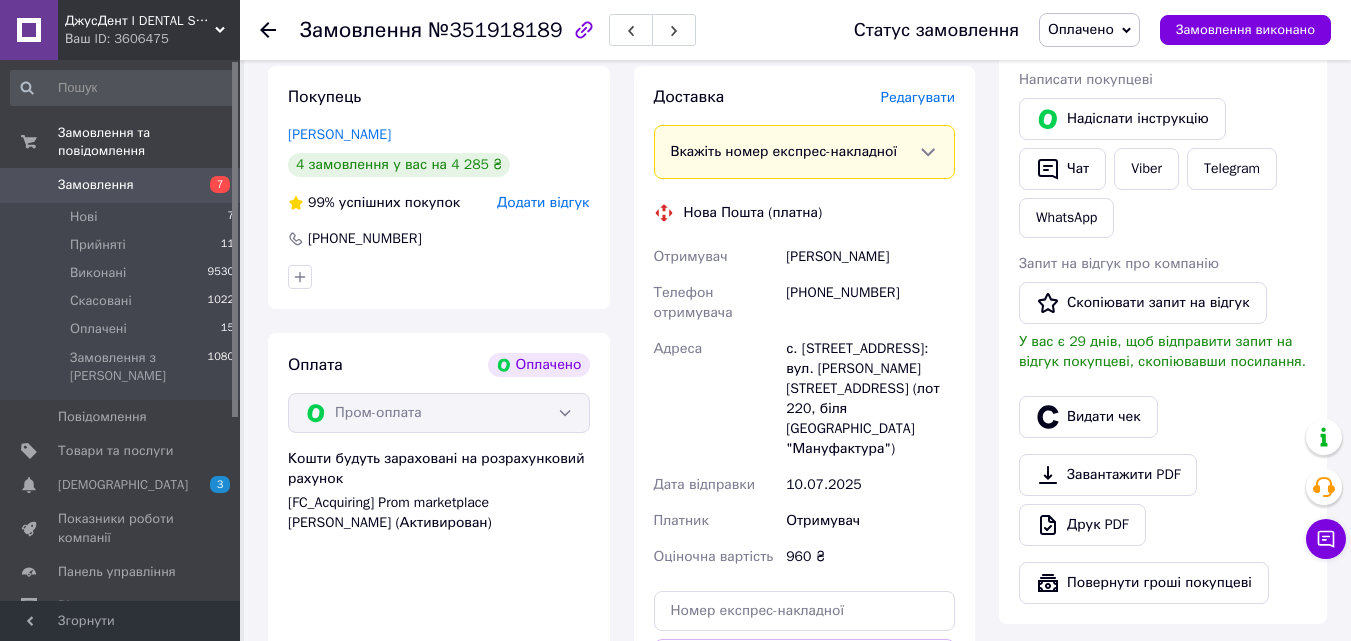 scroll, scrollTop: 1165, scrollLeft: 0, axis: vertical 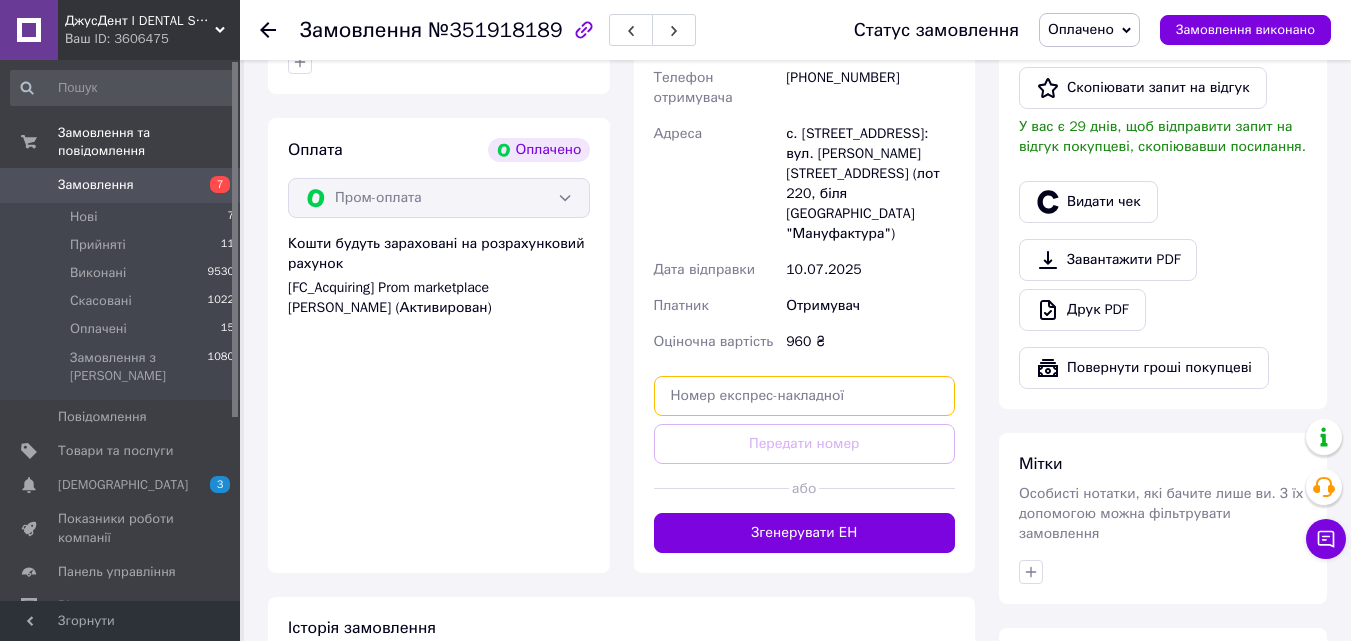 click at bounding box center [805, 396] 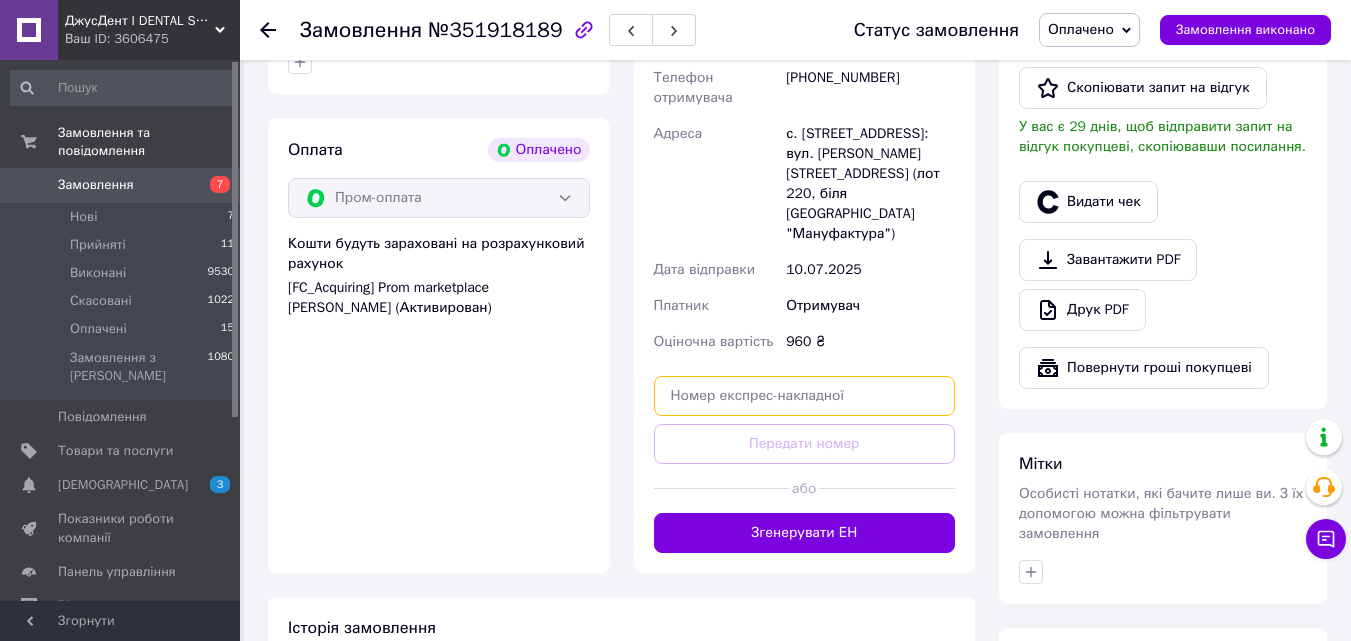 paste on "20451203279388" 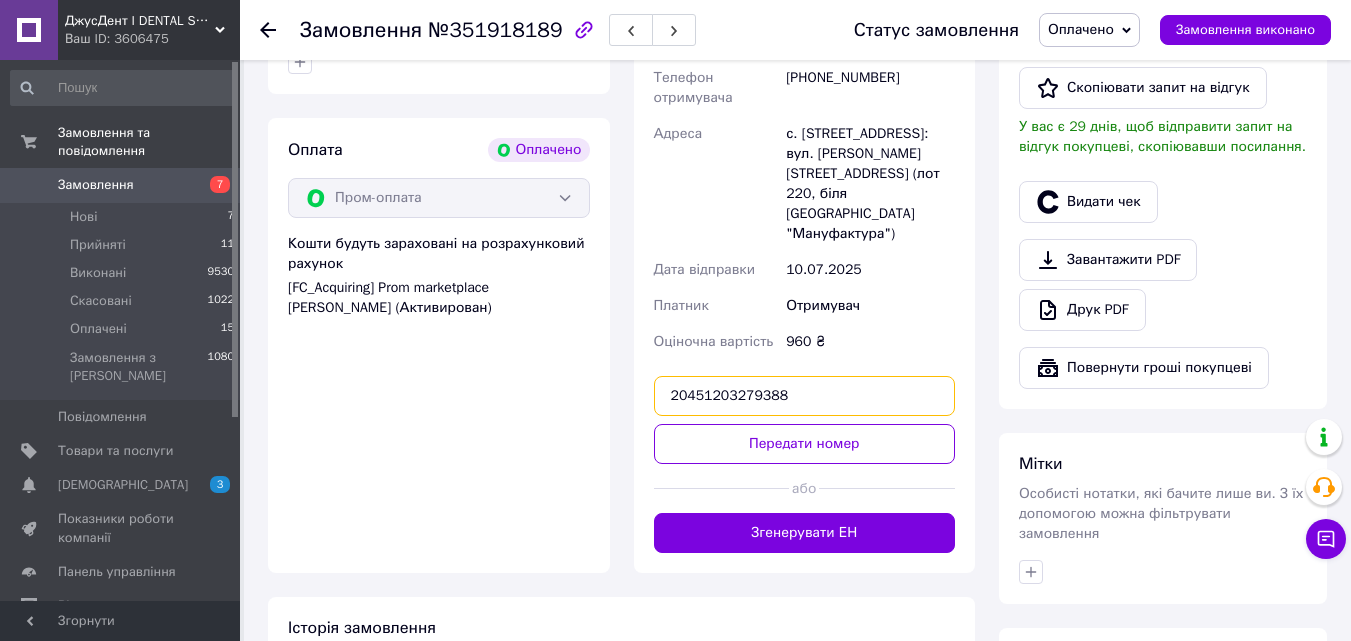 type on "20451203279388" 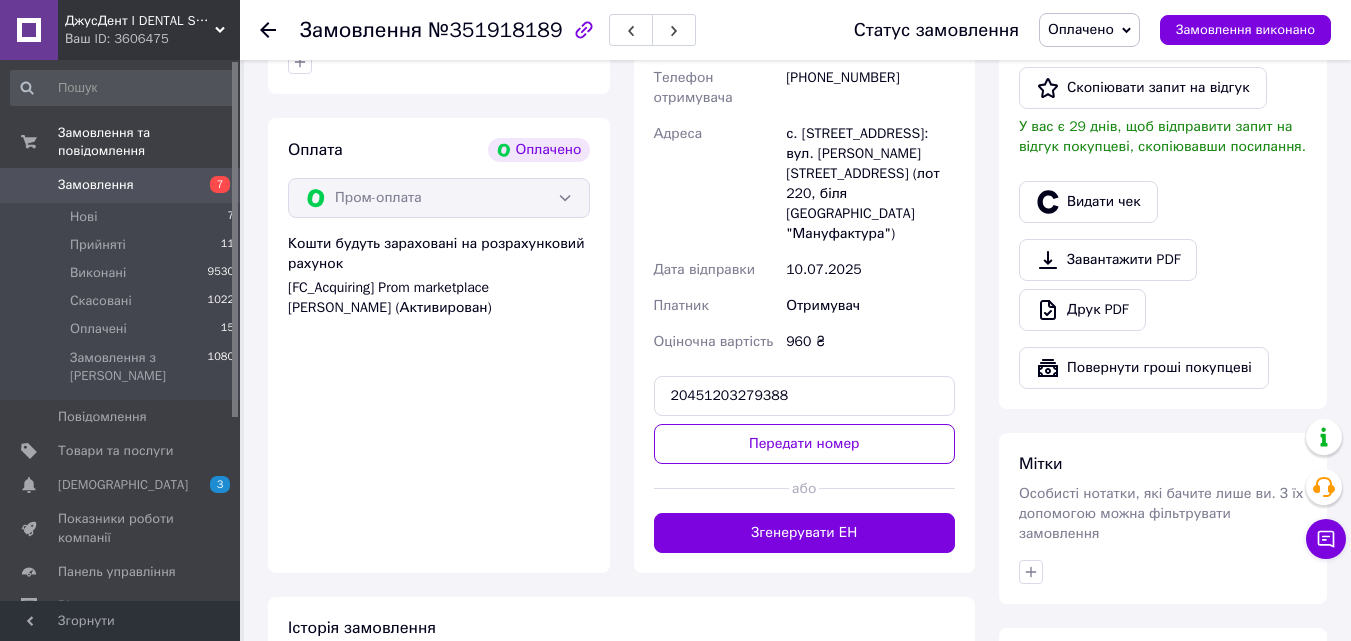 click on "або" at bounding box center (805, 488) 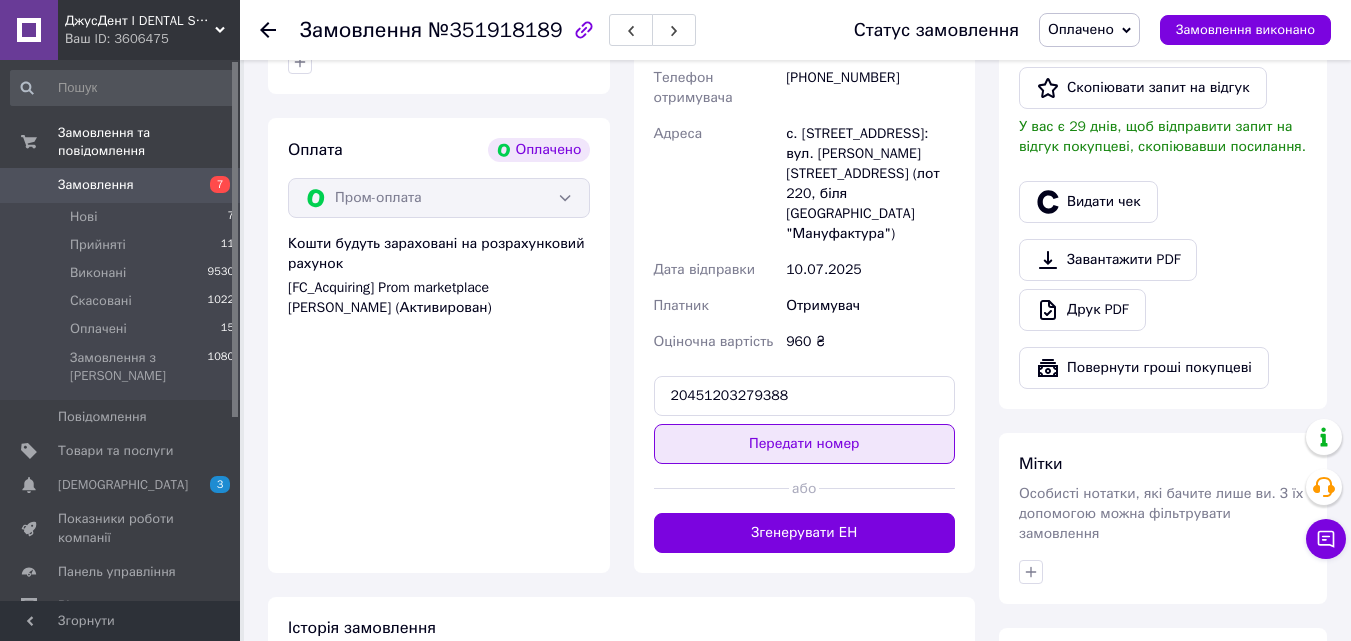 click on "Передати номер" at bounding box center [805, 444] 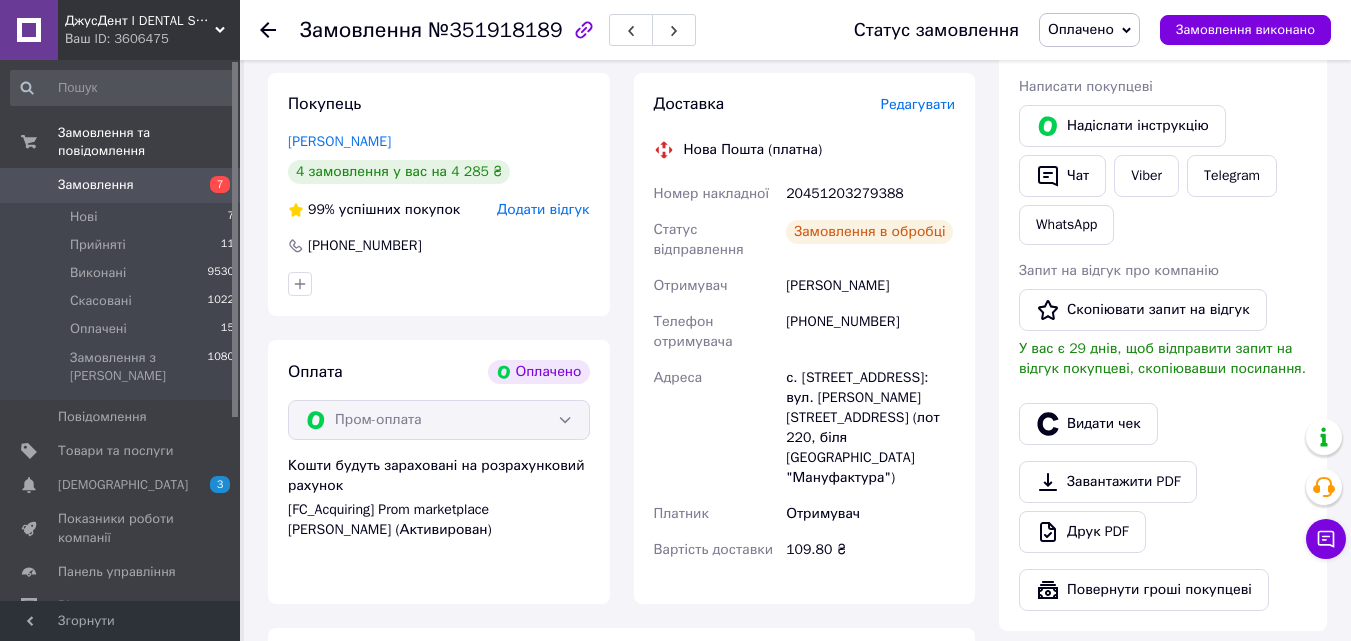 scroll, scrollTop: 1065, scrollLeft: 0, axis: vertical 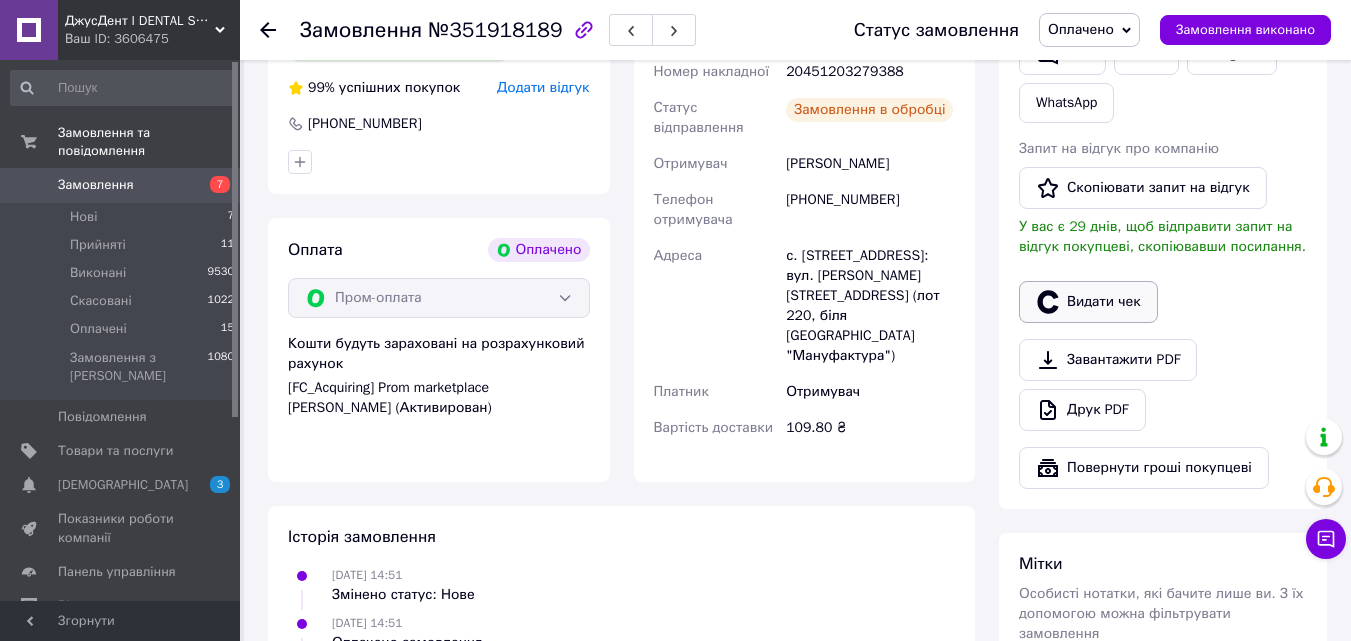 click 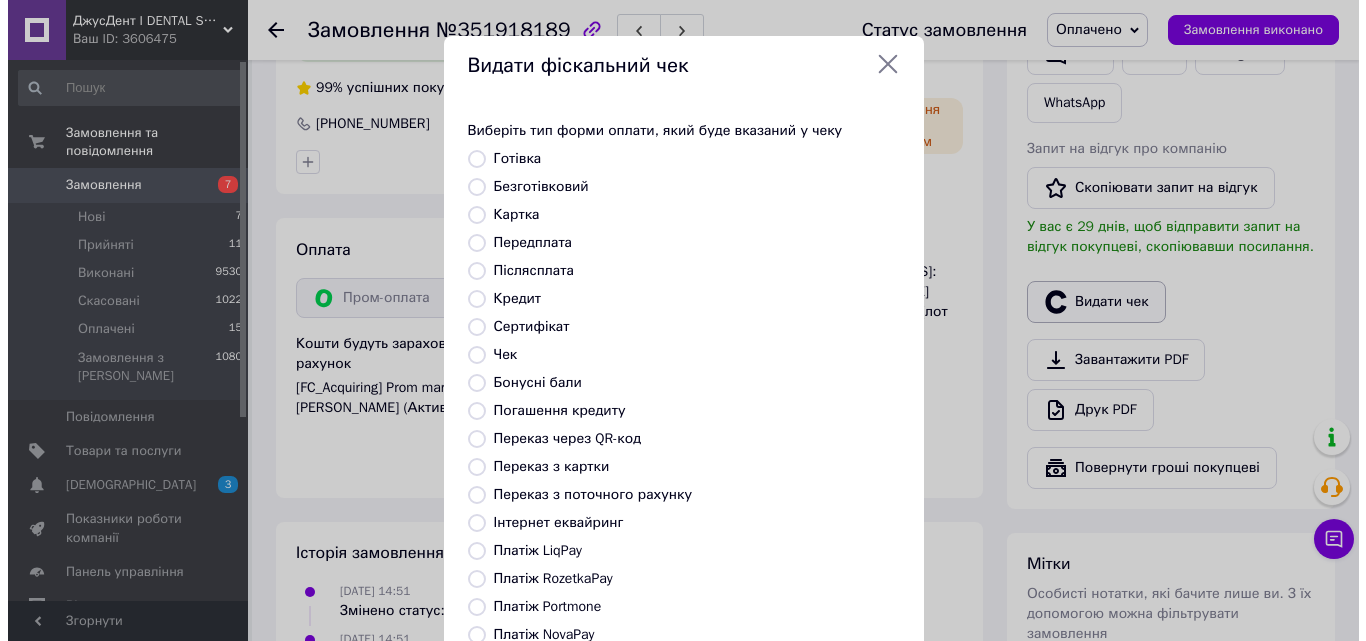 scroll, scrollTop: 1045, scrollLeft: 0, axis: vertical 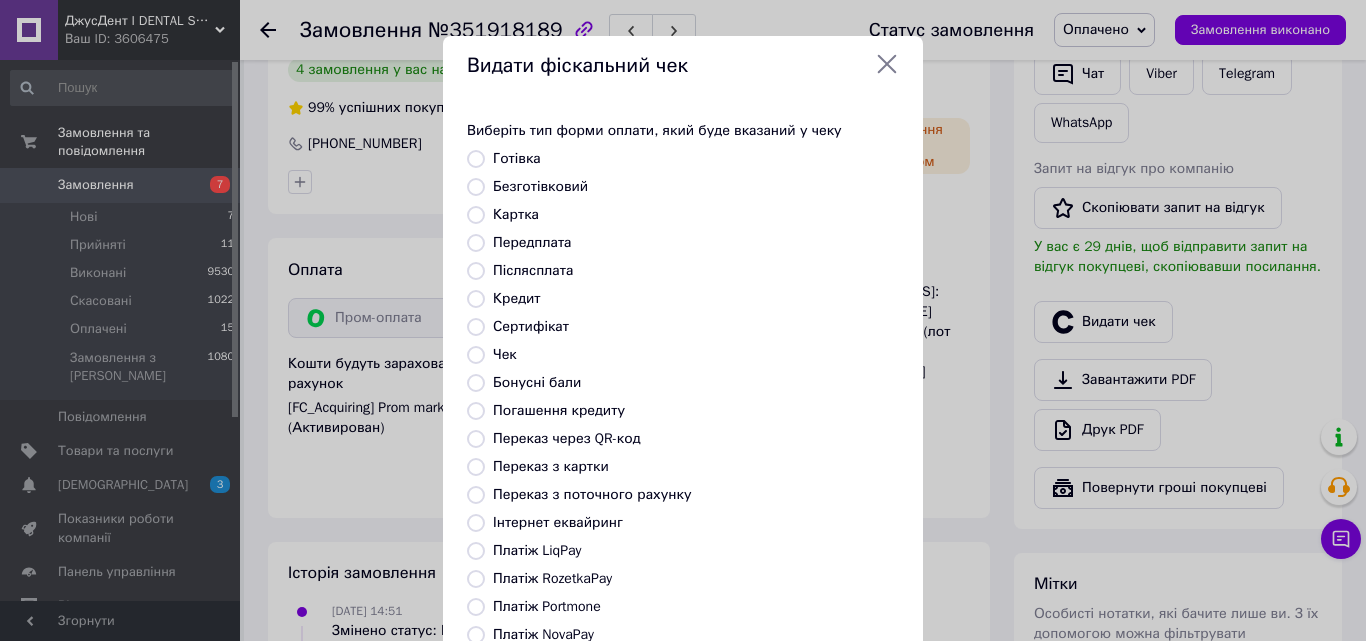 click on "Платіж RozetkaPay" at bounding box center (552, 578) 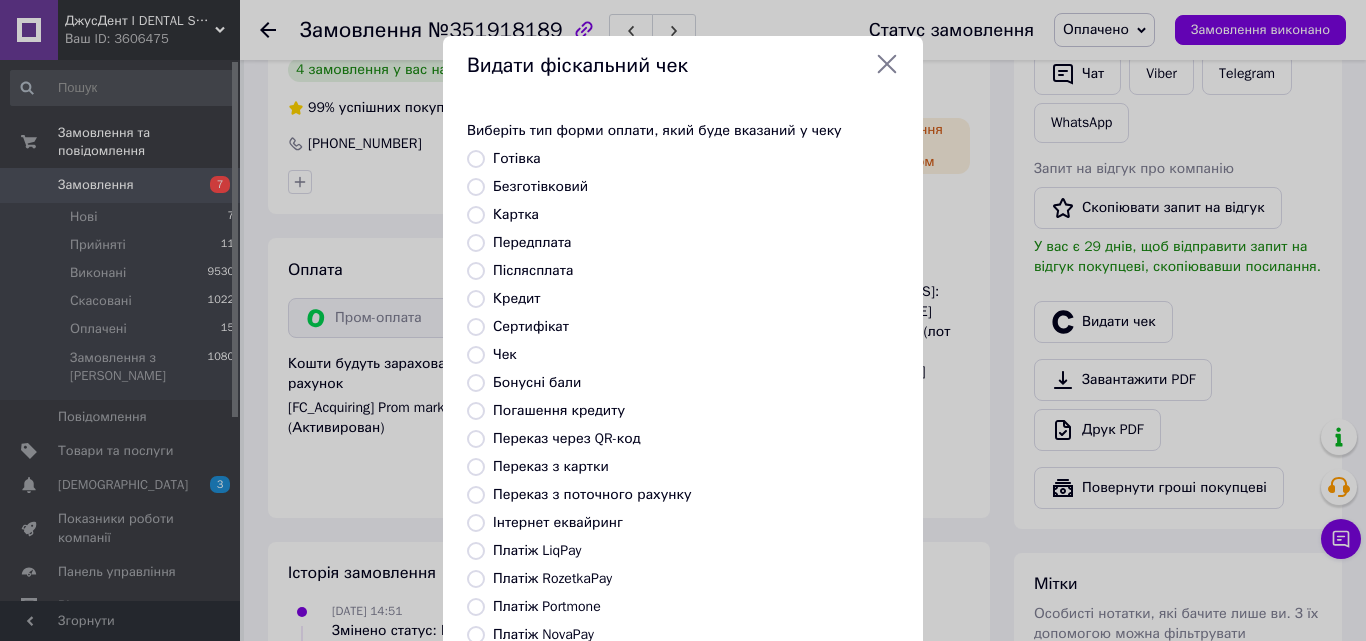 radio on "true" 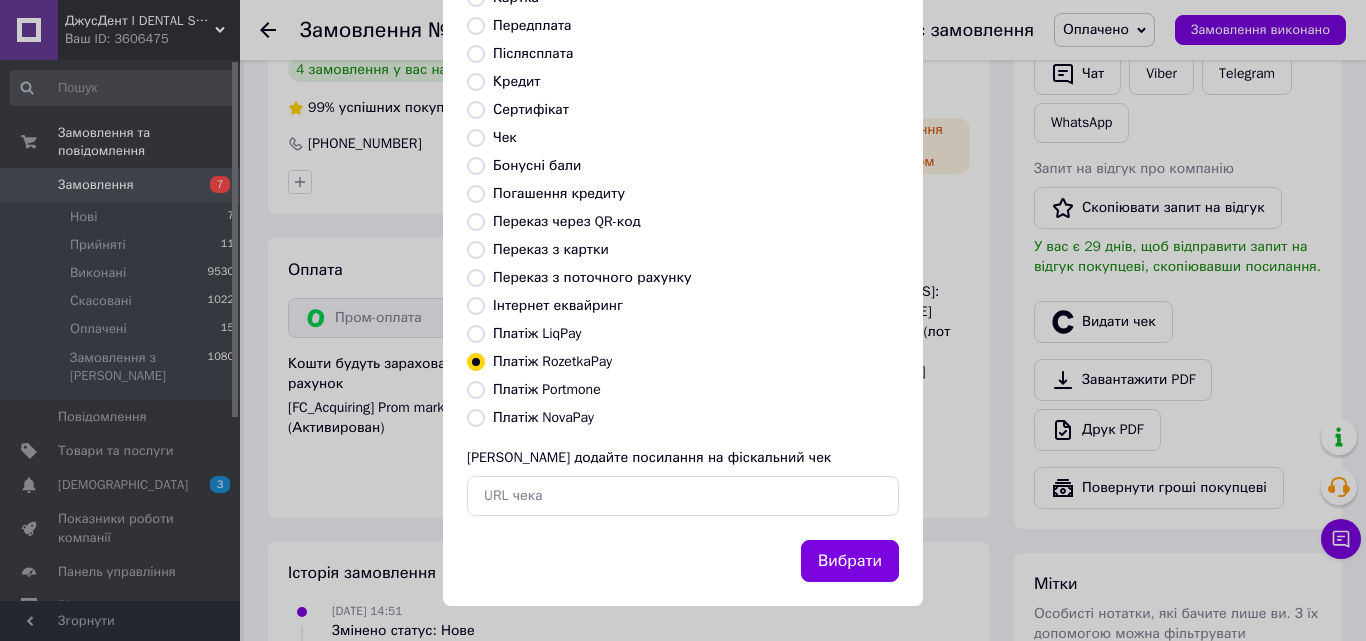 scroll, scrollTop: 218, scrollLeft: 0, axis: vertical 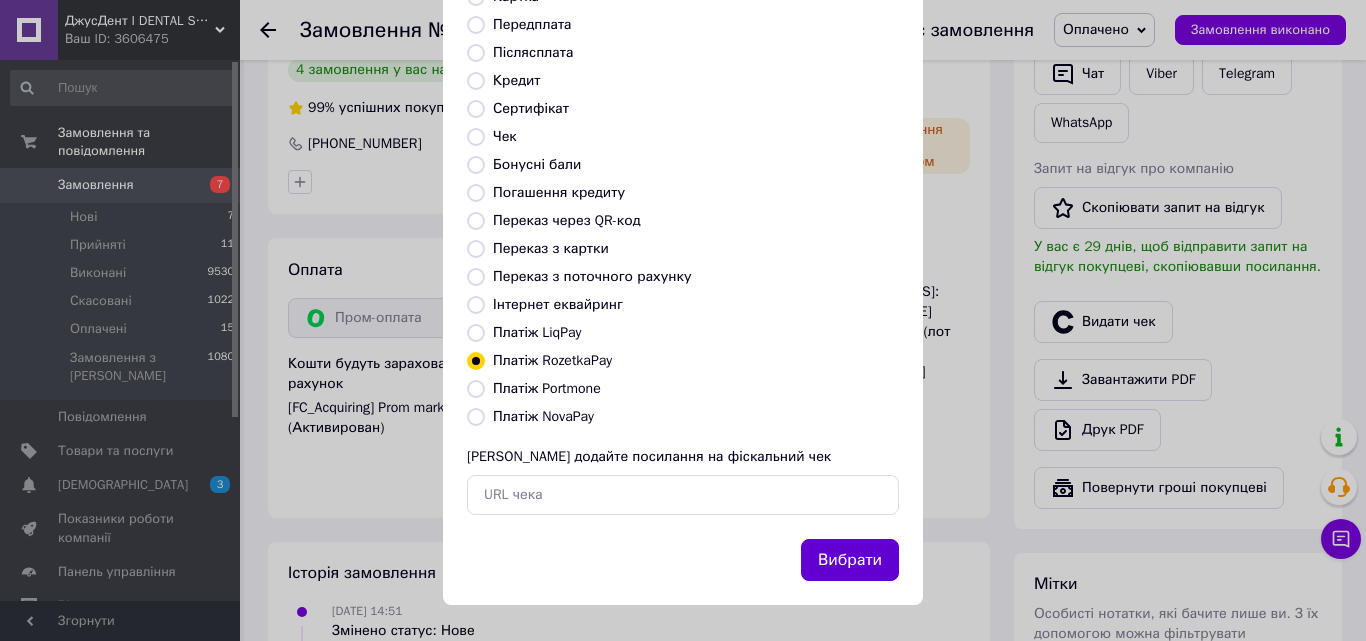 click on "Вибрати" at bounding box center [850, 560] 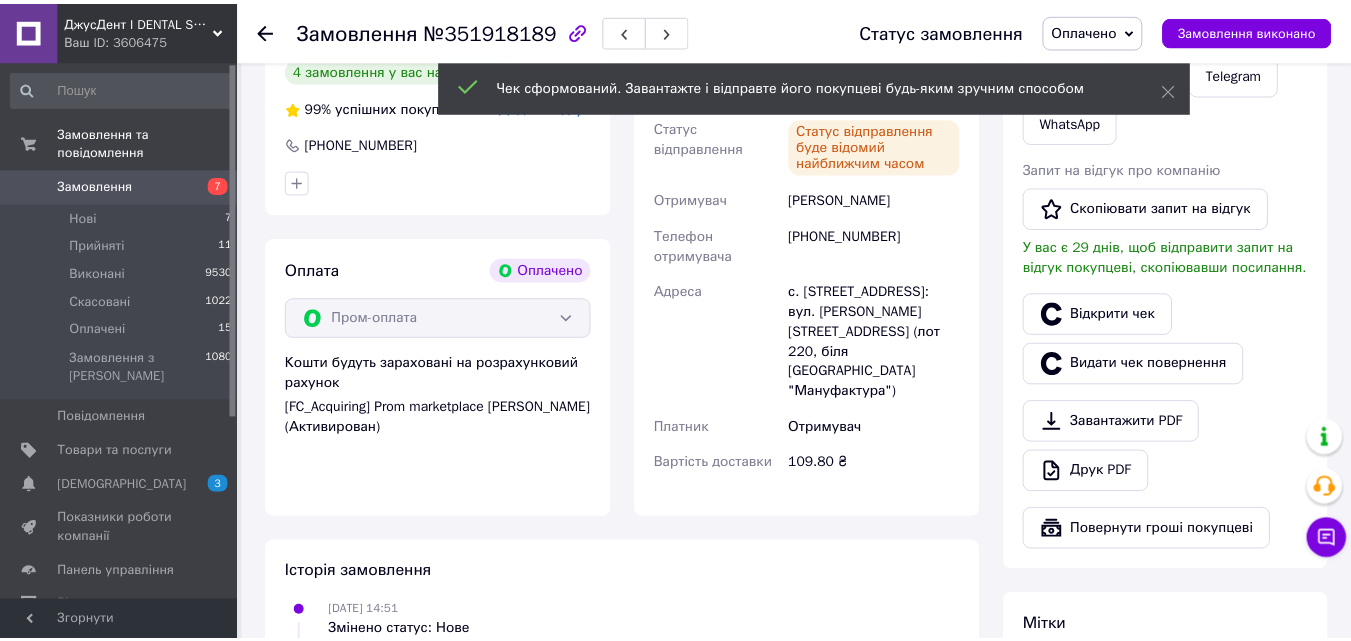 scroll, scrollTop: 1065, scrollLeft: 0, axis: vertical 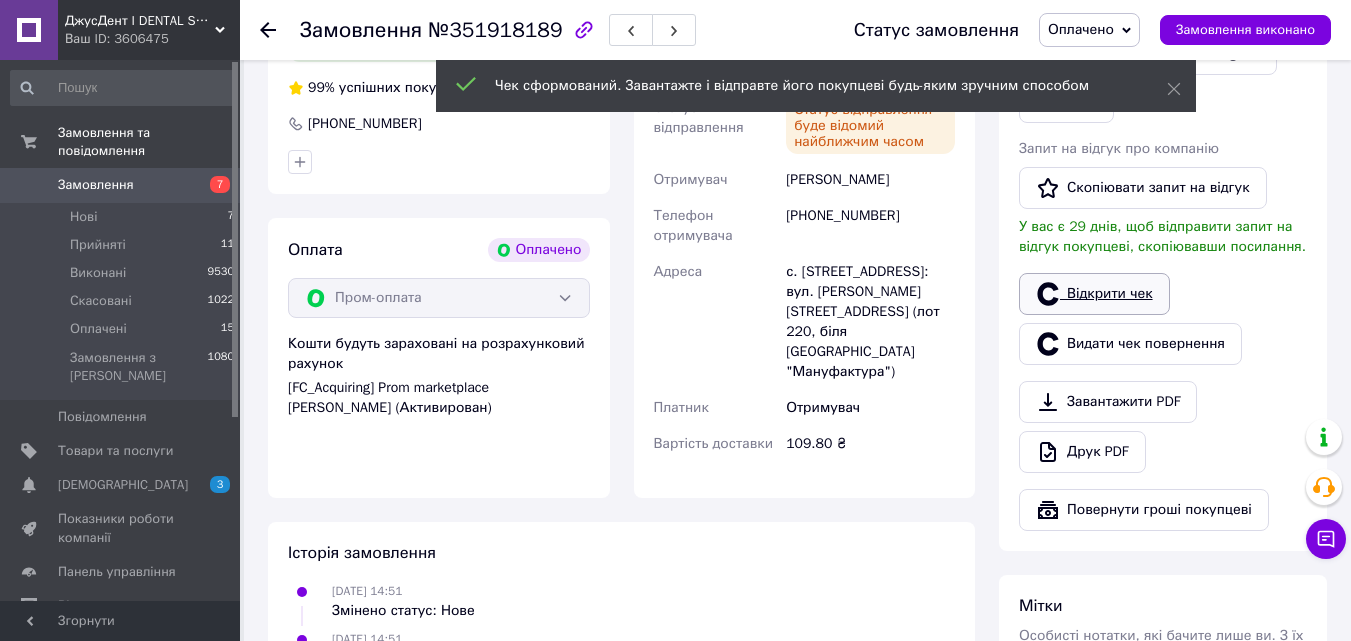 click 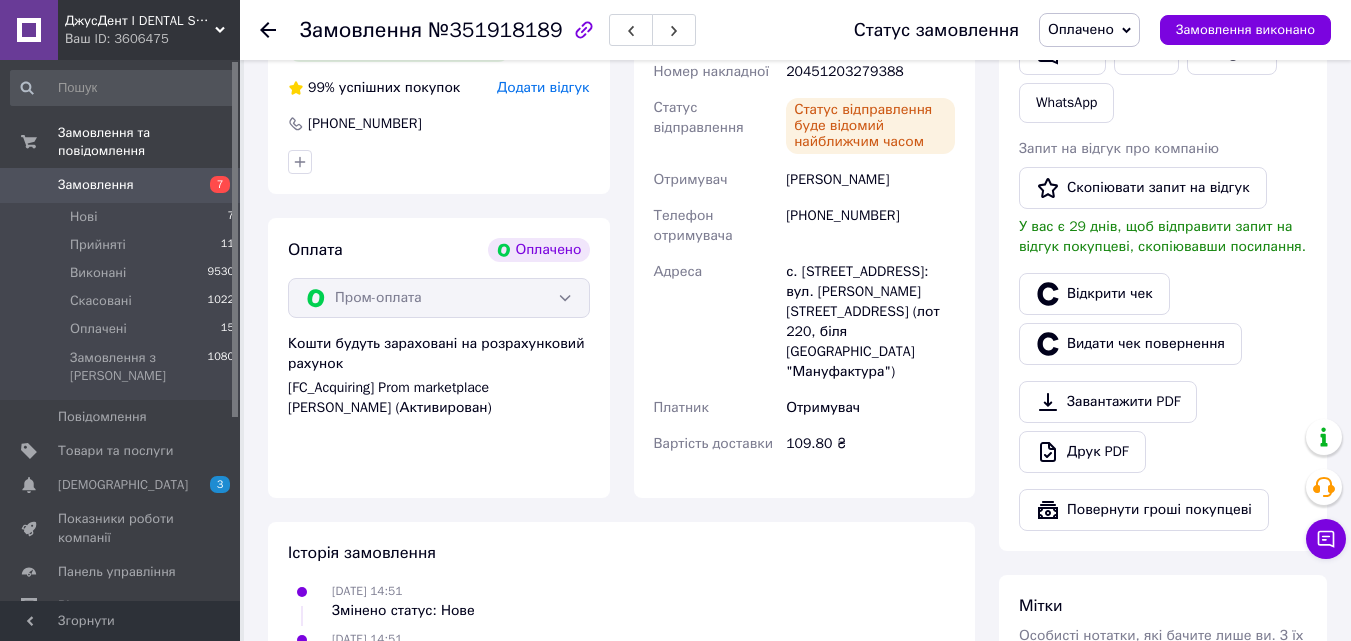 click on "Оплачено" at bounding box center (1081, 29) 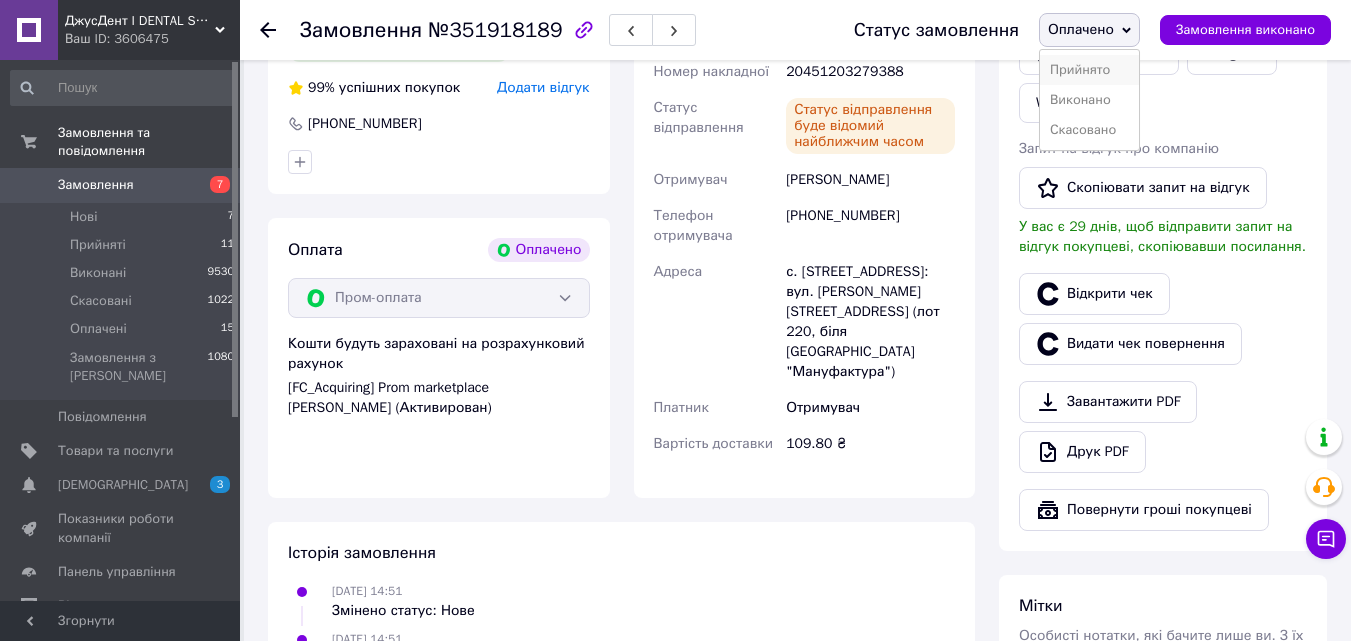 click on "Прийнято" at bounding box center (1089, 70) 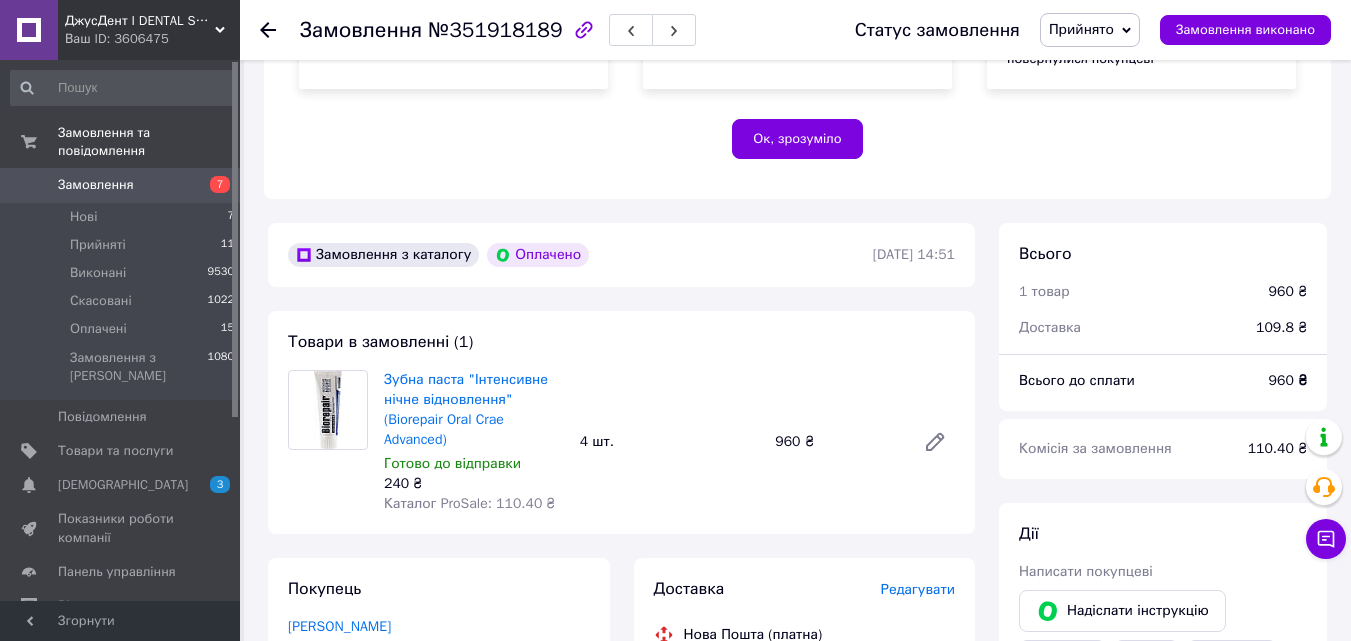 scroll, scrollTop: 565, scrollLeft: 0, axis: vertical 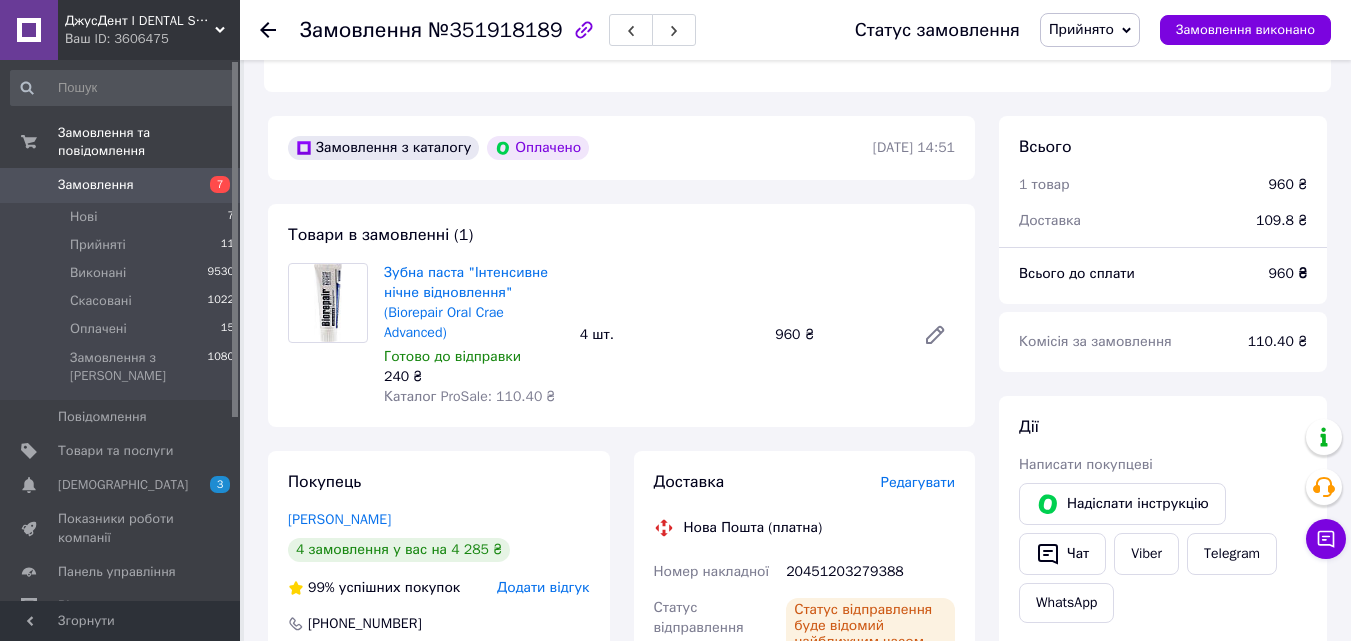 click 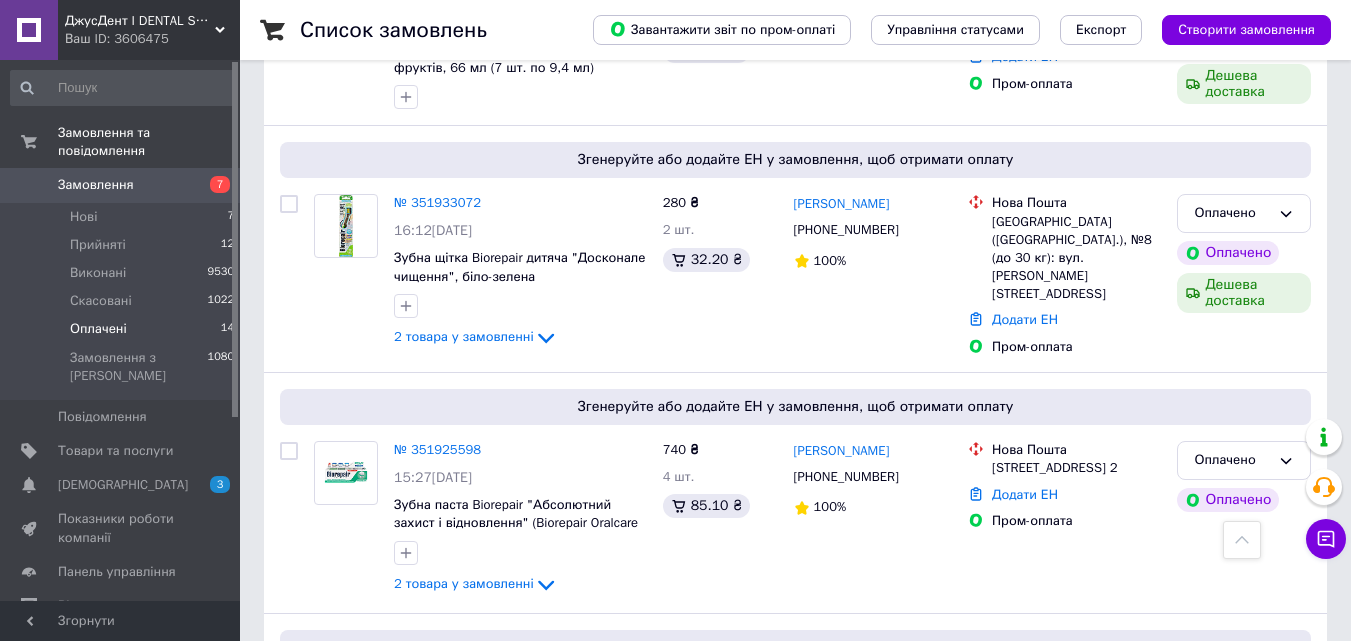 scroll, scrollTop: 2891, scrollLeft: 0, axis: vertical 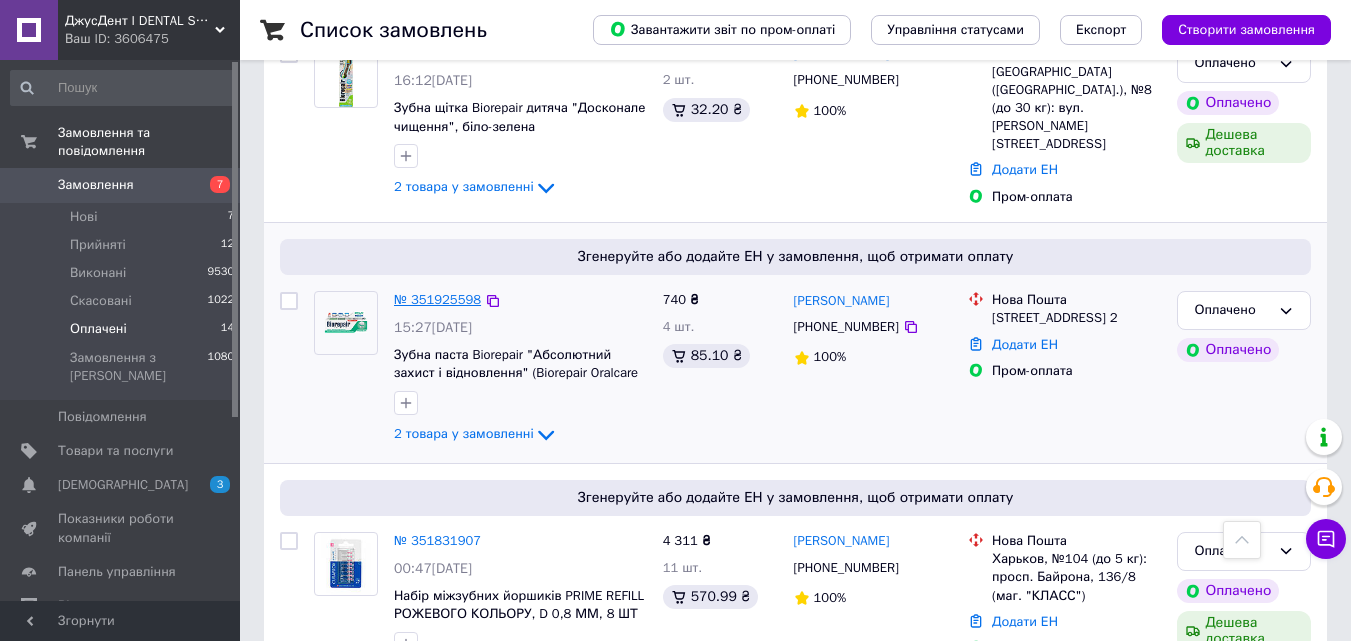 click on "№ 351925598" at bounding box center (437, 299) 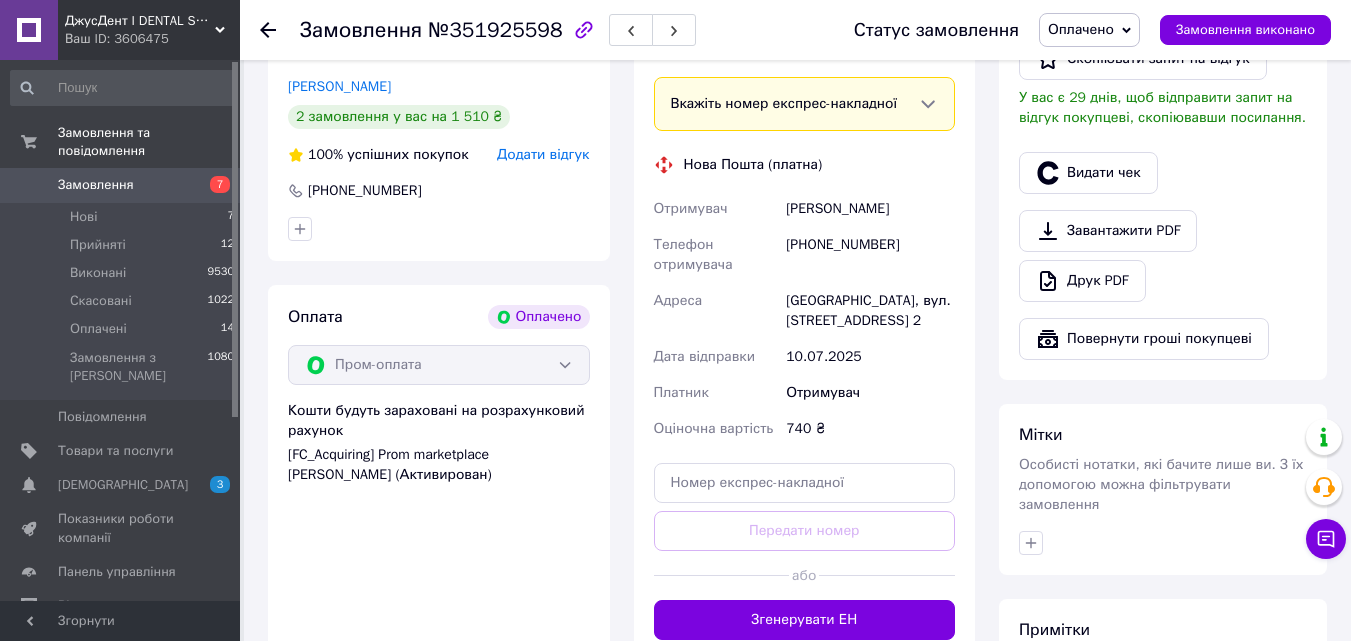 scroll, scrollTop: 1165, scrollLeft: 0, axis: vertical 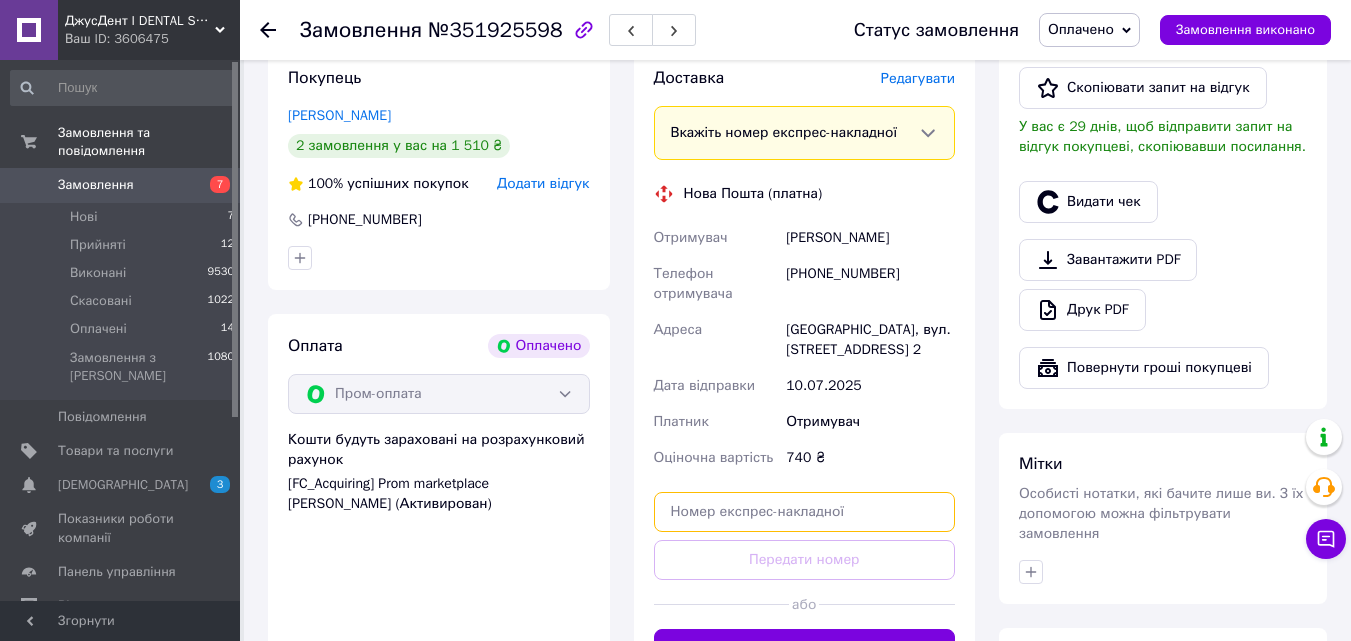 click at bounding box center [805, 512] 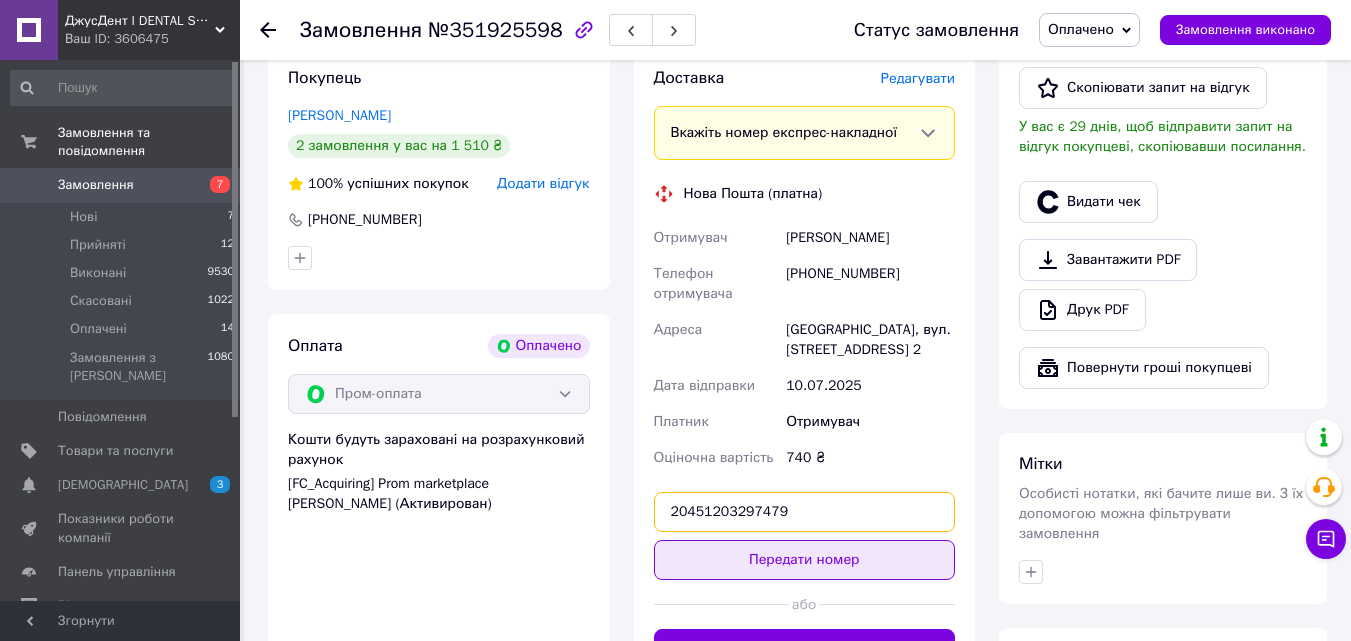 type on "20451203297479" 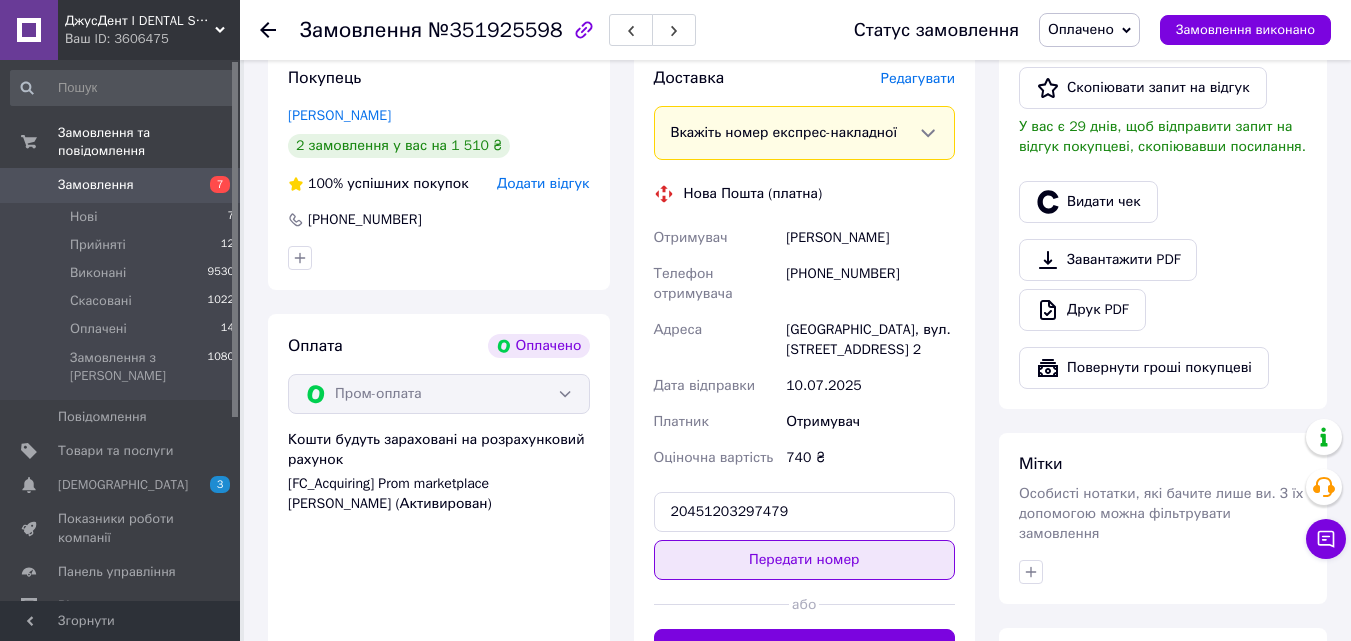 click on "Передати номер" at bounding box center (805, 560) 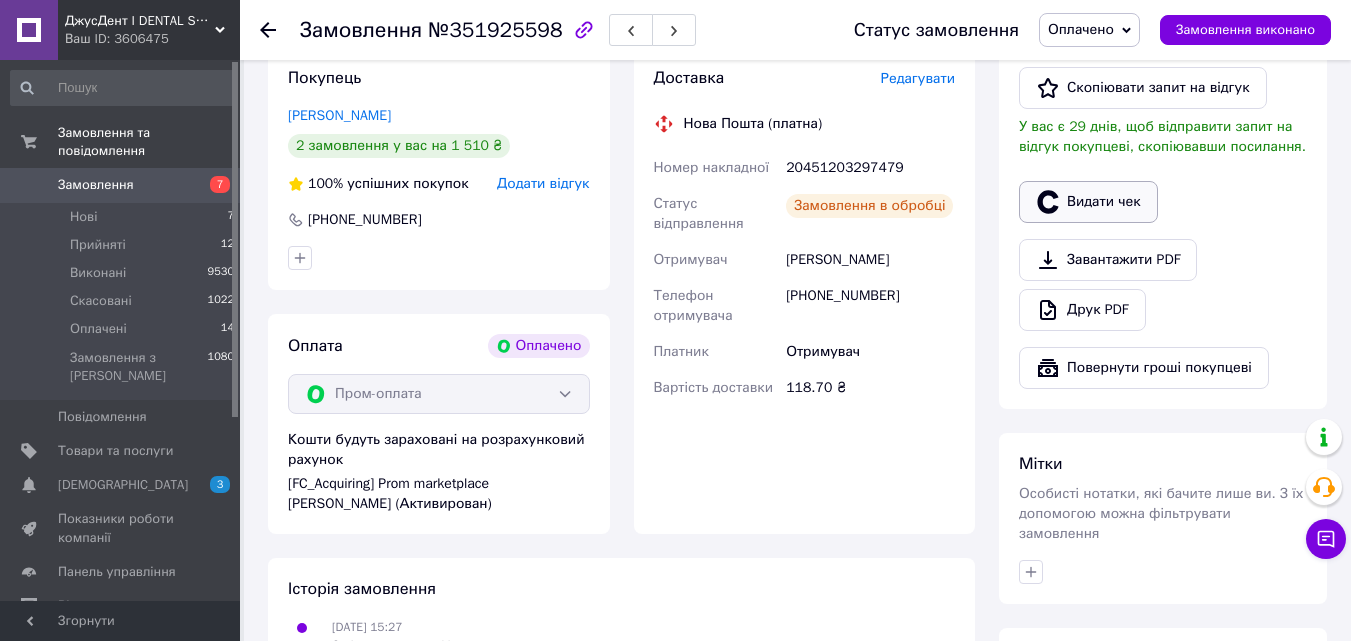 click 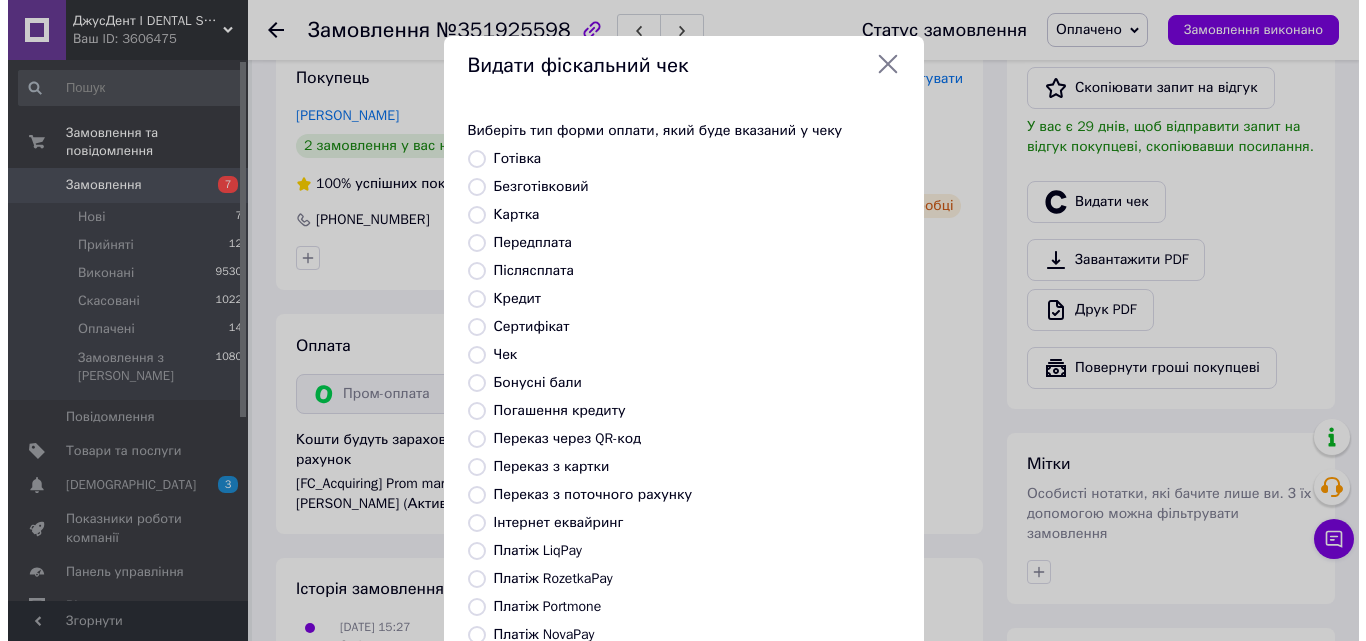 scroll, scrollTop: 1145, scrollLeft: 0, axis: vertical 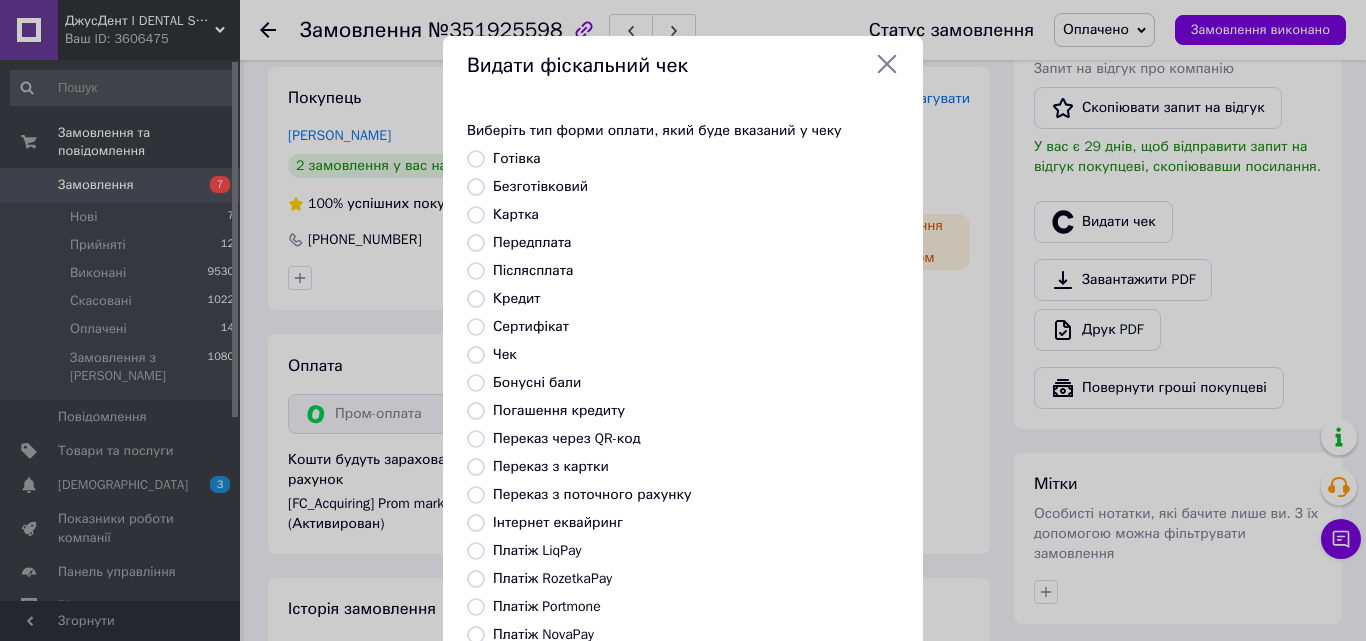 click on "Платіж RozetkaPay" at bounding box center [552, 578] 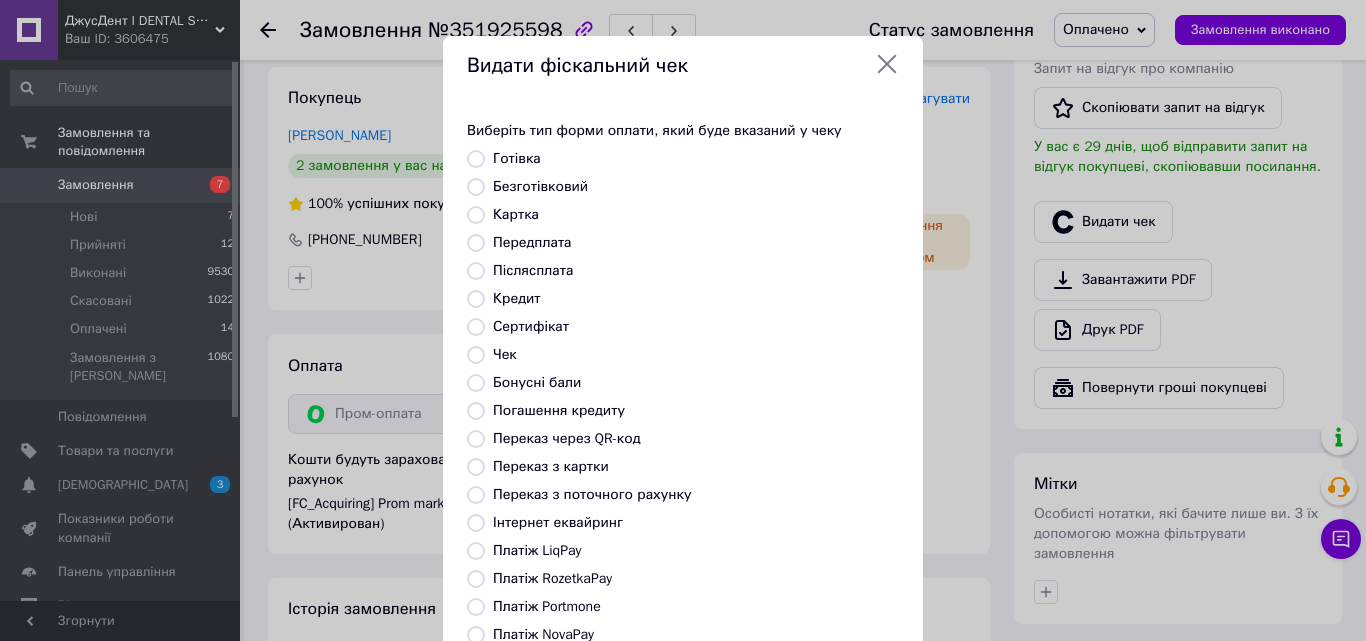 radio on "true" 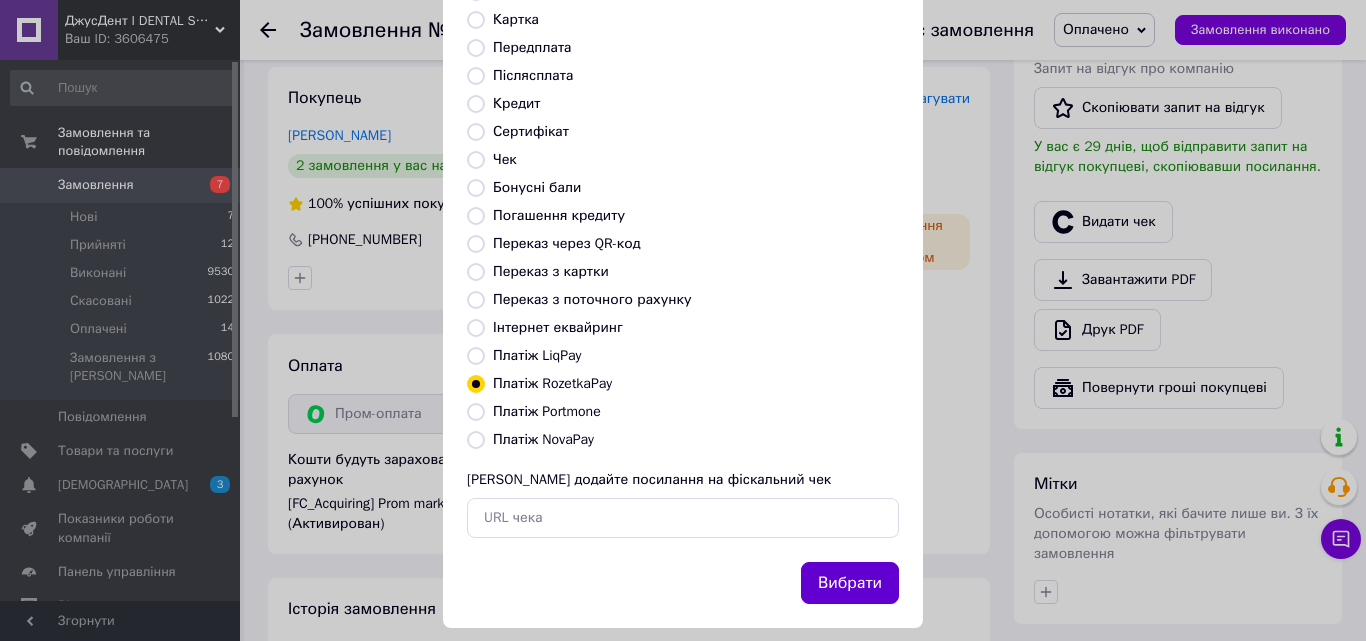 scroll, scrollTop: 200, scrollLeft: 0, axis: vertical 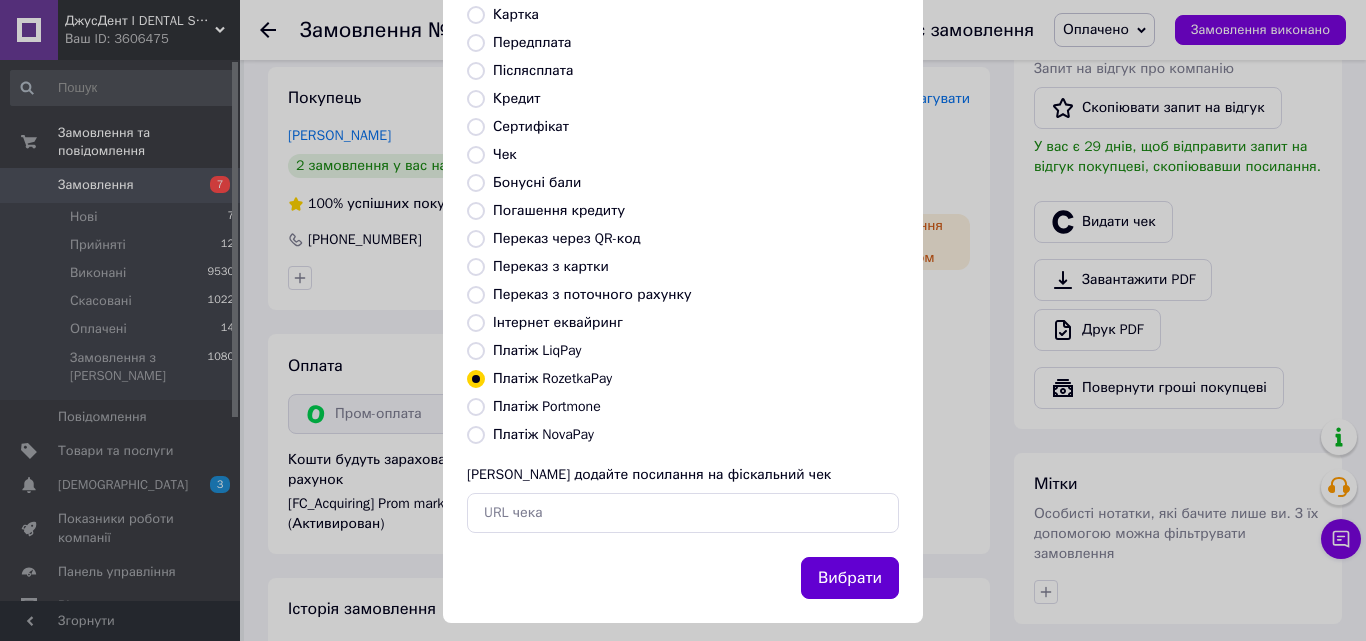 click on "Вибрати" at bounding box center [850, 578] 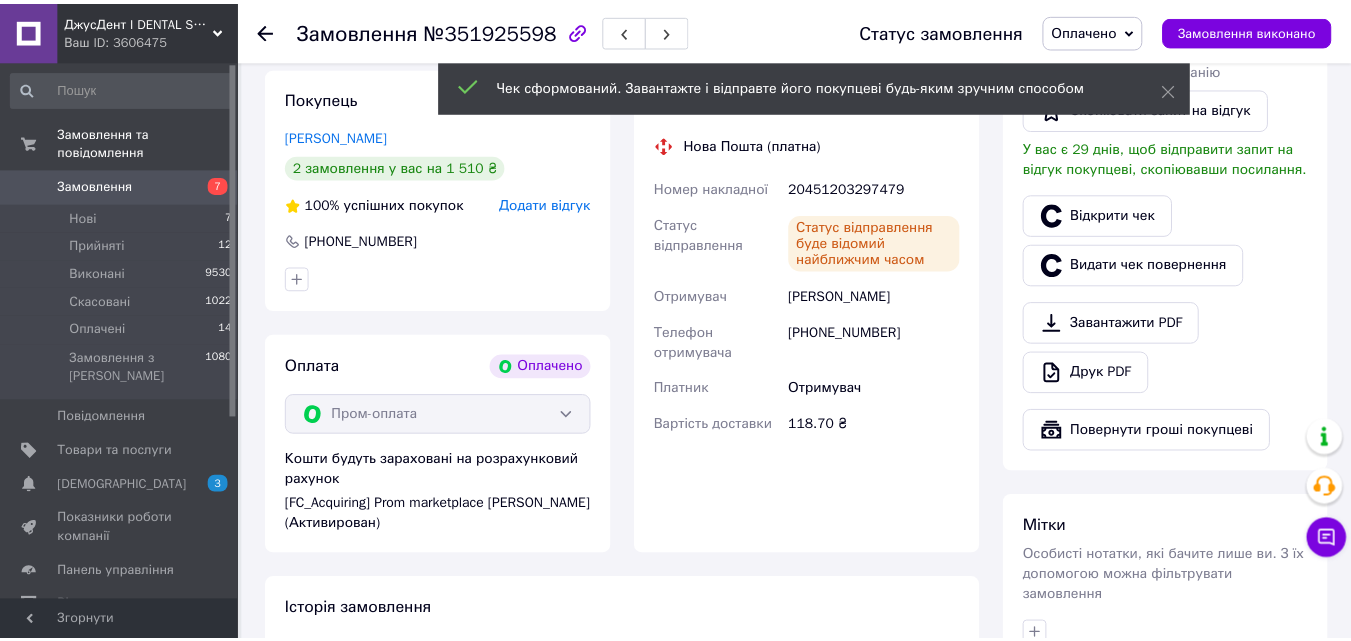 scroll, scrollTop: 1165, scrollLeft: 0, axis: vertical 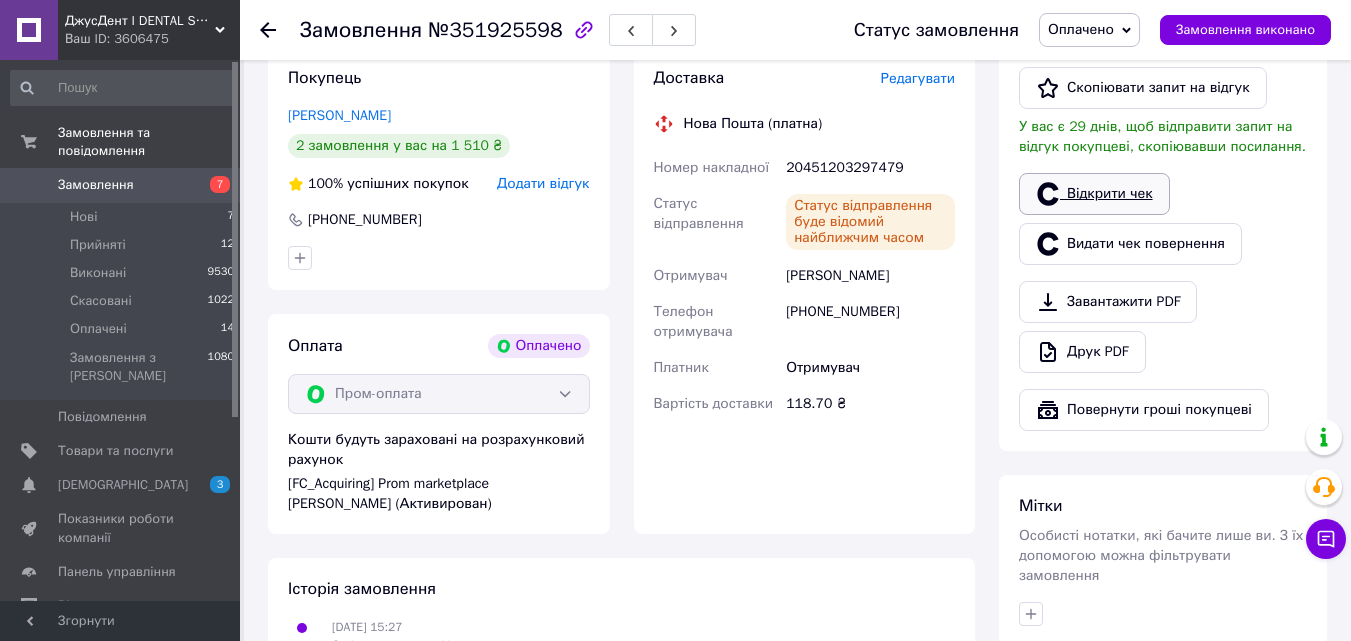 click 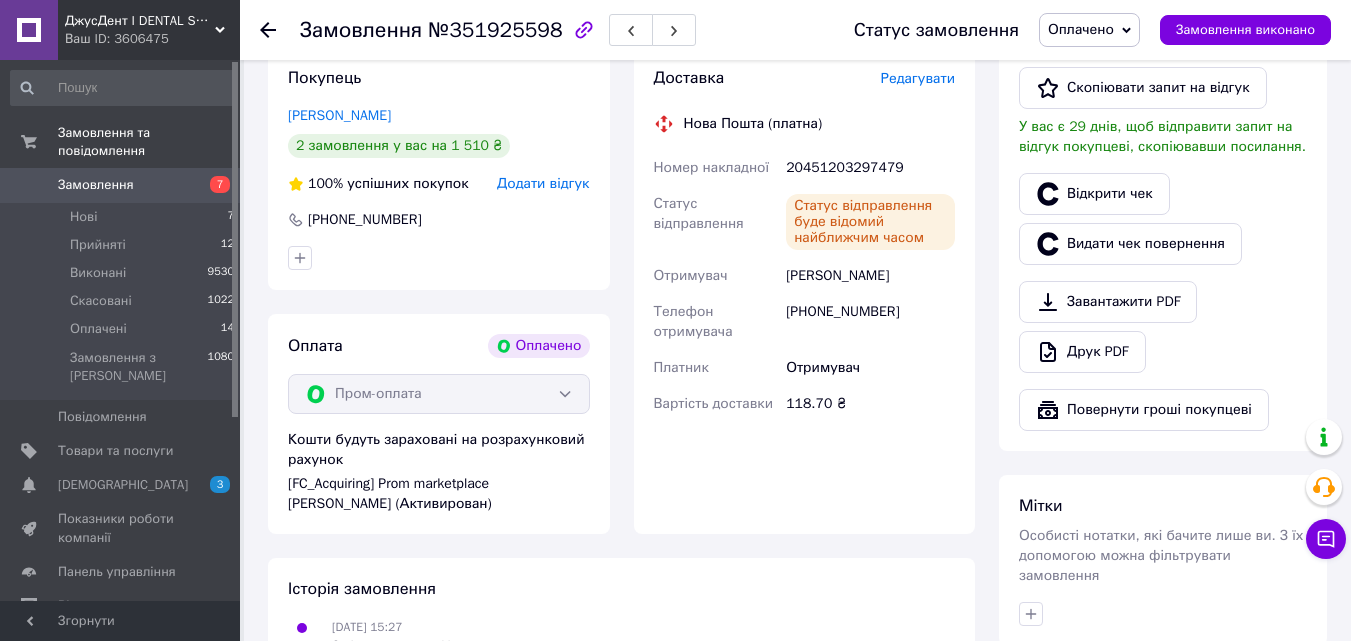 click on "Оплачено" at bounding box center (1081, 29) 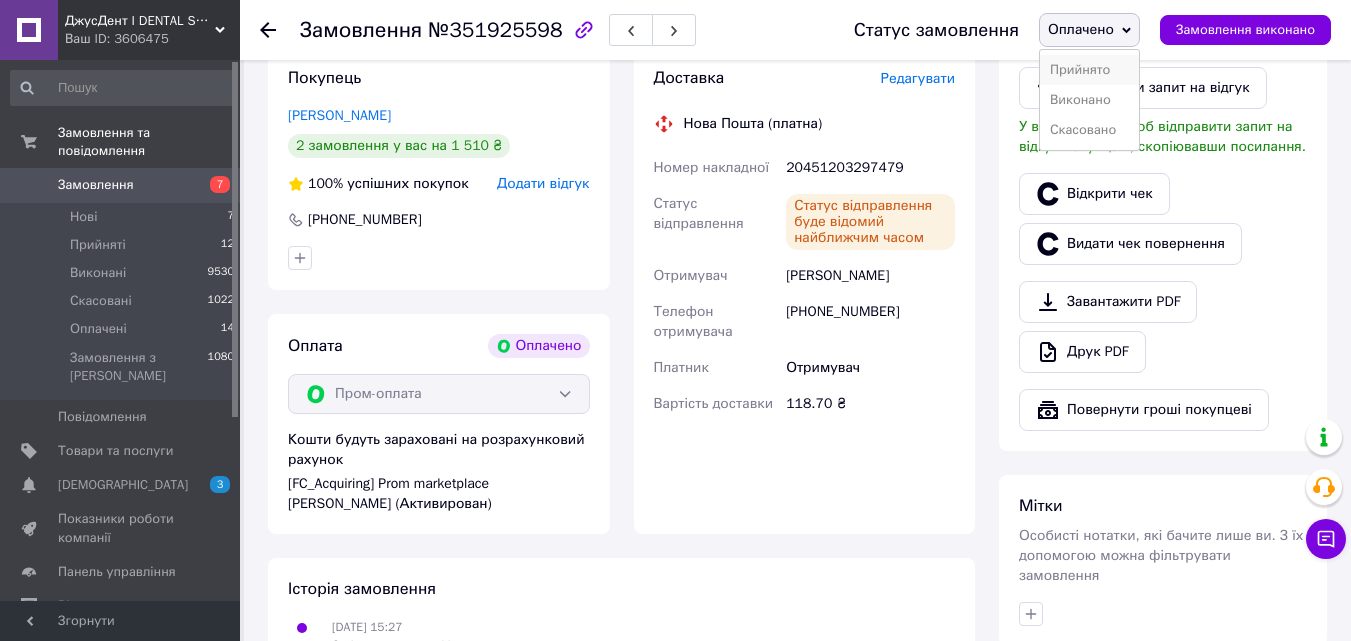 click on "Прийнято" at bounding box center [1089, 70] 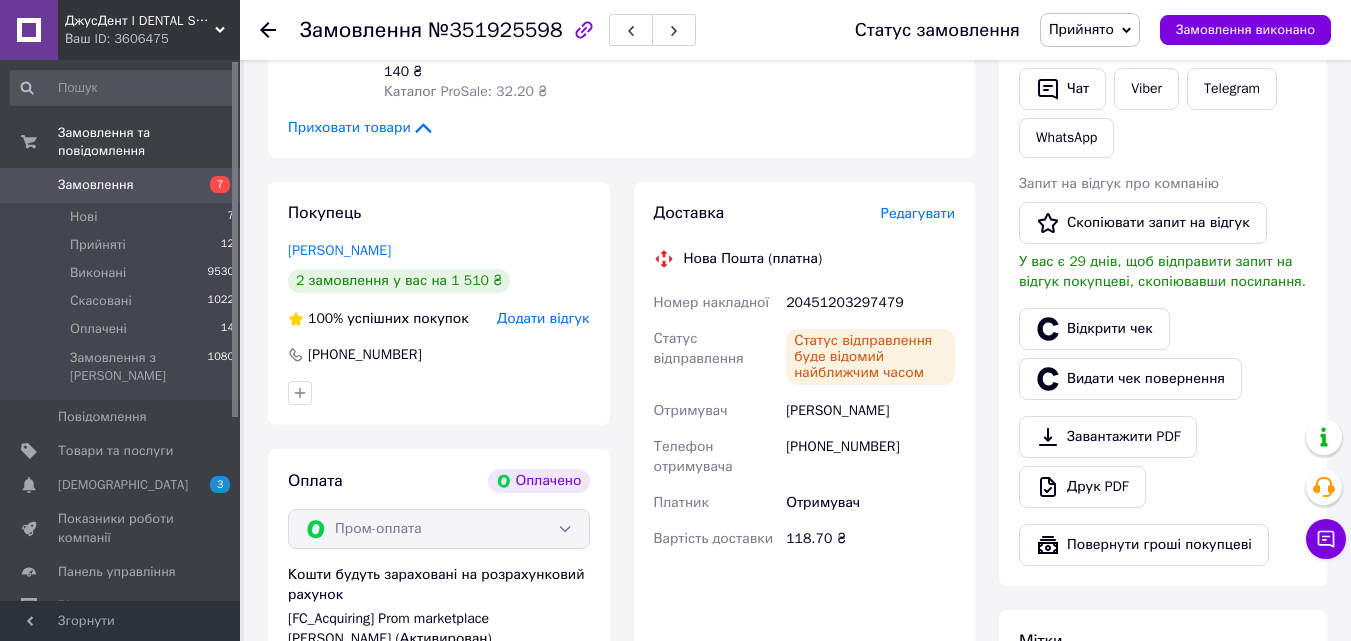 scroll, scrollTop: 1065, scrollLeft: 0, axis: vertical 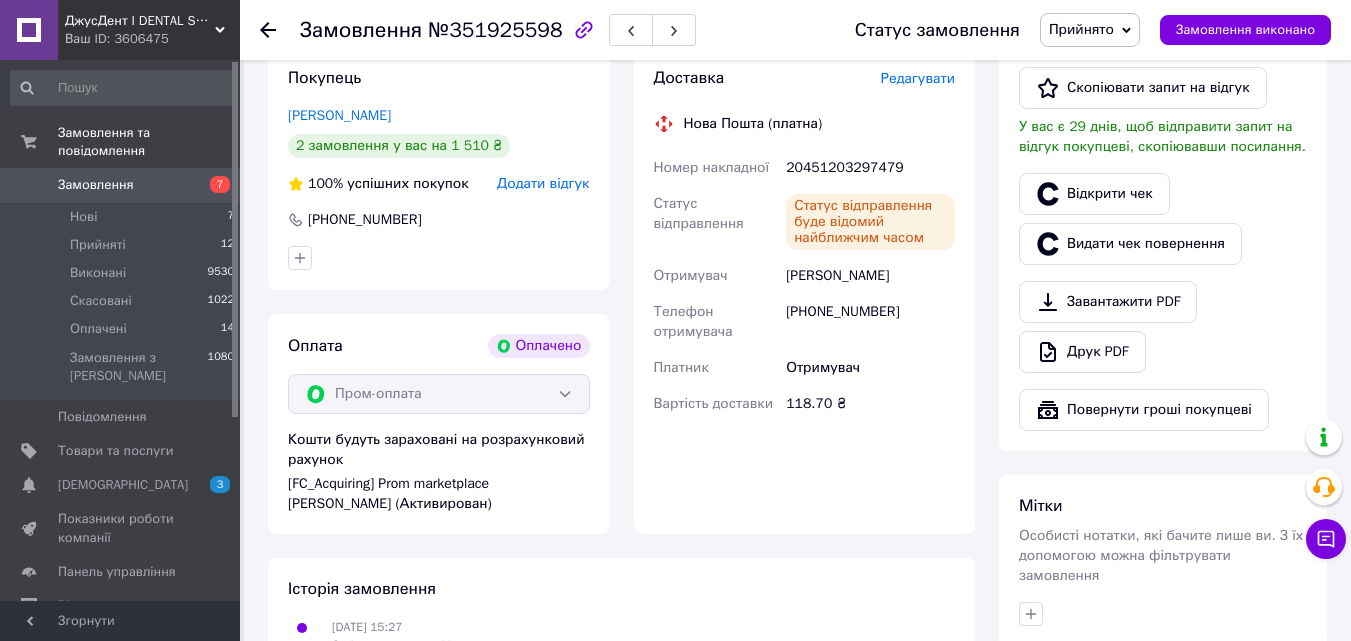 click on "Доставка [PERSON_NAME] Нова Пошта (платна) Номер накладної 20451203297479 Статус відправлення Статус відправлення буде відомий найближчим часом Отримувач [PERSON_NAME] Телефон отримувача [PHONE_NUMBER] Платник Отримувач Вартість доставки 118.70 ₴ Платник Отримувач Відправник Прізвище отримувача [PERSON_NAME] Ім'я отримувача [PERSON_NAME] батькові отримувача Телефон отримувача [PHONE_NUMBER] Тип доставки Кур'єром У відділенні В поштоматі Місто -- Не обрано -- Вулиця Карпівський пров. Номер будинку 14 Квартира 2 Місце відправки Немає збігів. Спробуйте змінити умови пошуку Тип посилки" at bounding box center [805, 290] 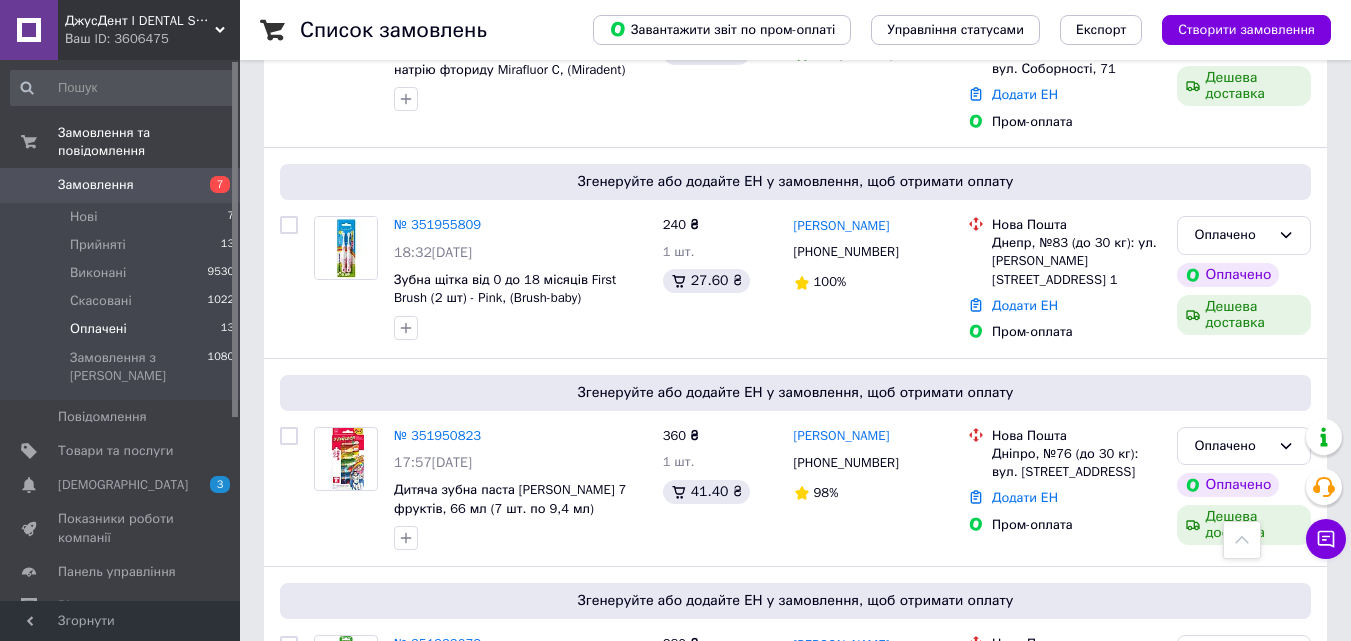 scroll, scrollTop: 2650, scrollLeft: 0, axis: vertical 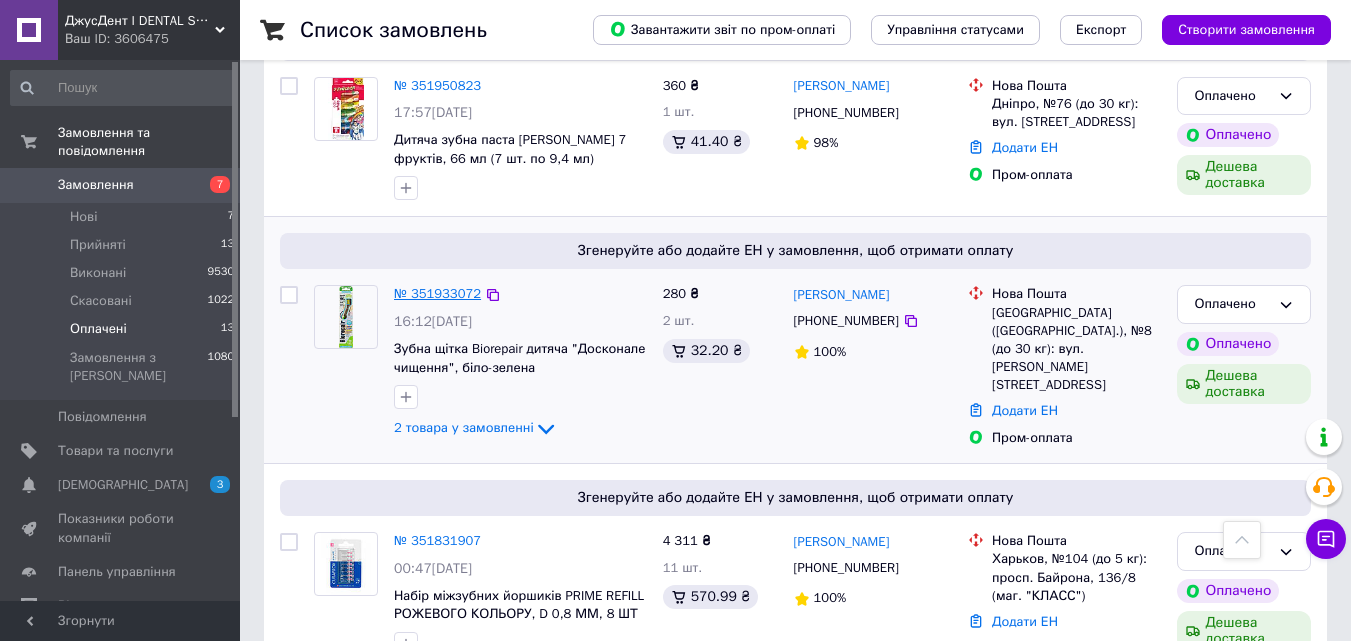 click on "№ 351933072" at bounding box center (437, 293) 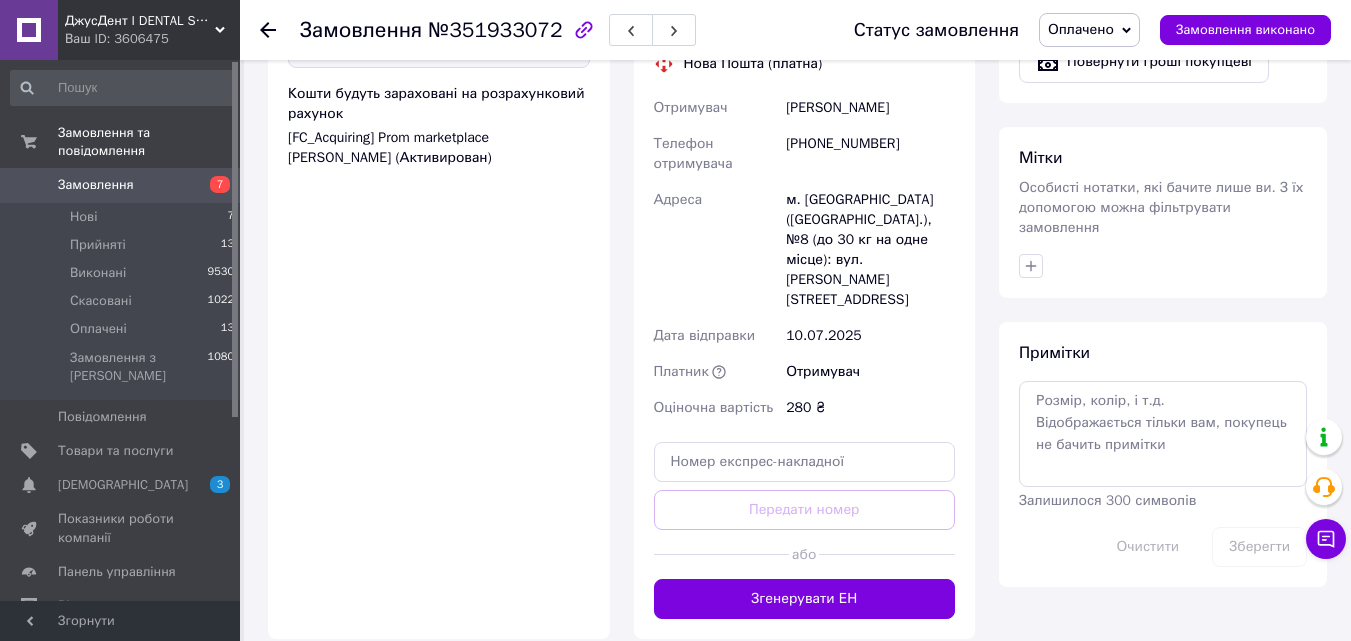 scroll, scrollTop: 1552, scrollLeft: 0, axis: vertical 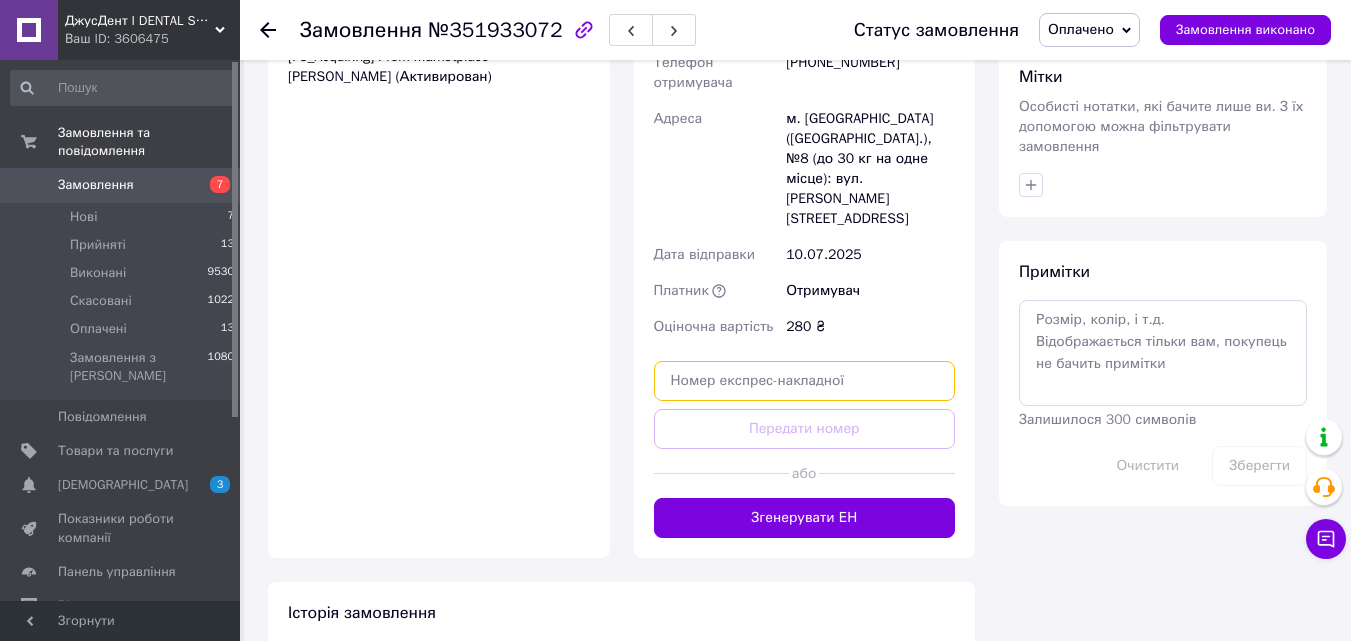 click at bounding box center [805, 381] 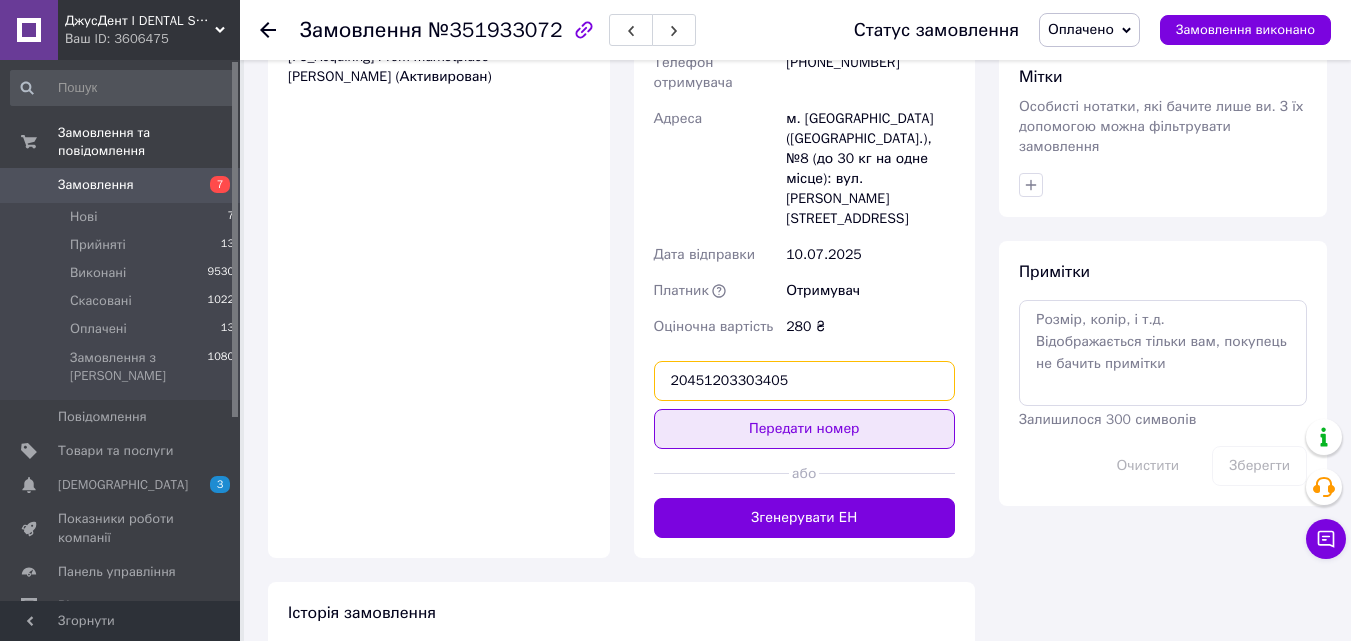 type on "20451203303405" 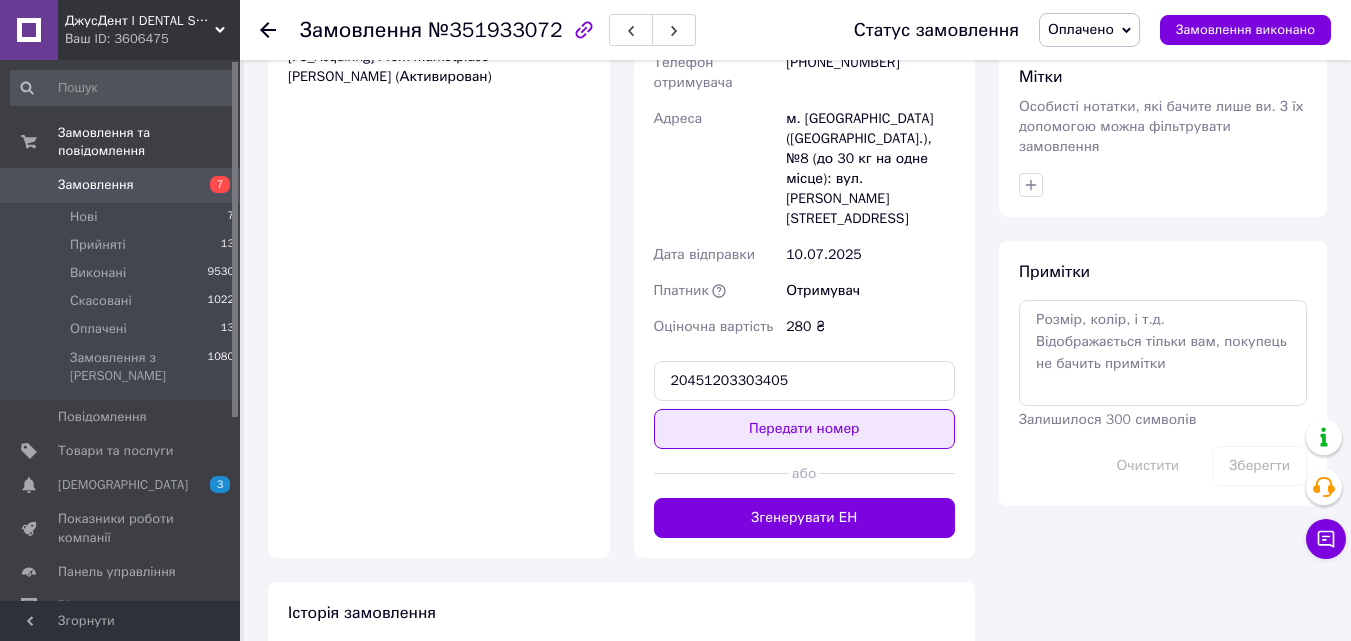 click on "Передати номер" at bounding box center (805, 429) 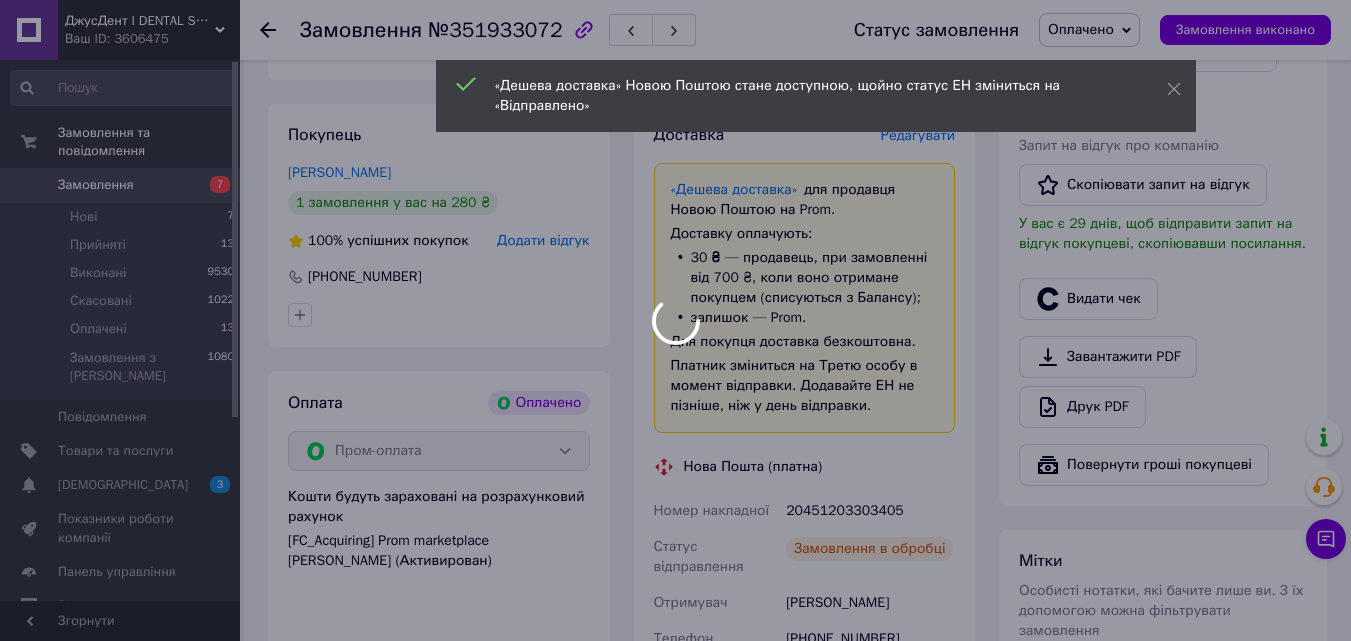 scroll, scrollTop: 1051, scrollLeft: 0, axis: vertical 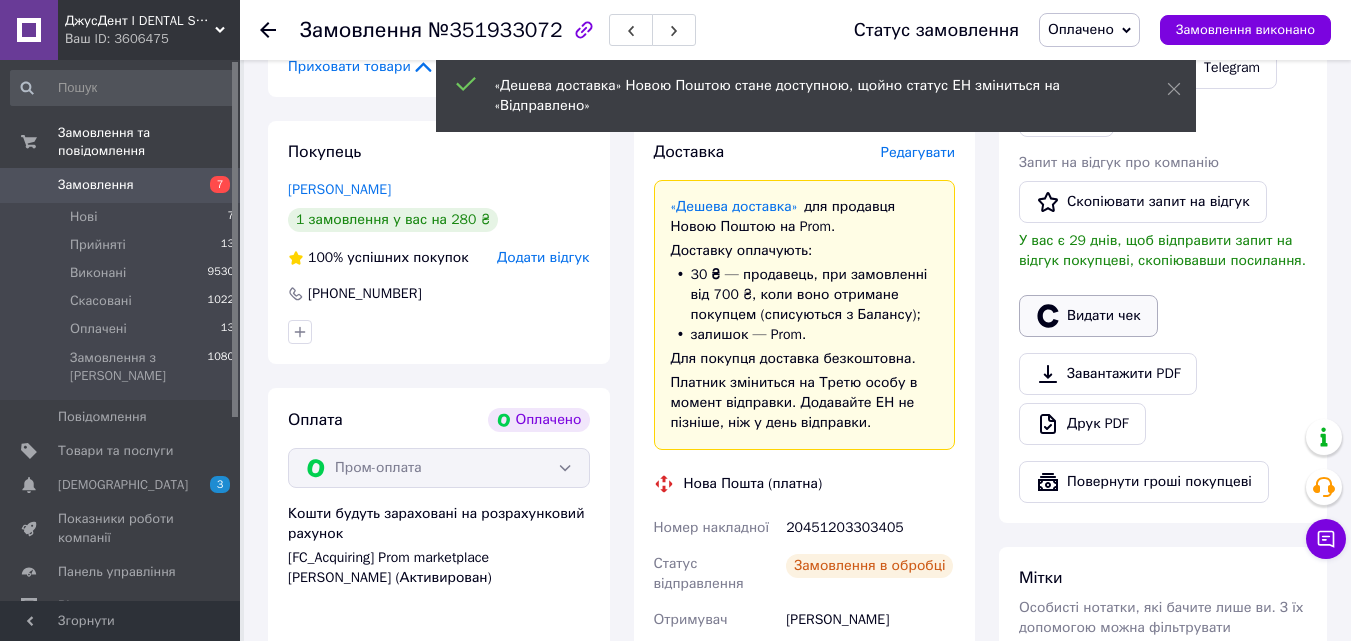 click on "Видати чек" at bounding box center [1088, 316] 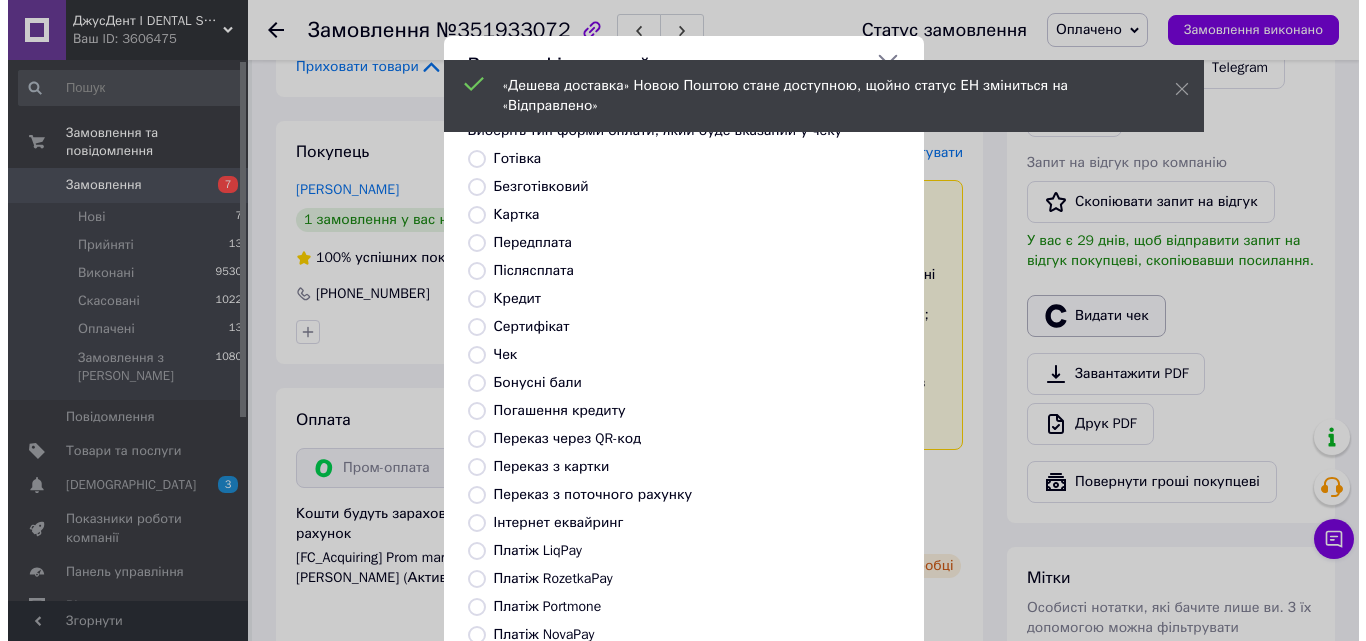 scroll, scrollTop: 1031, scrollLeft: 0, axis: vertical 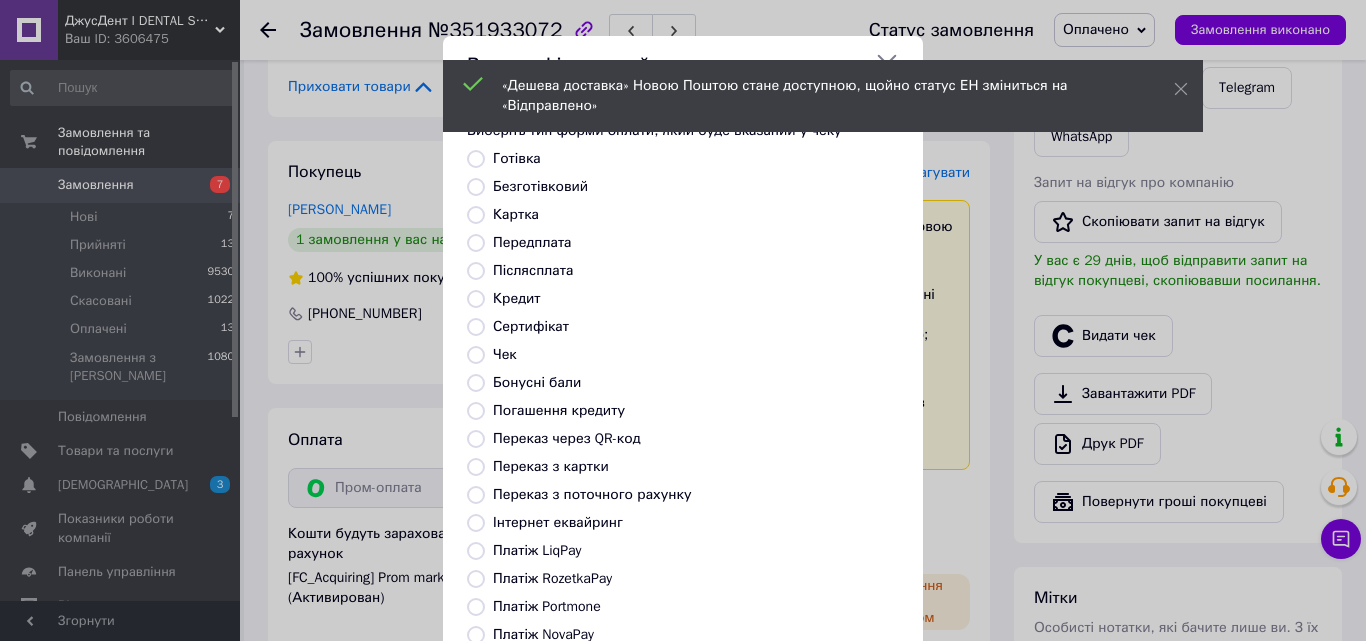 click on "Платіж RozetkaPay" at bounding box center [552, 578] 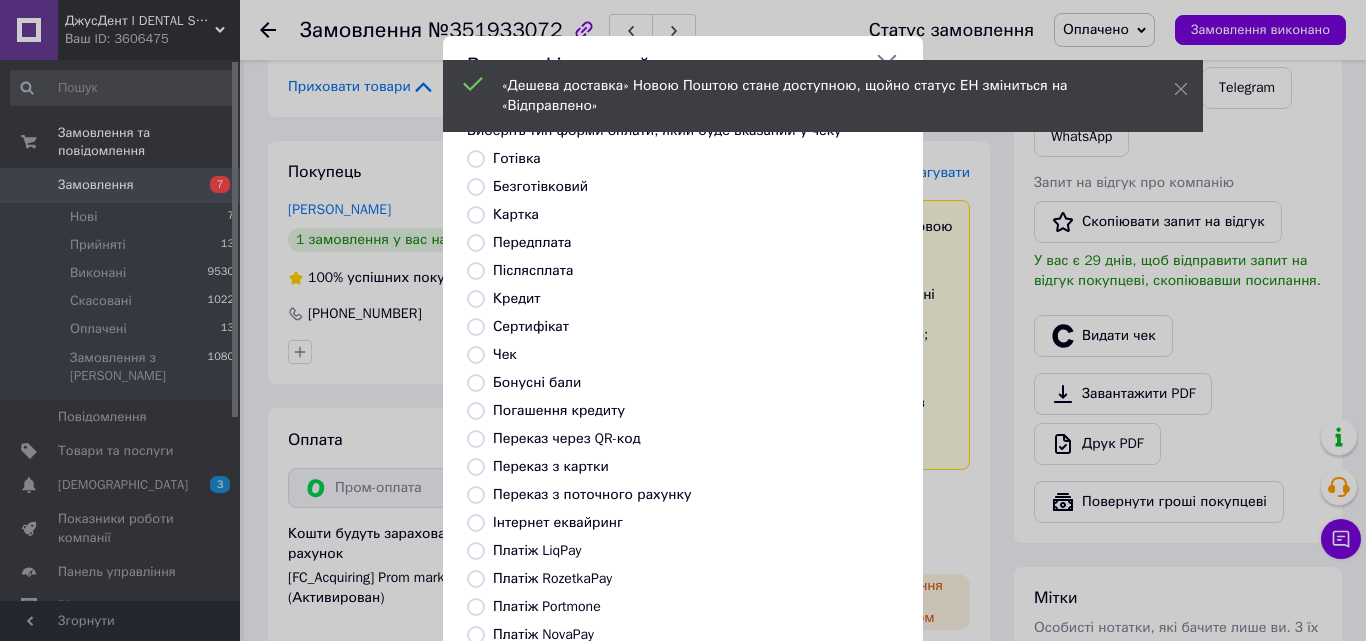 radio on "true" 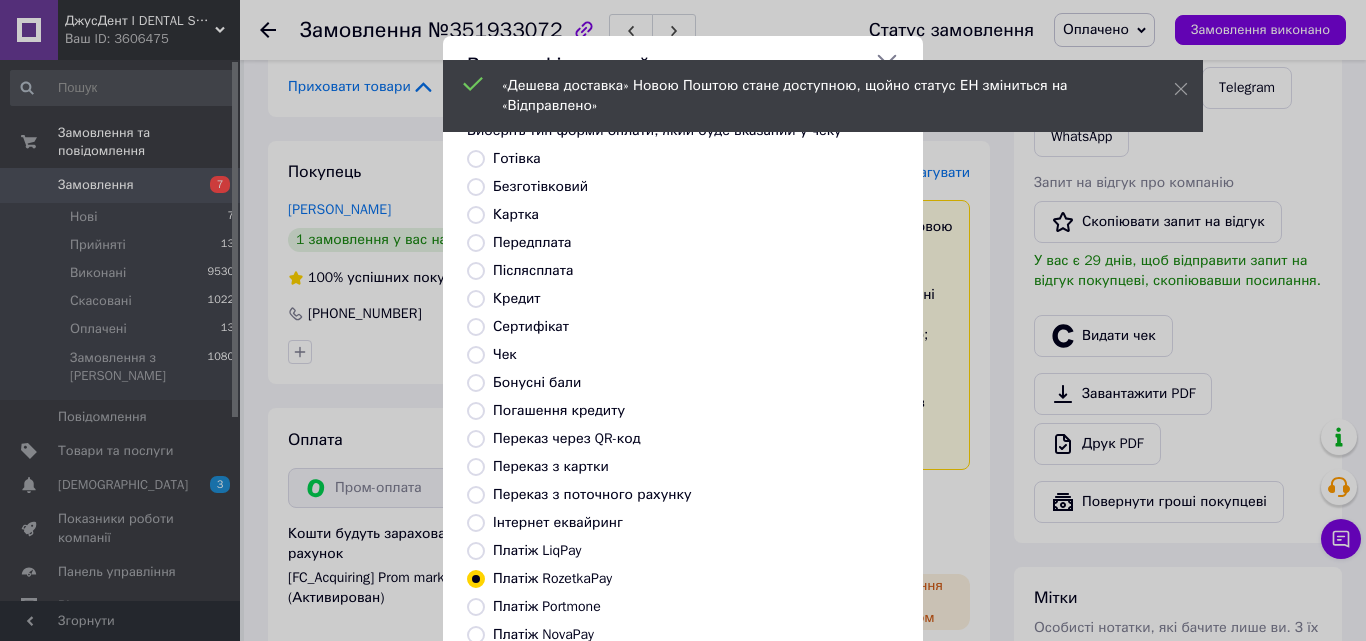 scroll, scrollTop: 218, scrollLeft: 0, axis: vertical 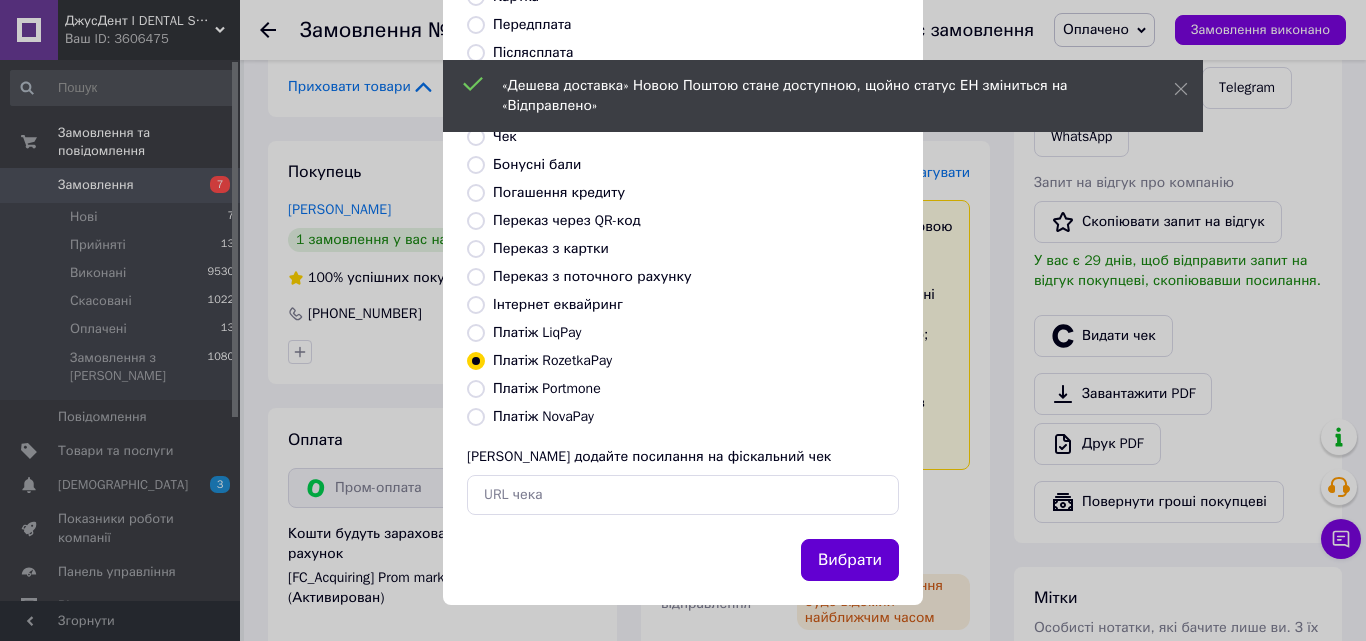 click on "Вибрати" at bounding box center (850, 560) 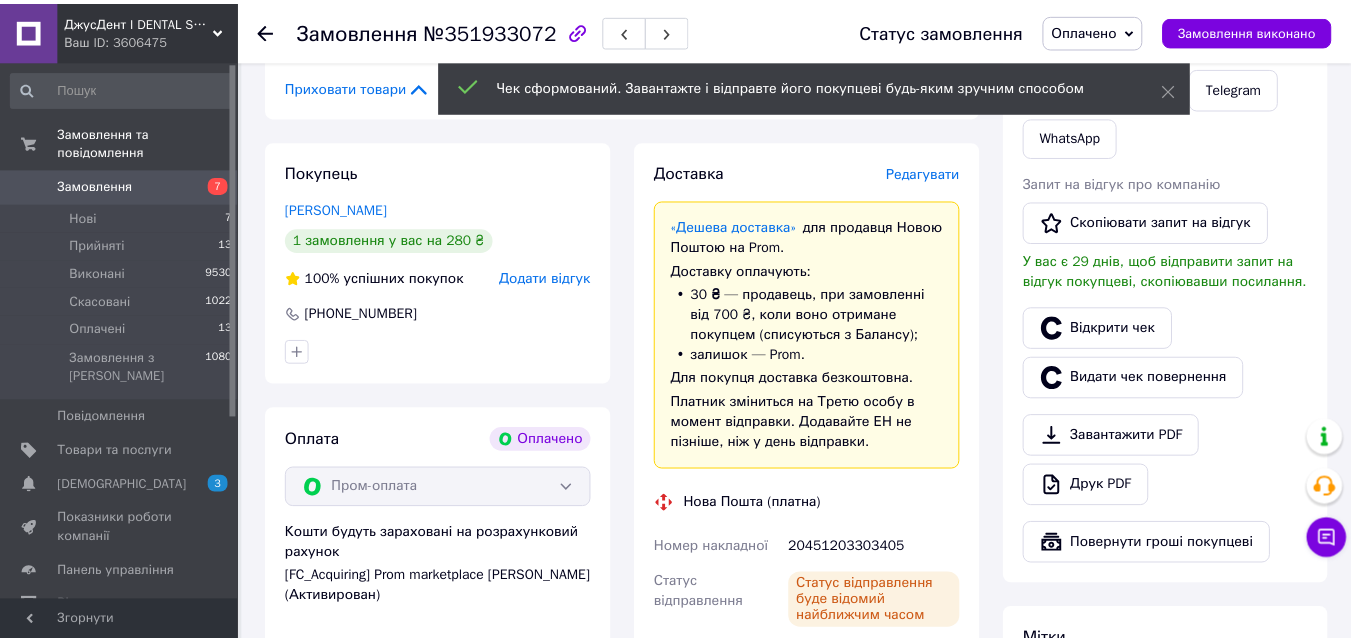 scroll, scrollTop: 1051, scrollLeft: 0, axis: vertical 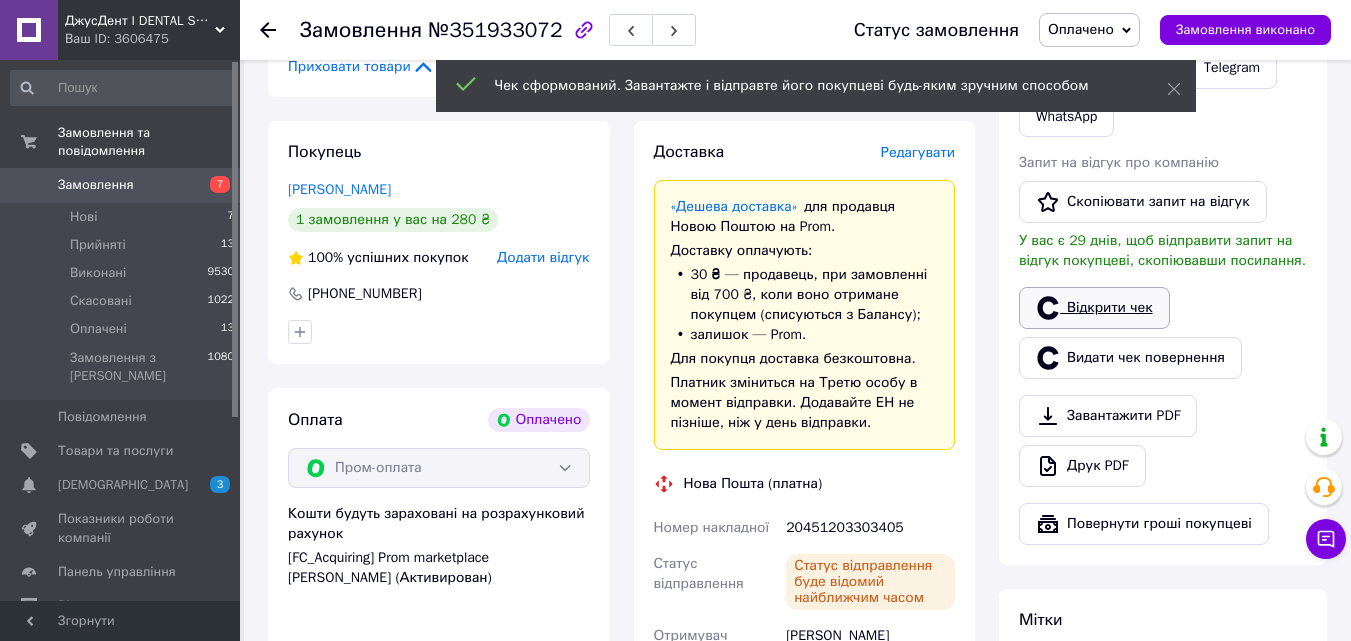 click on "Відкрити чек" at bounding box center [1094, 308] 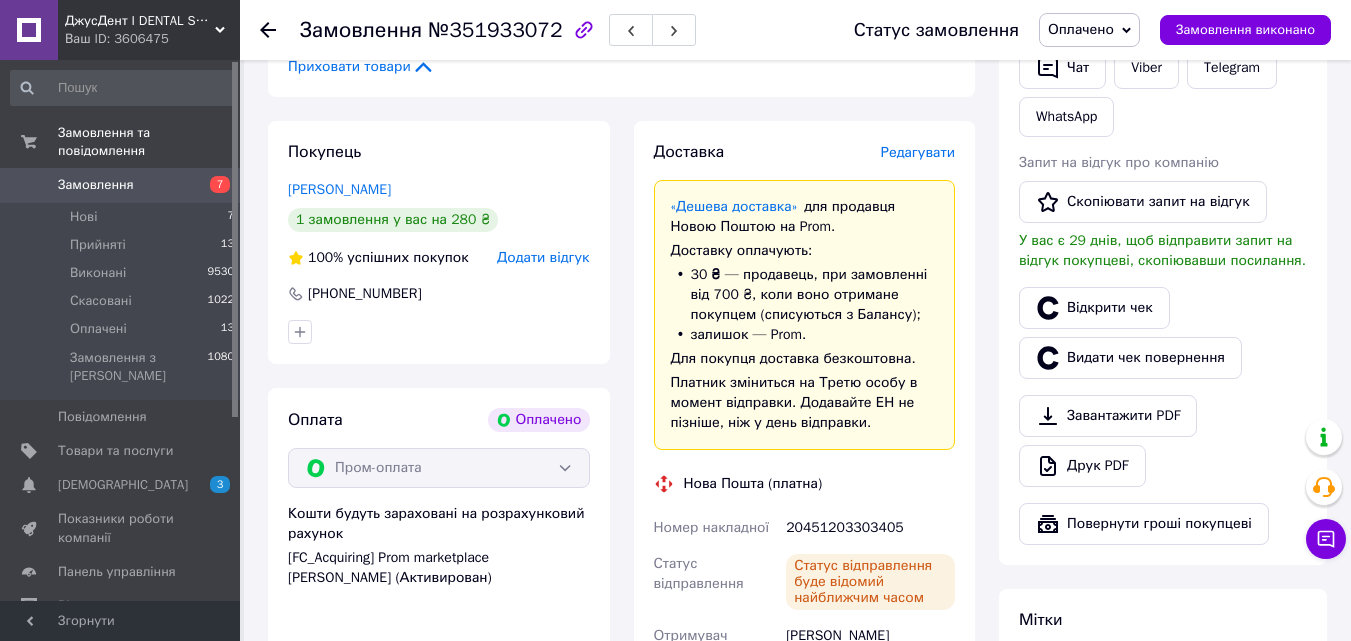 click on "Оплачено" at bounding box center (1081, 29) 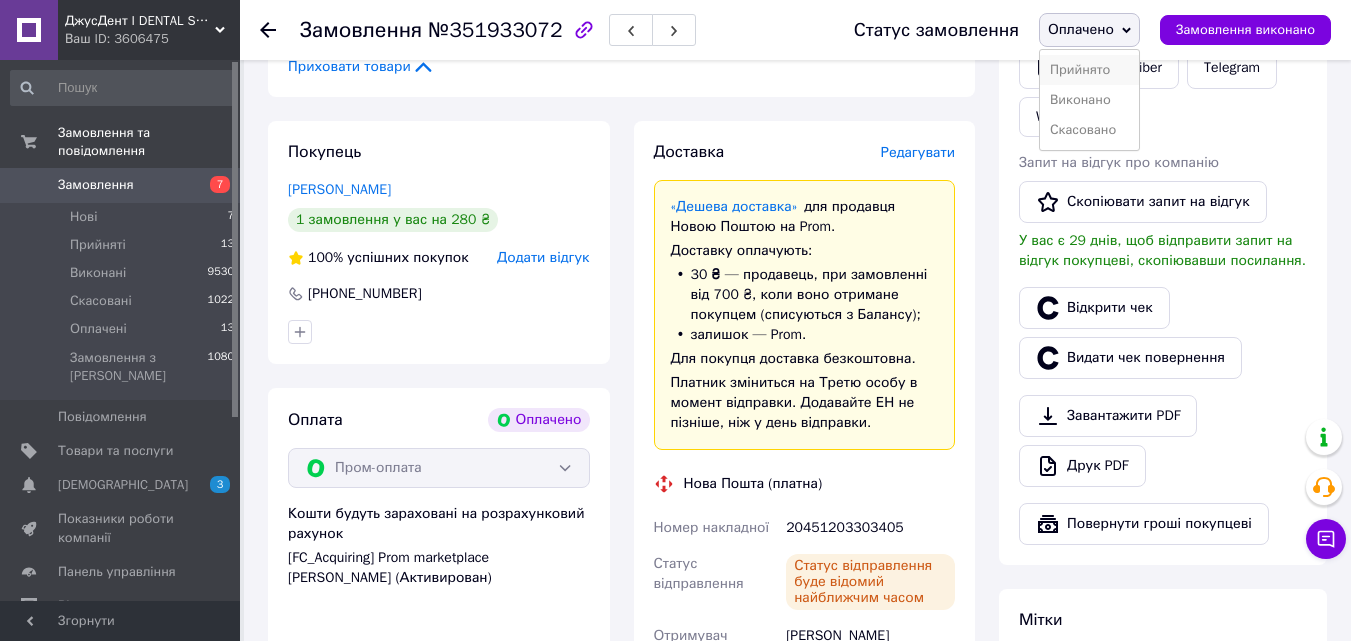 click on "Прийнято" at bounding box center [1089, 70] 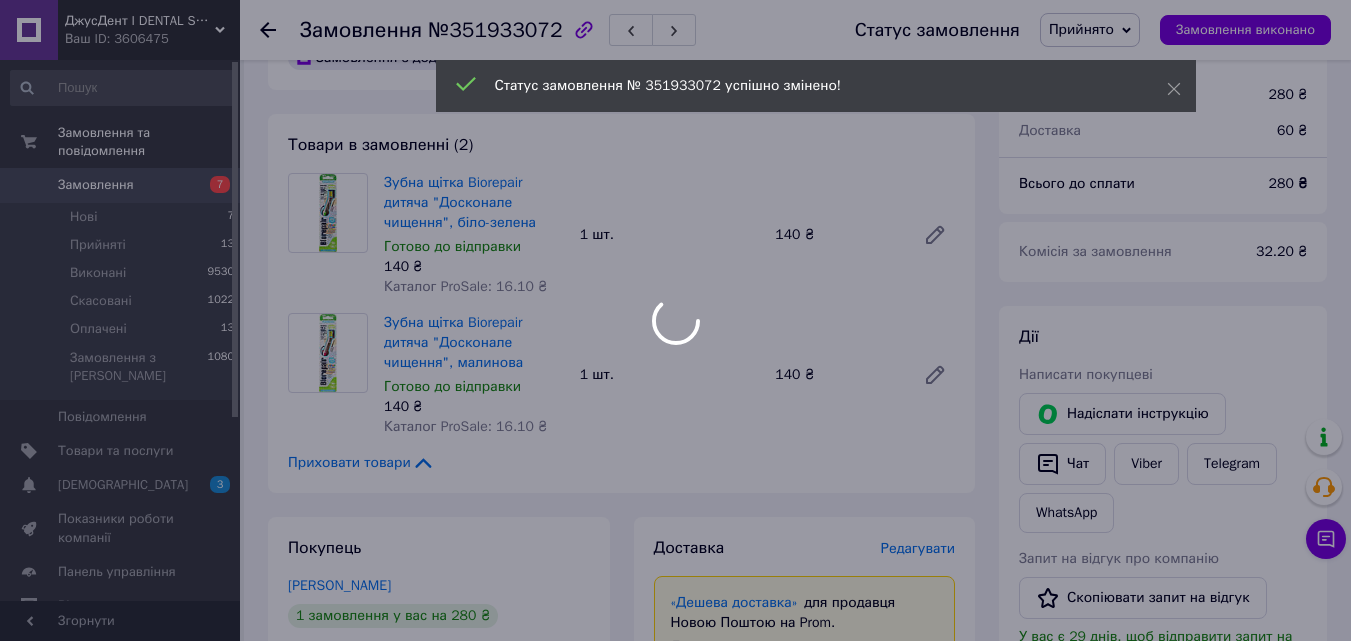 scroll, scrollTop: 651, scrollLeft: 0, axis: vertical 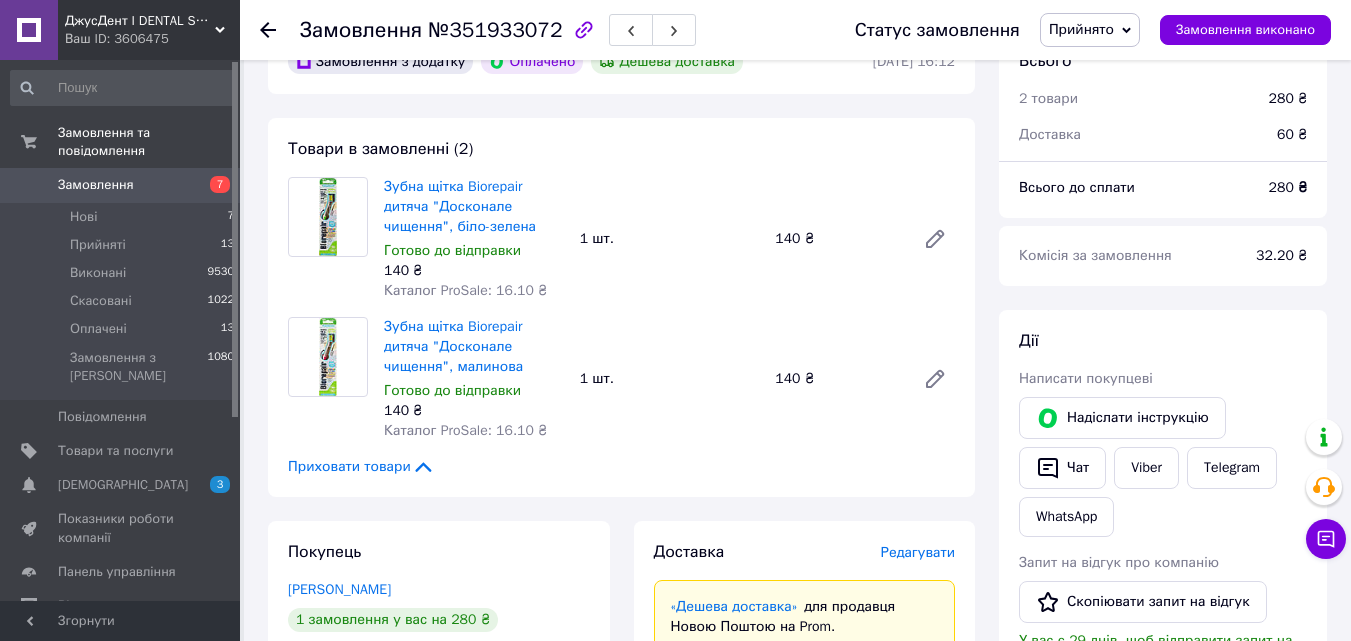 click 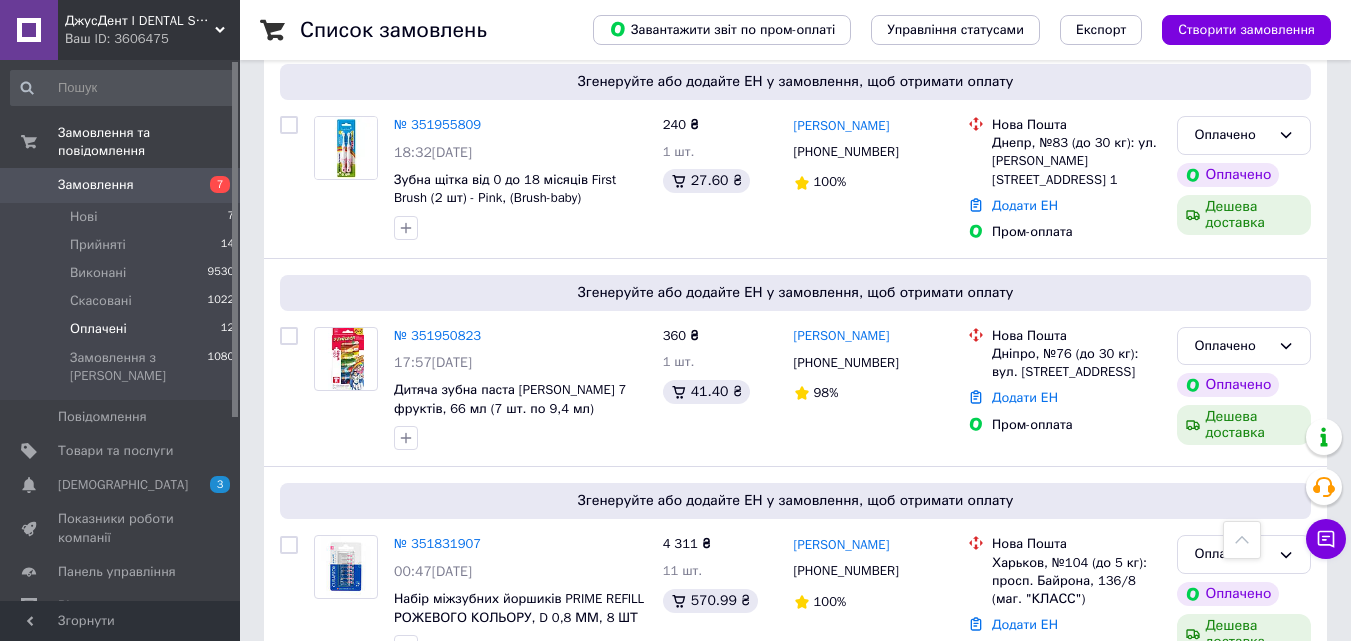 scroll, scrollTop: 2409, scrollLeft: 0, axis: vertical 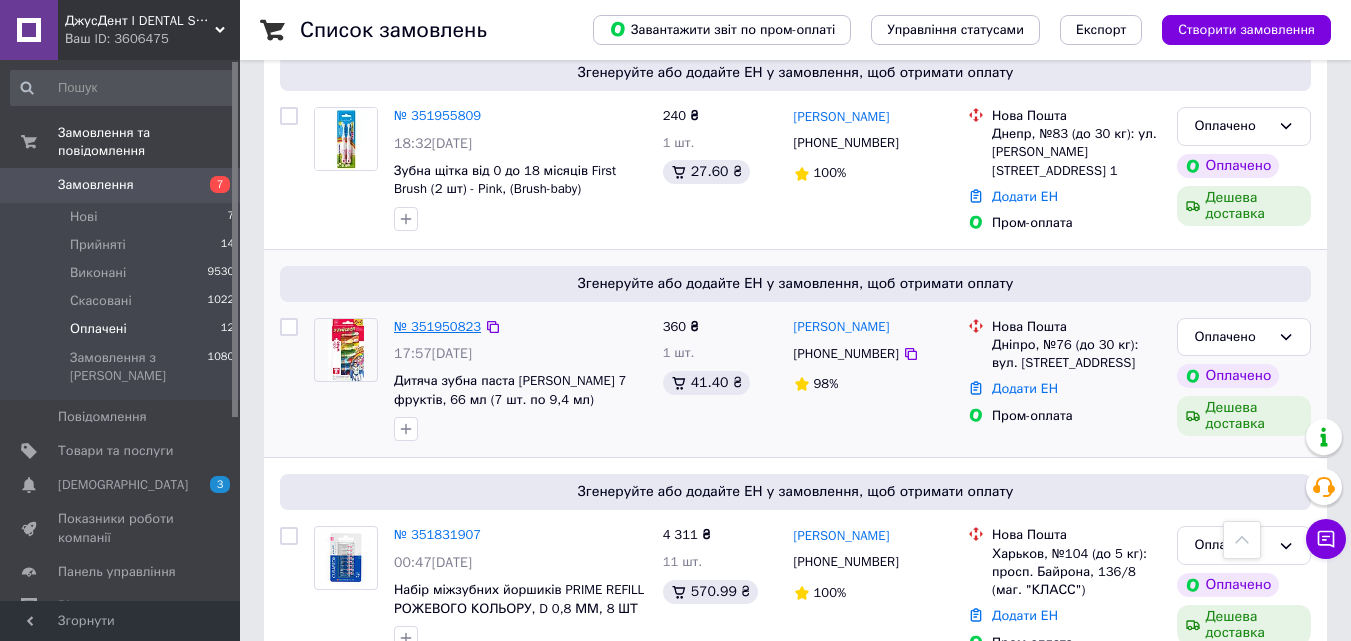 click on "№ 351950823" at bounding box center (437, 326) 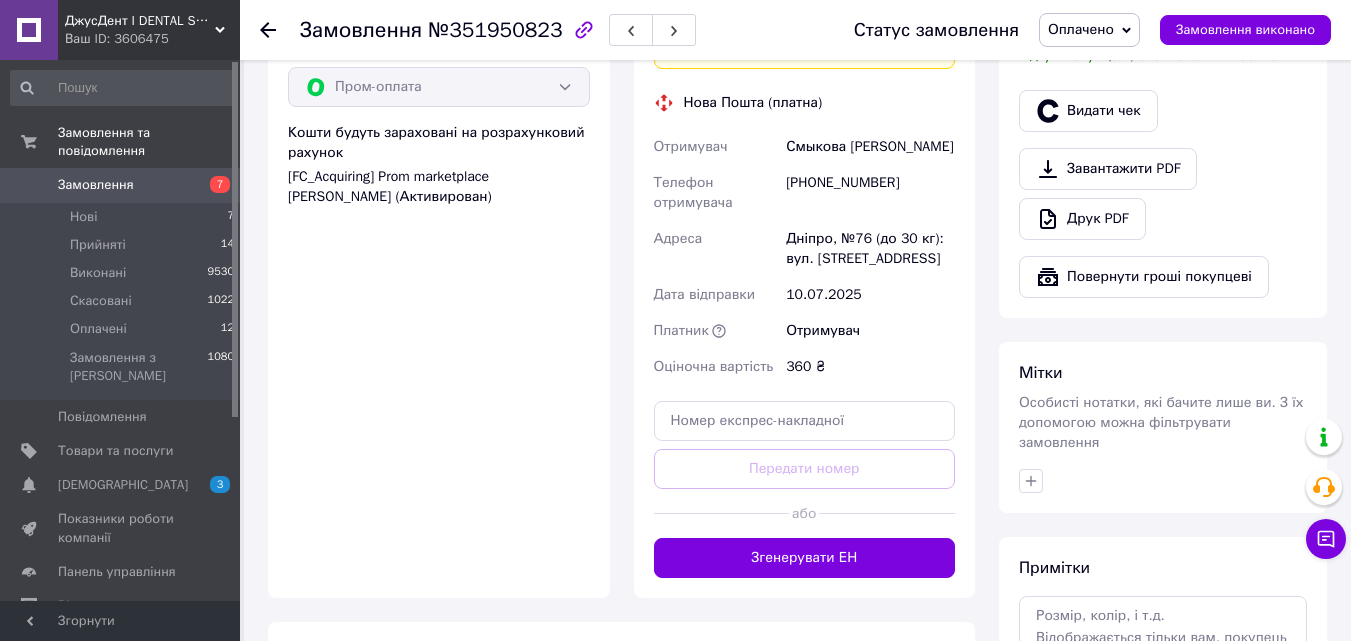 scroll, scrollTop: 1274, scrollLeft: 0, axis: vertical 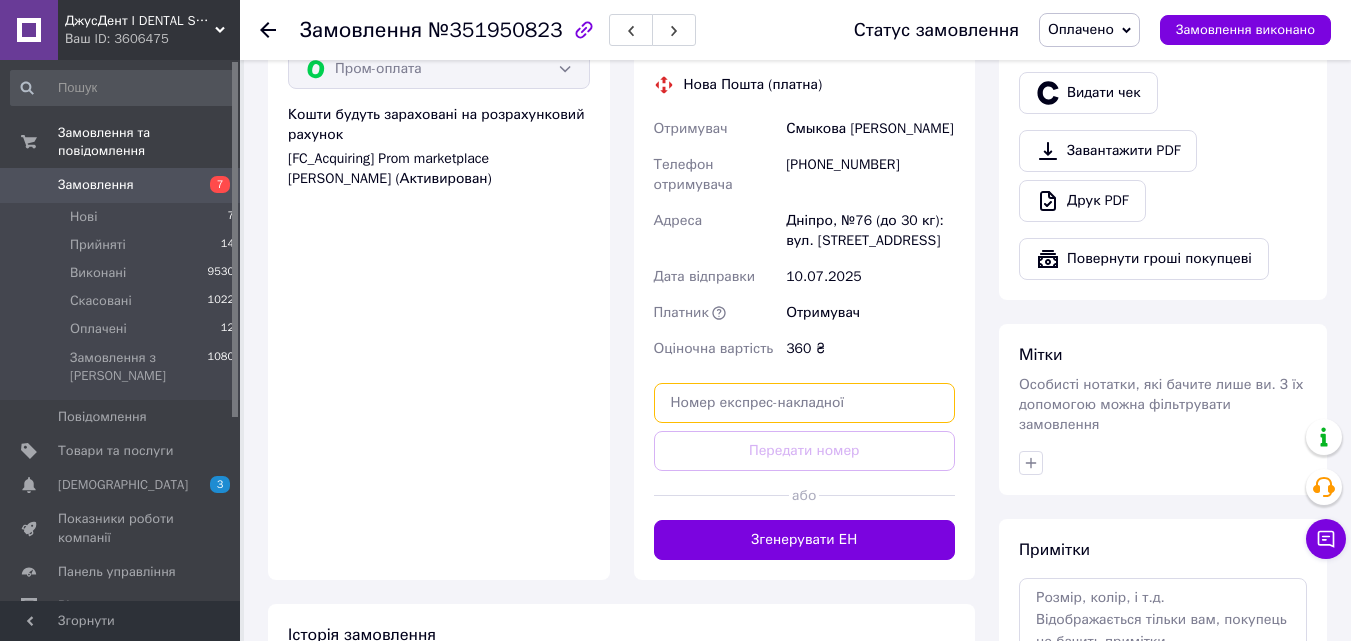 click at bounding box center [805, 403] 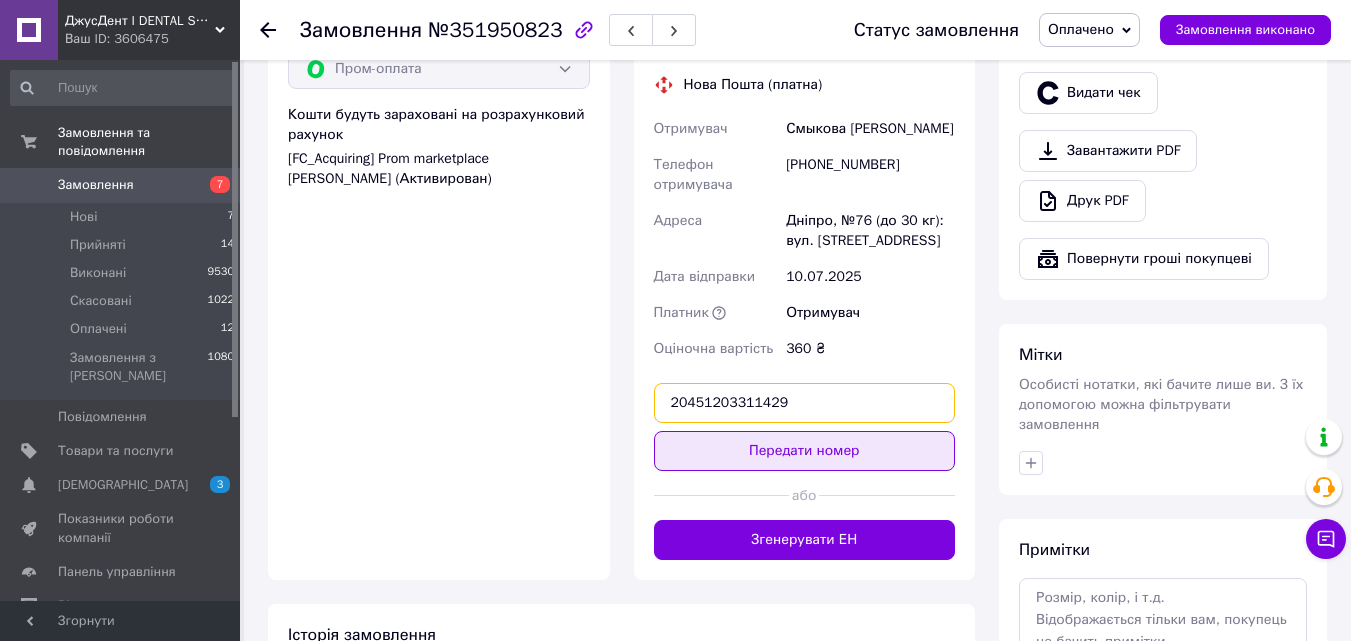type on "20451203311429" 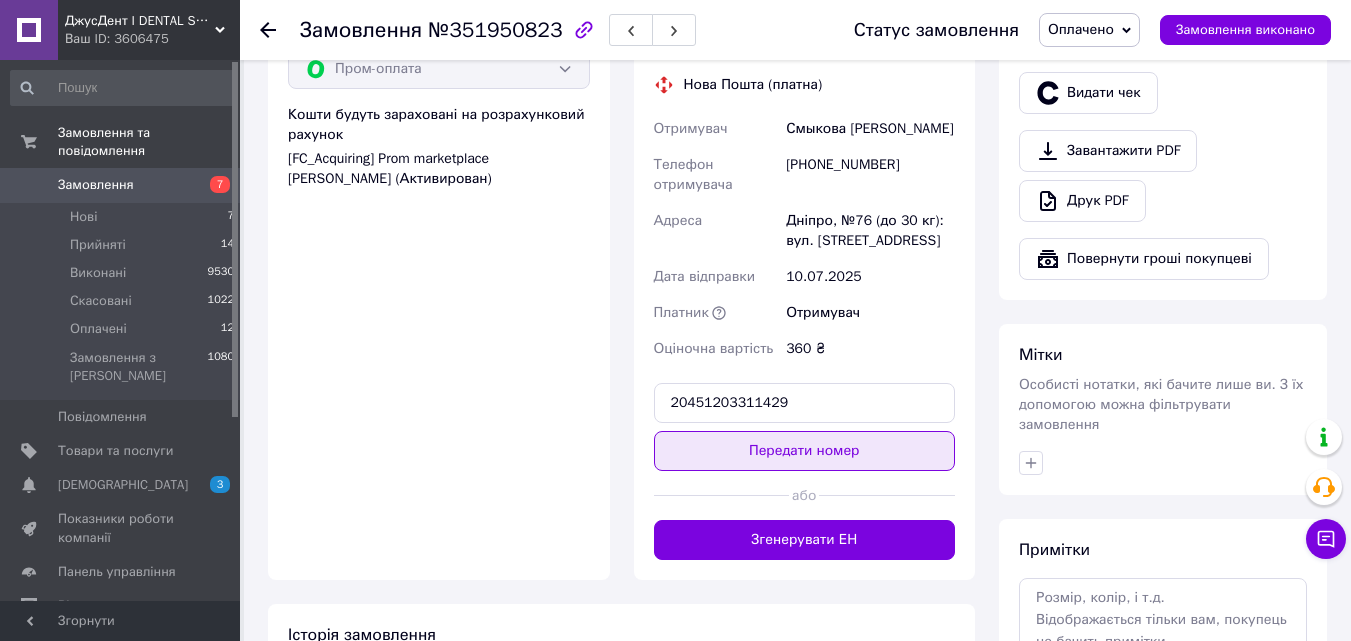 click on "Передати номер" at bounding box center [805, 451] 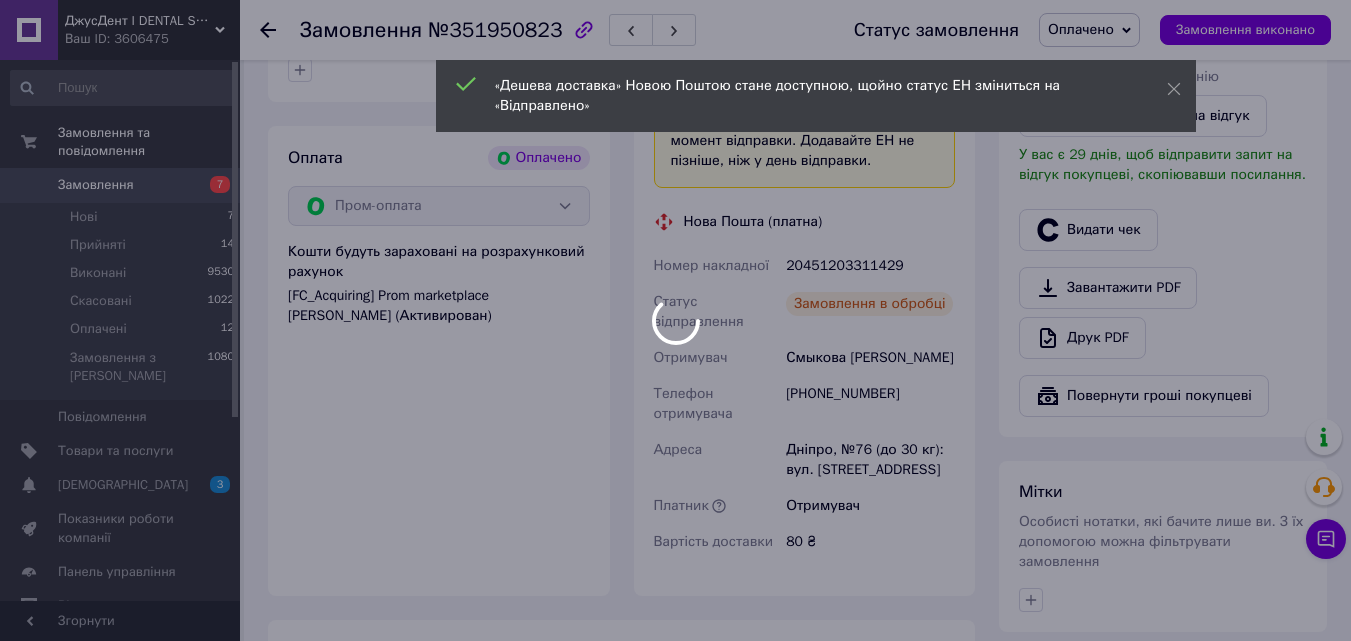 scroll, scrollTop: 1074, scrollLeft: 0, axis: vertical 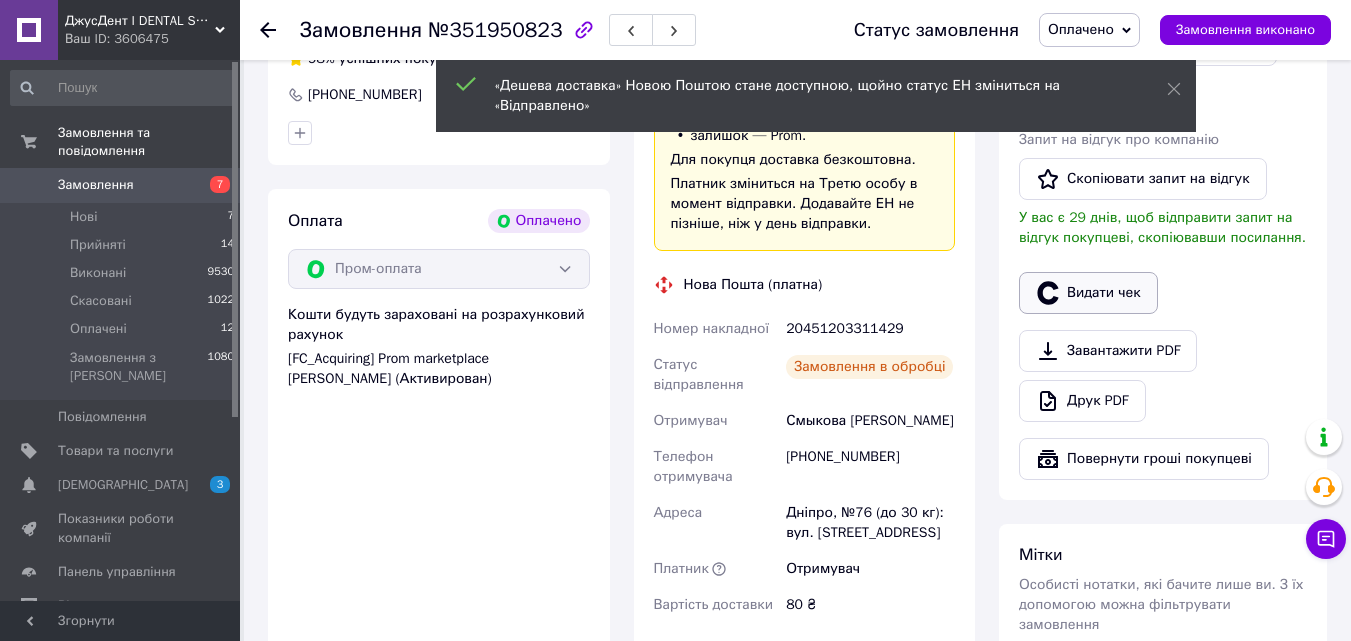 click on "Видати чек" at bounding box center [1088, 293] 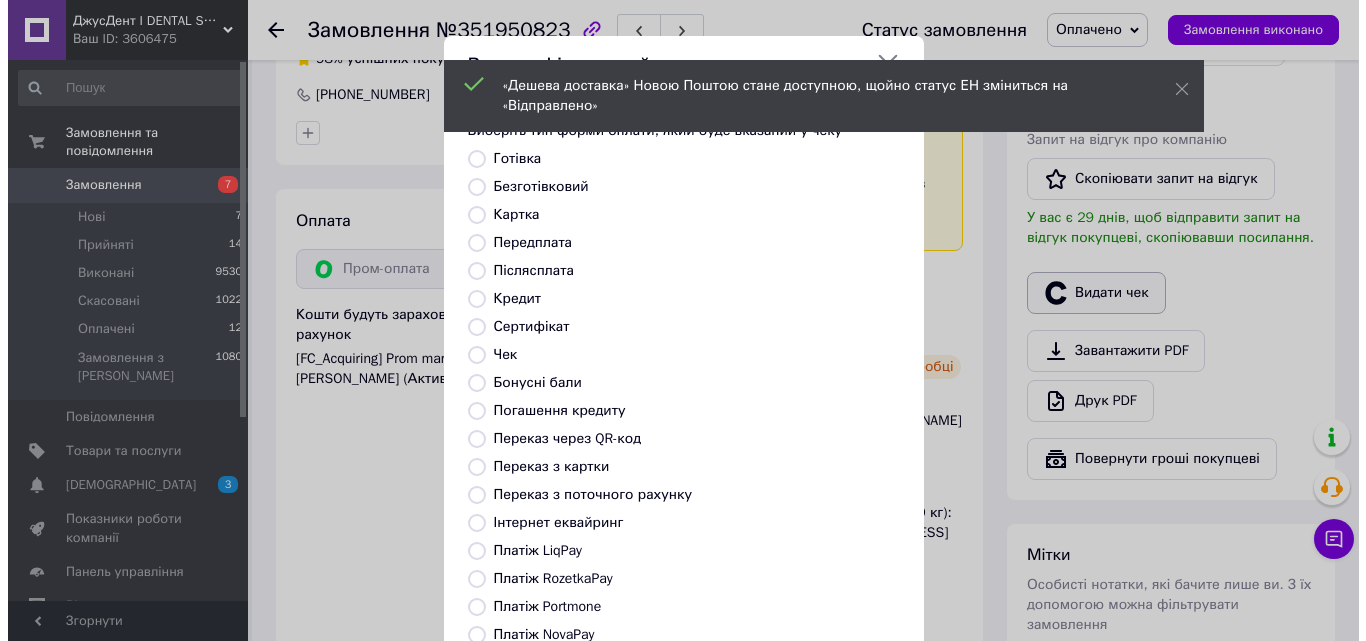 scroll, scrollTop: 1054, scrollLeft: 0, axis: vertical 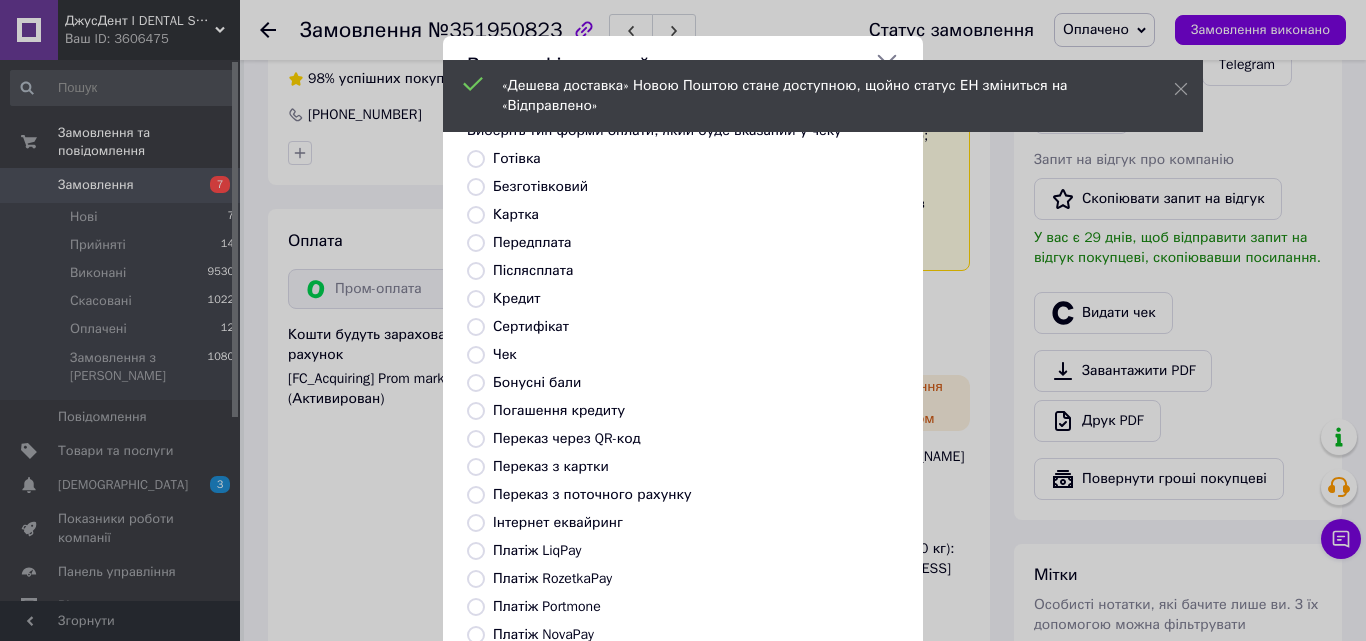 click on "Платіж RozetkaPay" at bounding box center (552, 578) 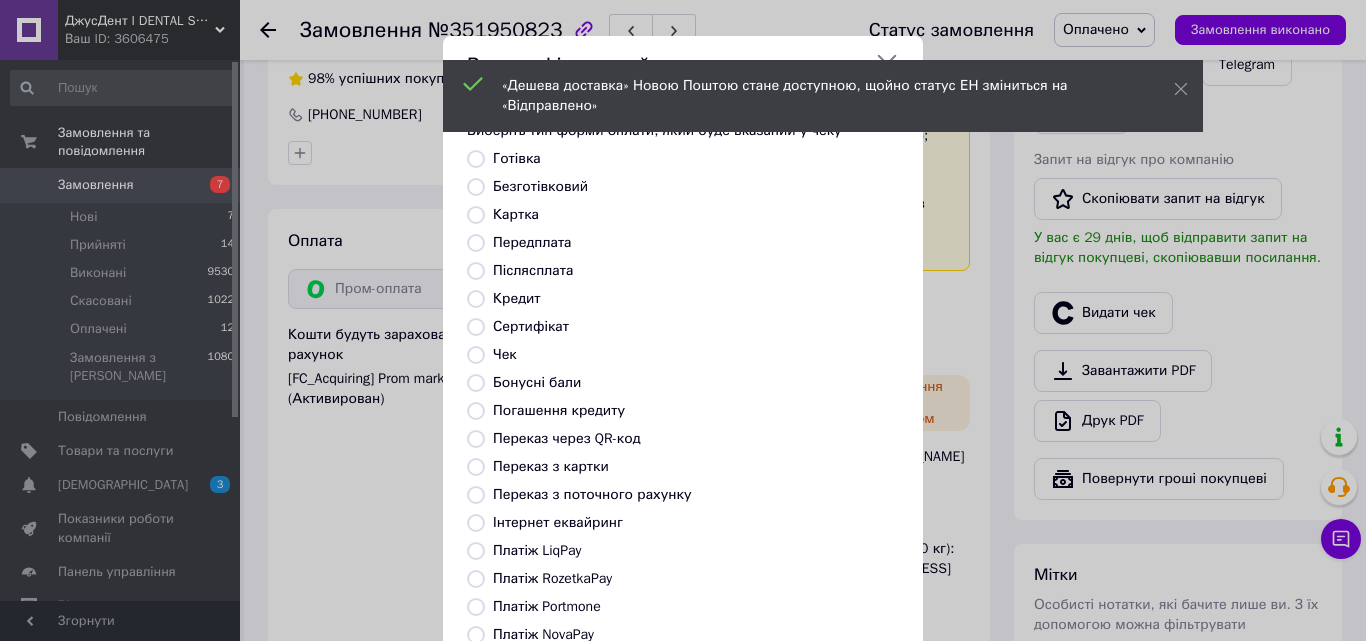 radio on "true" 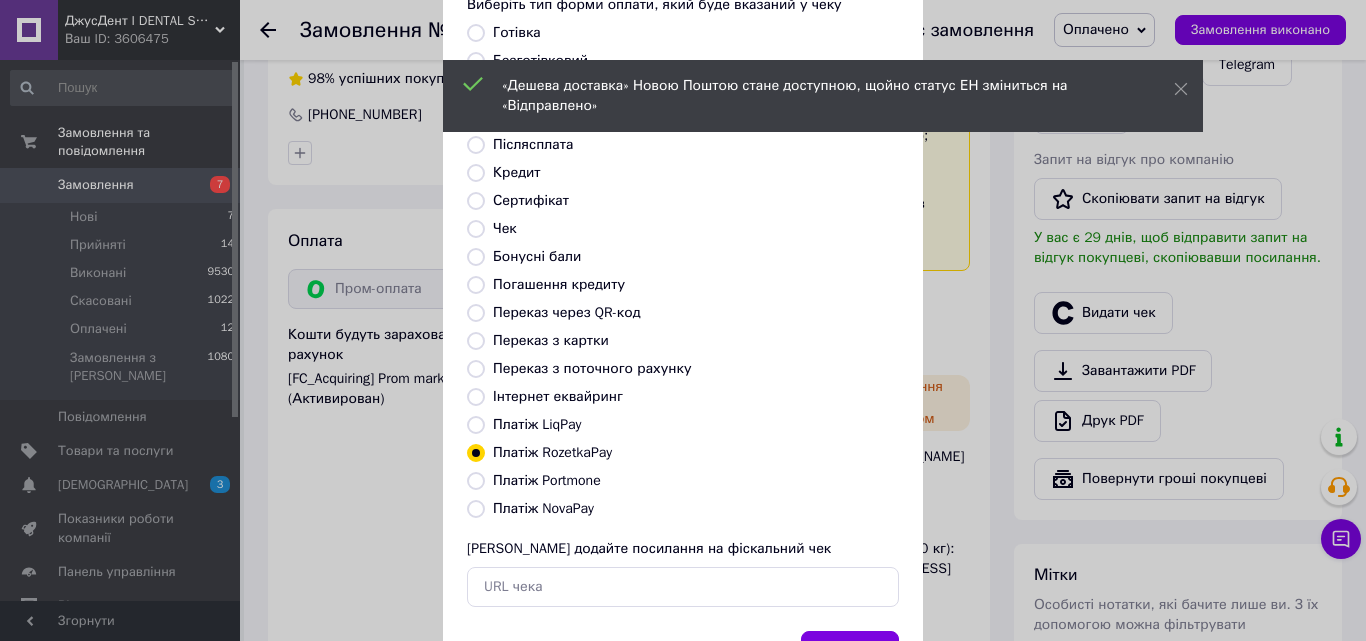 scroll, scrollTop: 218, scrollLeft: 0, axis: vertical 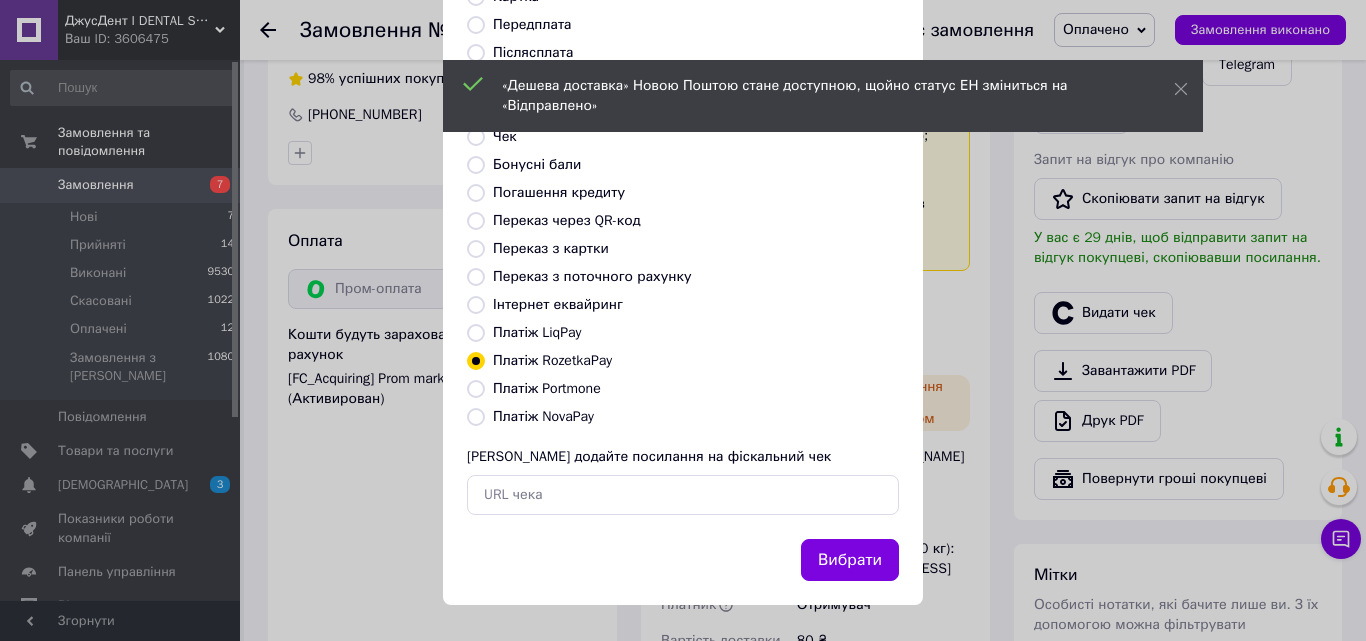 click on "Вибрати" at bounding box center (850, 560) 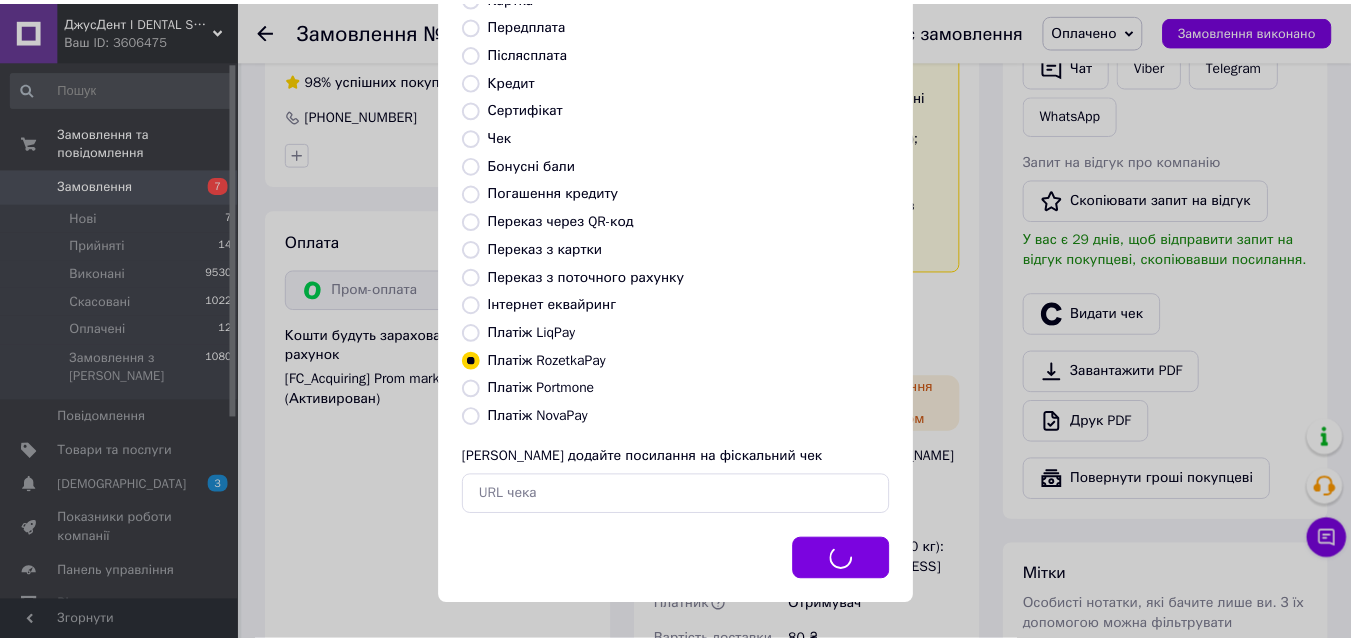 scroll, scrollTop: 1074, scrollLeft: 0, axis: vertical 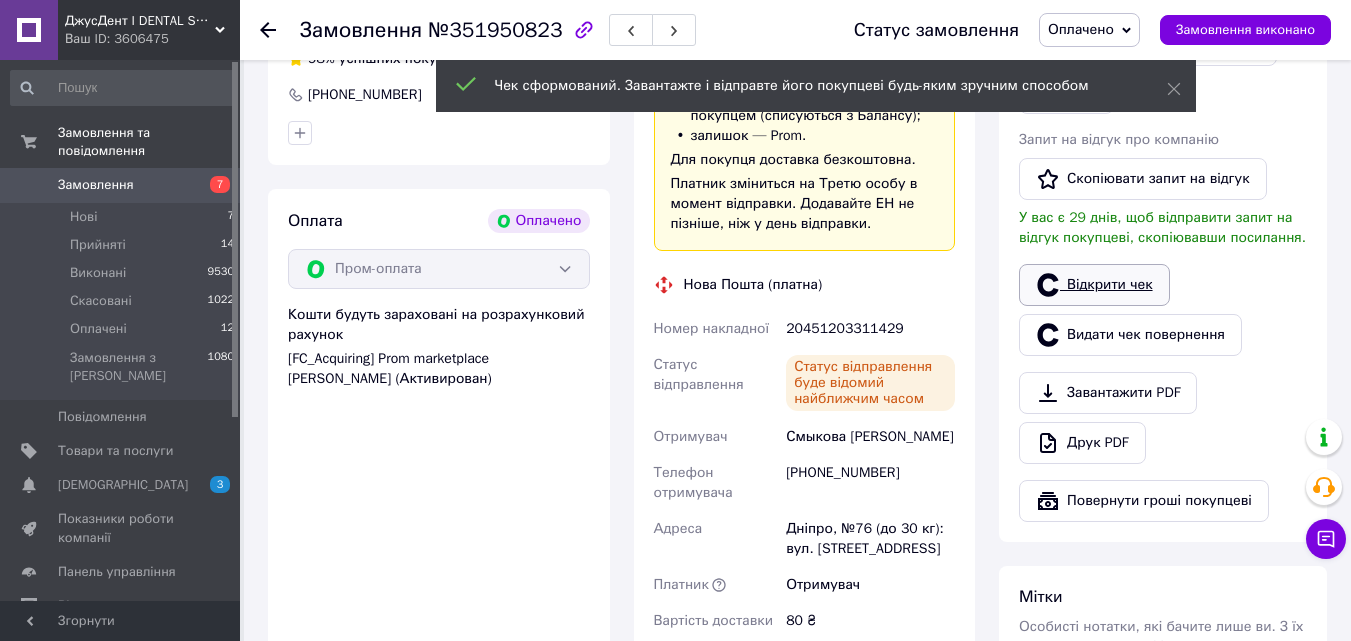 click on "Відкрити чек" at bounding box center (1094, 285) 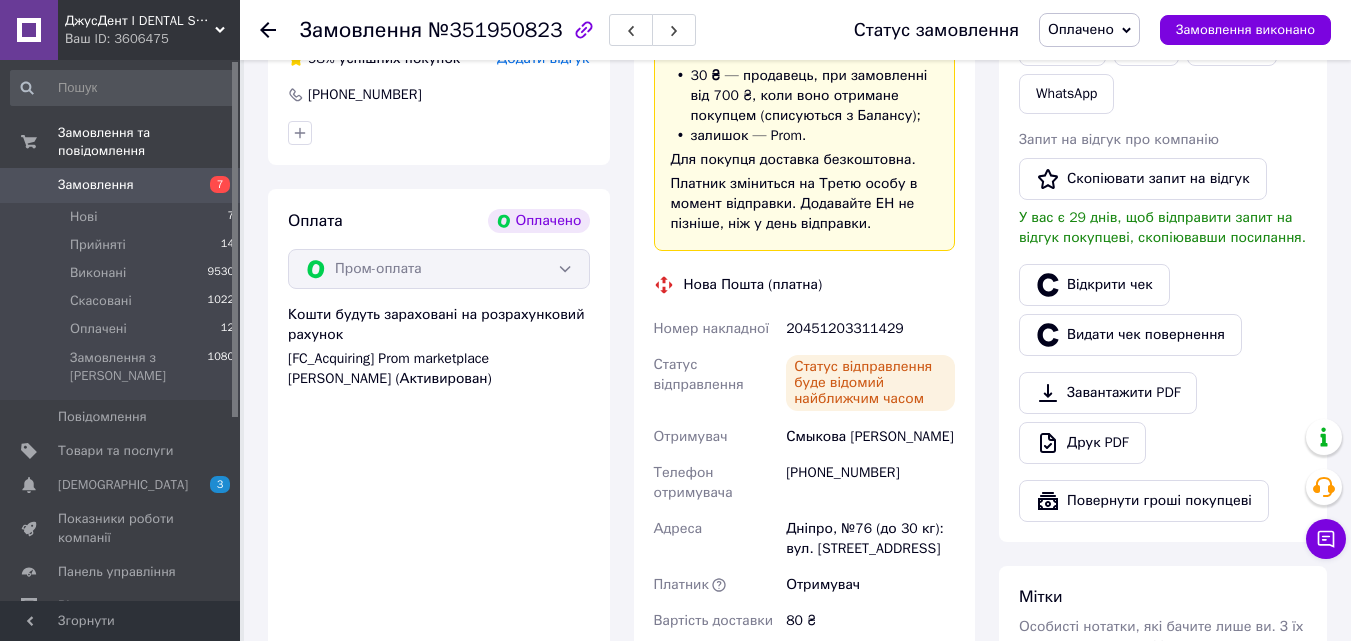 click on "Оплачено" at bounding box center [1081, 29] 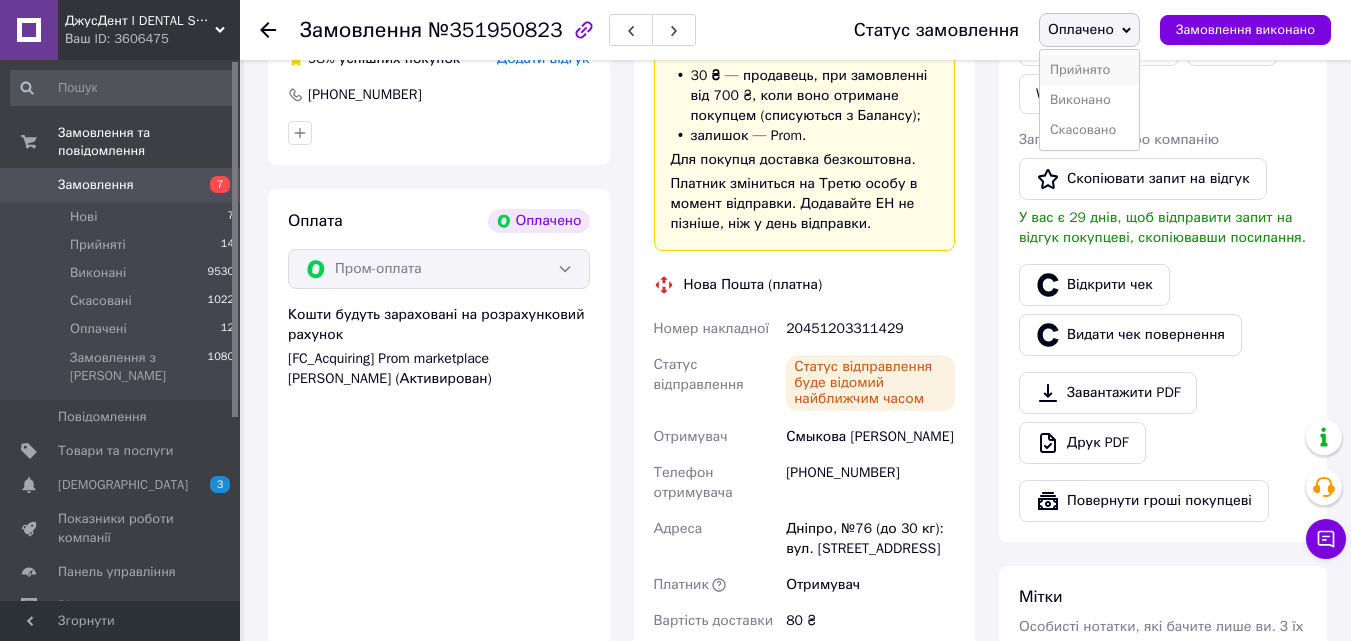 click on "Прийнято" at bounding box center (1089, 70) 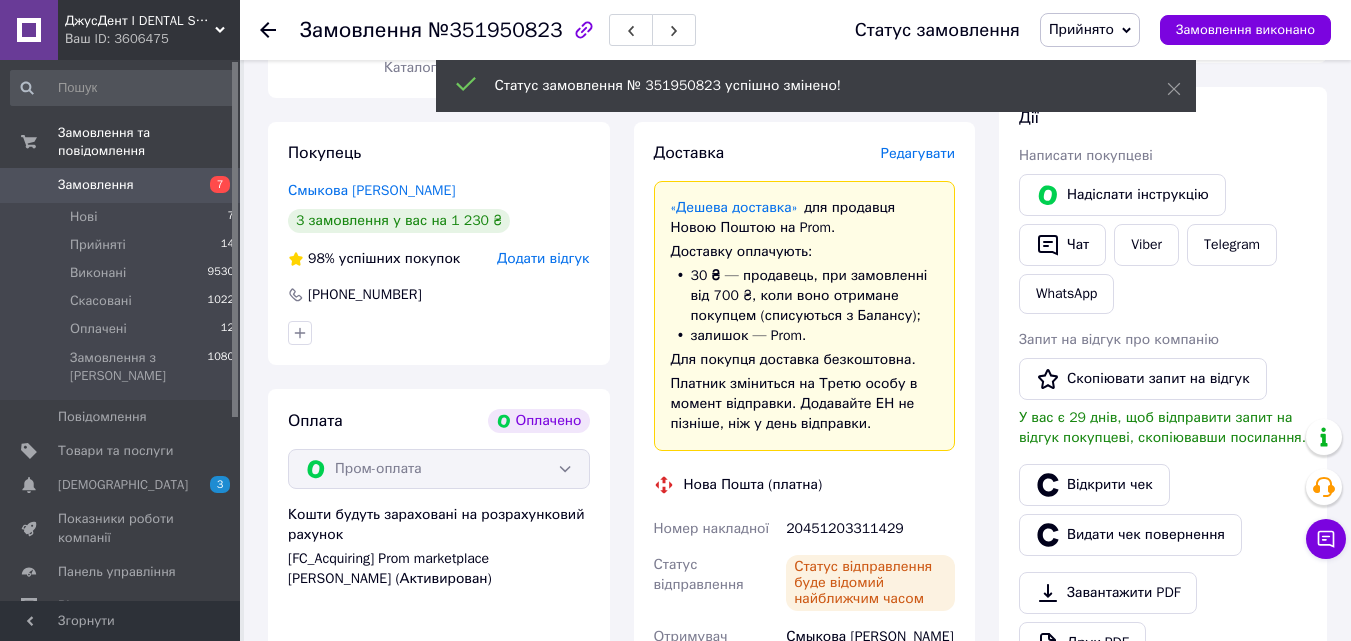 scroll, scrollTop: 974, scrollLeft: 0, axis: vertical 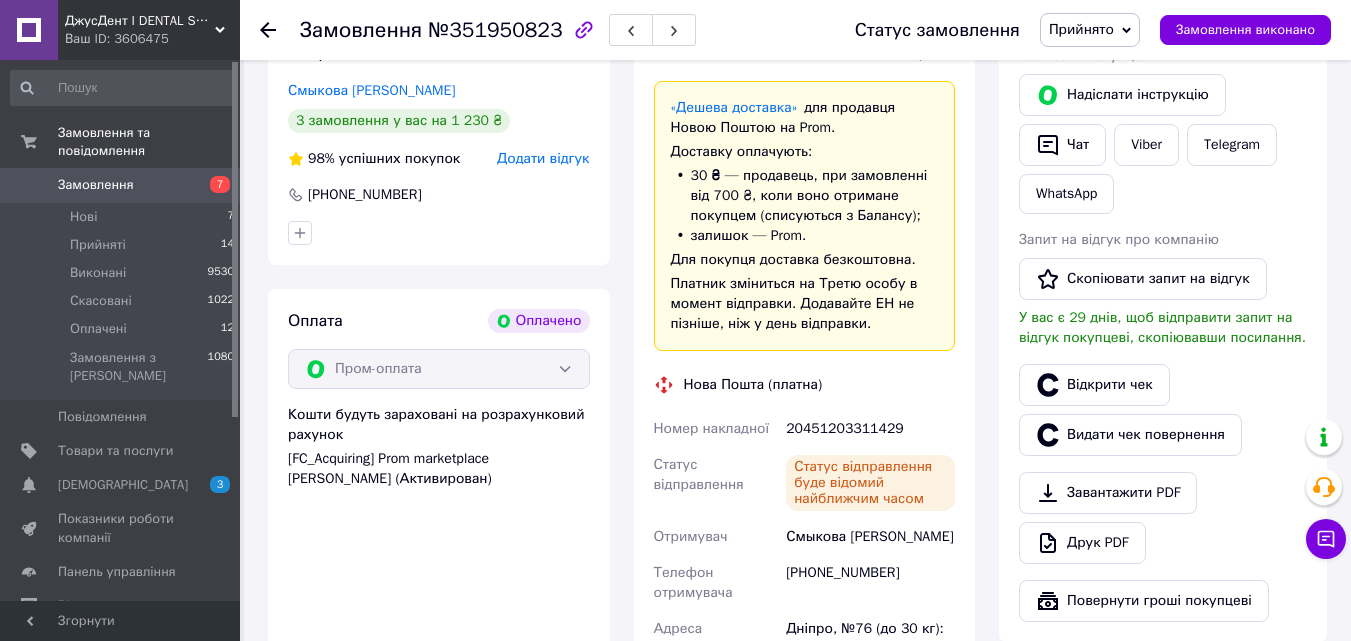 click at bounding box center [268, 30] 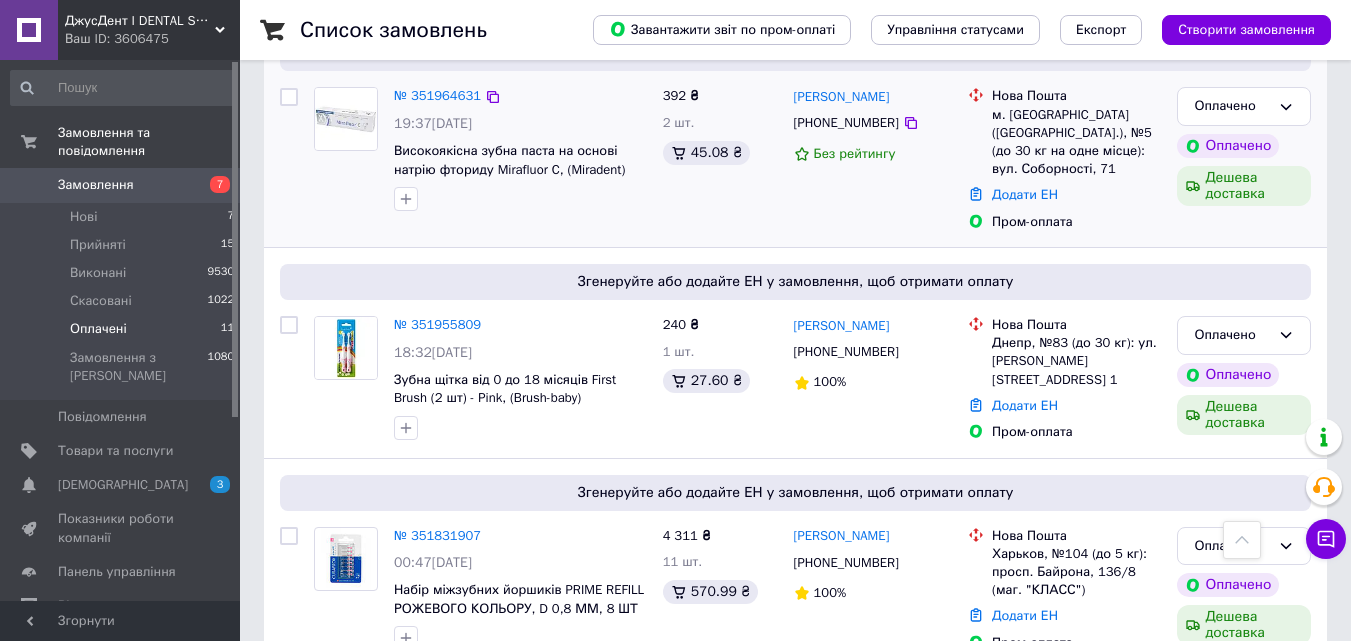 scroll, scrollTop: 2201, scrollLeft: 0, axis: vertical 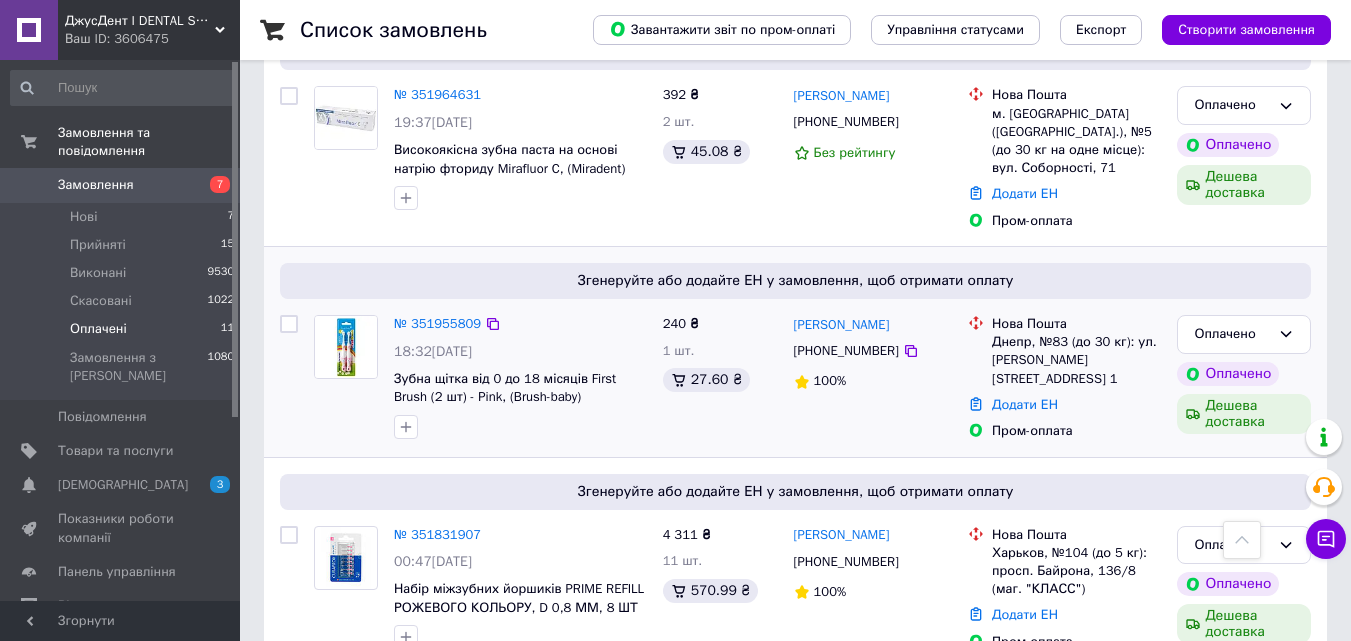 click on "№ 351955809" at bounding box center [437, 324] 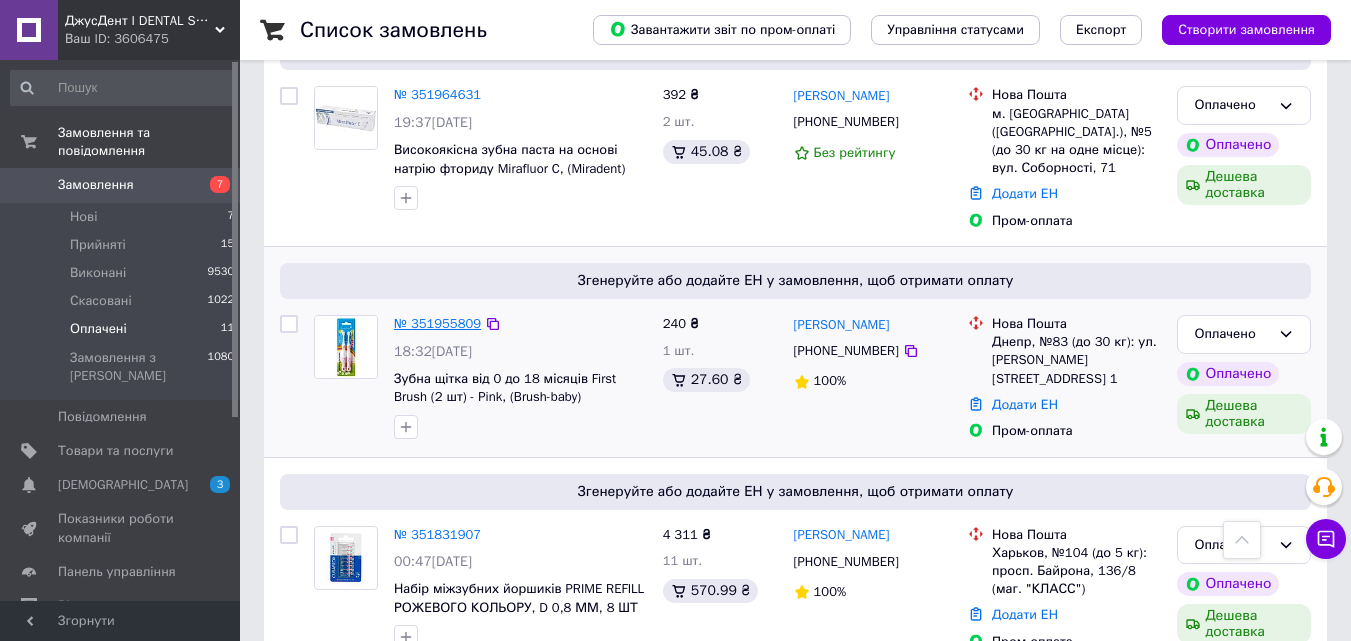 click on "№ 351955809" at bounding box center (437, 323) 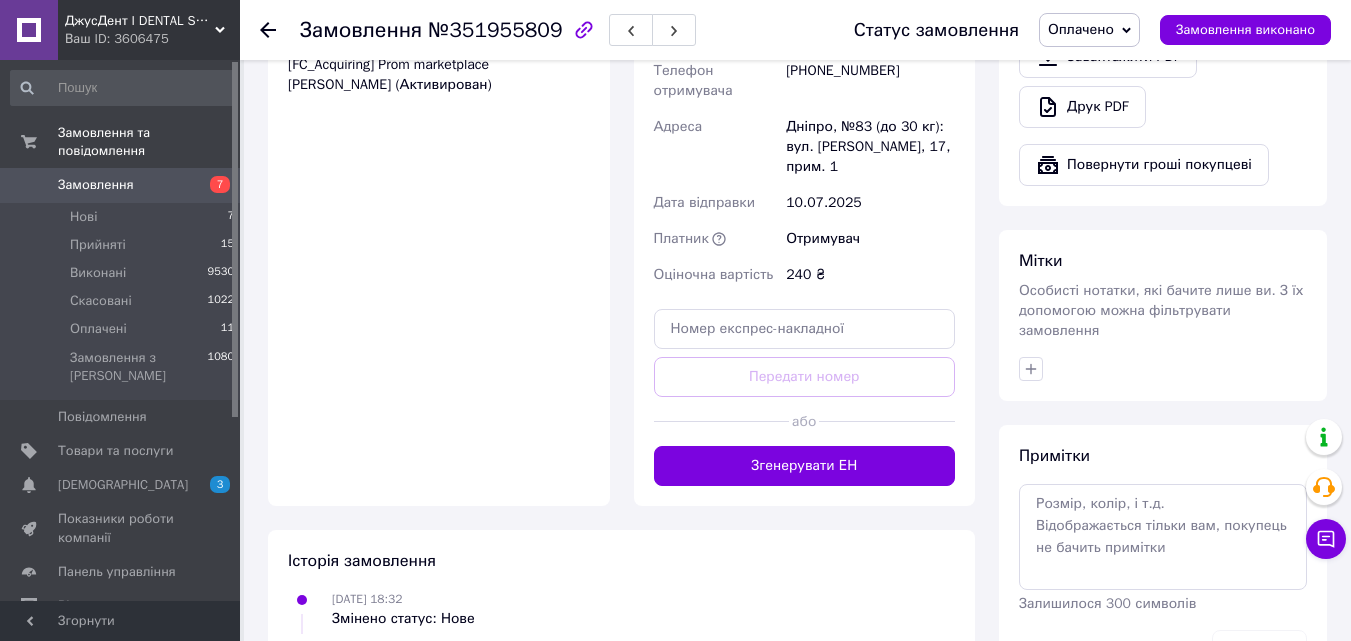 scroll, scrollTop: 1376, scrollLeft: 0, axis: vertical 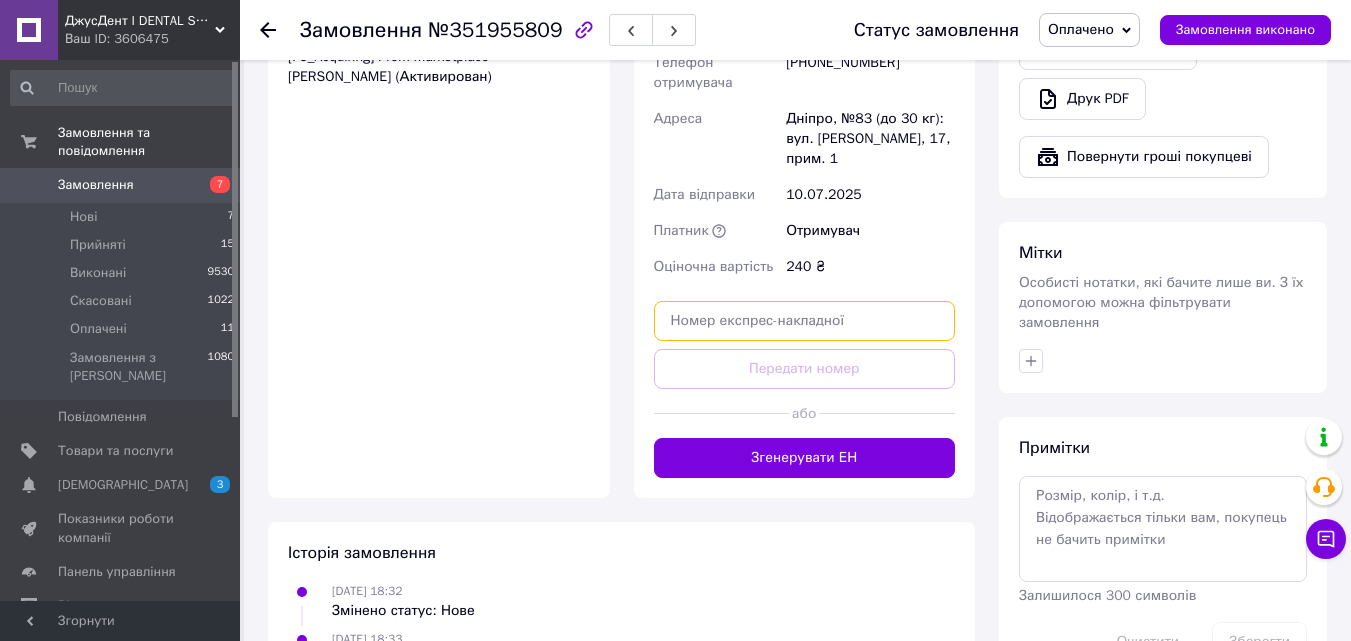 click at bounding box center (805, 321) 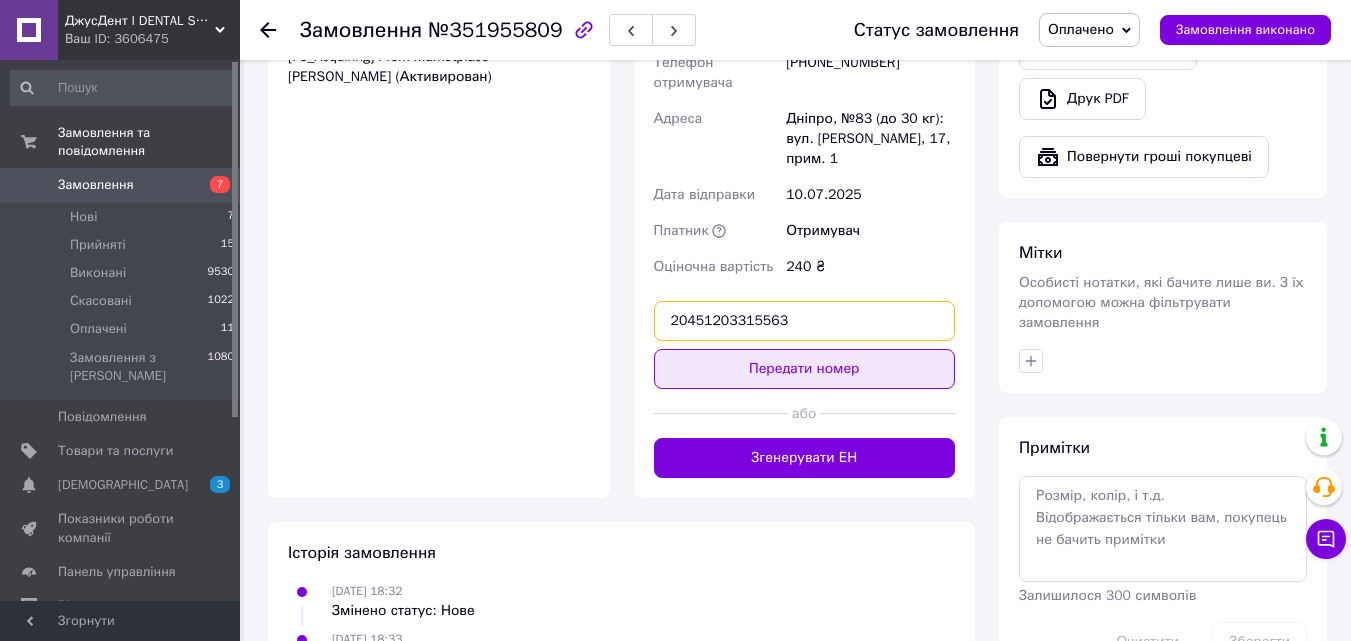 type on "20451203315563" 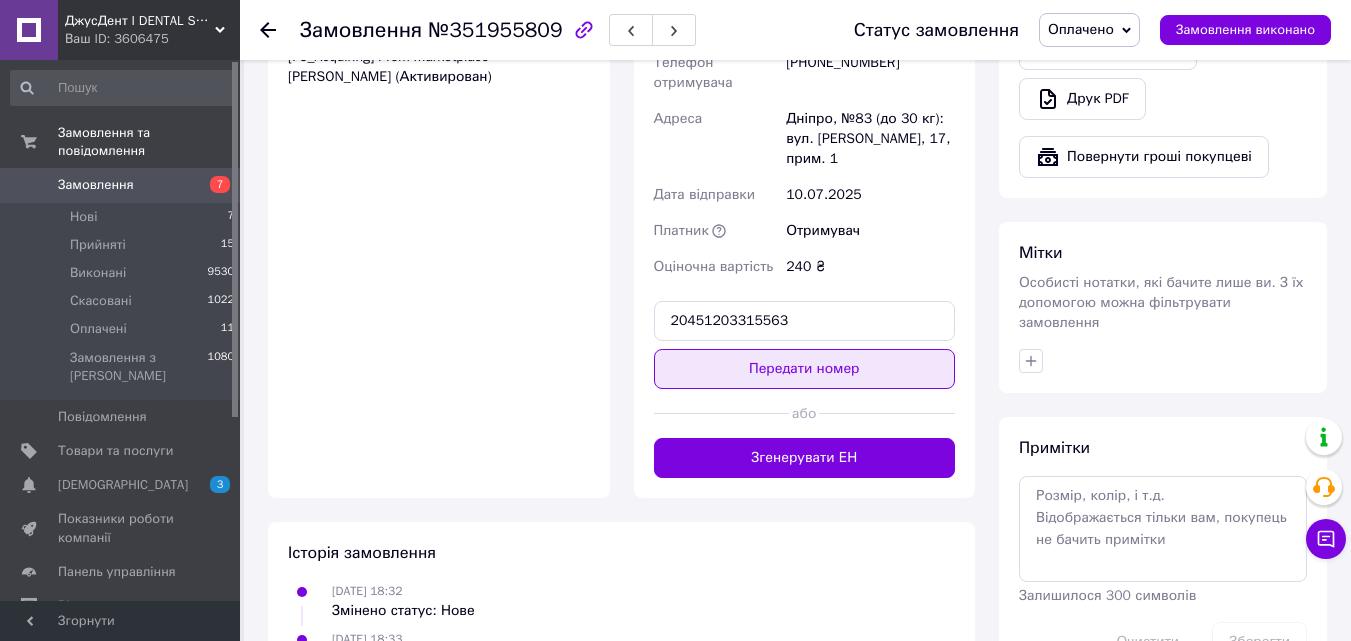 click on "Передати номер" at bounding box center (805, 369) 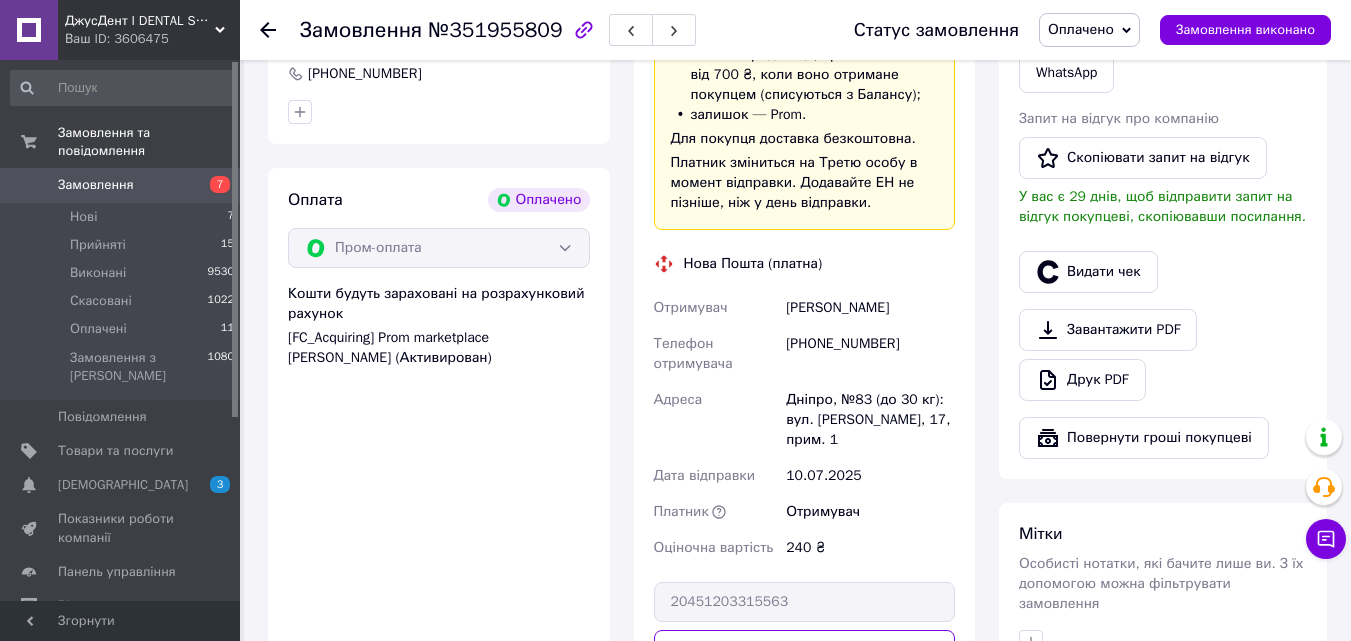 scroll, scrollTop: 1076, scrollLeft: 0, axis: vertical 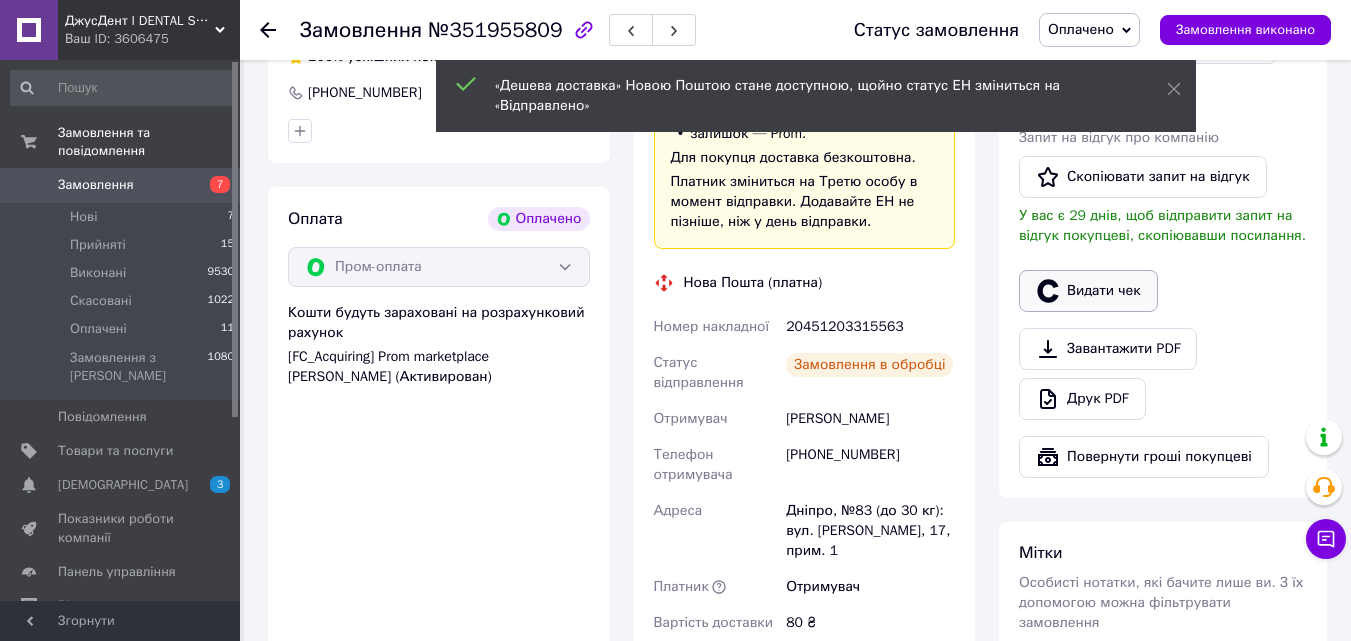 click 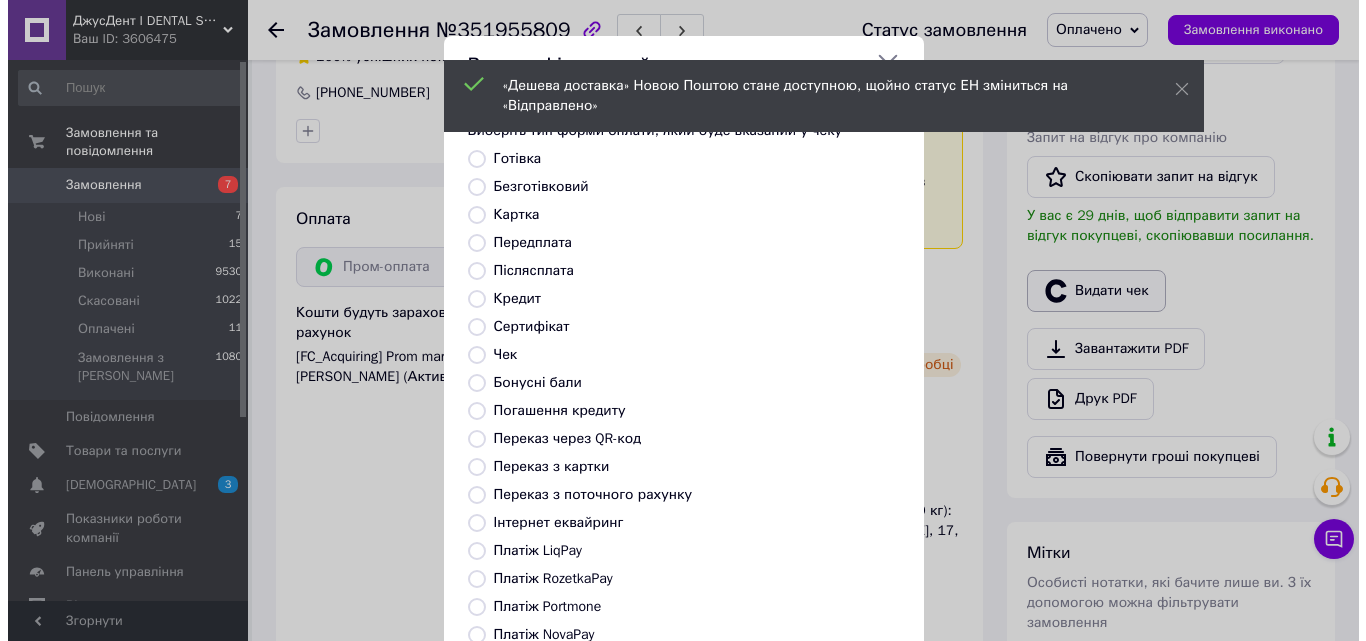 scroll, scrollTop: 1056, scrollLeft: 0, axis: vertical 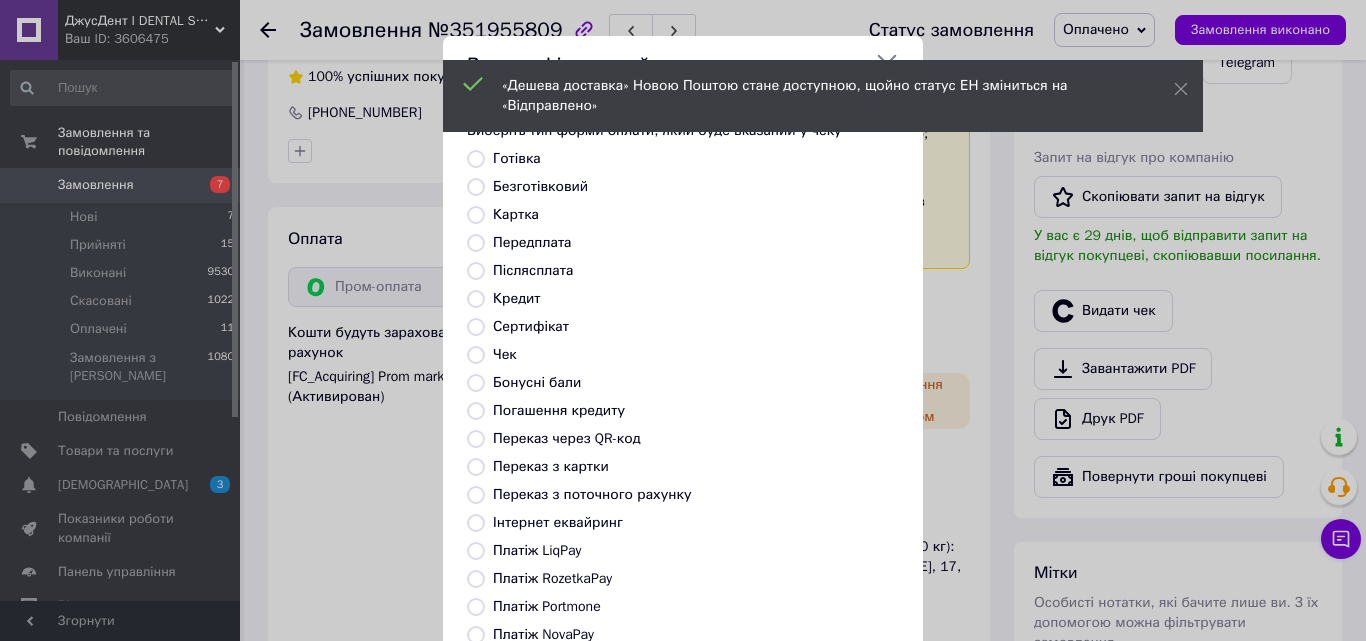 click on "Платіж RozetkaPay" at bounding box center [552, 578] 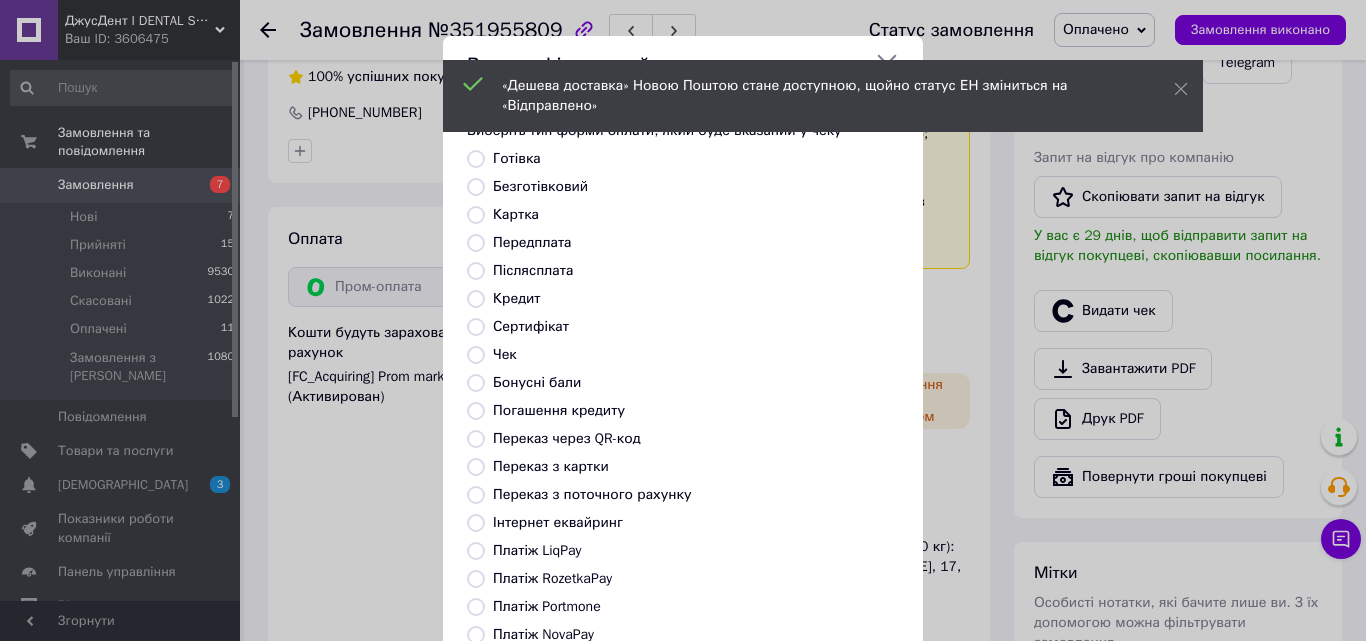 radio on "true" 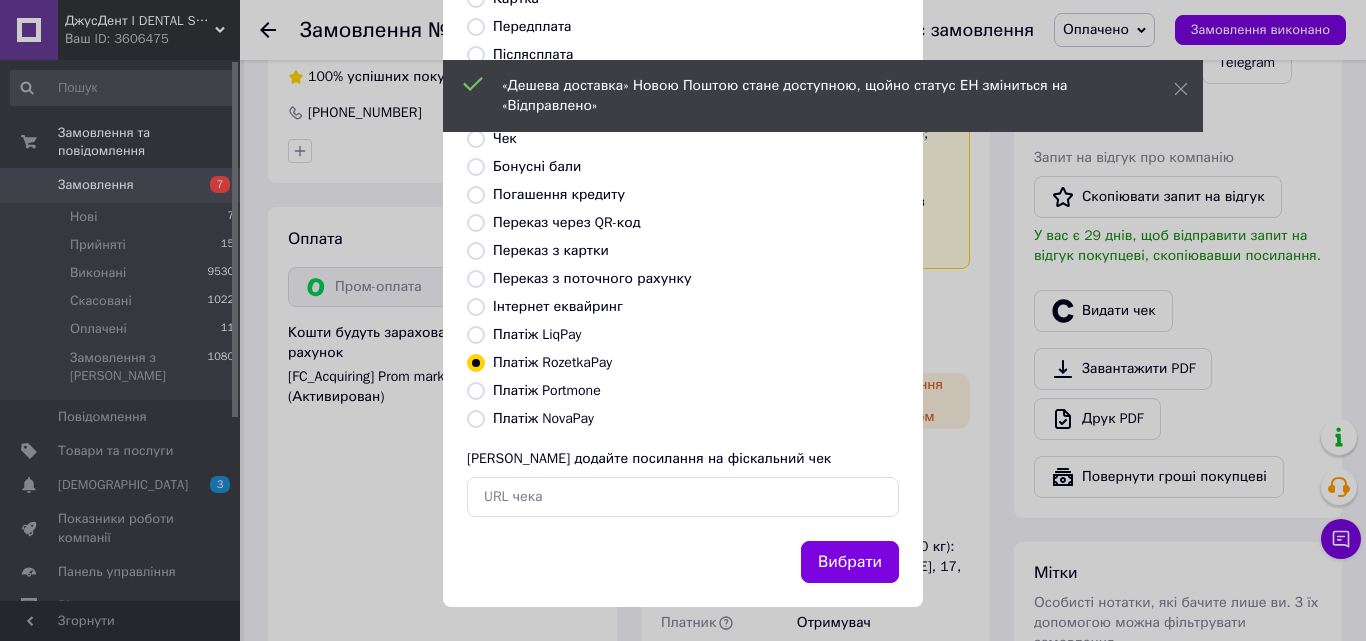 scroll, scrollTop: 218, scrollLeft: 0, axis: vertical 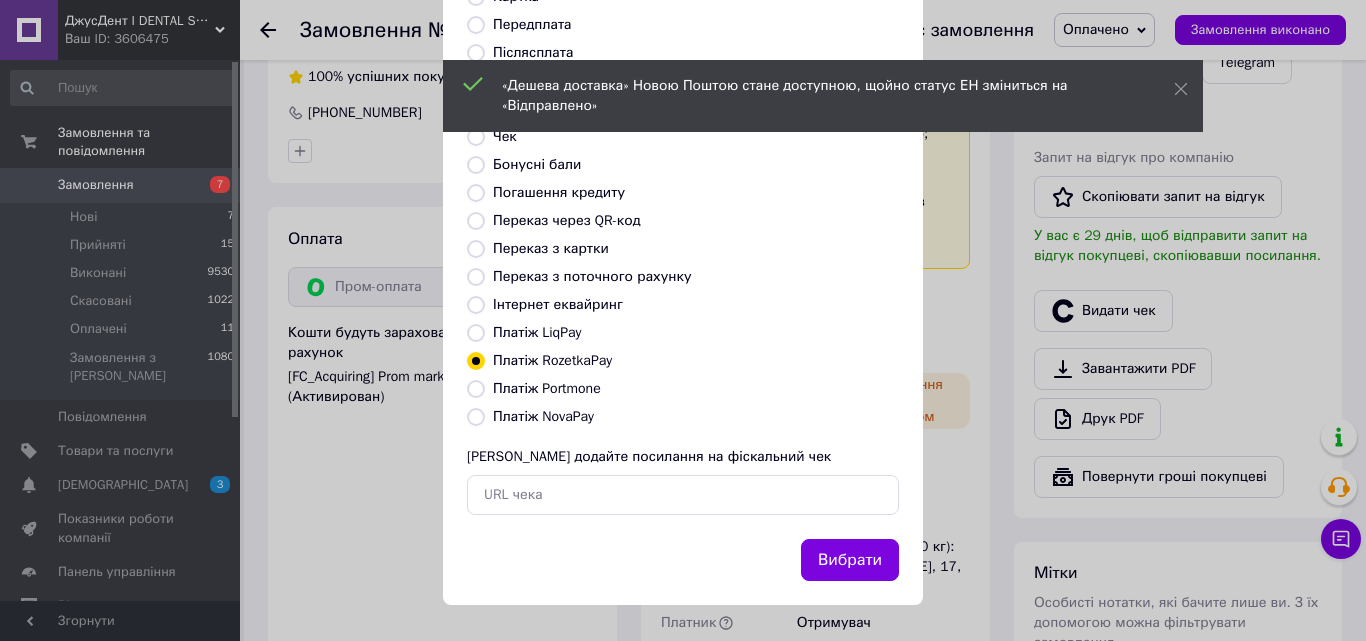 click on "Вибрати" at bounding box center (850, 560) 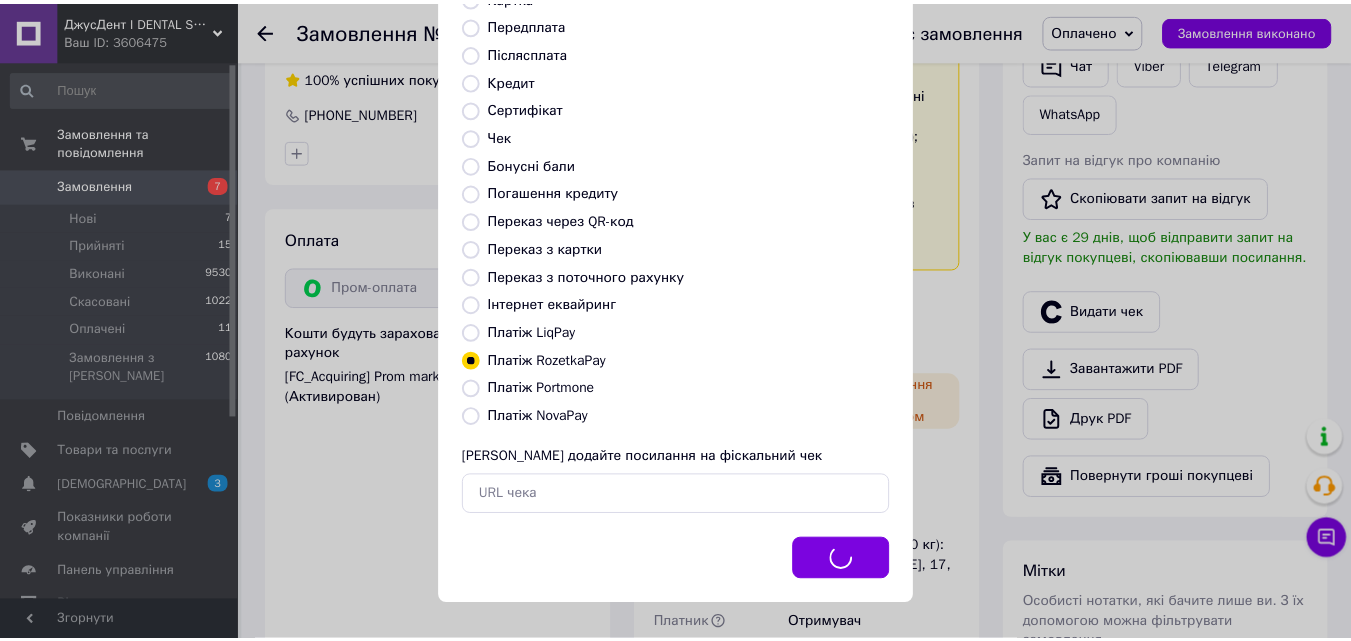 scroll, scrollTop: 1076, scrollLeft: 0, axis: vertical 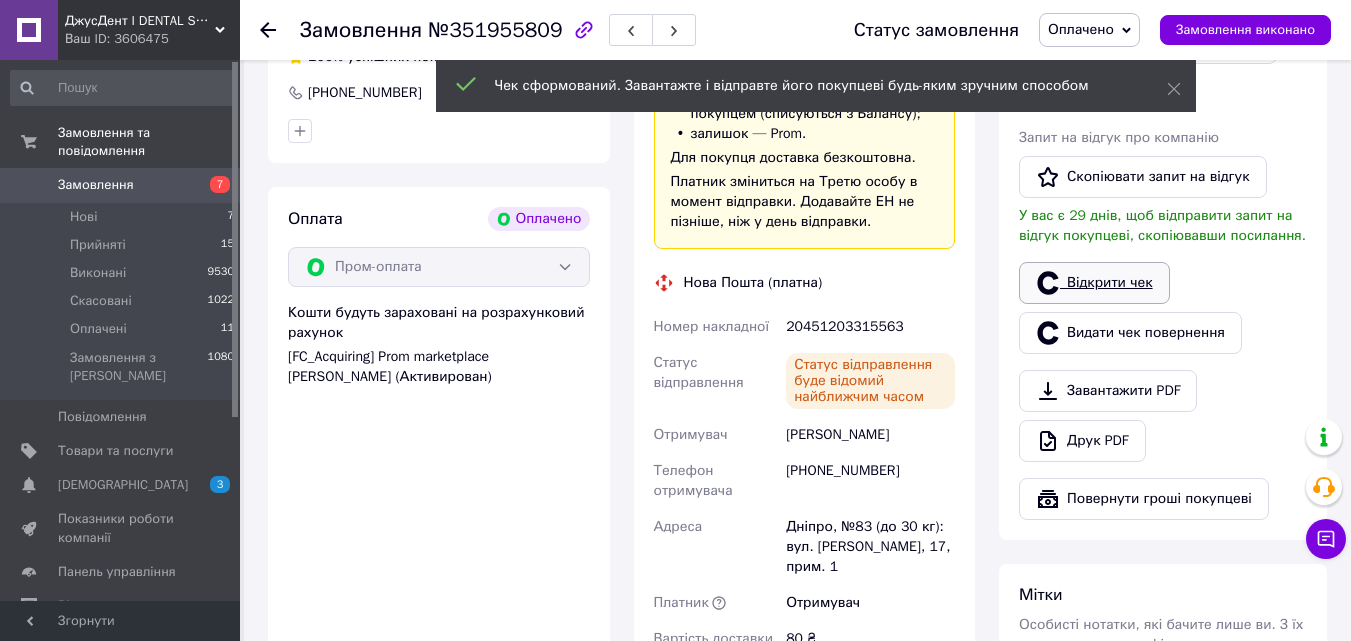 click on "Відкрити чек" at bounding box center (1094, 283) 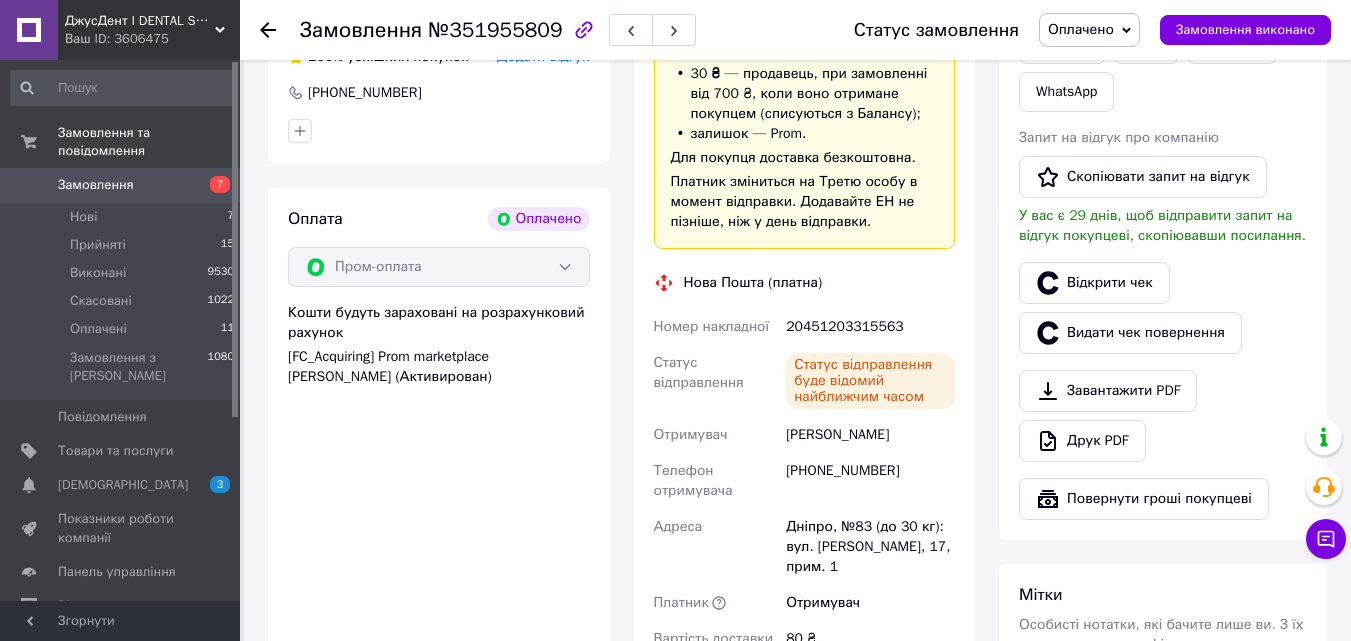 click on "Оплачено" at bounding box center (1081, 29) 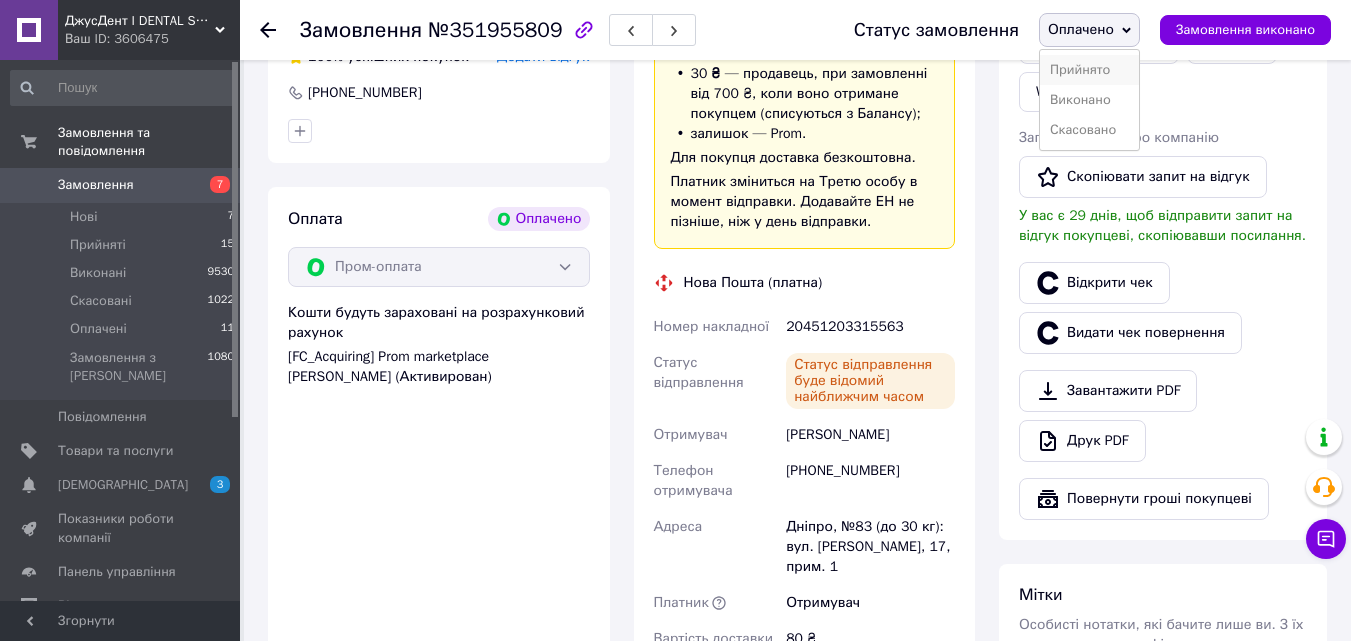 click on "Прийнято" at bounding box center (1089, 70) 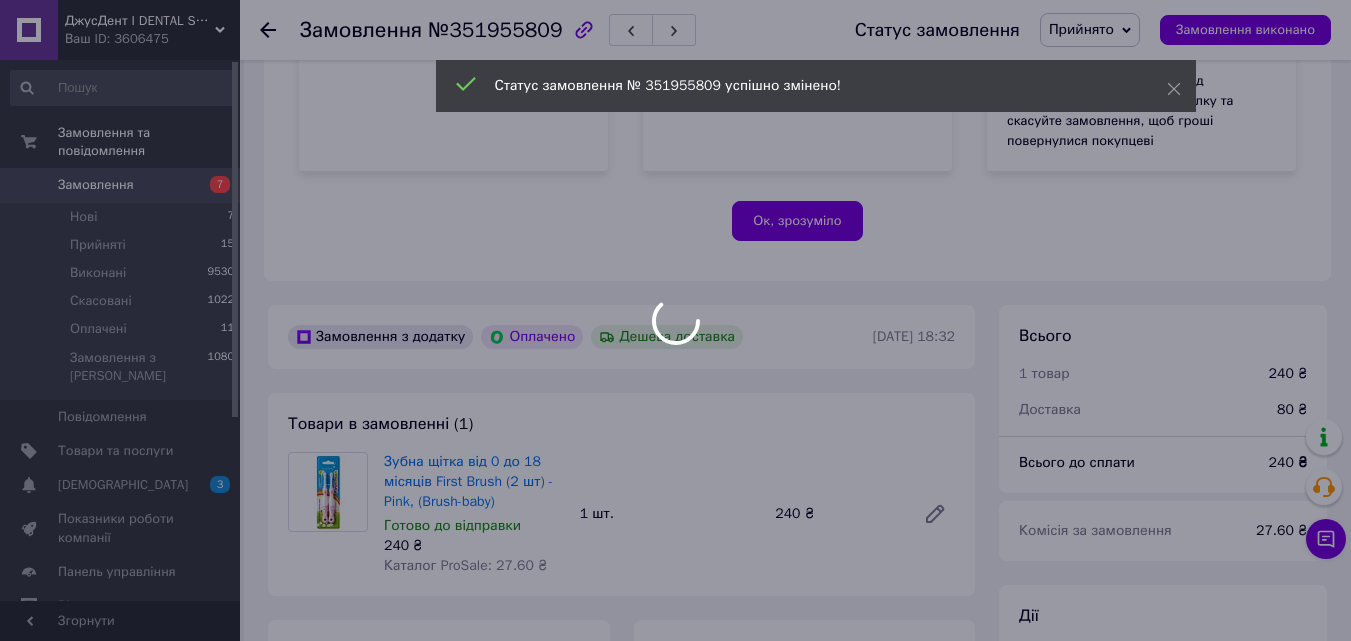 scroll, scrollTop: 476, scrollLeft: 0, axis: vertical 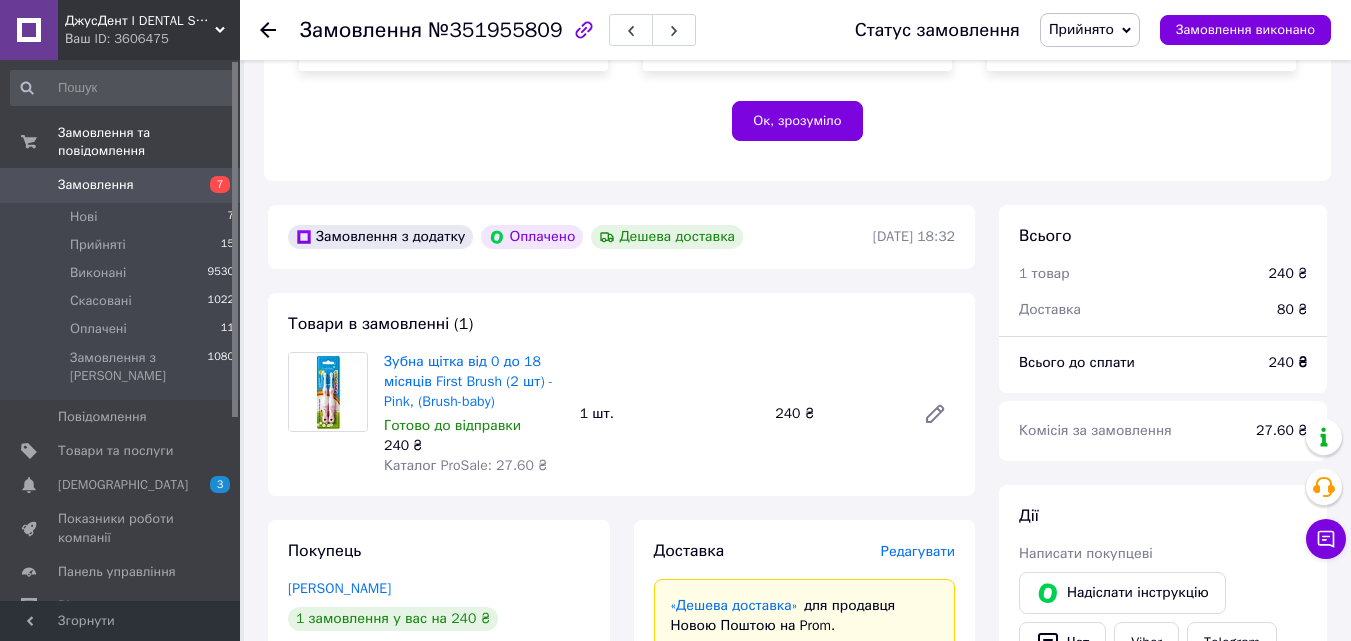 click 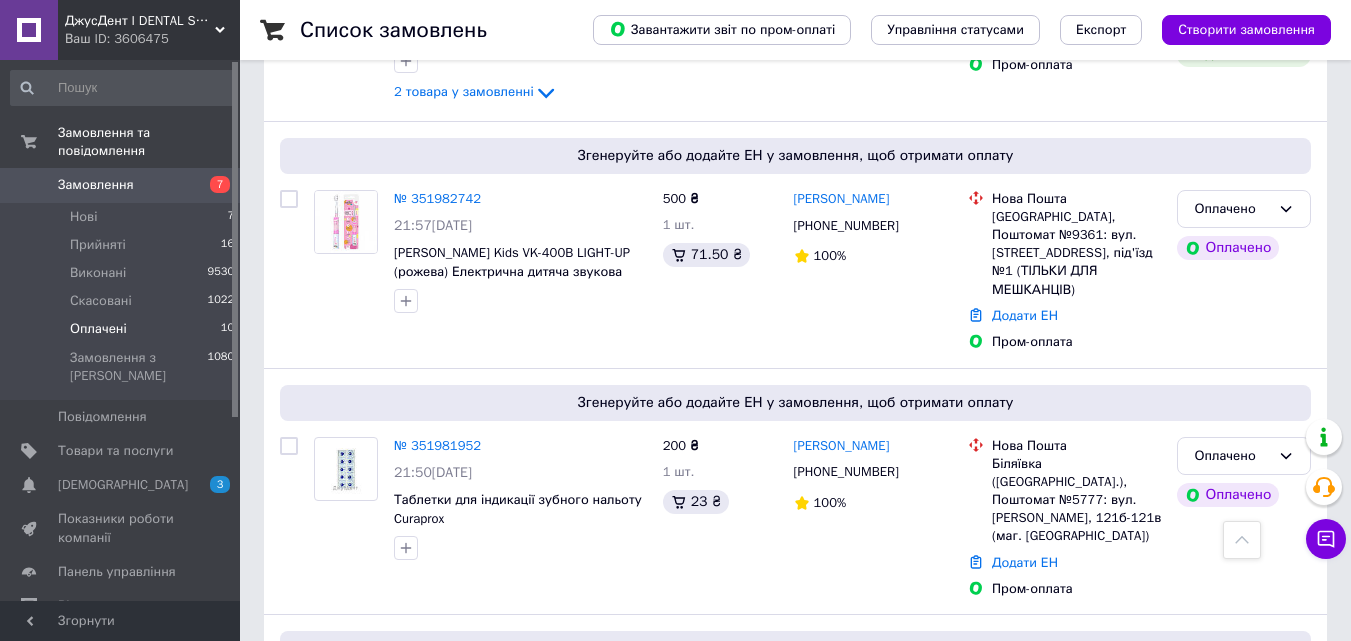 scroll, scrollTop: 1992, scrollLeft: 0, axis: vertical 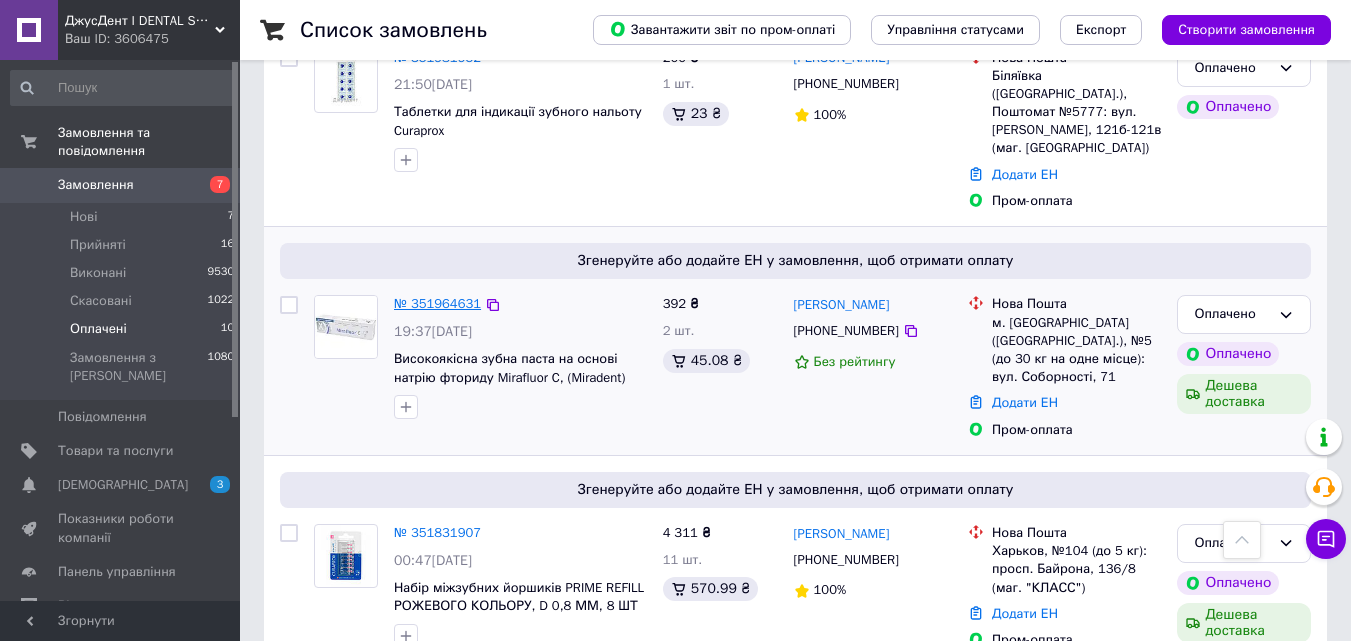 click on "№ 351964631" at bounding box center (437, 303) 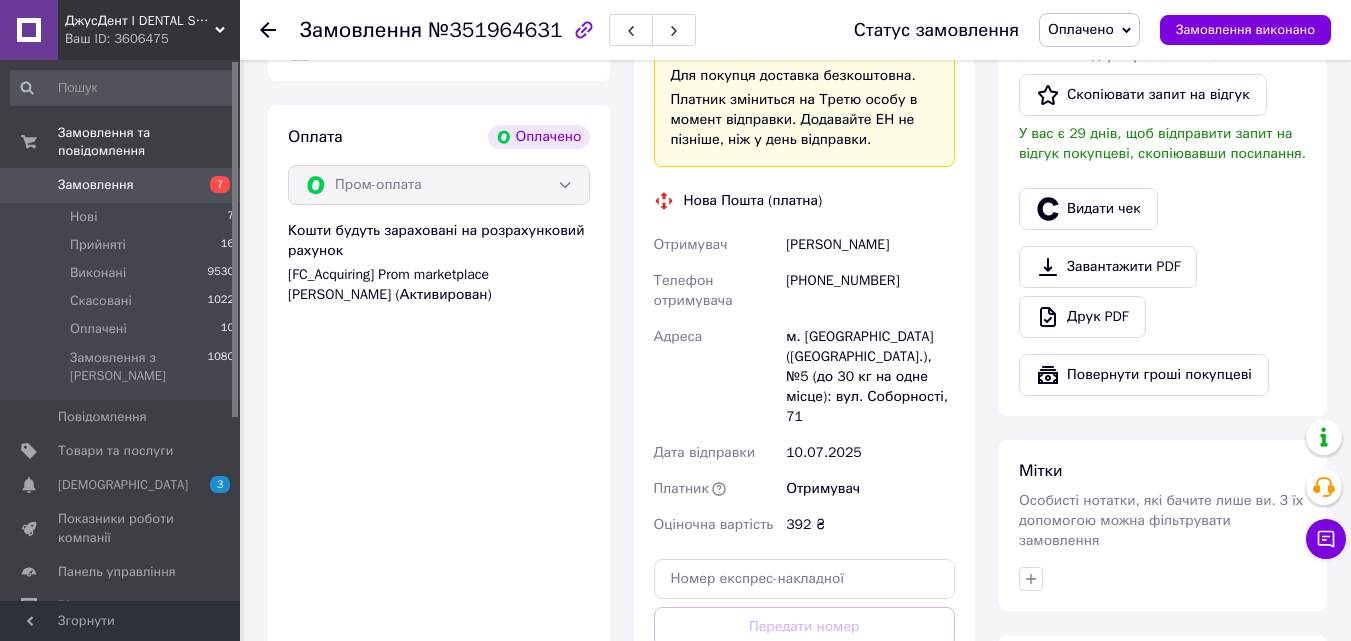 scroll, scrollTop: 1165, scrollLeft: 0, axis: vertical 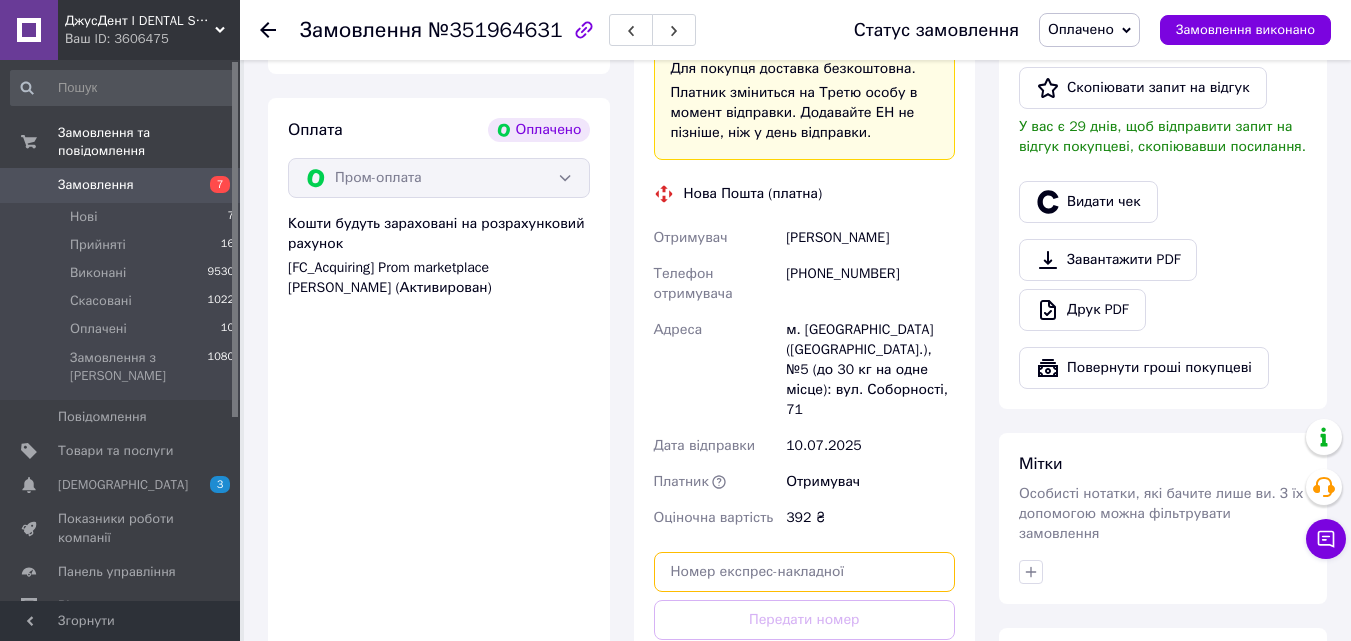 click at bounding box center [805, 572] 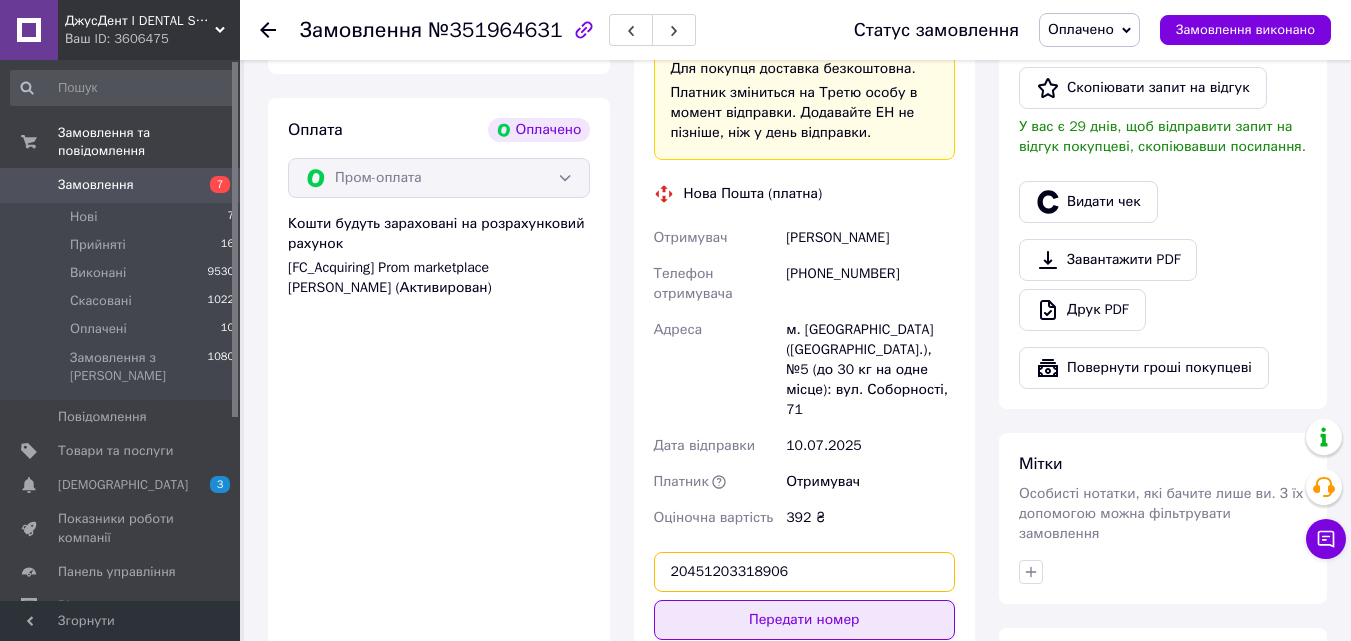 type on "20451203318906" 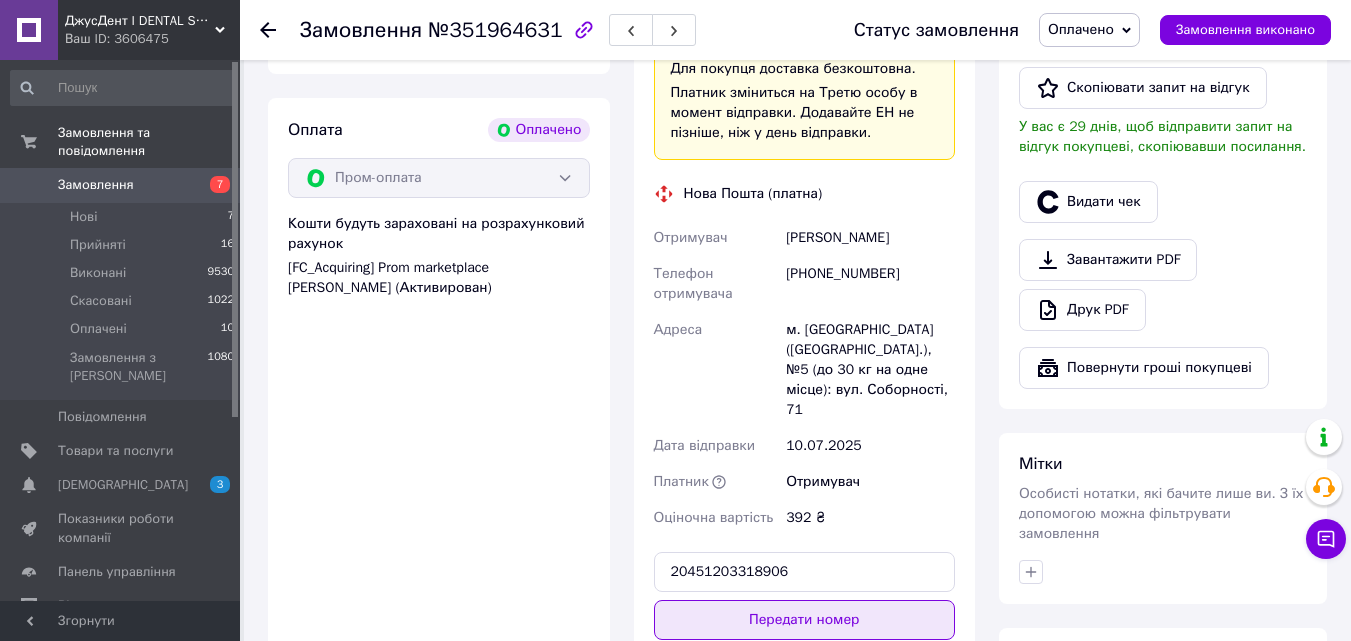 click on "Передати номер" at bounding box center [805, 620] 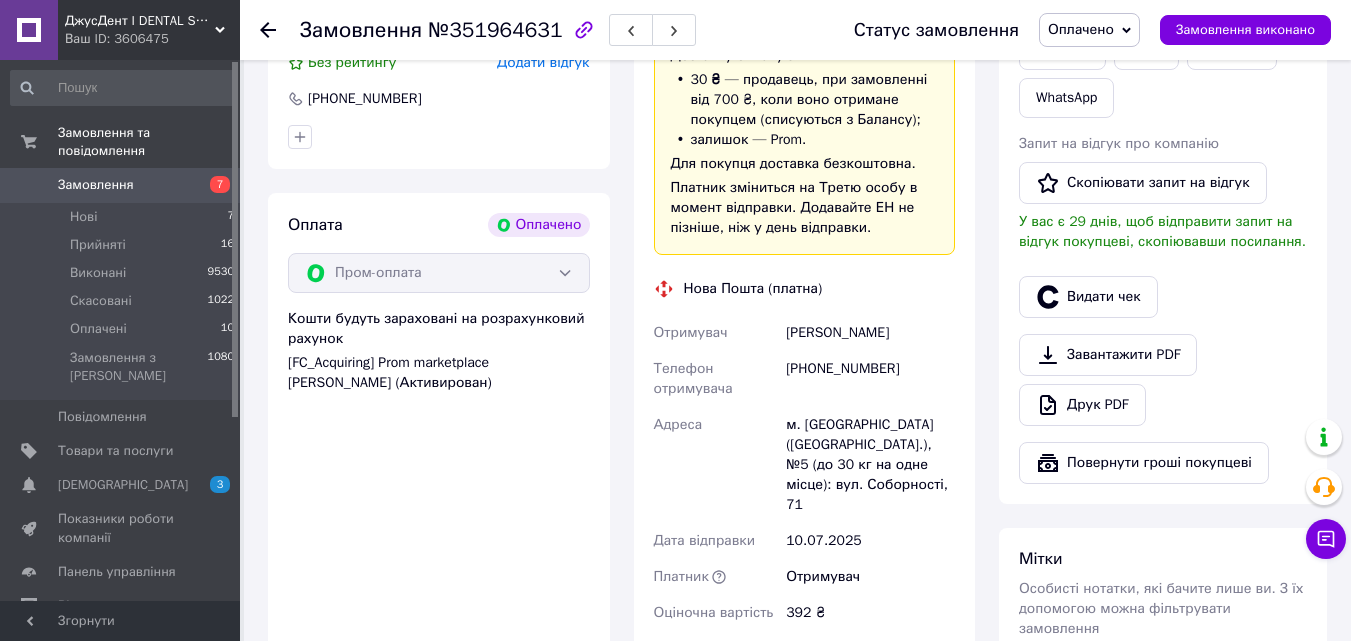 scroll, scrollTop: 965, scrollLeft: 0, axis: vertical 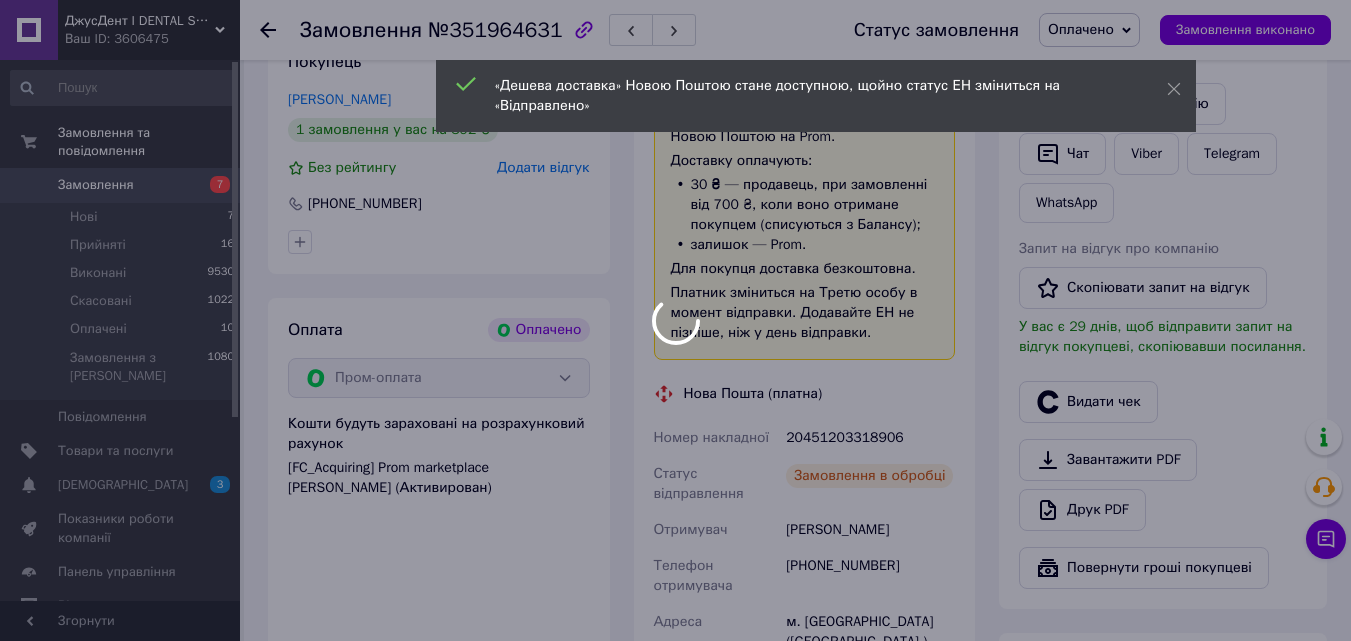 click at bounding box center [675, 320] 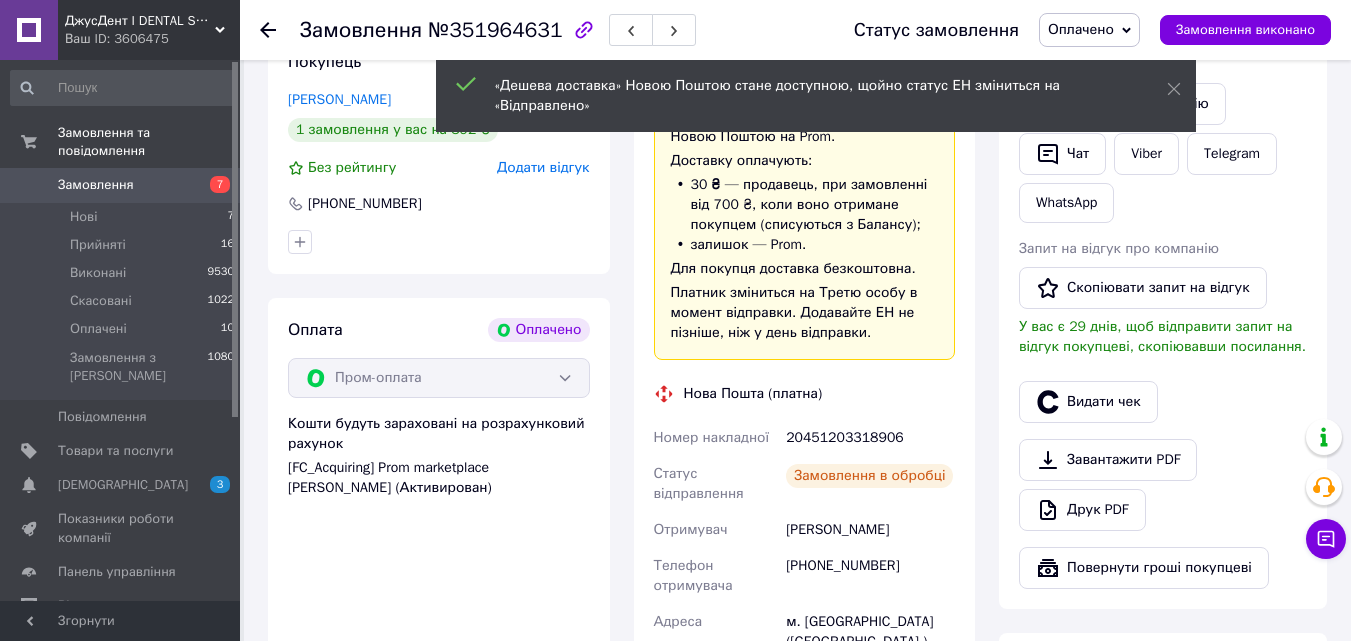click on "Видати чек" at bounding box center (1088, 402) 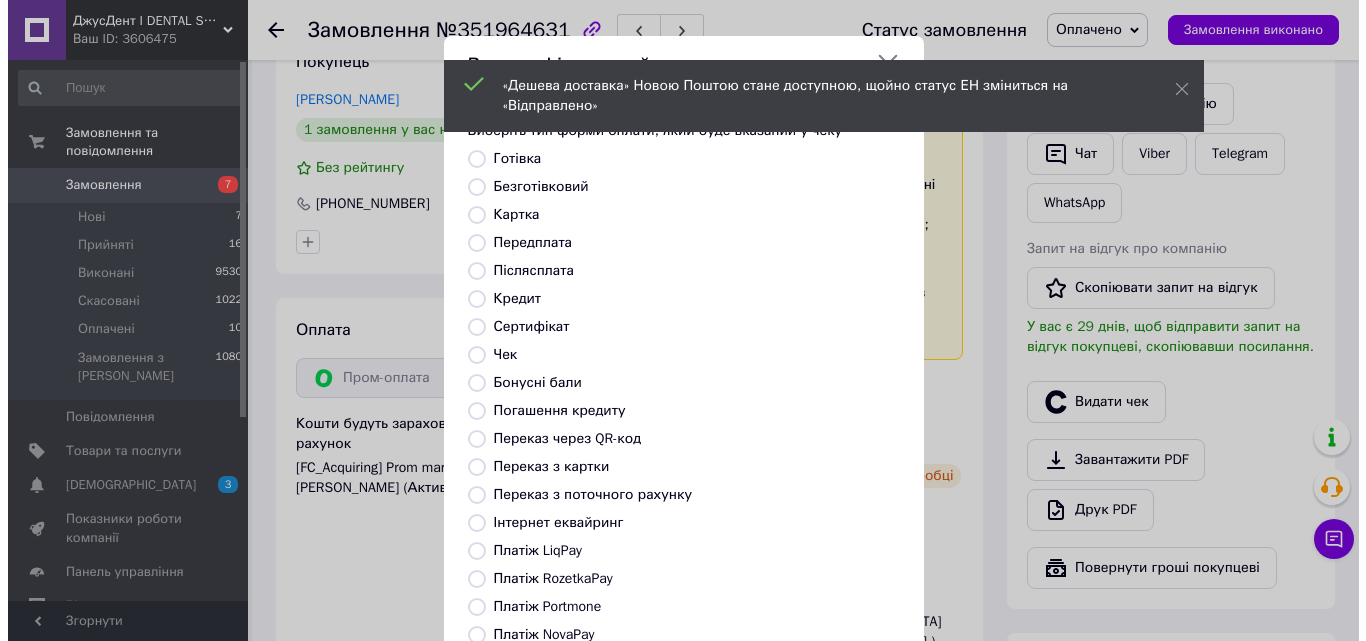 scroll, scrollTop: 945, scrollLeft: 0, axis: vertical 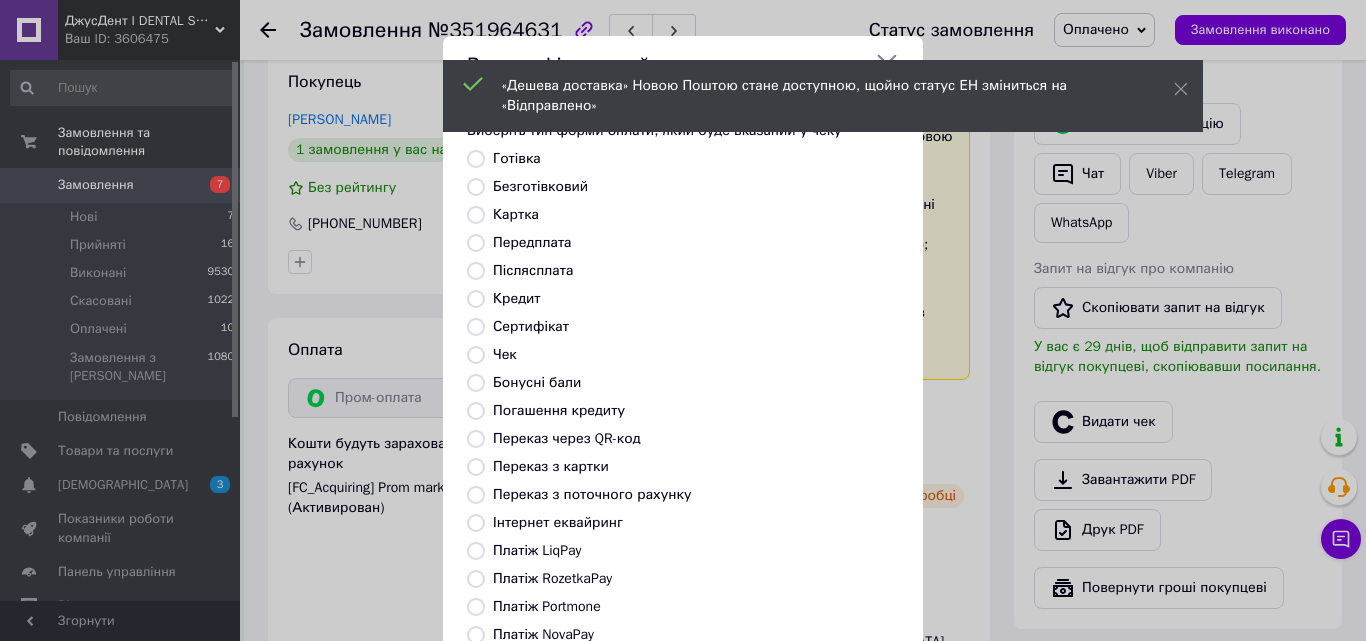 click on "Платіж RozetkaPay" at bounding box center [552, 578] 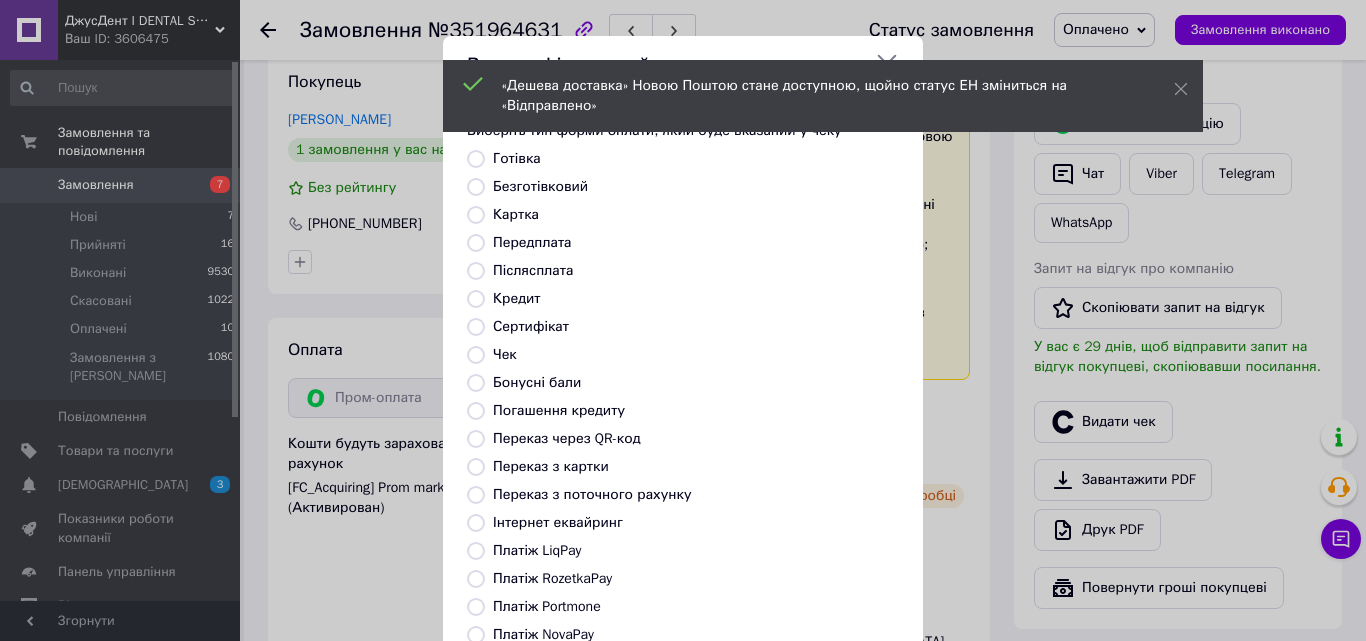 radio on "true" 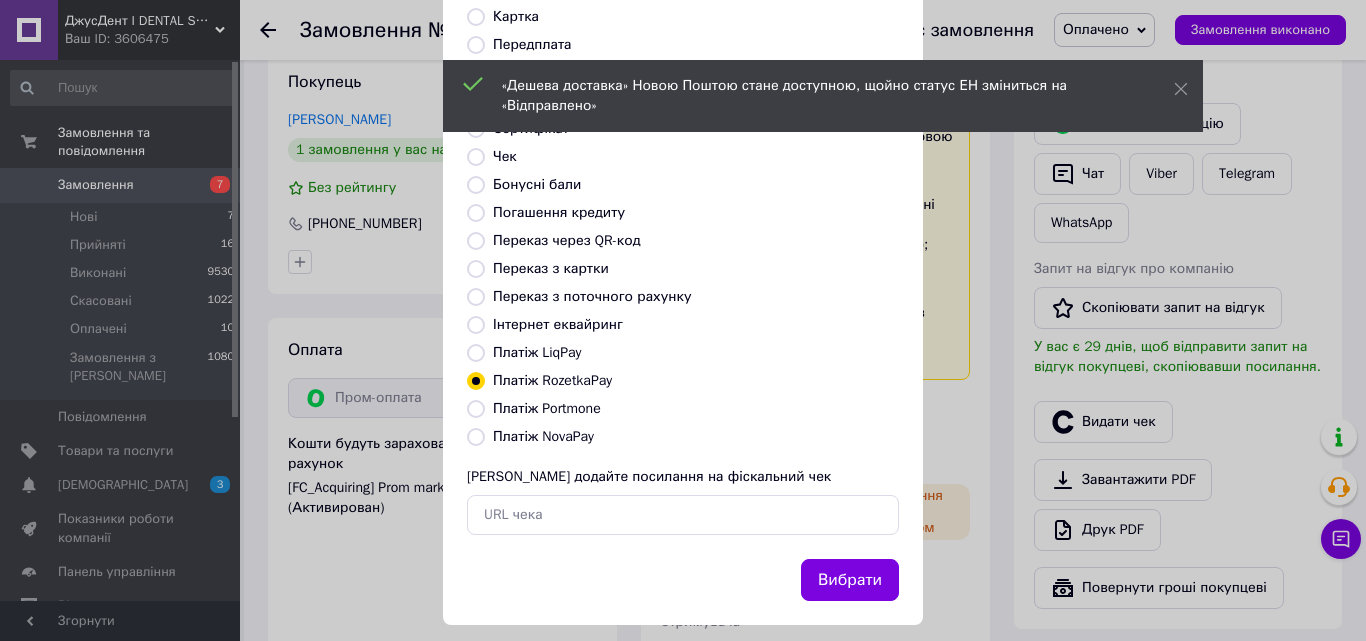 scroll, scrollTop: 218, scrollLeft: 0, axis: vertical 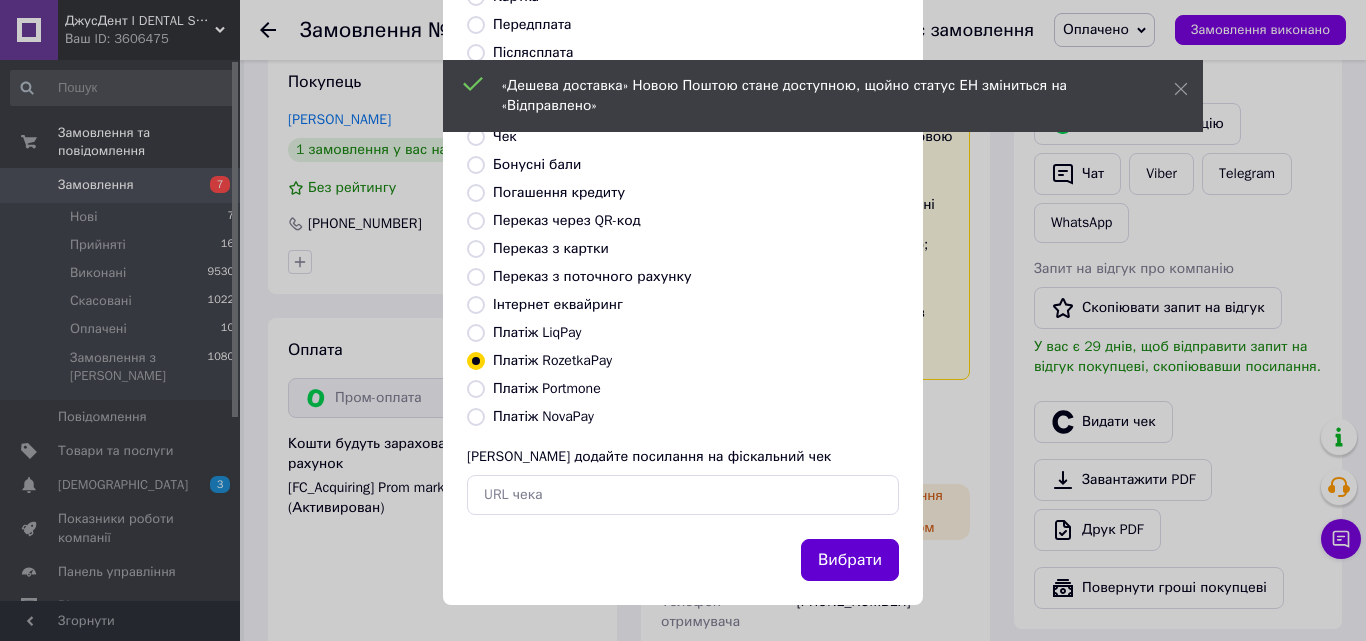 click on "Вибрати" at bounding box center (850, 560) 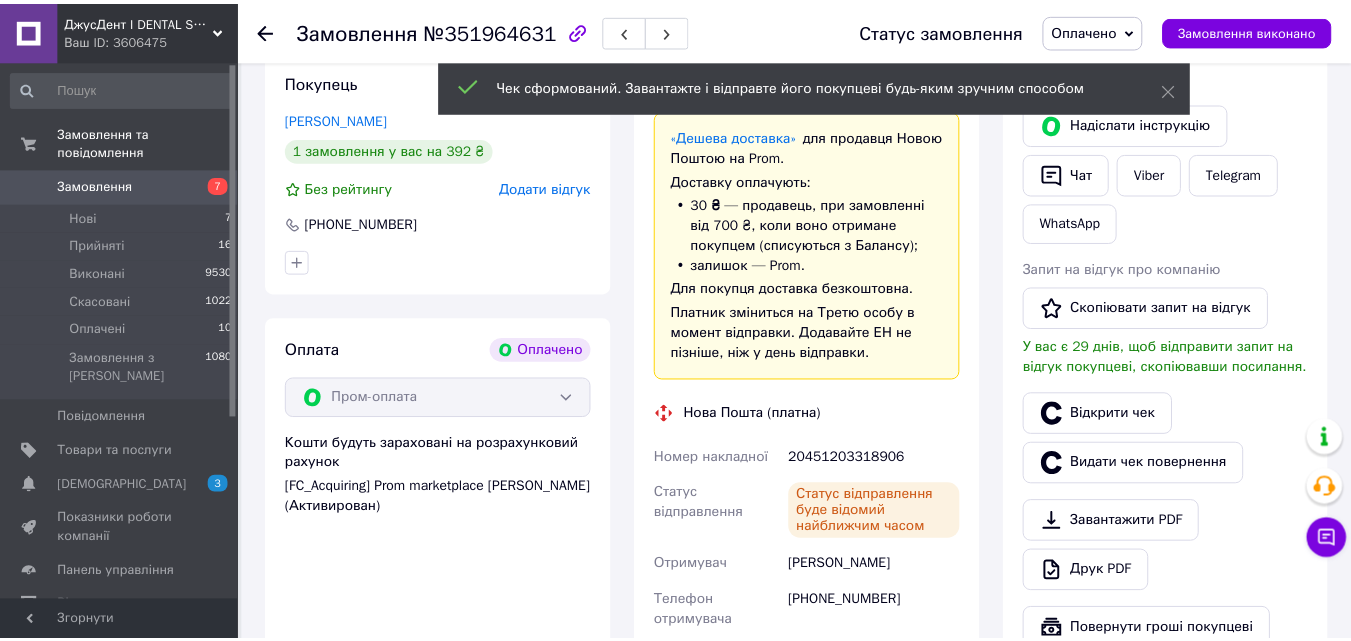 scroll, scrollTop: 965, scrollLeft: 0, axis: vertical 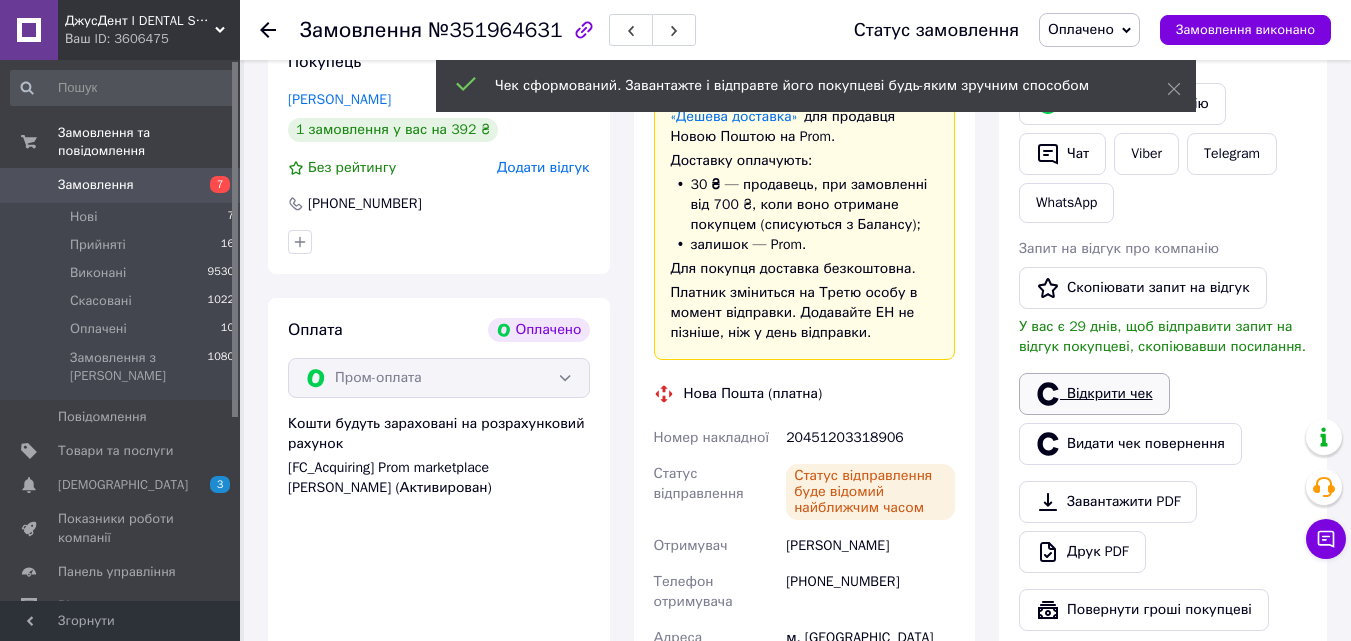 click on "Відкрити чек" at bounding box center (1094, 394) 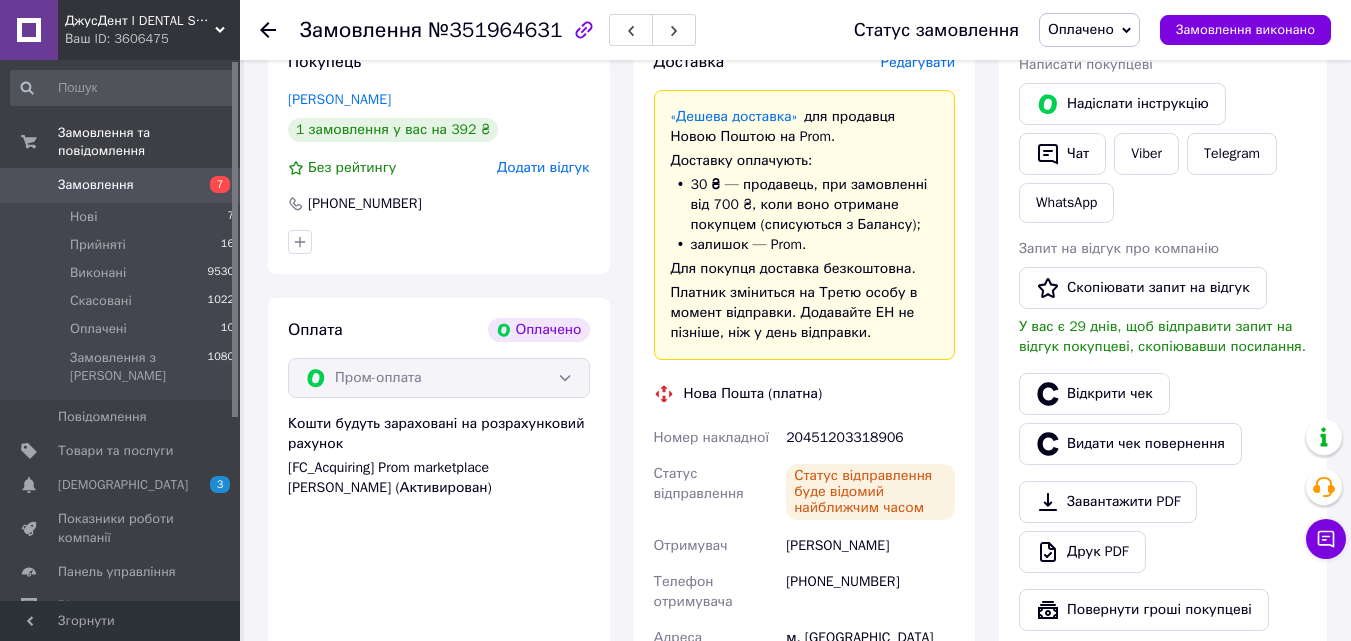 click on "Оплачено" at bounding box center (1089, 30) 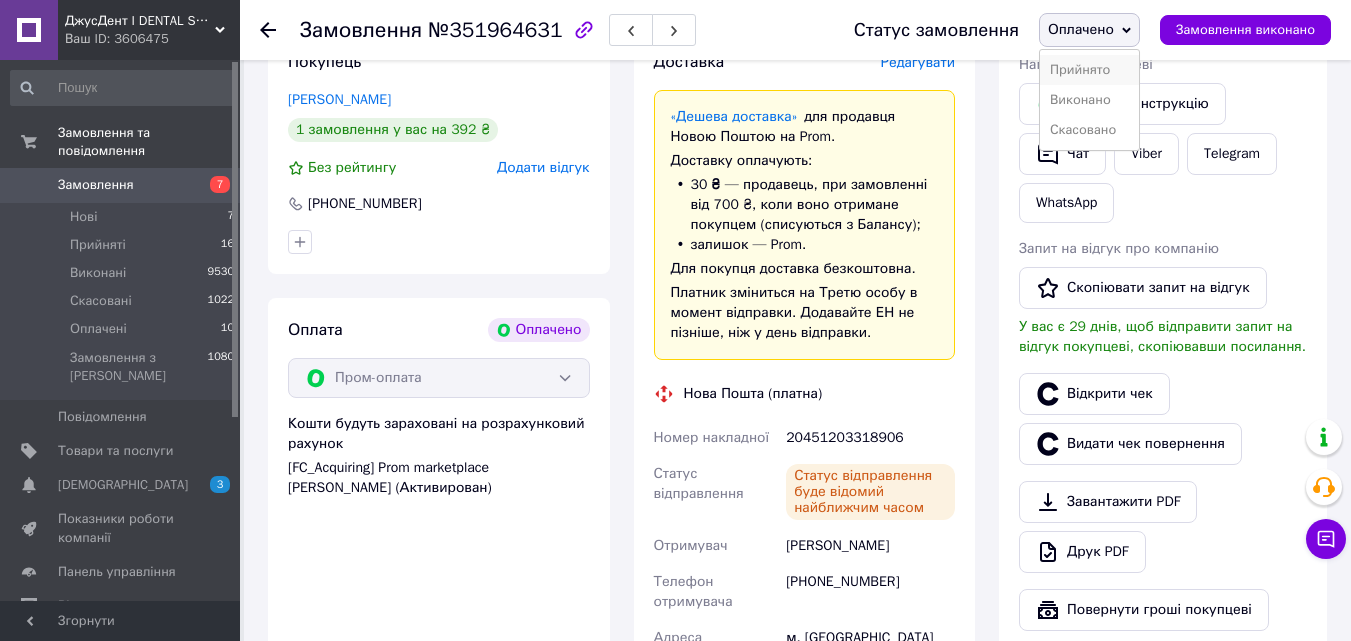 click on "Прийнято" at bounding box center [1089, 70] 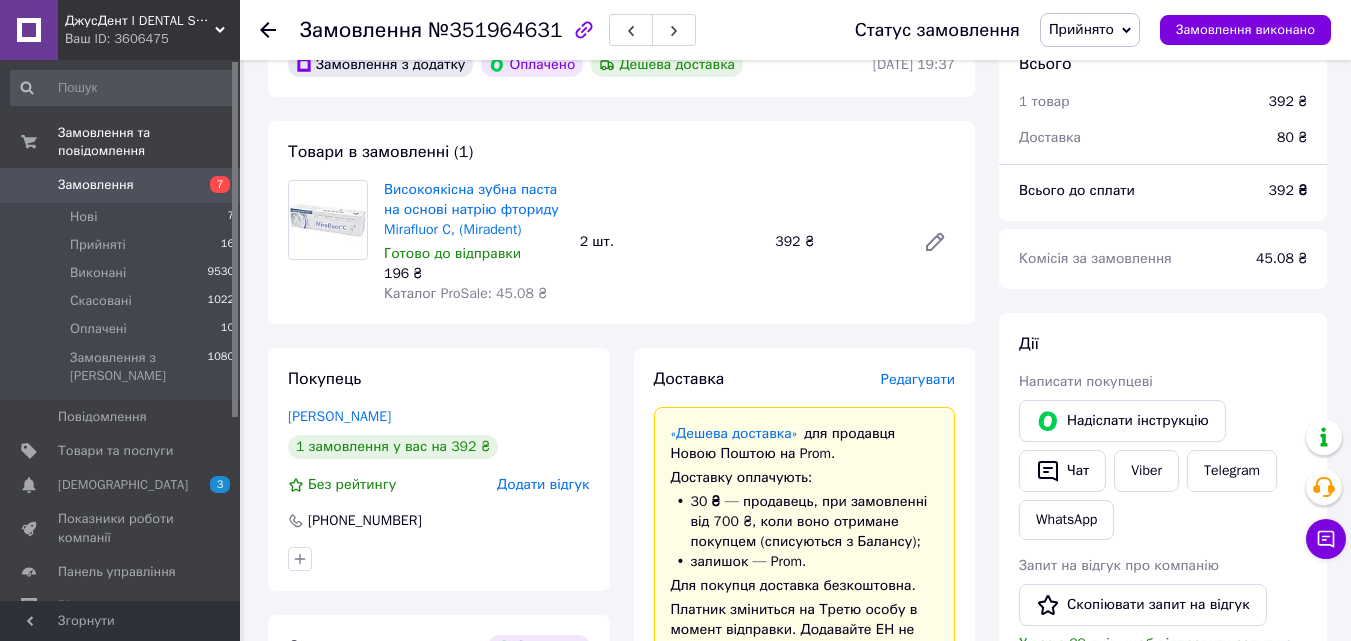 scroll, scrollTop: 565, scrollLeft: 0, axis: vertical 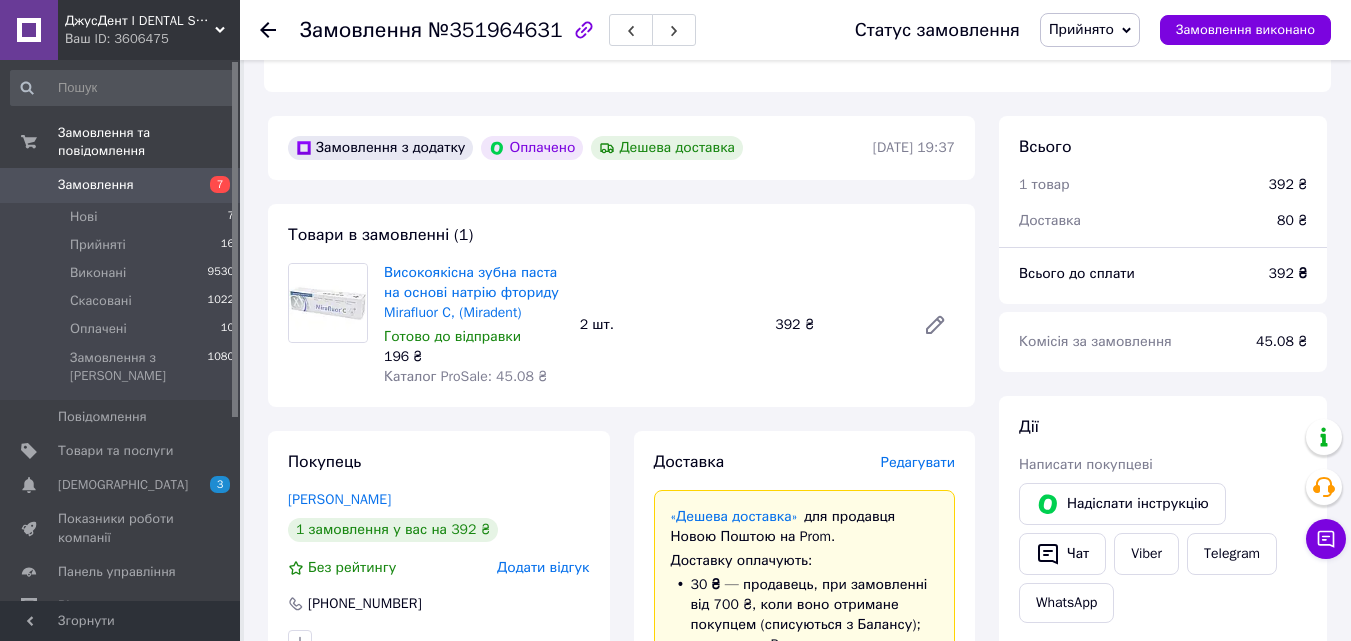 click 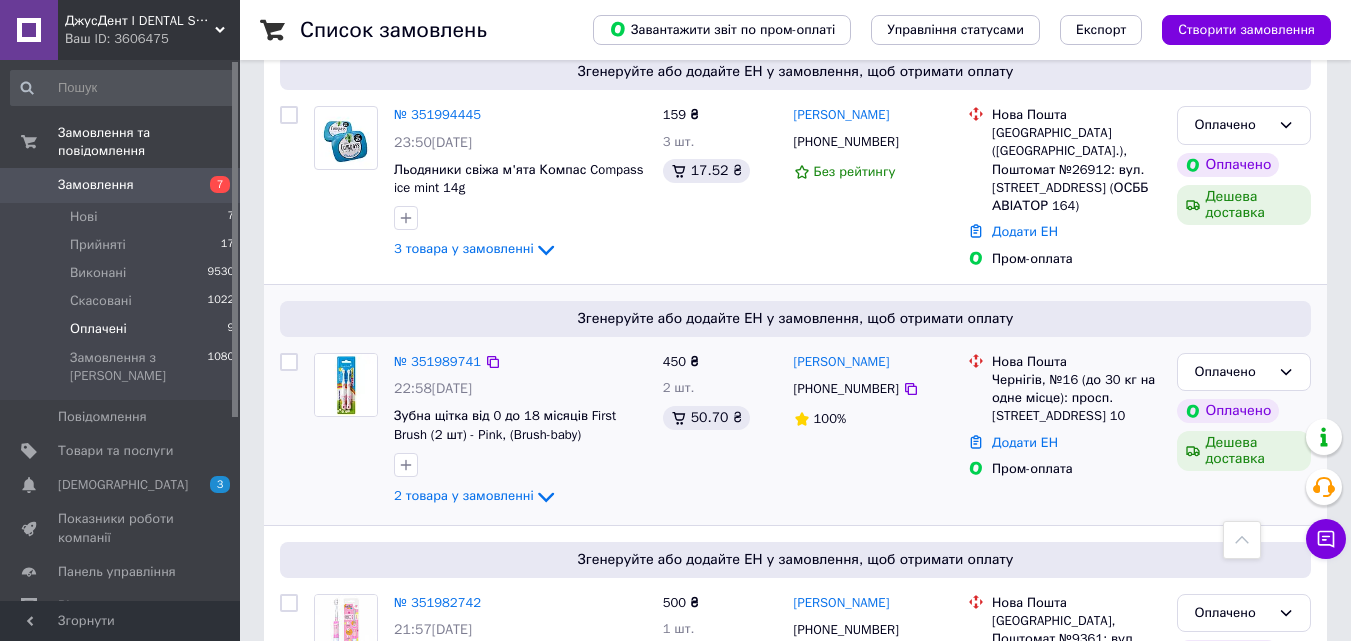 scroll, scrollTop: 1781, scrollLeft: 0, axis: vertical 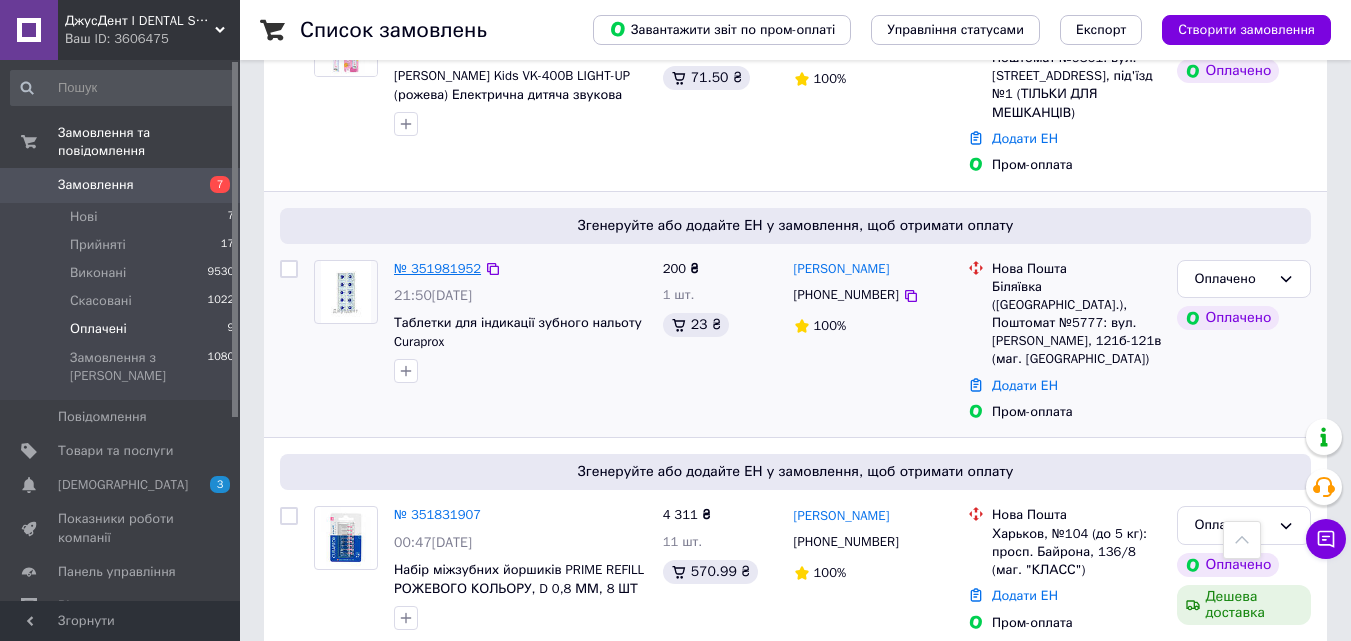 click on "№ 351981952" at bounding box center [437, 268] 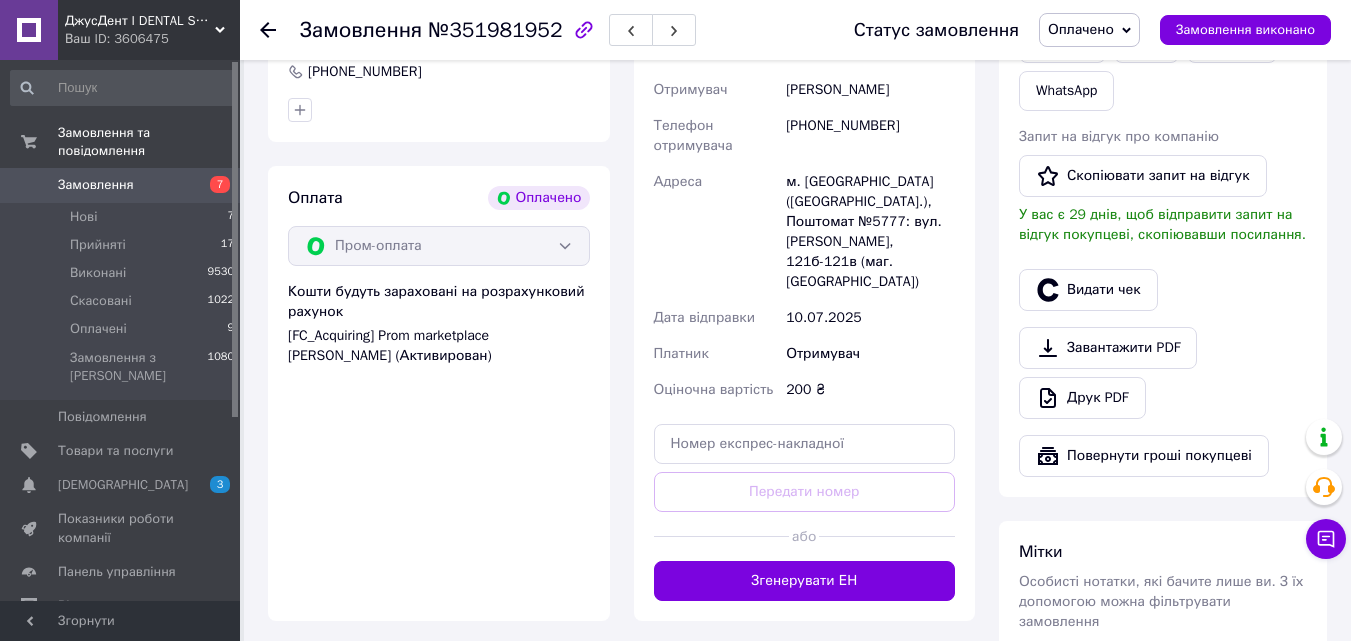scroll, scrollTop: 1101, scrollLeft: 0, axis: vertical 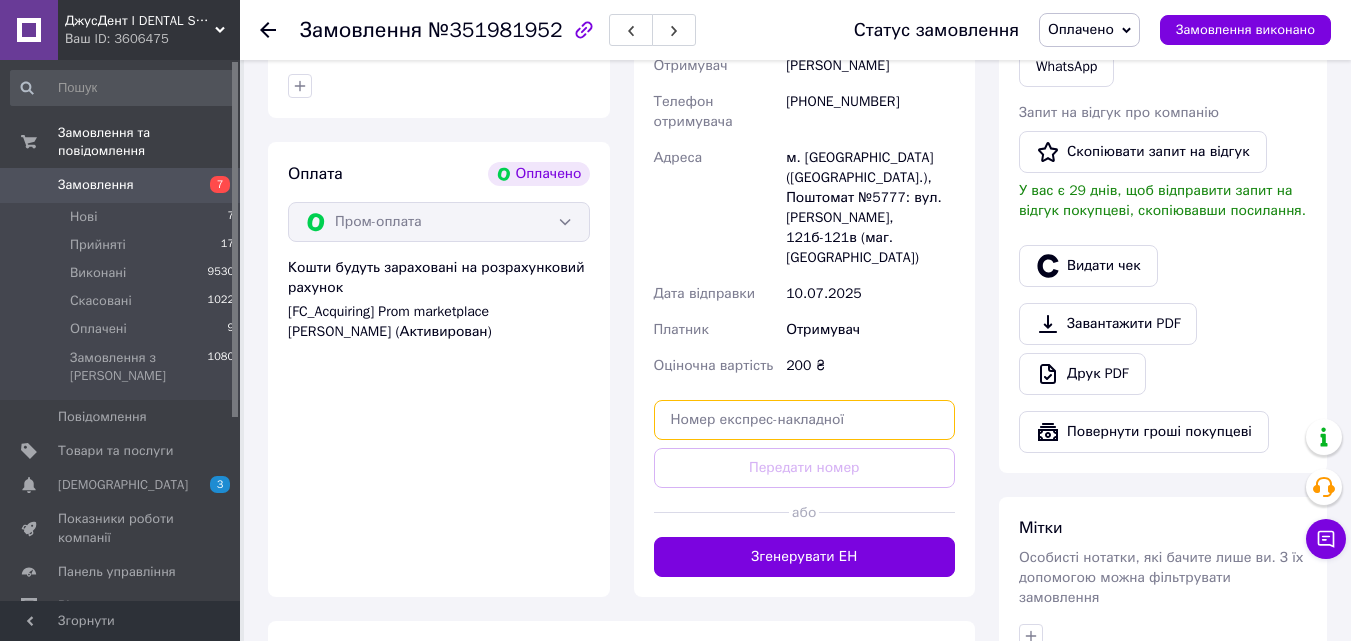 click at bounding box center [805, 420] 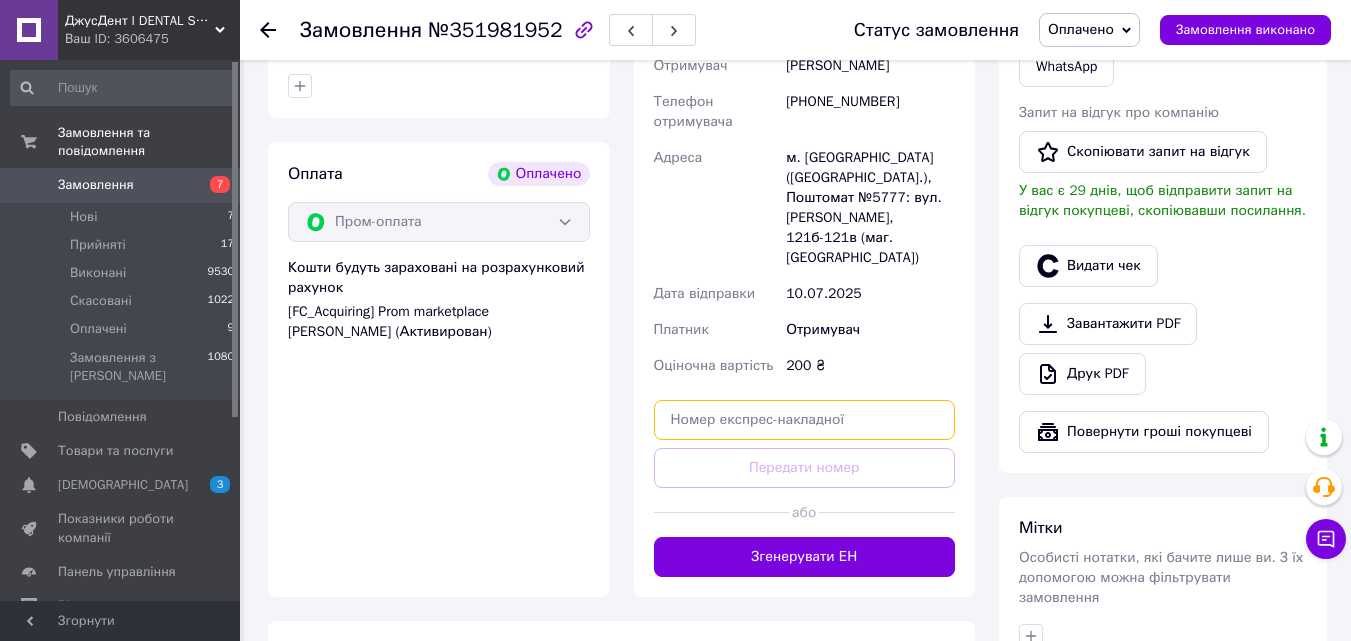 paste on "20451203325492" 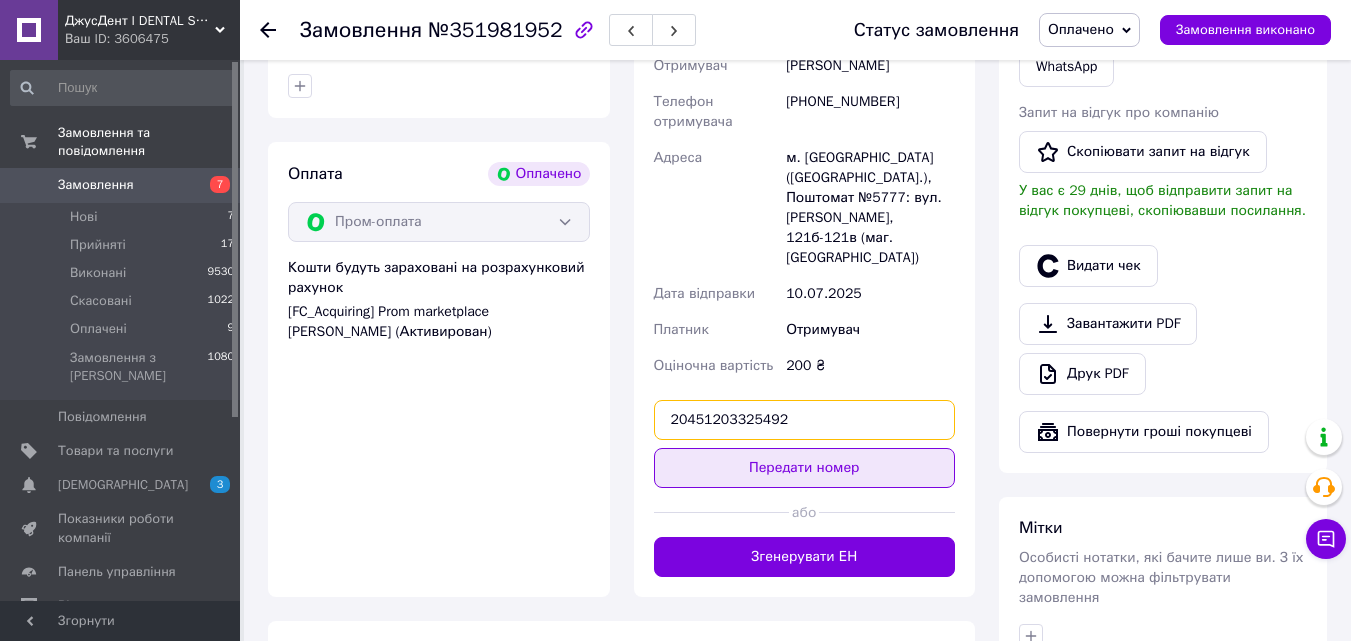 type on "20451203325492" 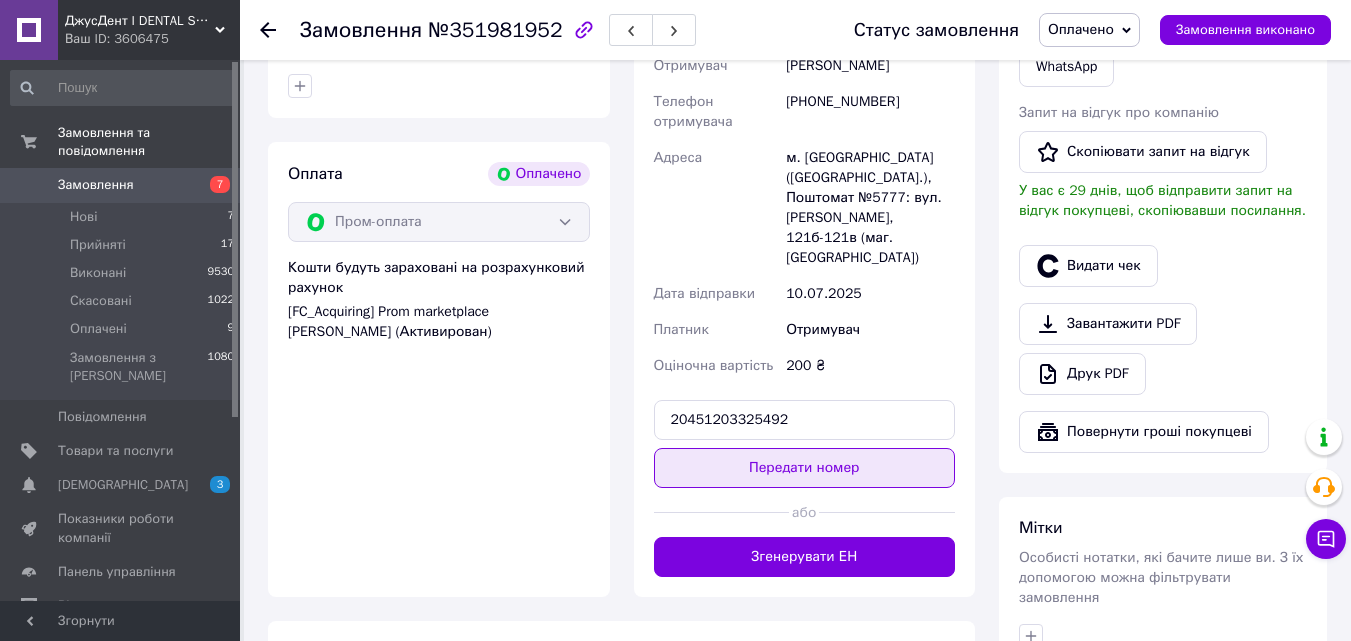 click on "Передати номер" at bounding box center (805, 468) 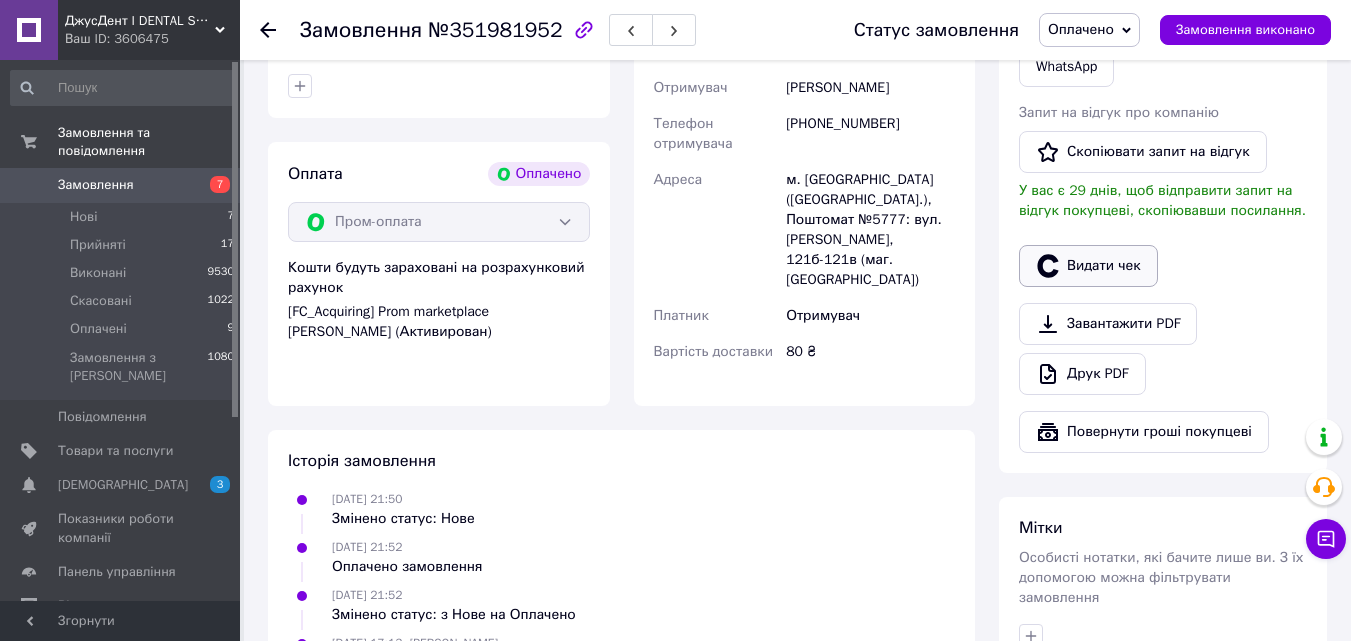 click 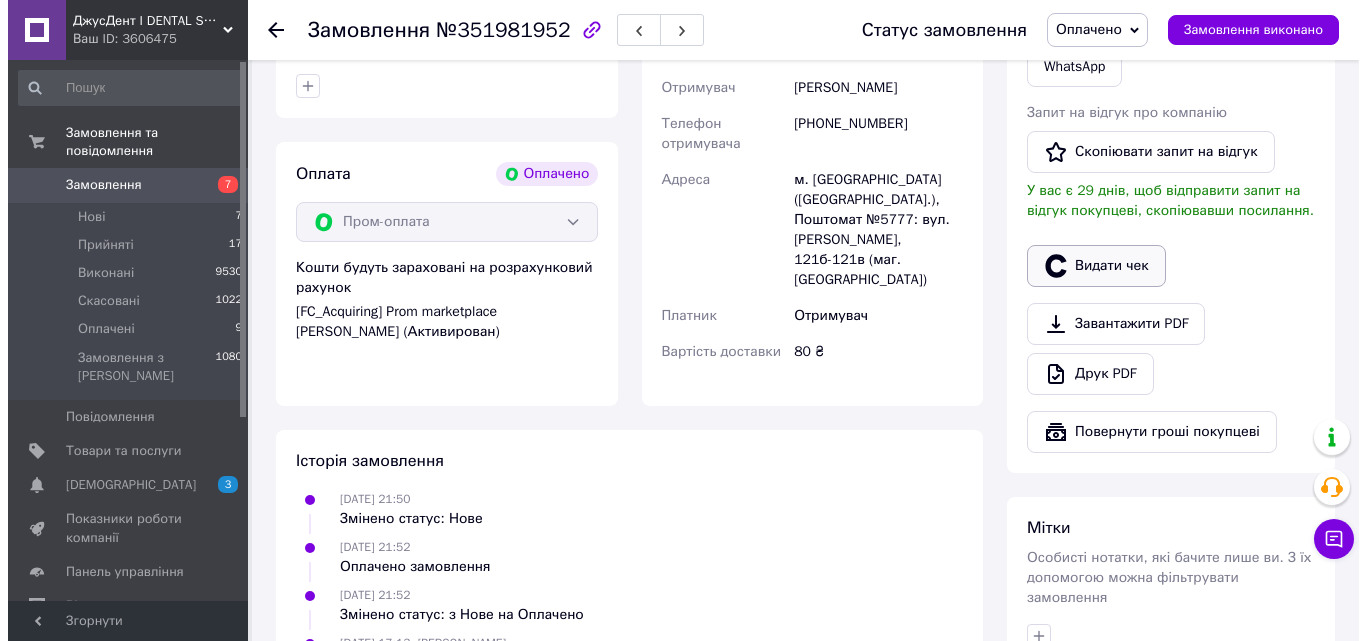 scroll, scrollTop: 1081, scrollLeft: 0, axis: vertical 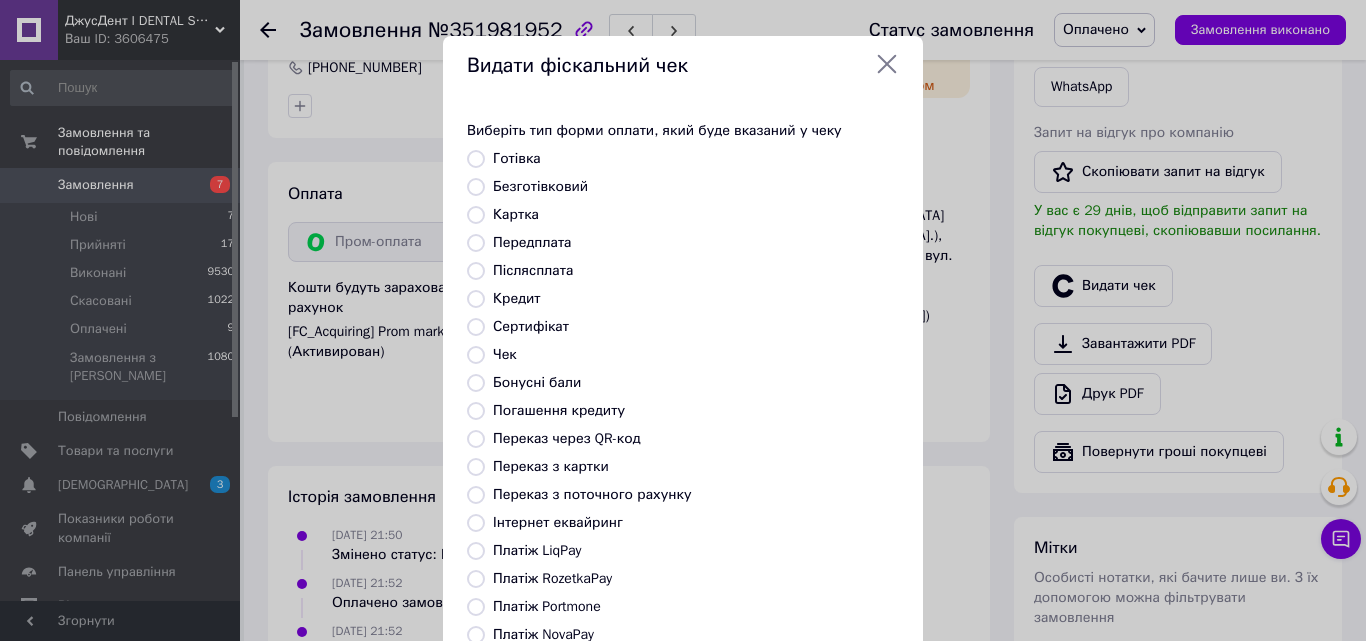 click on "Платіж RozetkaPay" at bounding box center (552, 578) 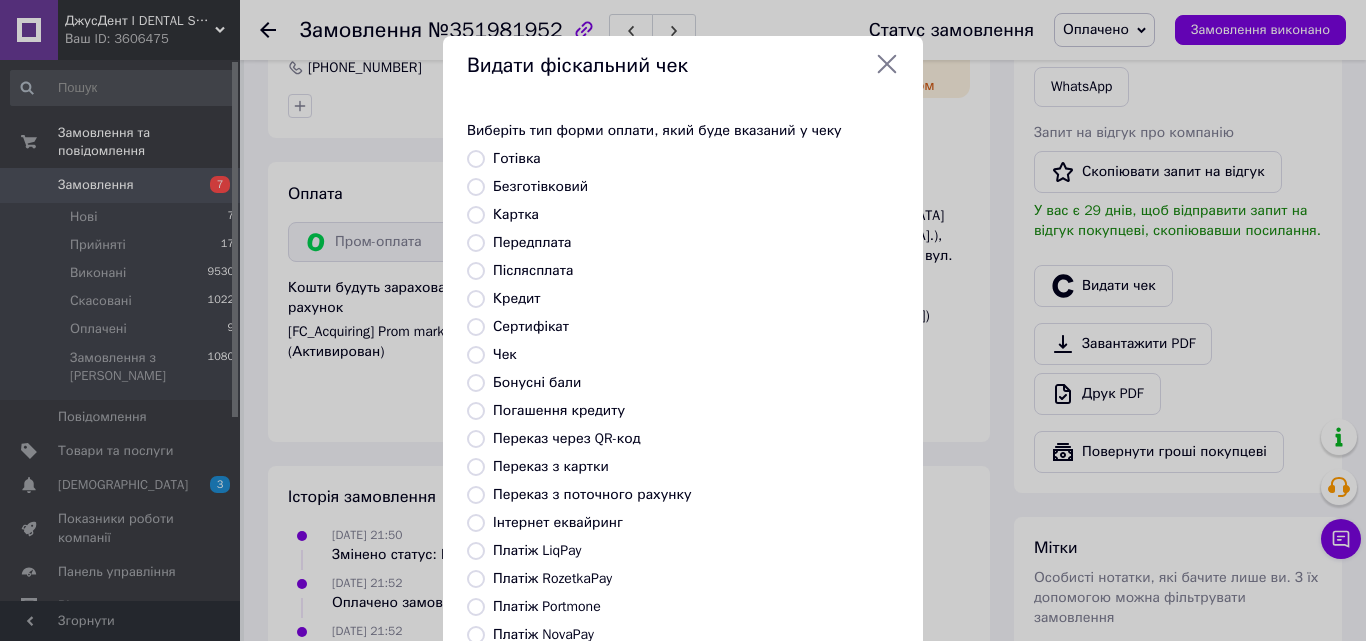 radio on "true" 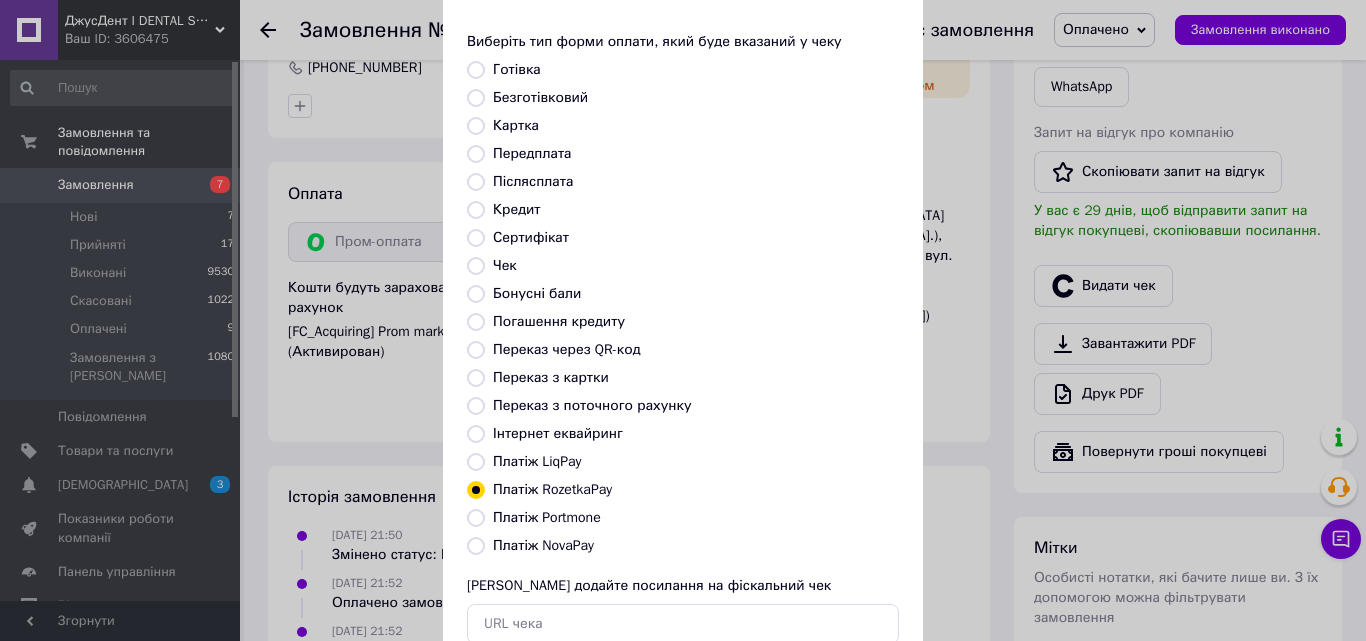 scroll, scrollTop: 218, scrollLeft: 0, axis: vertical 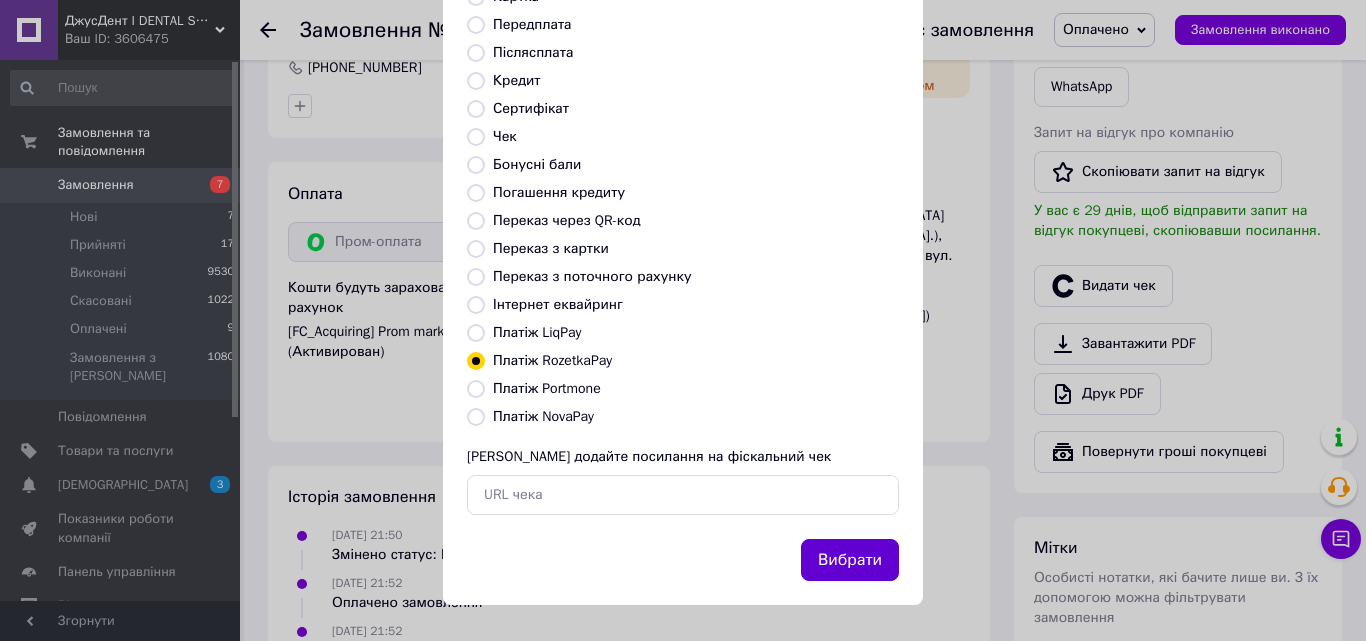 click on "Вибрати" at bounding box center [850, 560] 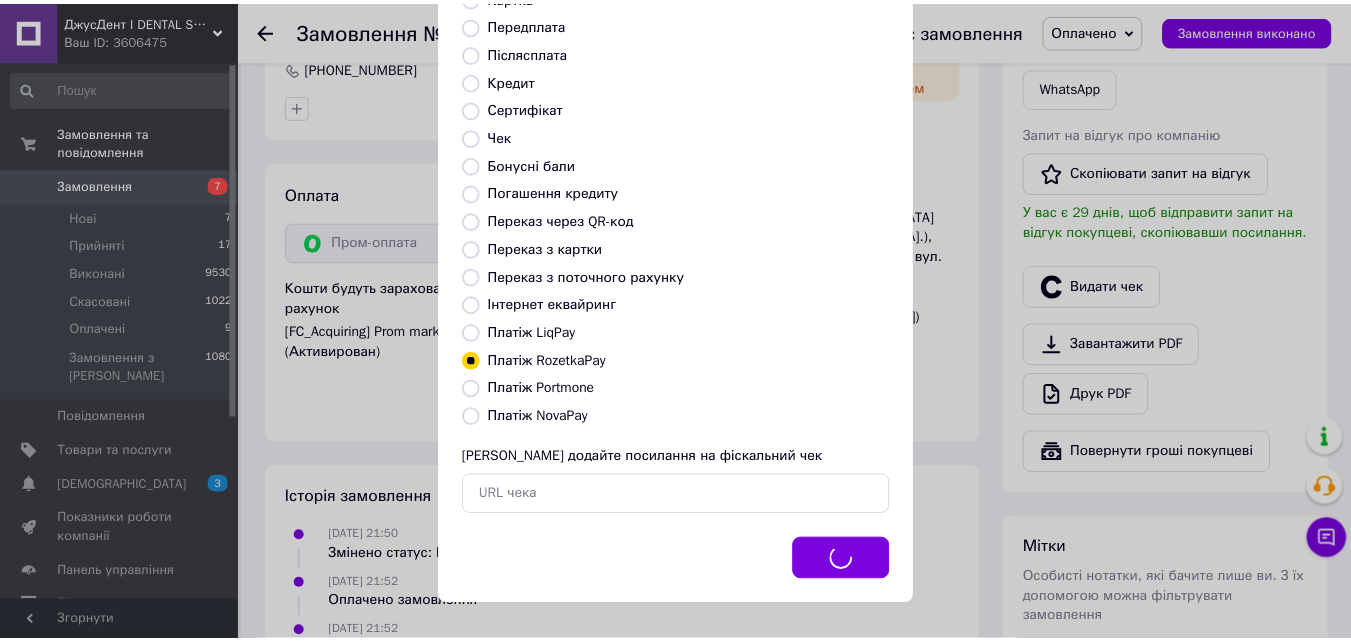 scroll, scrollTop: 1101, scrollLeft: 0, axis: vertical 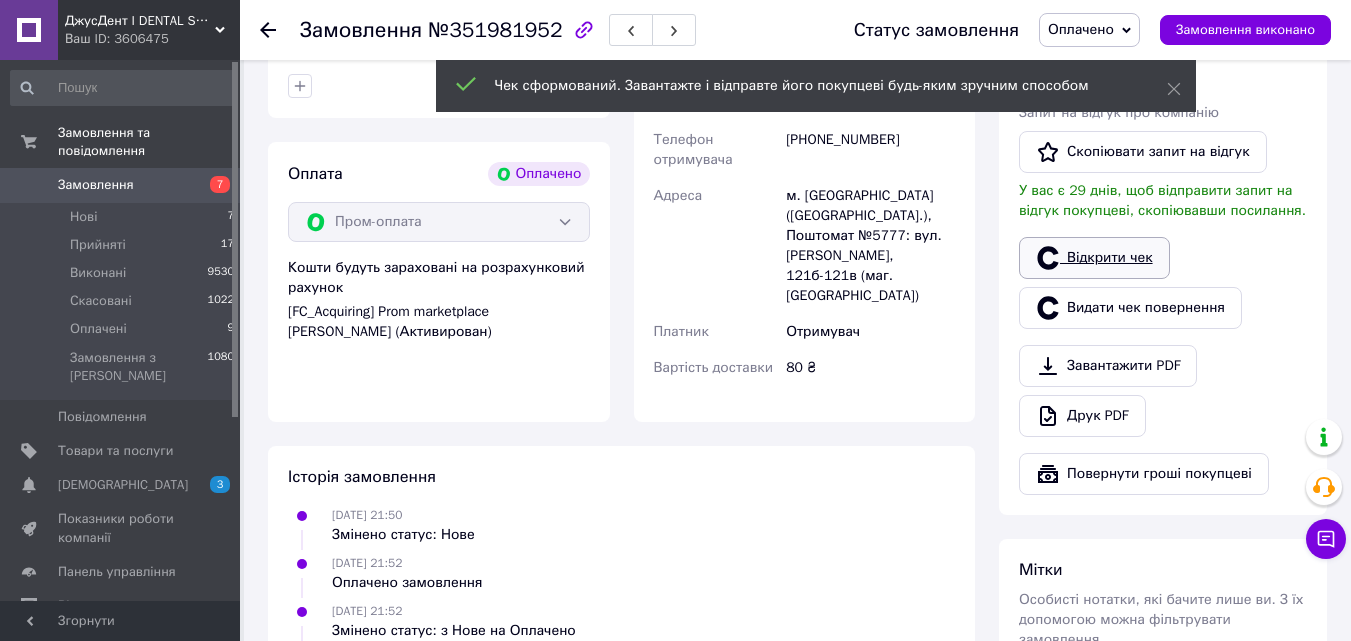 click 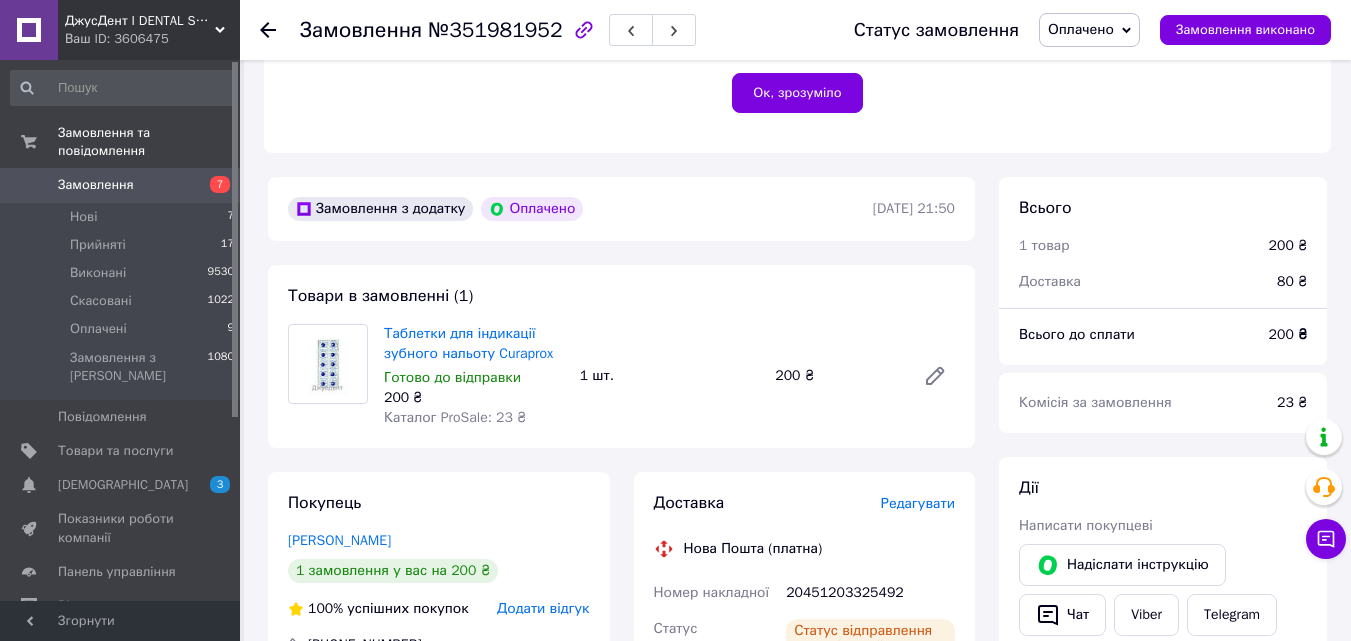 scroll, scrollTop: 501, scrollLeft: 0, axis: vertical 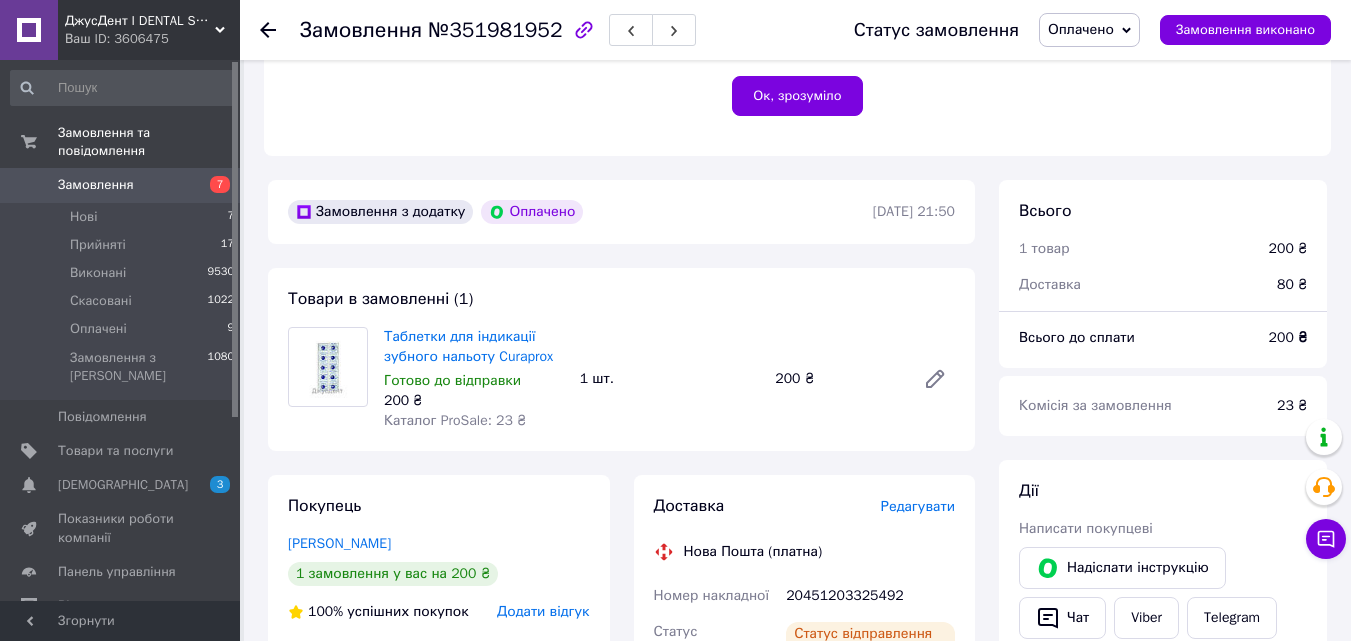click on "Оплачено" at bounding box center (1081, 29) 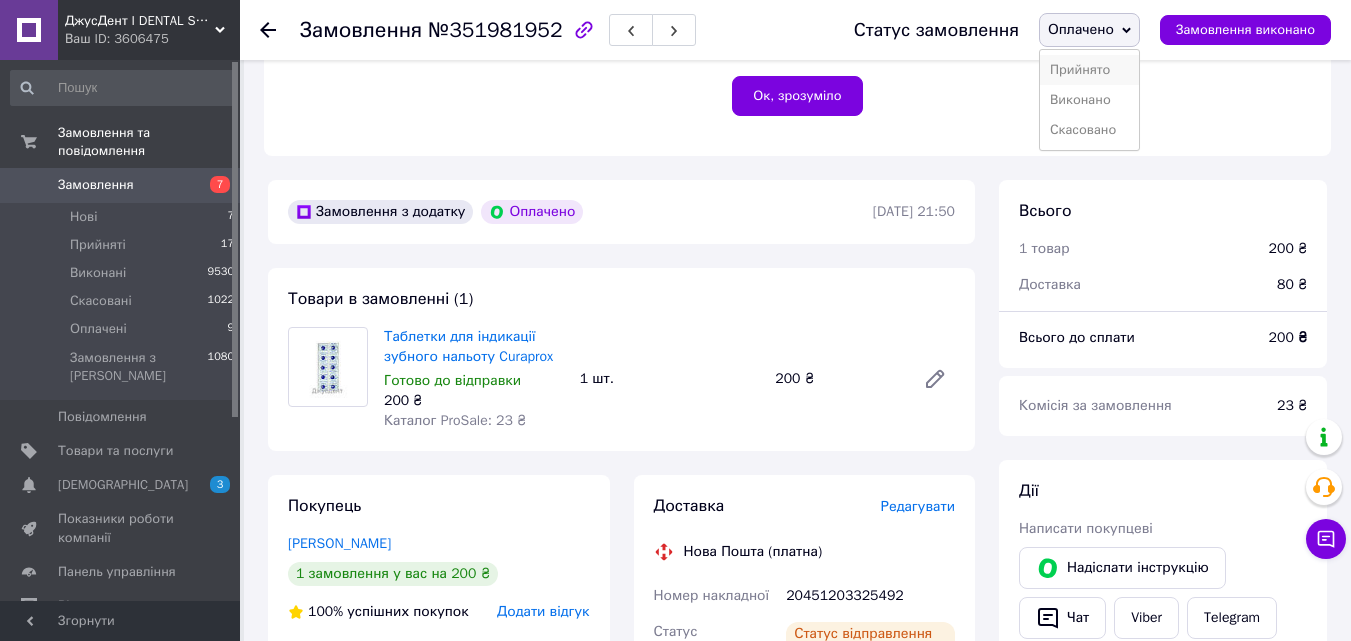 click on "Прийнято" at bounding box center (1089, 70) 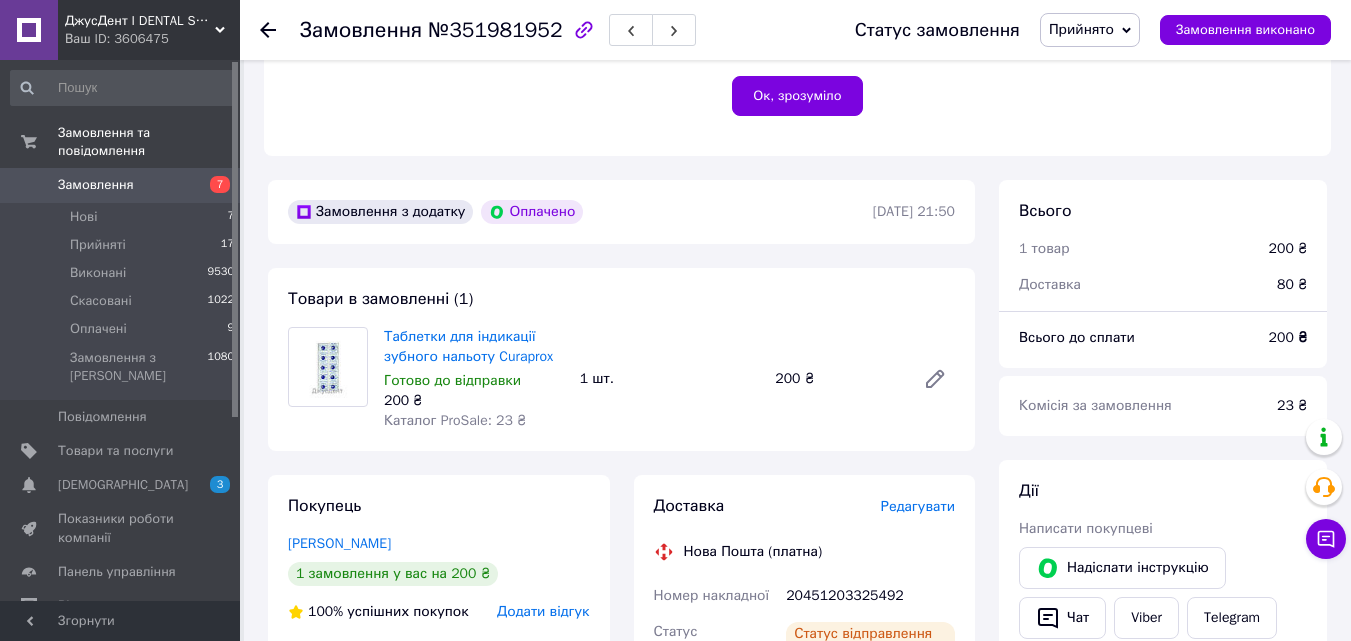 click 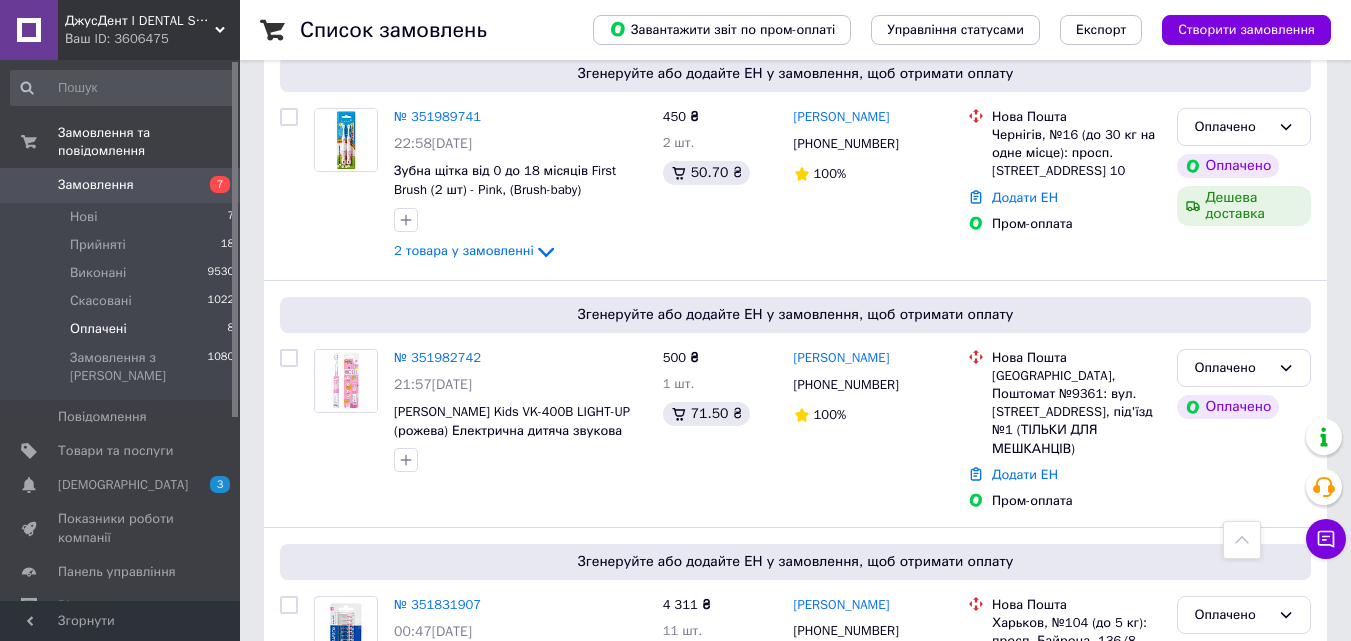 scroll, scrollTop: 1553, scrollLeft: 0, axis: vertical 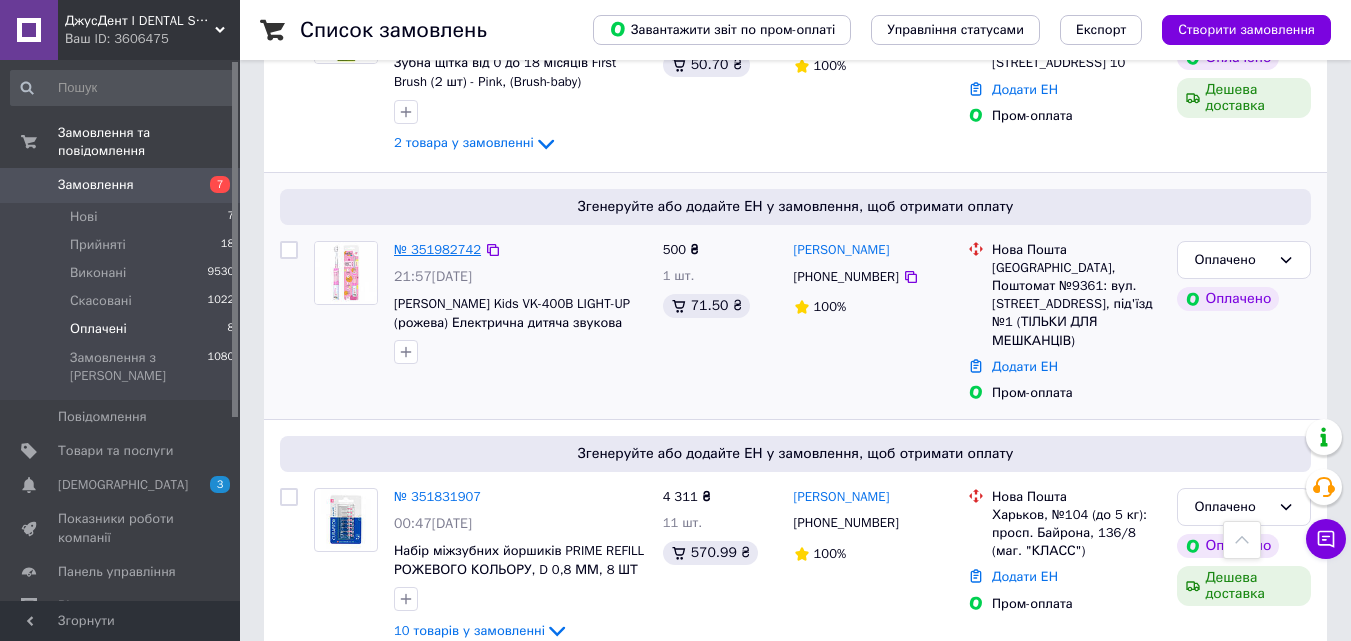 click on "№ 351982742" at bounding box center [437, 249] 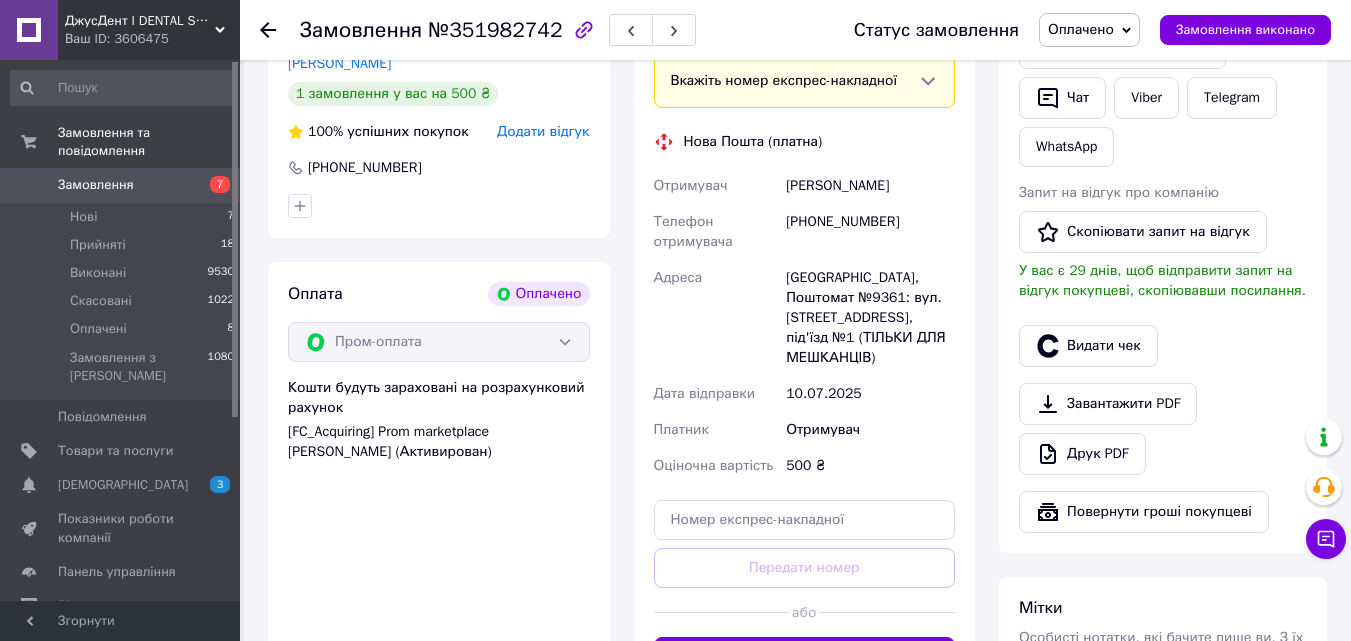 scroll, scrollTop: 1001, scrollLeft: 0, axis: vertical 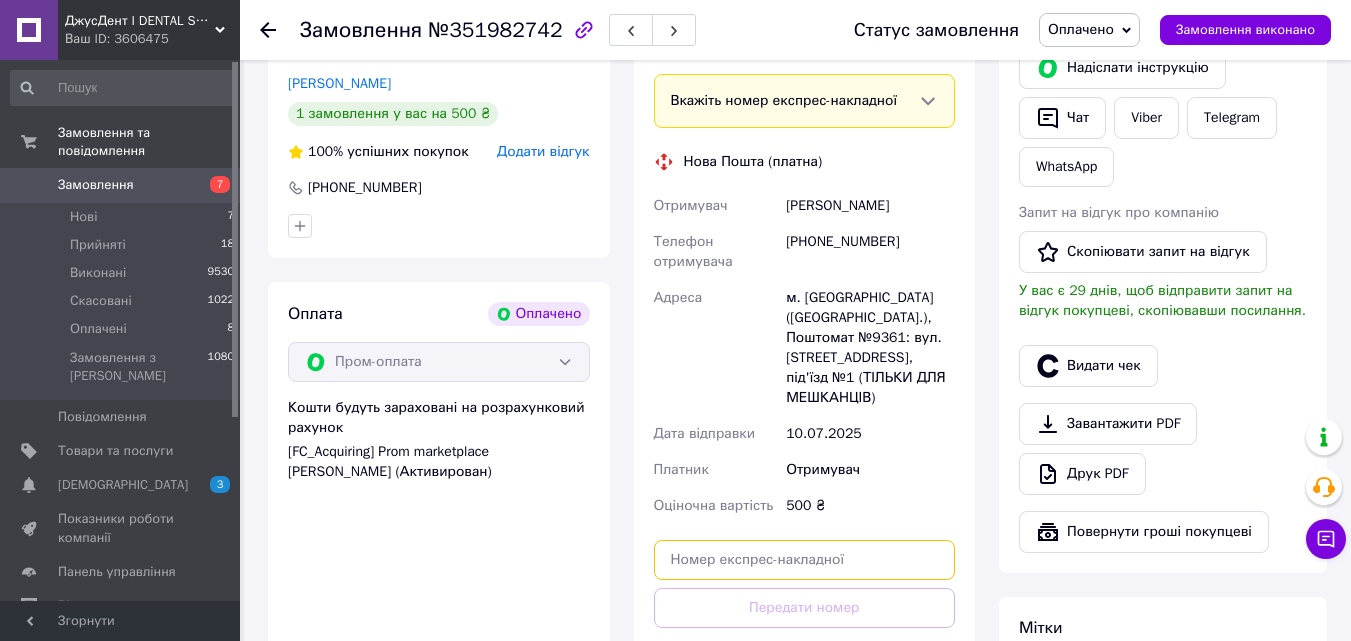 click at bounding box center (805, 560) 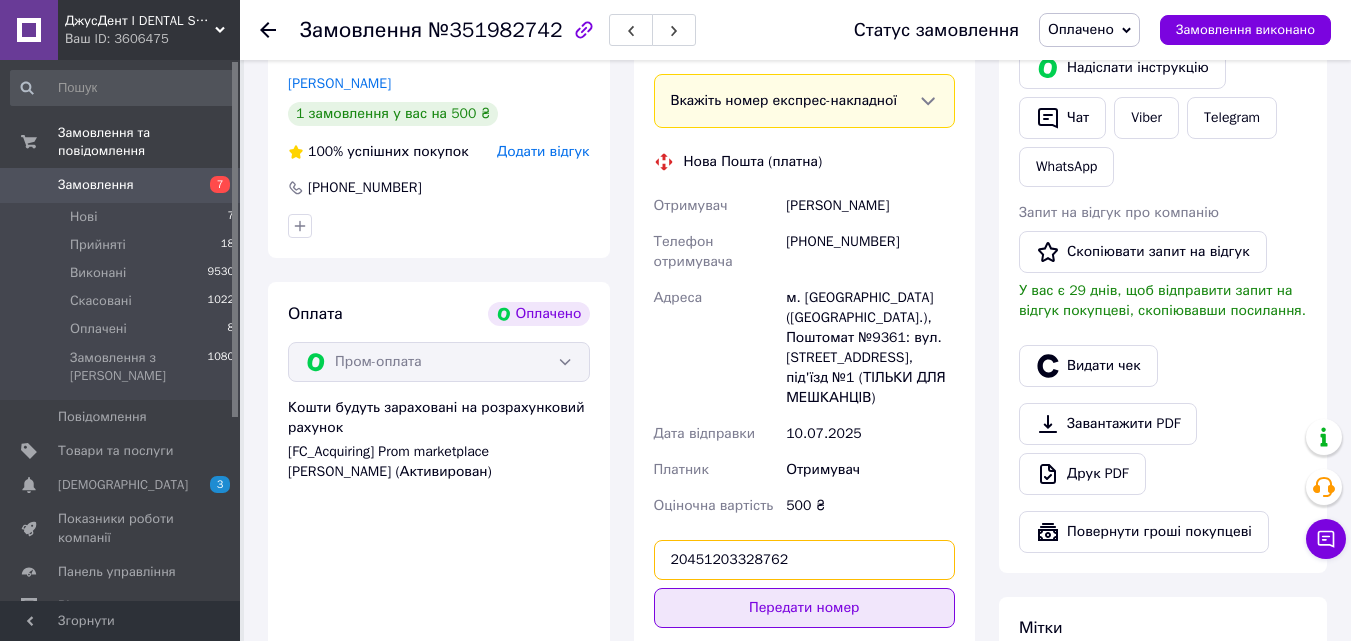 type on "20451203328762" 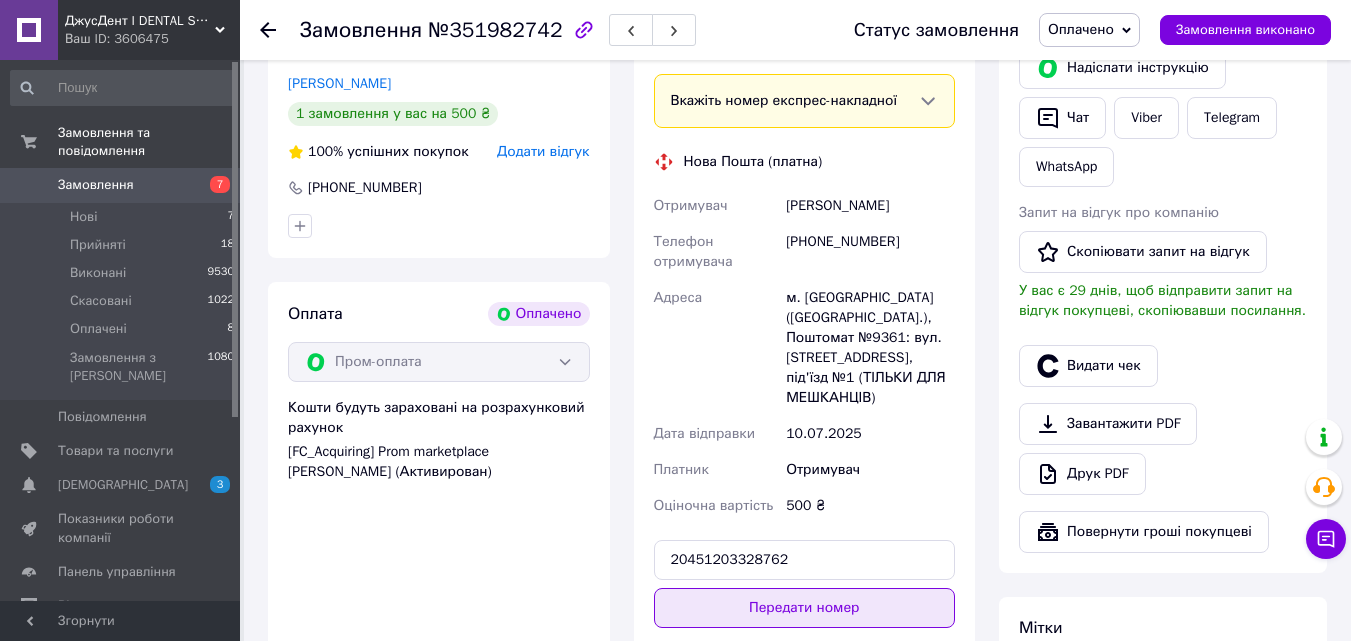 click on "Передати номер" at bounding box center (805, 608) 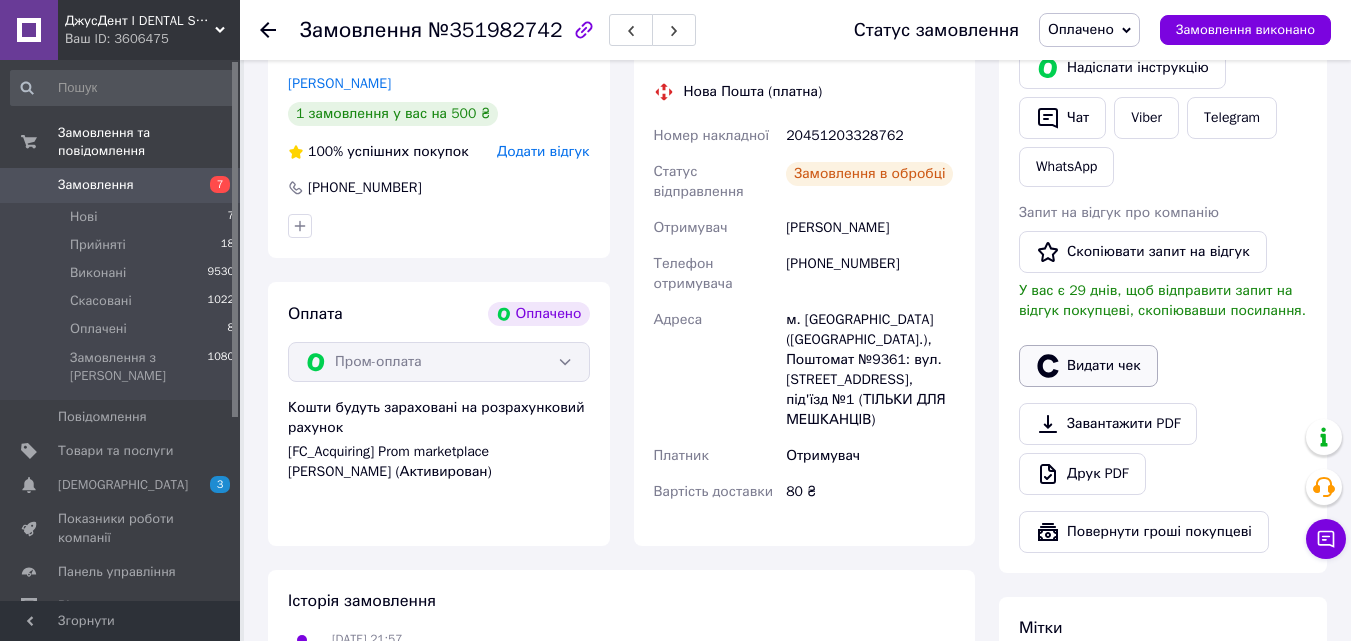 click on "Видати чек" at bounding box center [1088, 366] 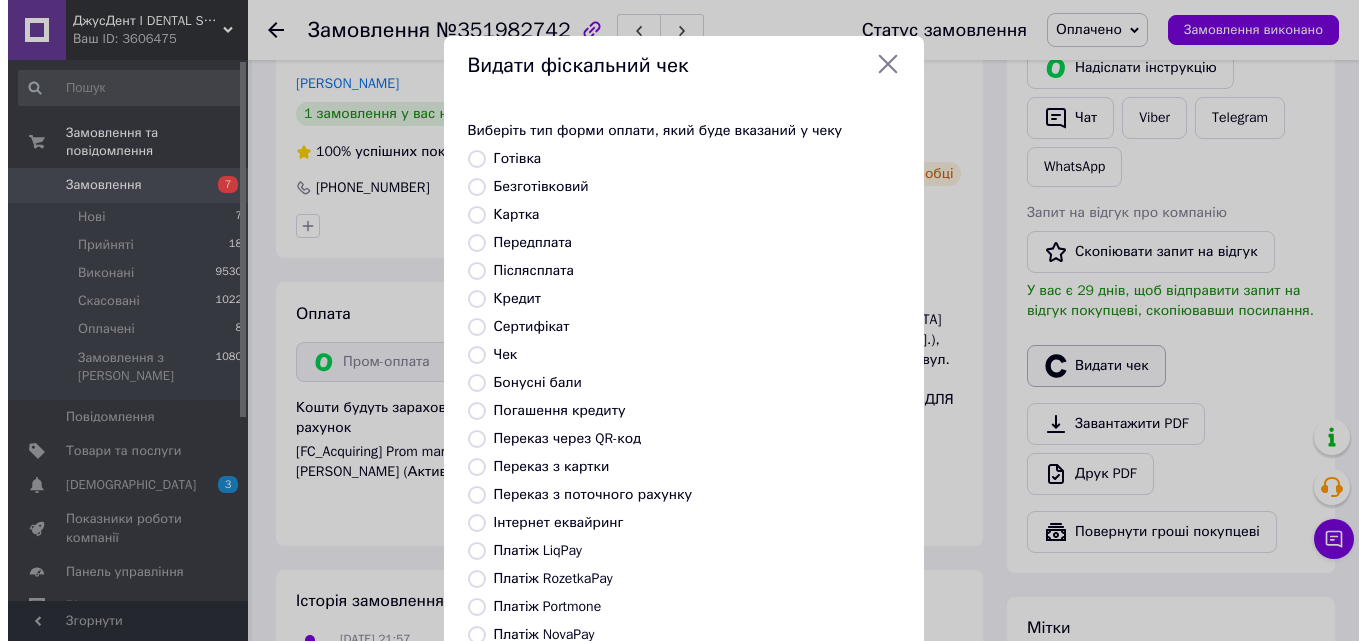 scroll, scrollTop: 981, scrollLeft: 0, axis: vertical 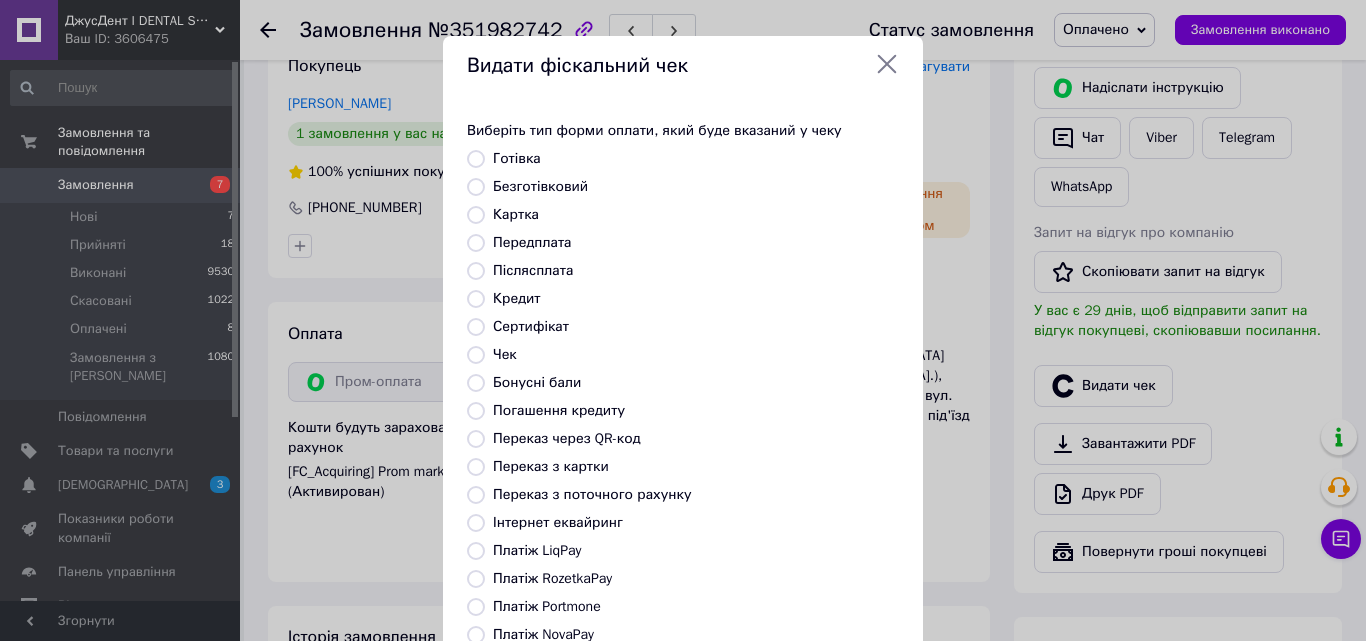 click on "Платіж RozetkaPay" at bounding box center (552, 578) 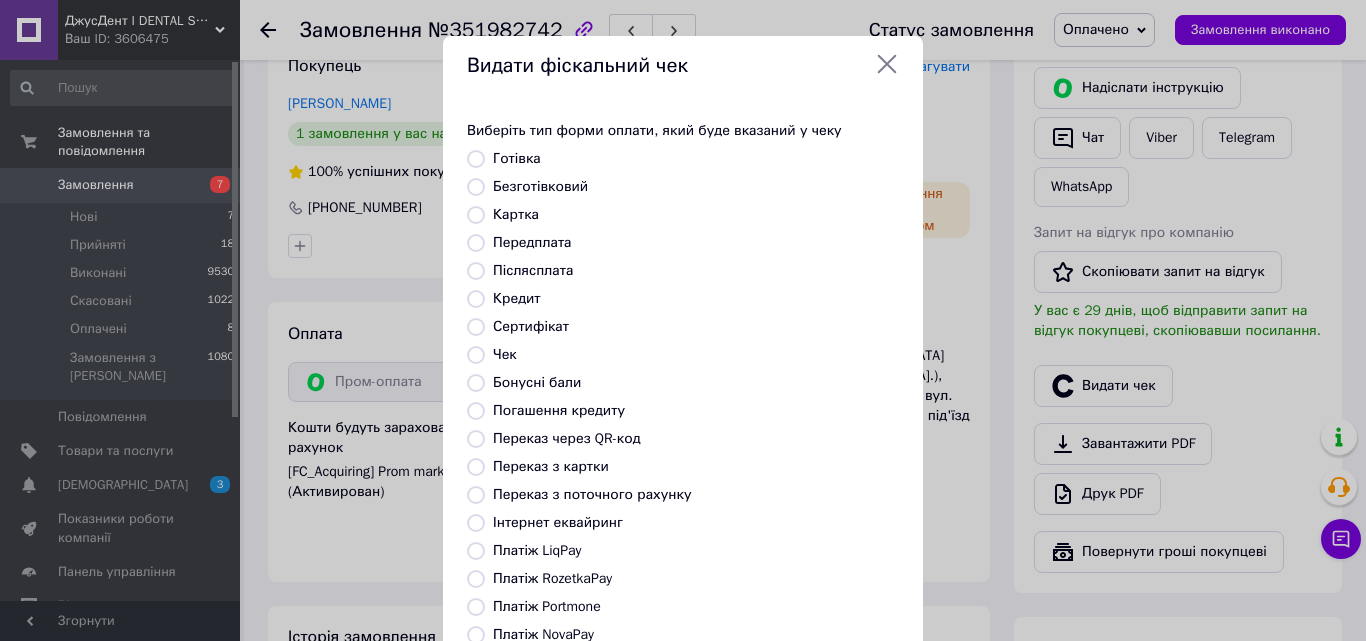 radio on "true" 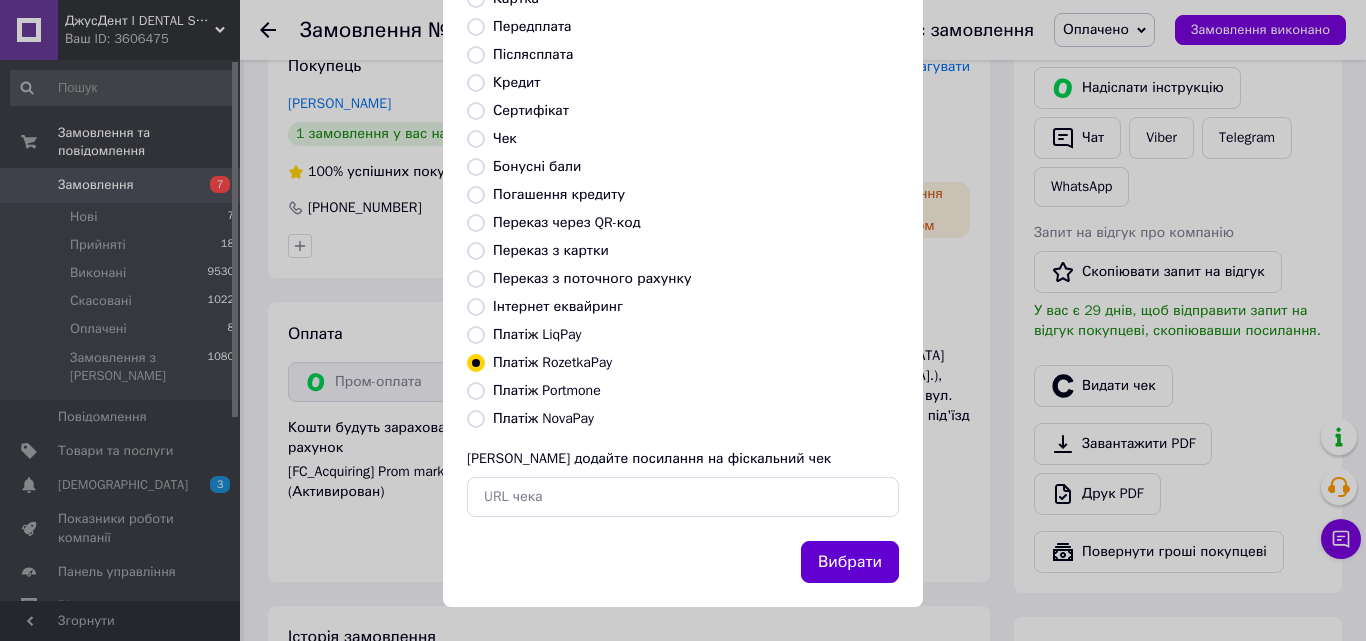 scroll, scrollTop: 218, scrollLeft: 0, axis: vertical 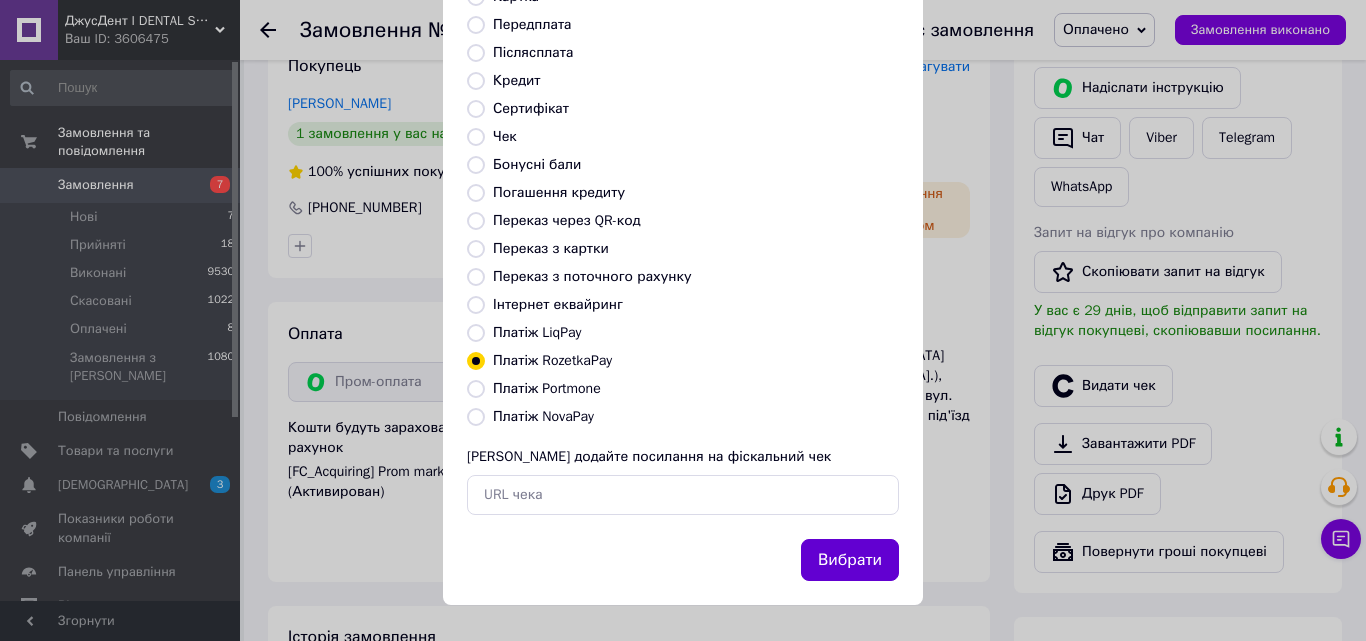click on "Вибрати" at bounding box center [850, 560] 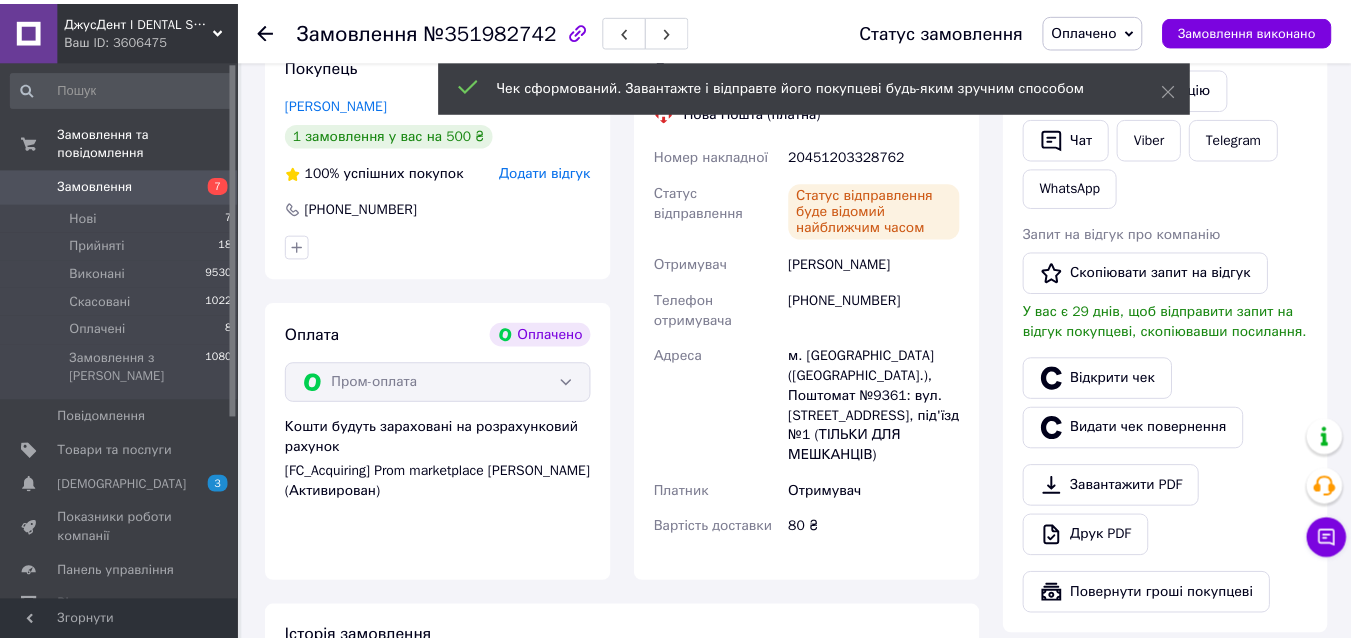 scroll, scrollTop: 1001, scrollLeft: 0, axis: vertical 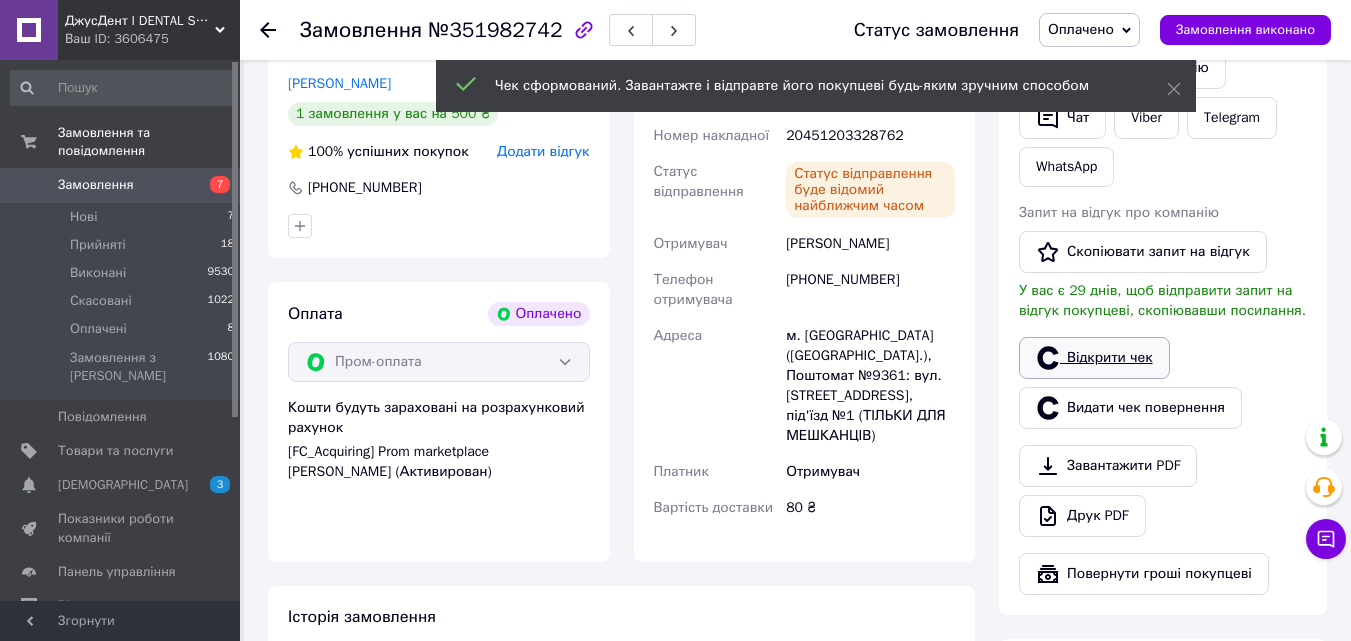 click 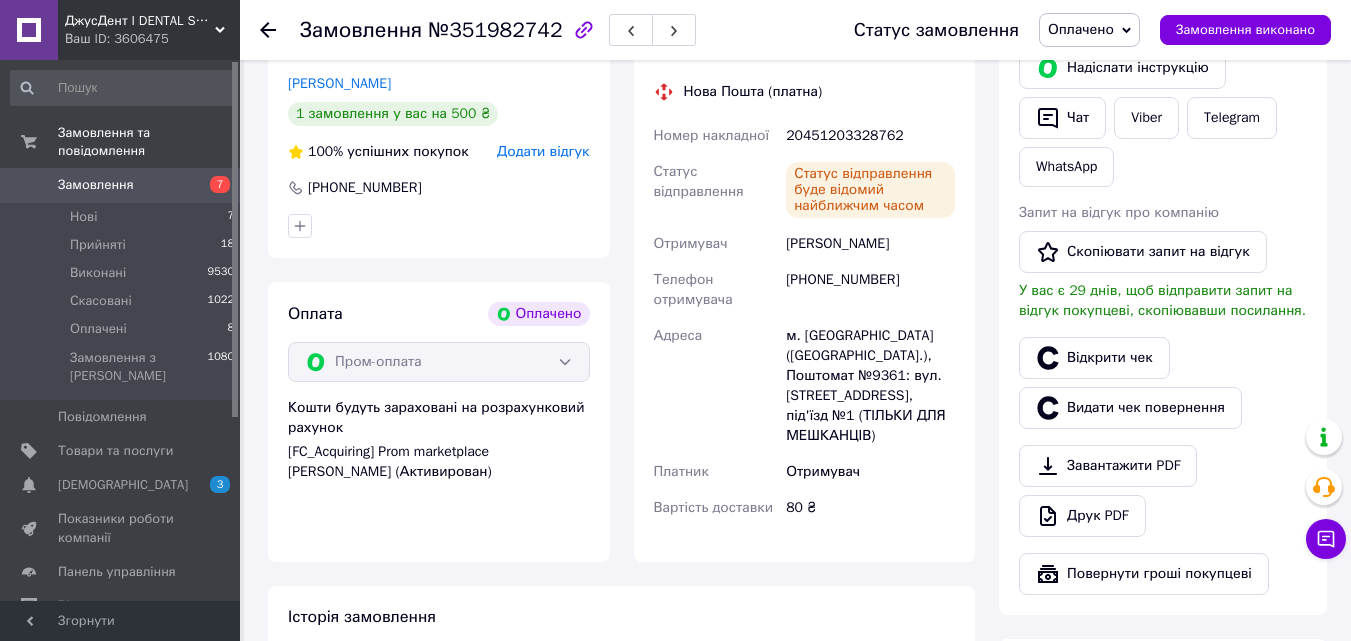 click on "Оплачено" at bounding box center [1081, 29] 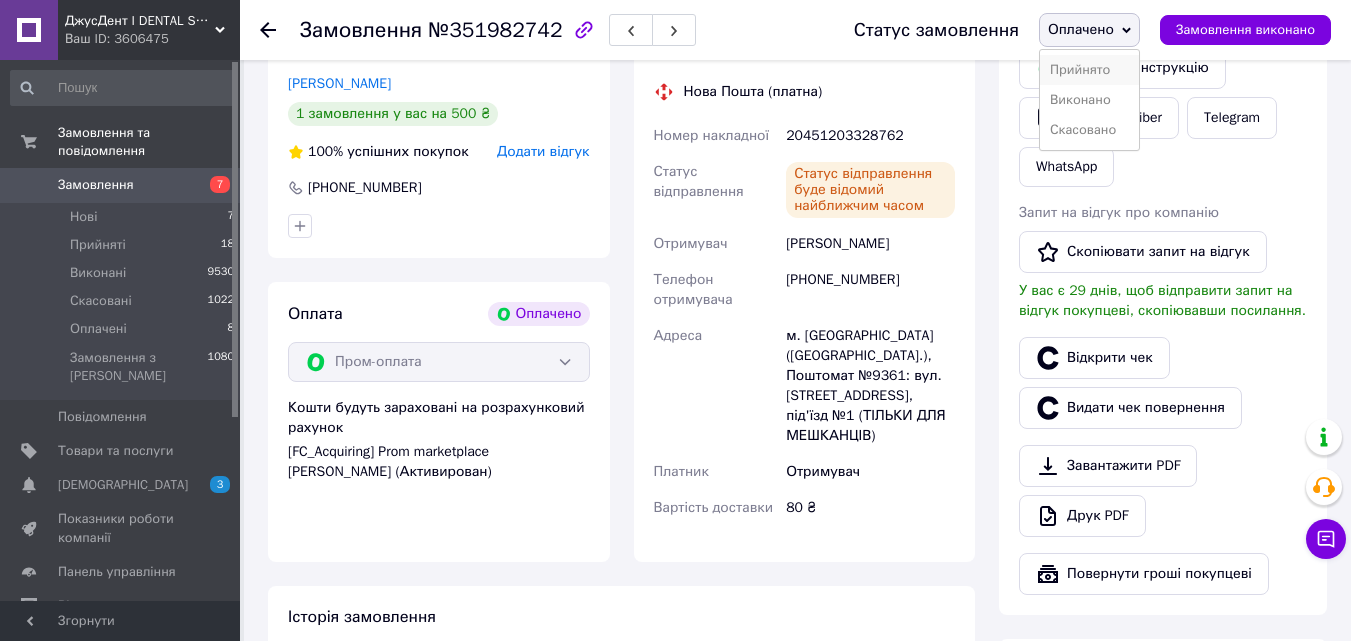 click on "Прийнято" at bounding box center (1089, 70) 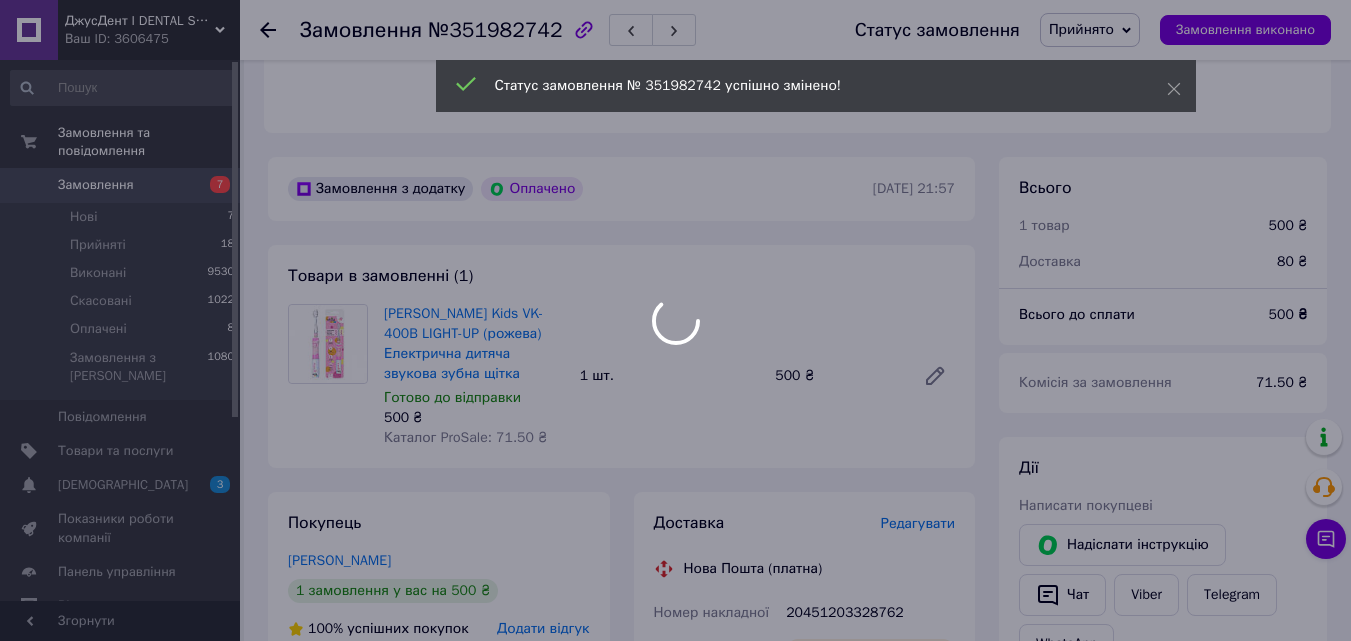 scroll, scrollTop: 501, scrollLeft: 0, axis: vertical 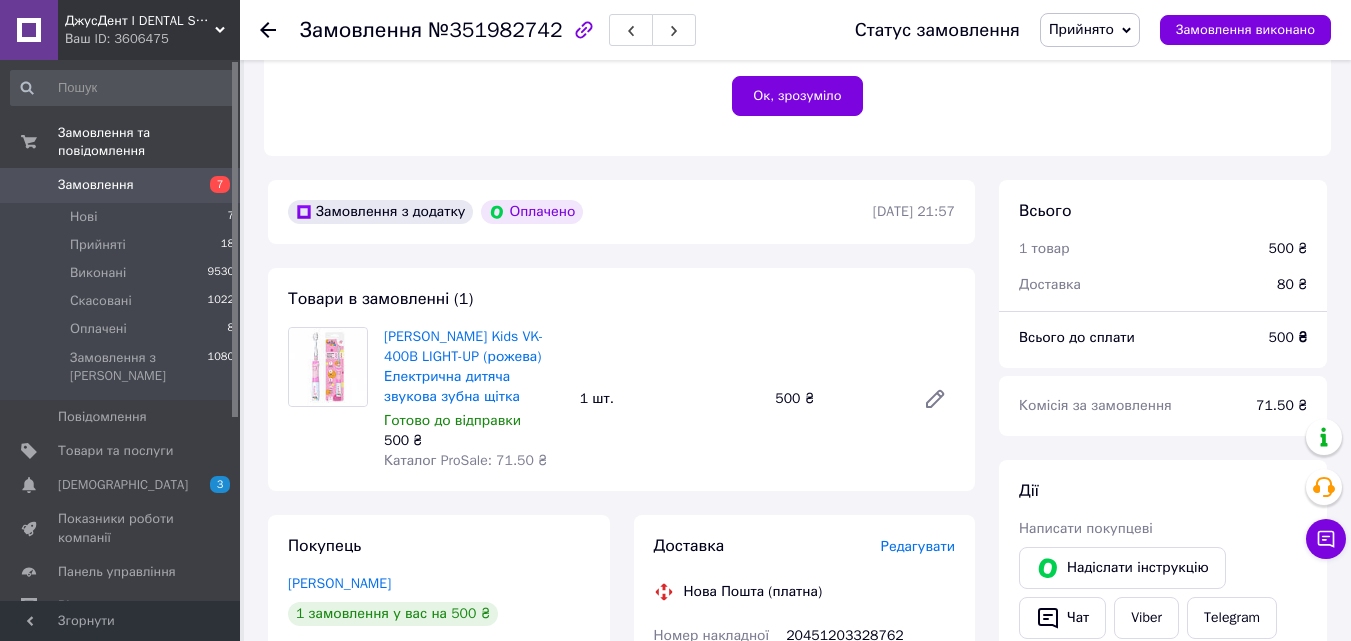 click 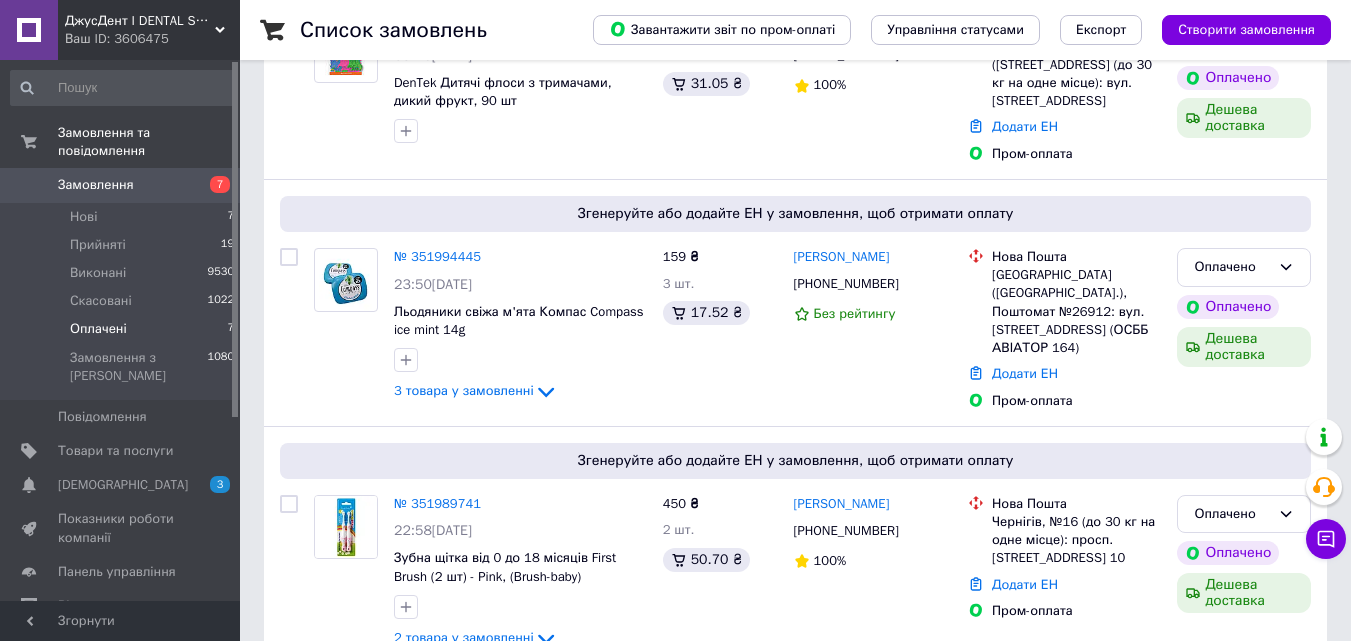 scroll, scrollTop: 1342, scrollLeft: 0, axis: vertical 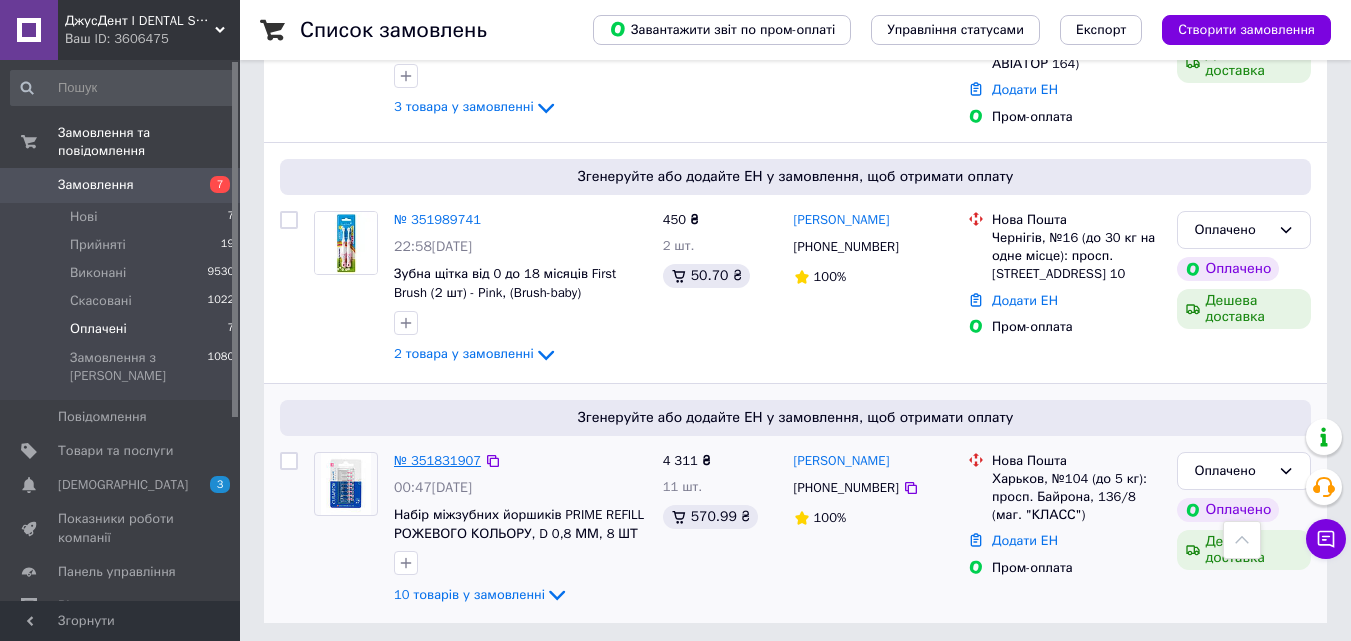 click on "№ 351831907" at bounding box center (437, 460) 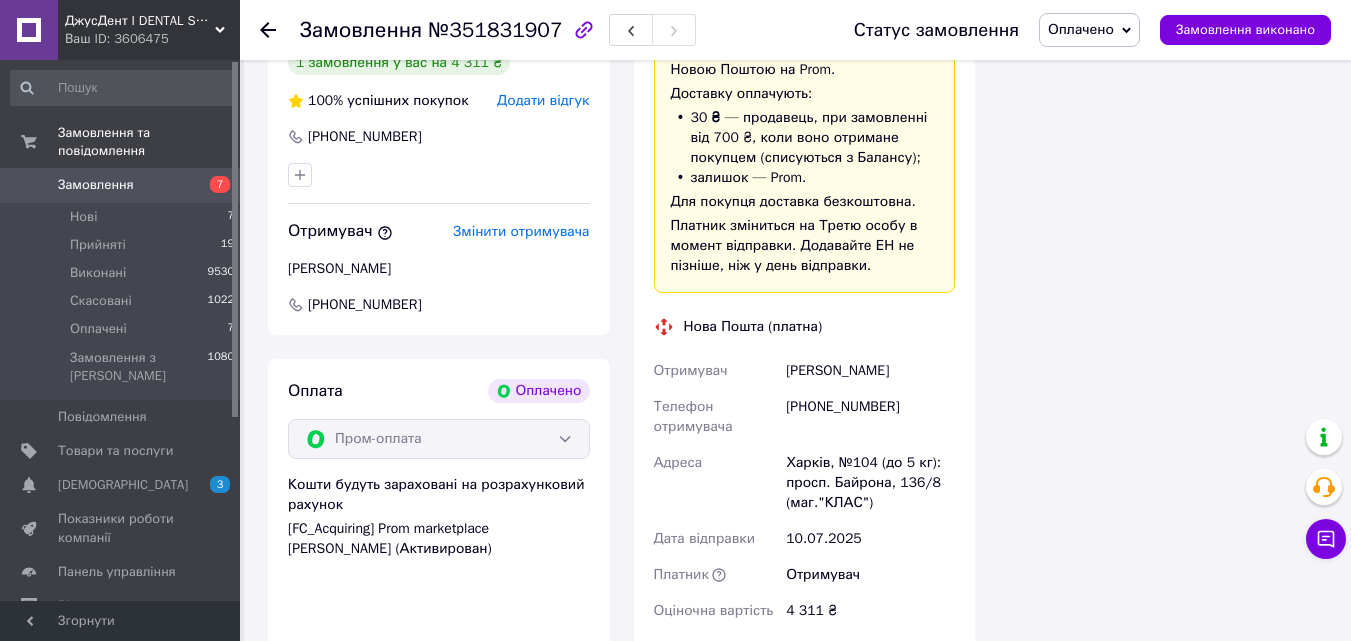 scroll, scrollTop: 2542, scrollLeft: 0, axis: vertical 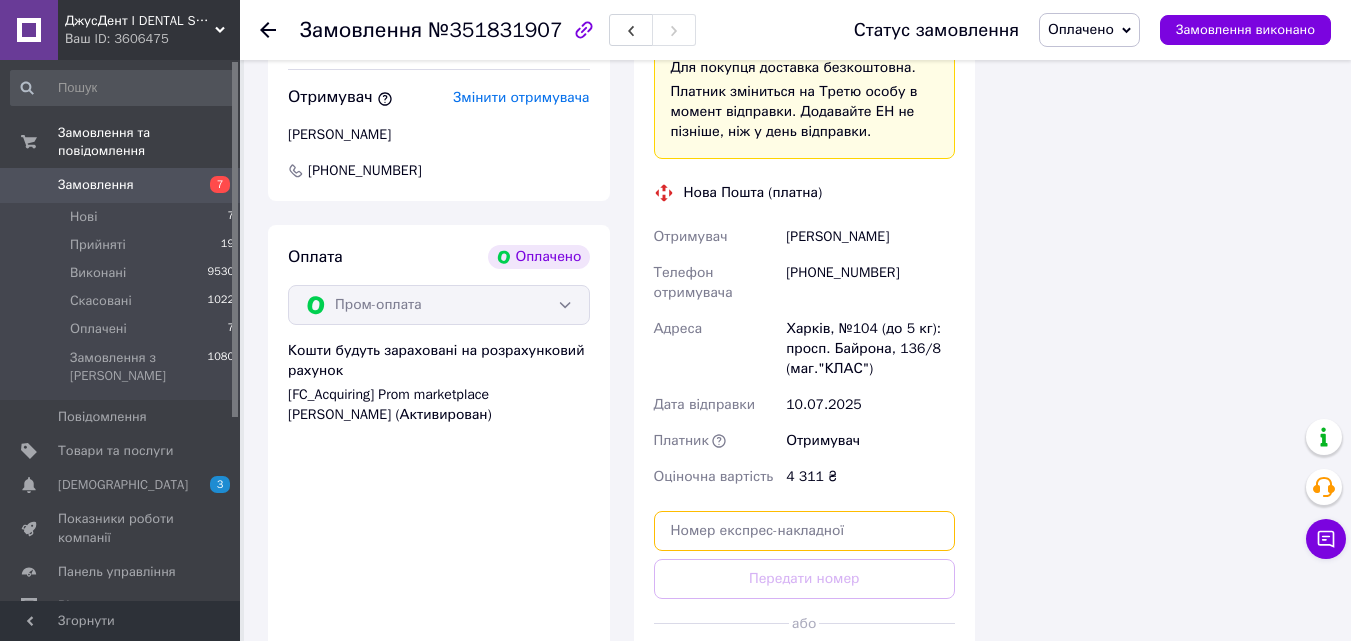 click at bounding box center [805, 531] 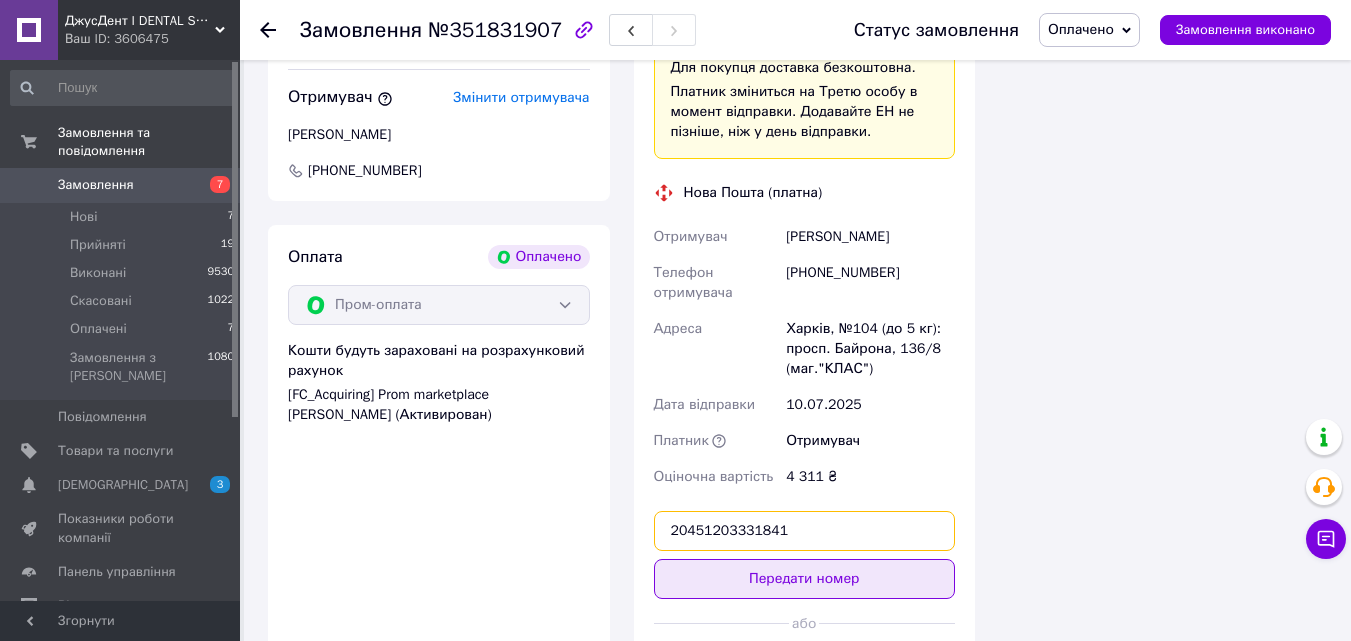 type on "20451203331841" 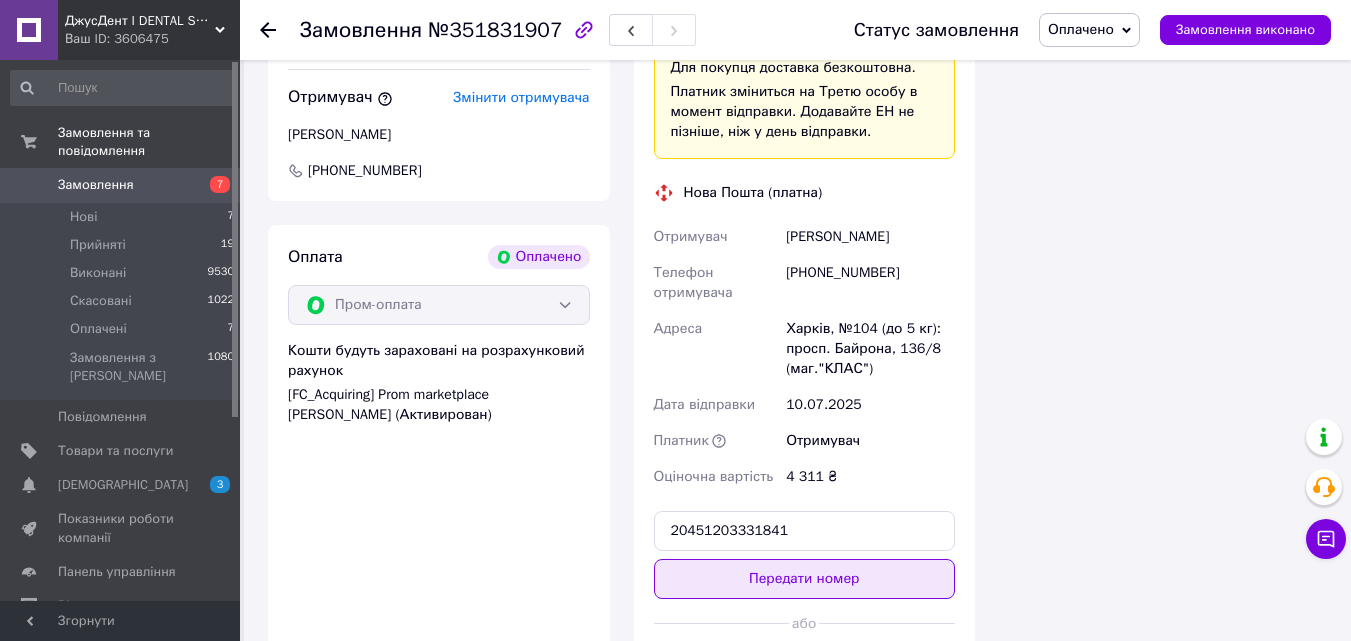 click on "Передати номер" at bounding box center (805, 579) 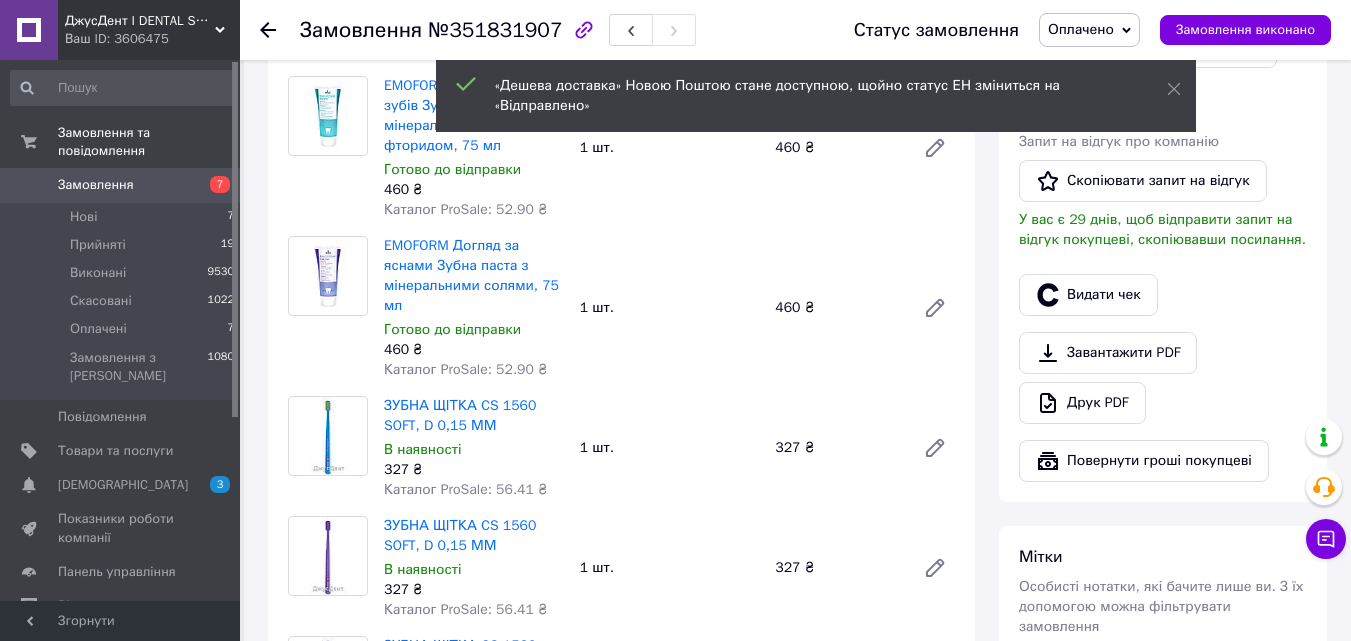 scroll, scrollTop: 1042, scrollLeft: 0, axis: vertical 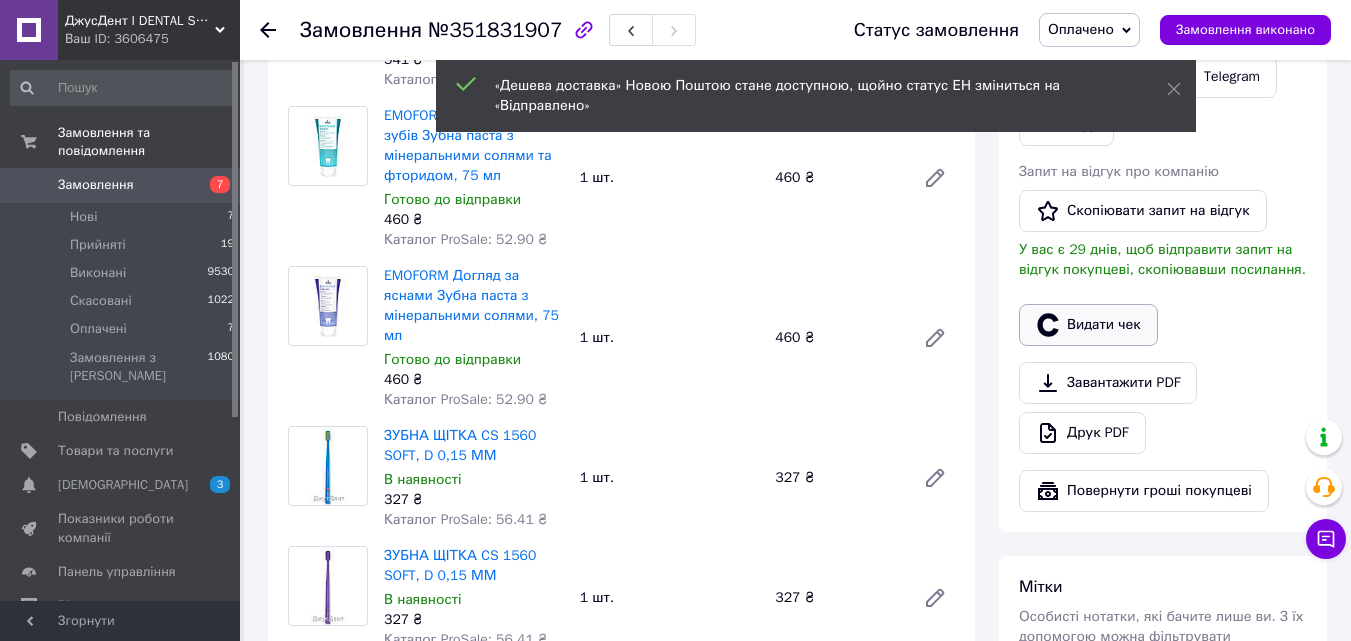 click on "Видати чек" at bounding box center [1163, 325] 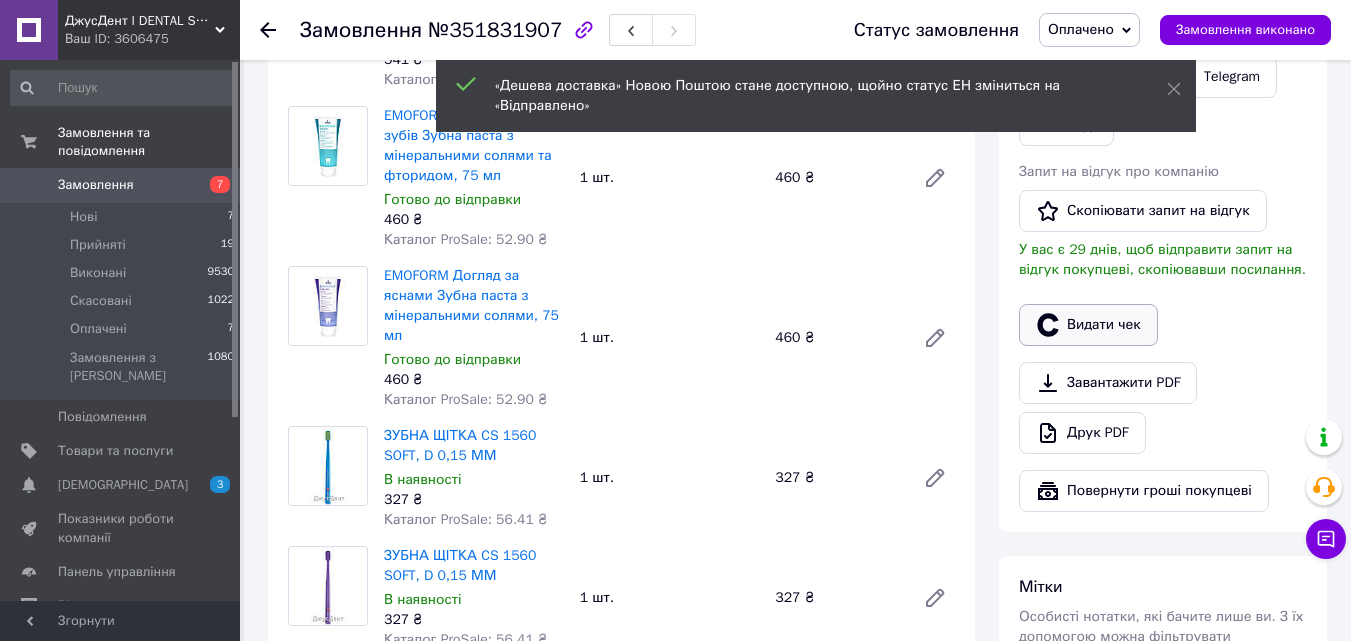 click 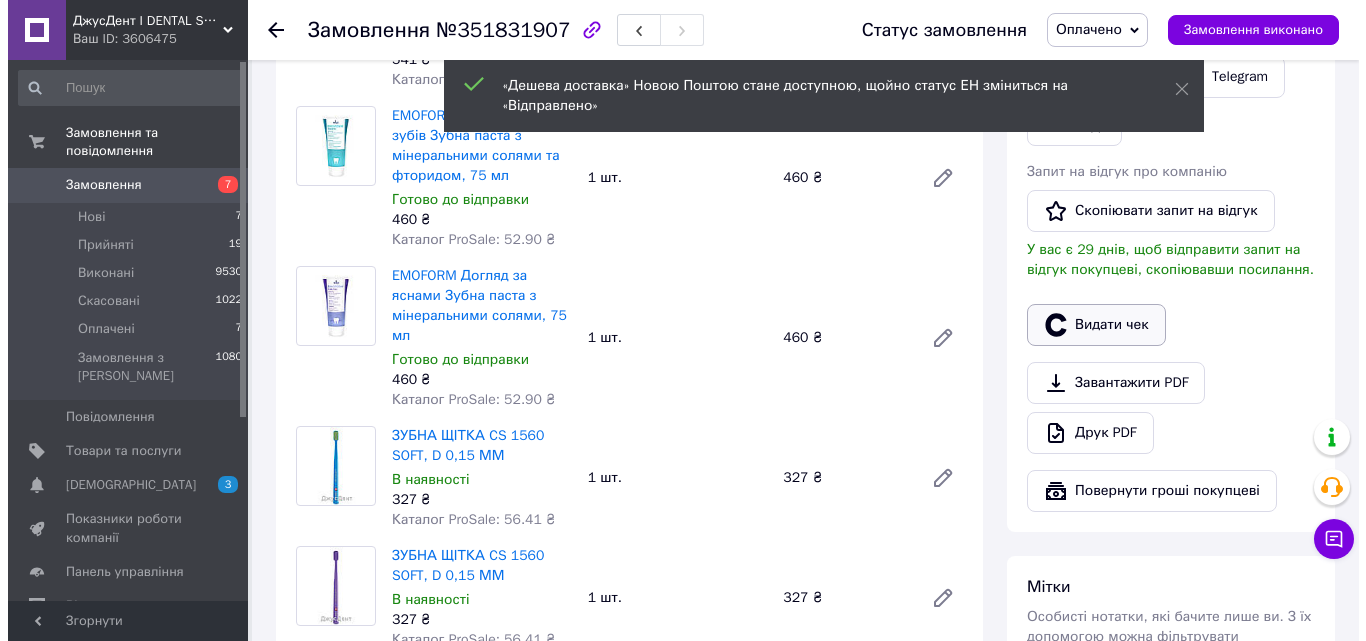 scroll, scrollTop: 1022, scrollLeft: 0, axis: vertical 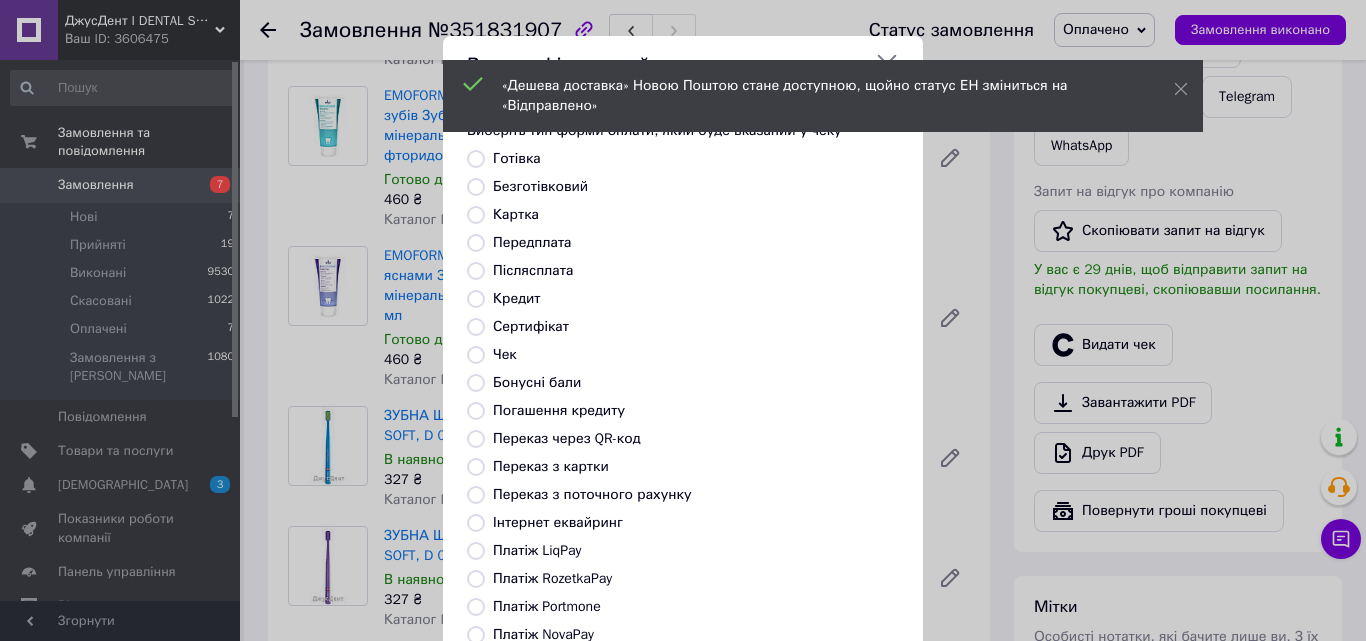 click on "Платіж RozetkaPay" at bounding box center (552, 578) 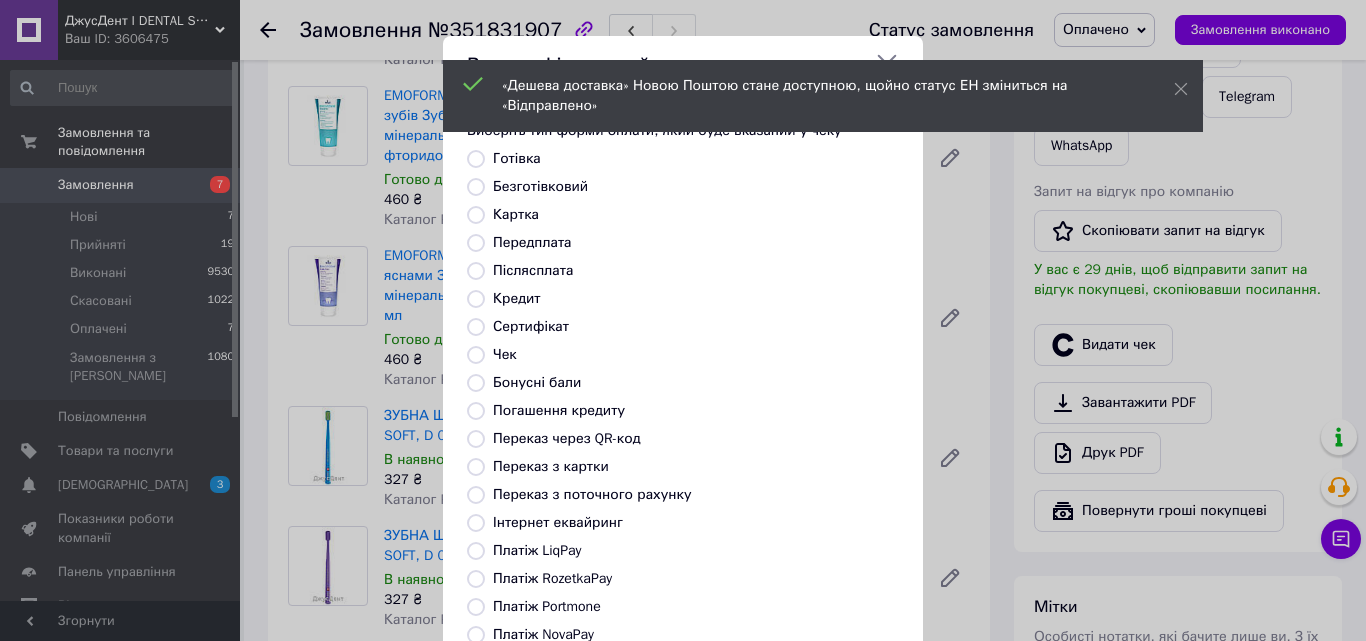 radio on "true" 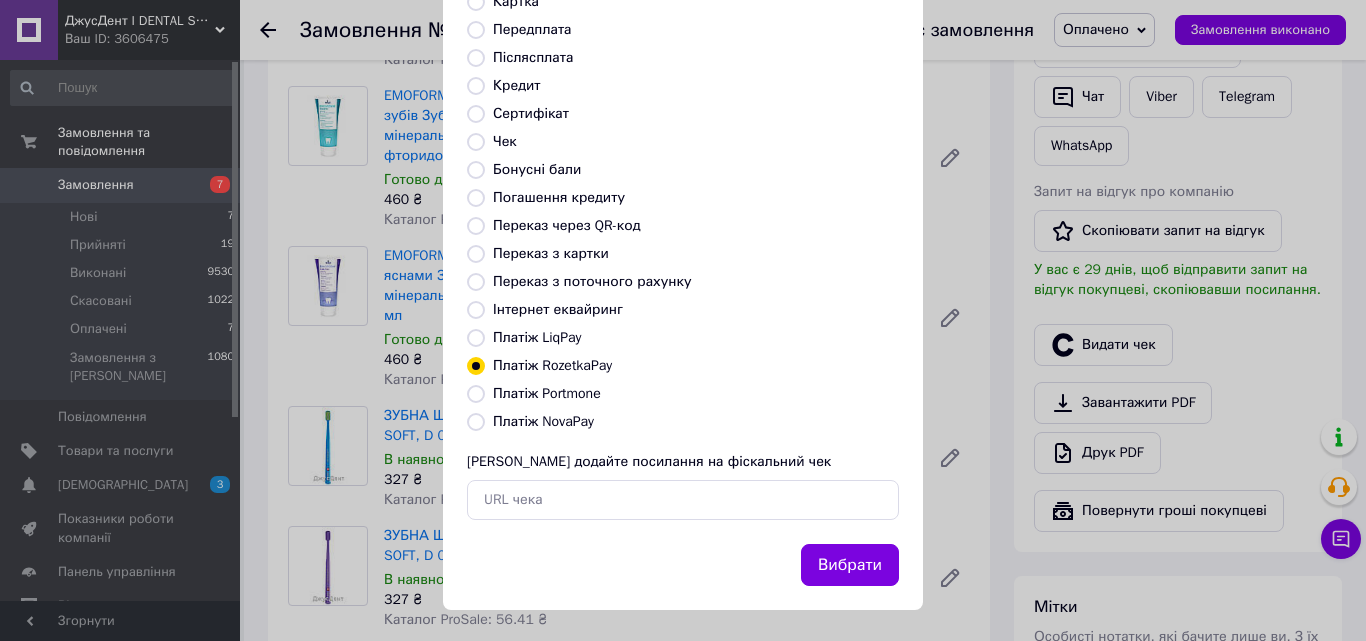 scroll, scrollTop: 218, scrollLeft: 0, axis: vertical 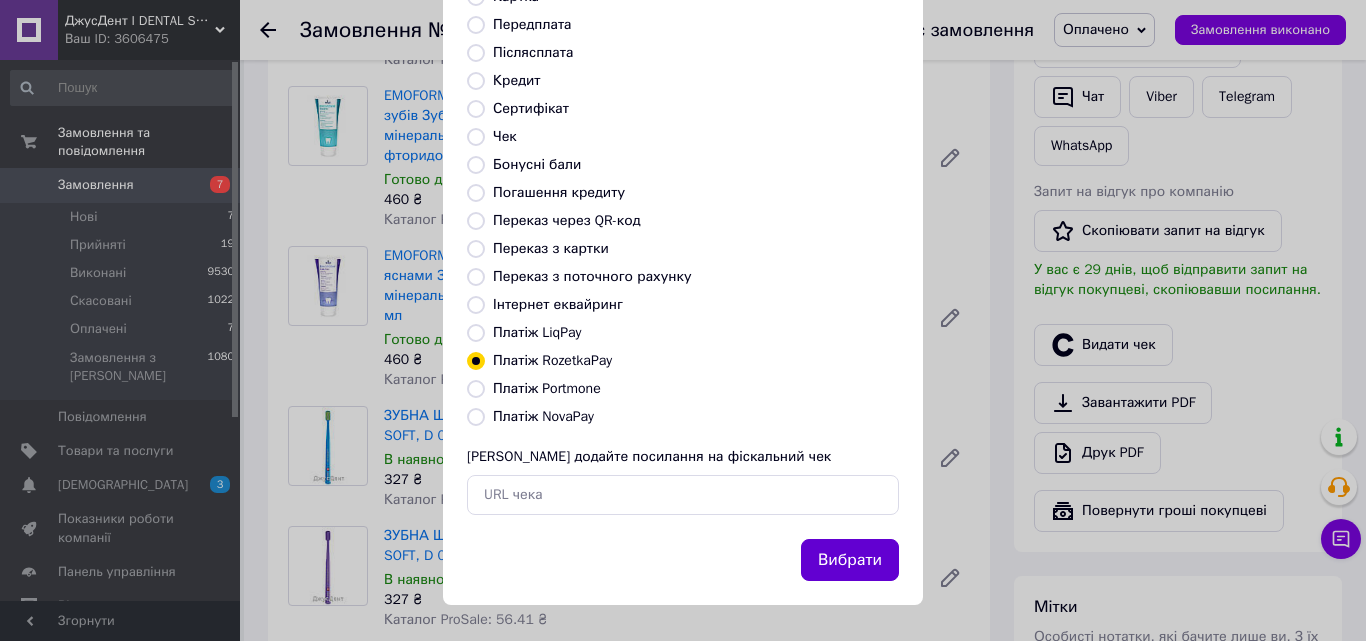 click on "Вибрати" at bounding box center [850, 560] 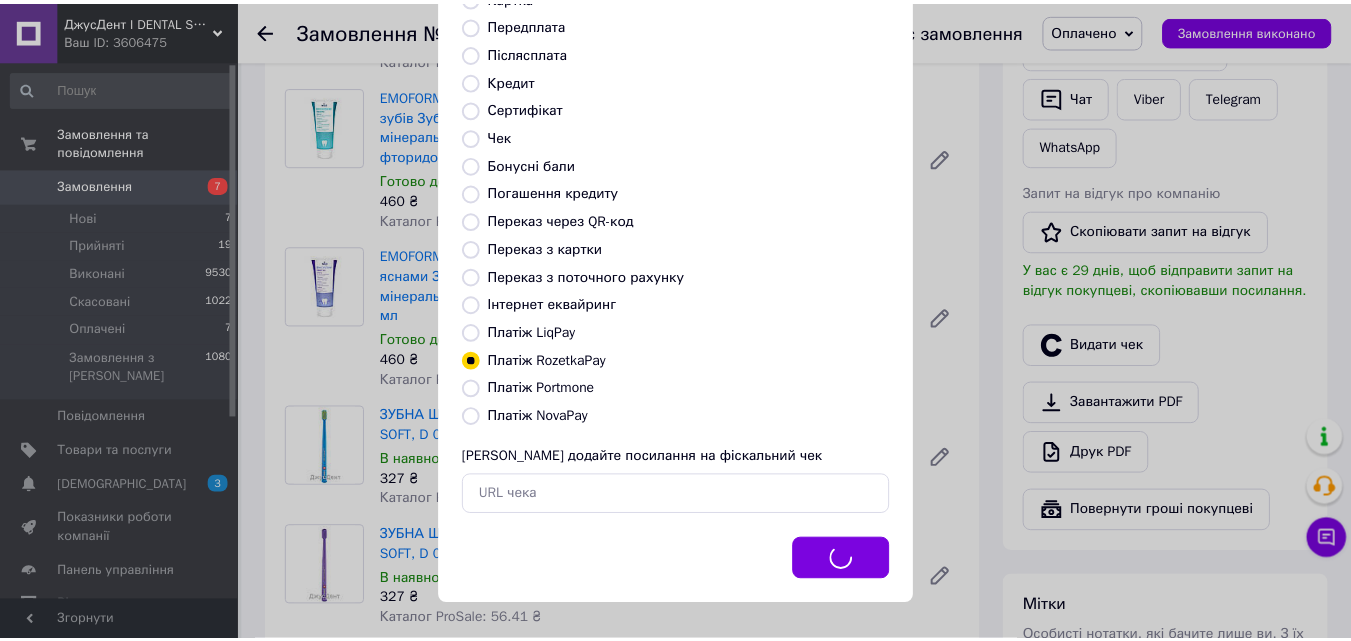 scroll, scrollTop: 1042, scrollLeft: 0, axis: vertical 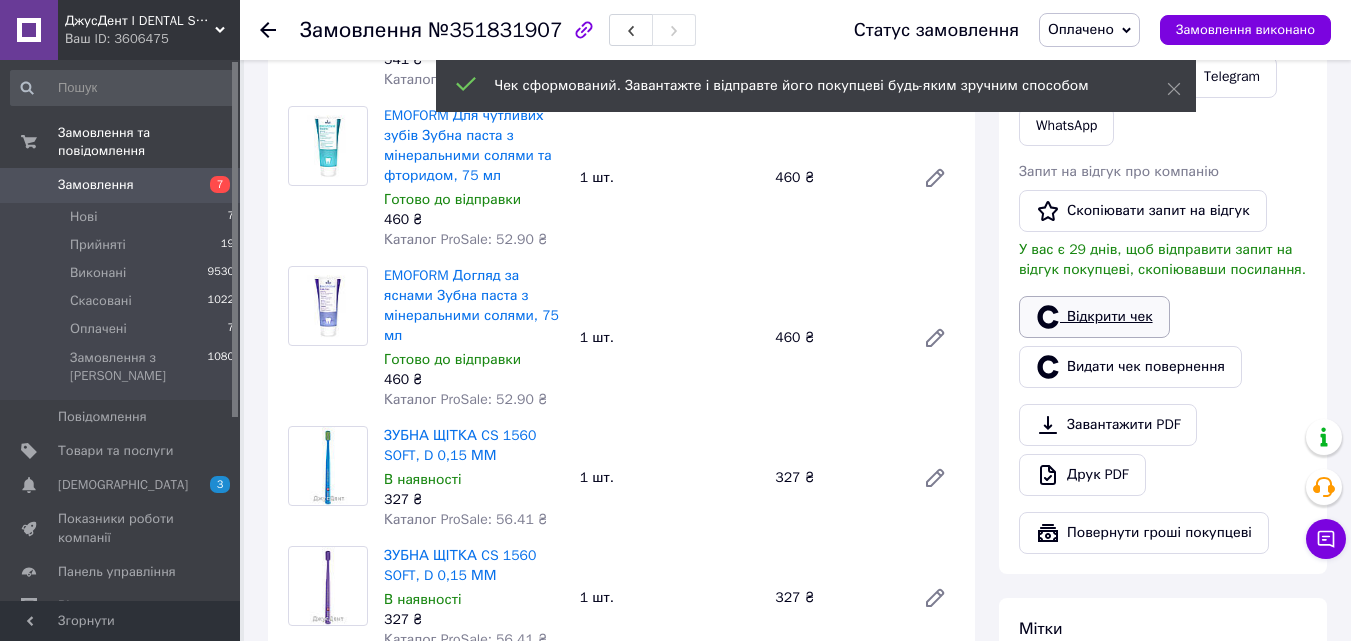 click 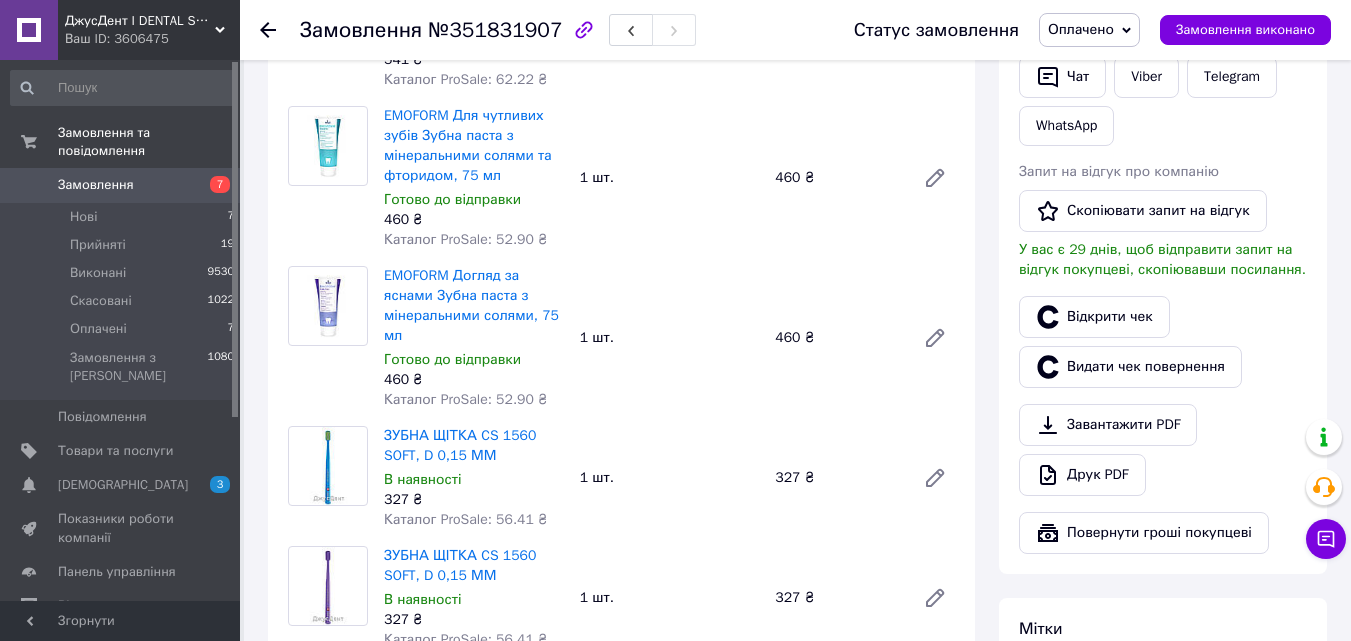click on "Оплачено" at bounding box center (1089, 30) 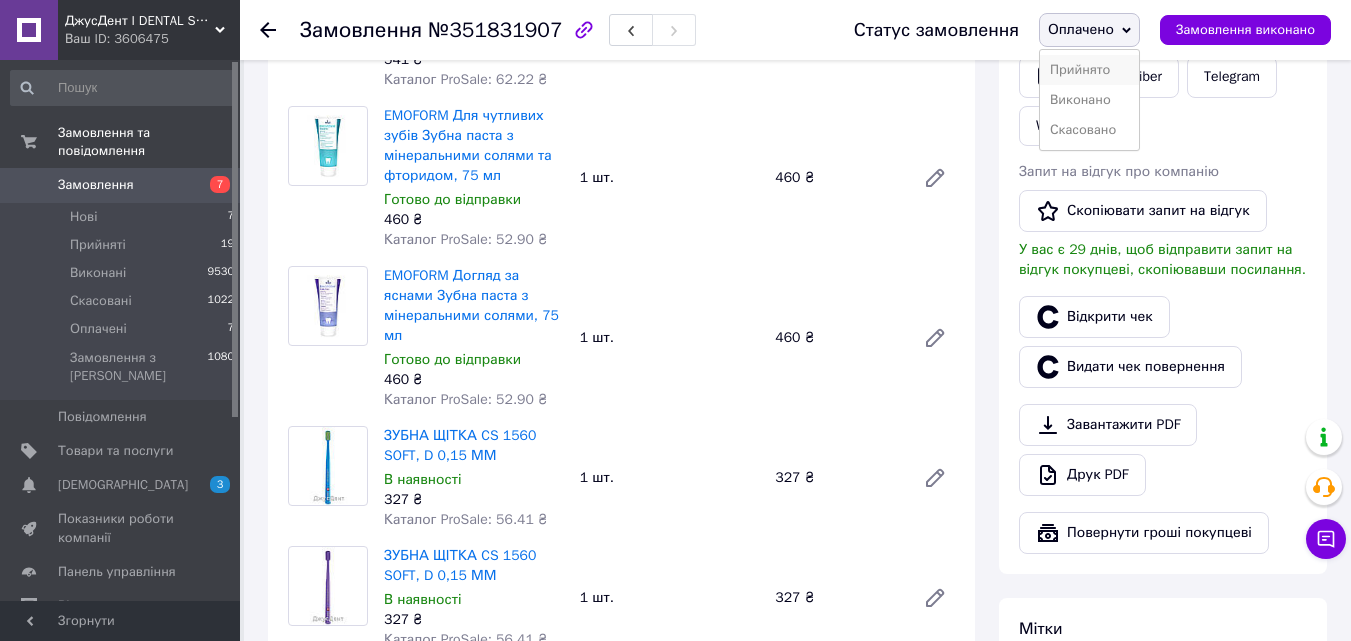 click on "Прийнято" at bounding box center (1089, 70) 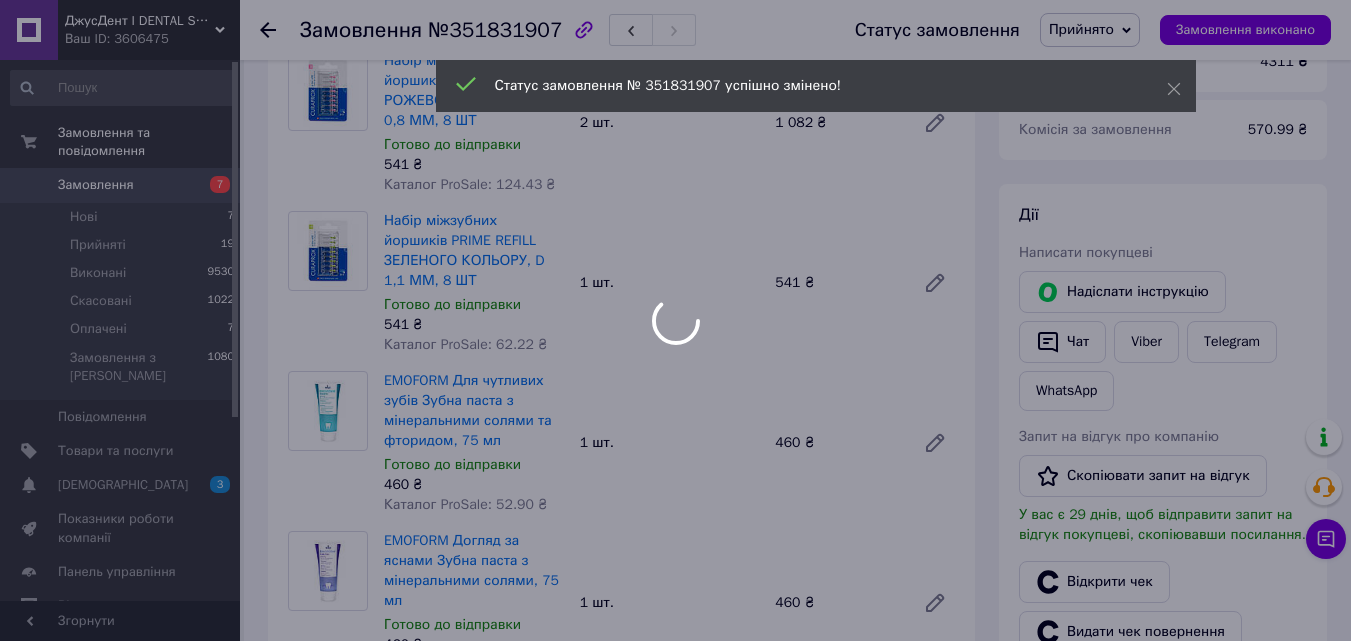 scroll, scrollTop: 642, scrollLeft: 0, axis: vertical 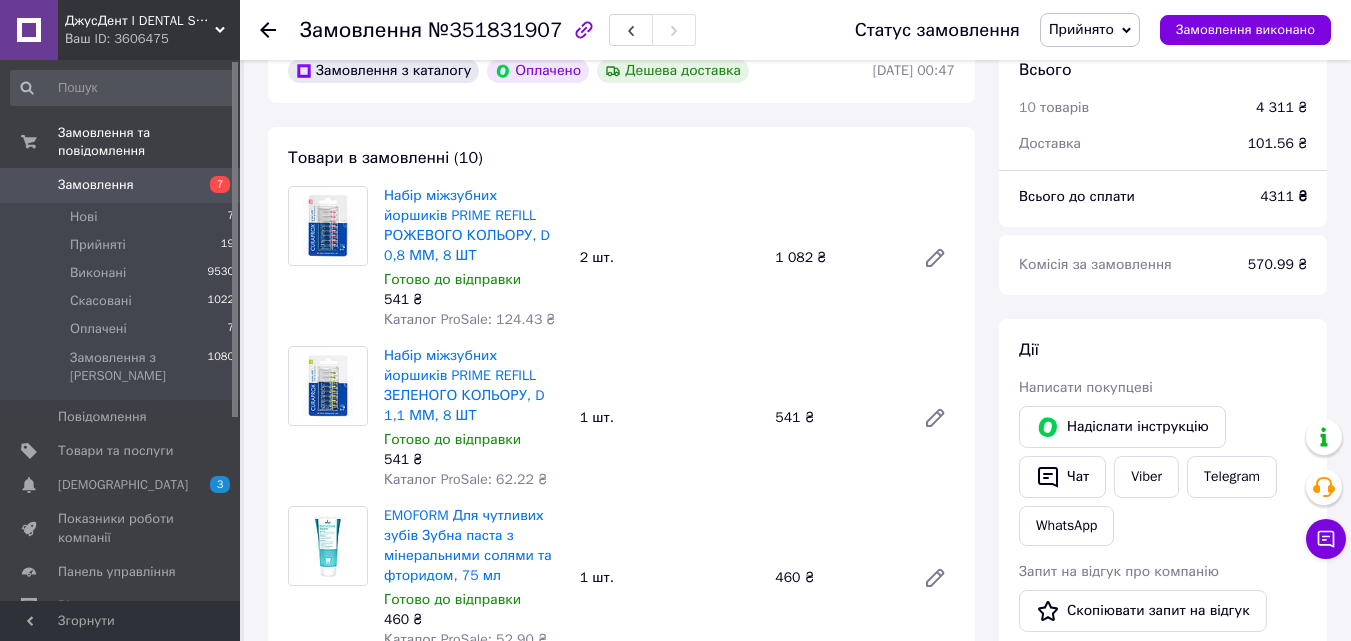 click 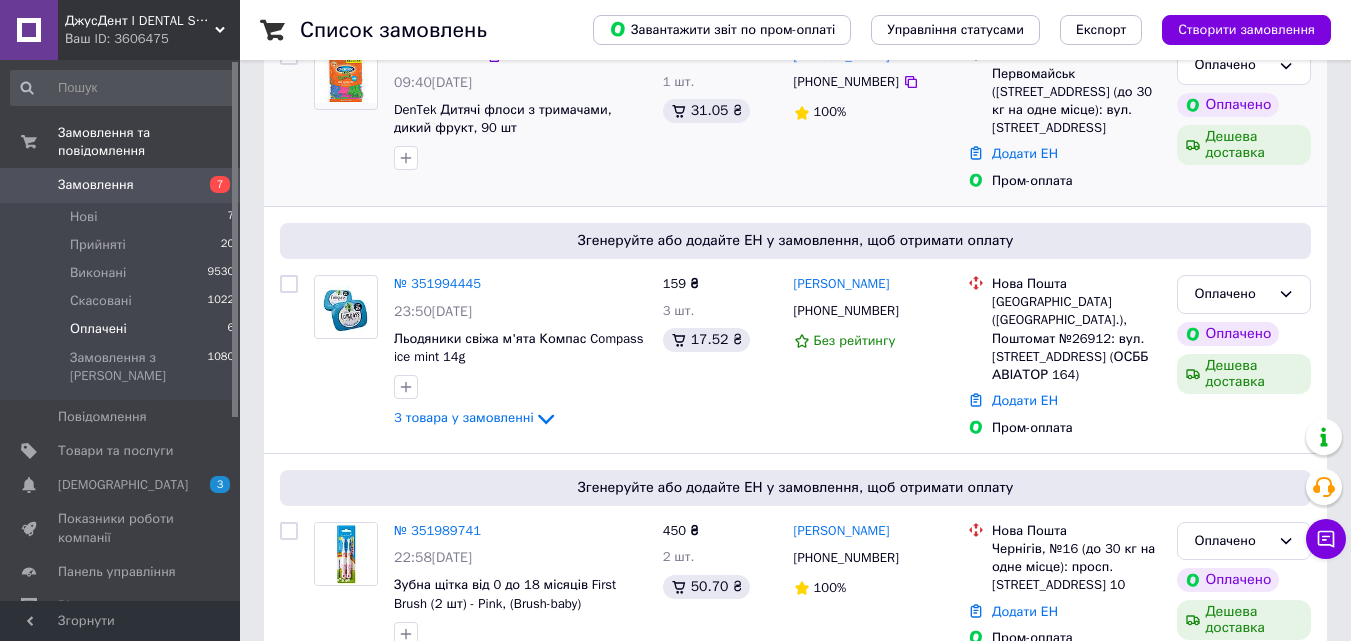scroll, scrollTop: 1101, scrollLeft: 0, axis: vertical 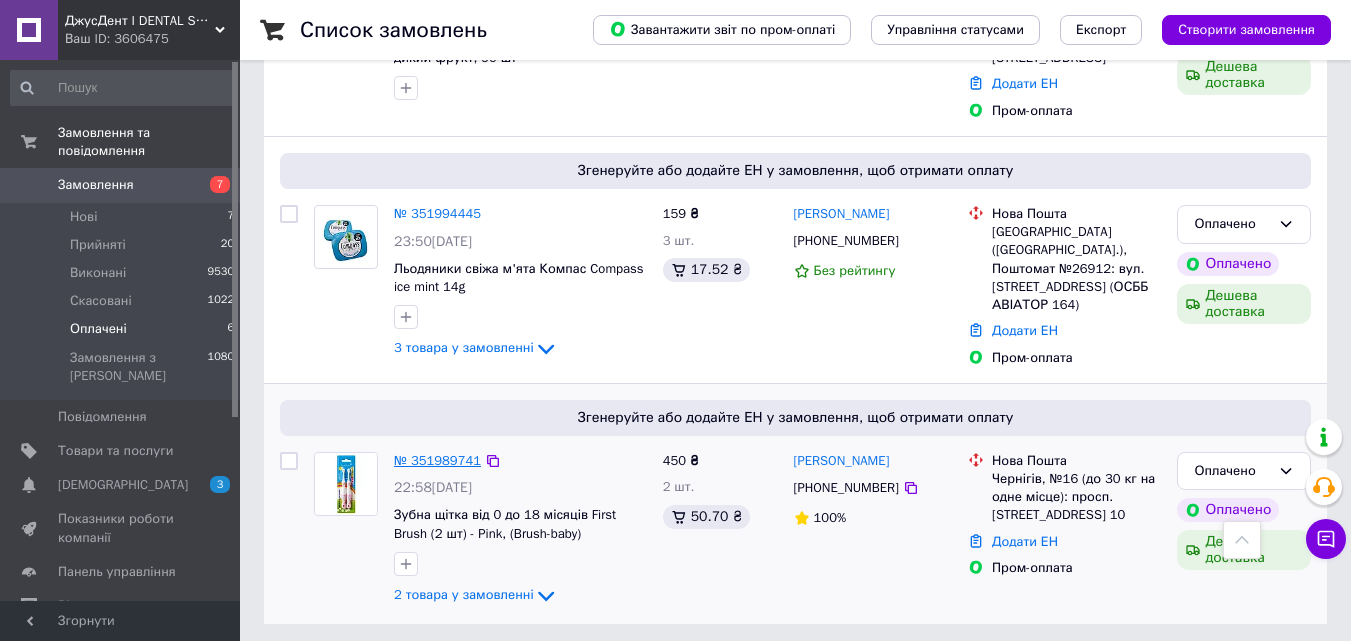 click on "№ 351989741" at bounding box center (437, 460) 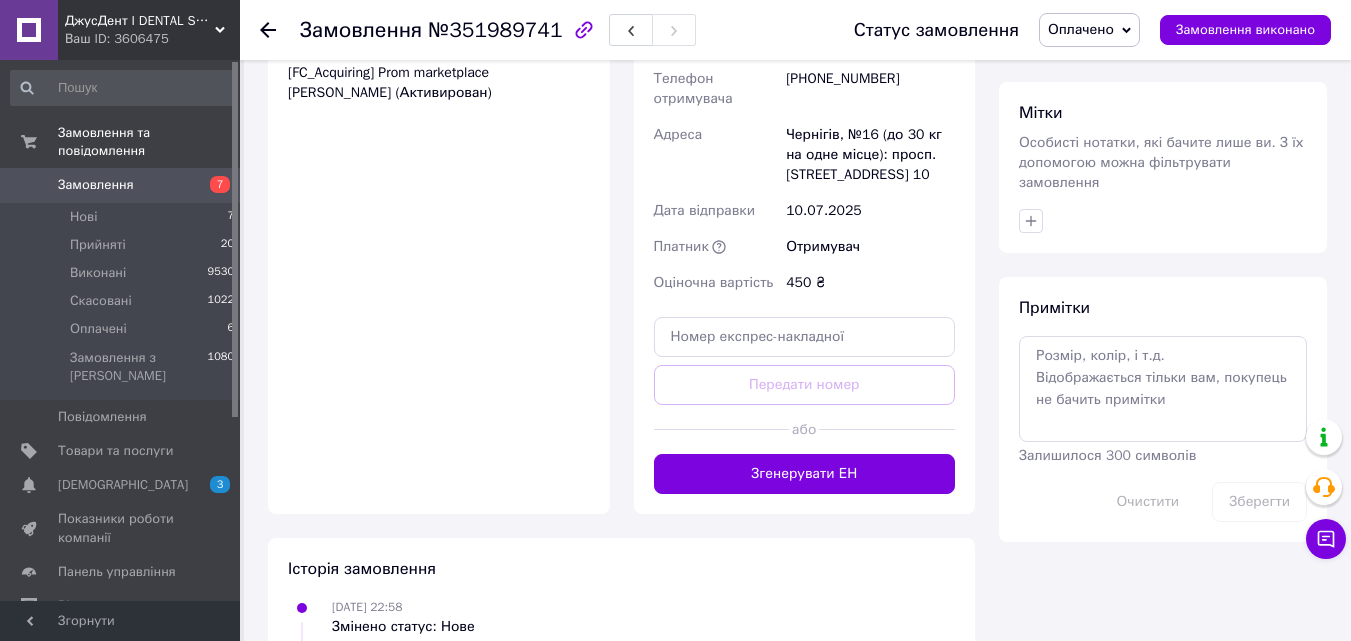 scroll, scrollTop: 1601, scrollLeft: 0, axis: vertical 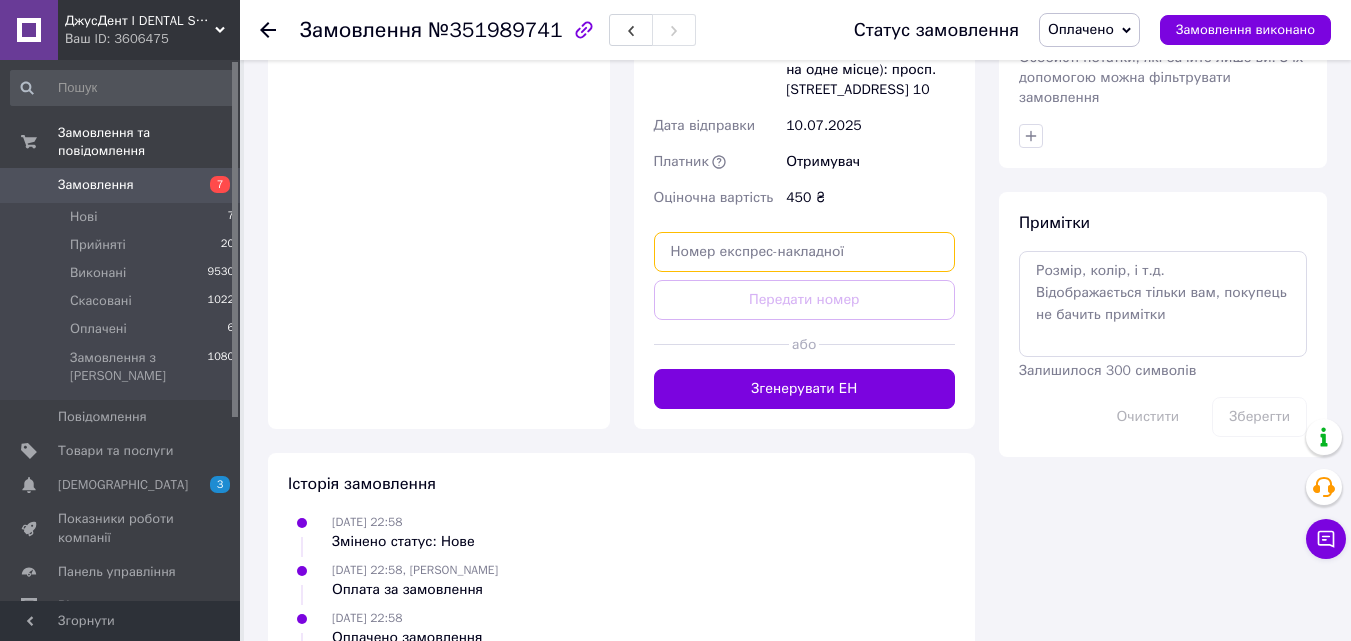 click at bounding box center [805, 252] 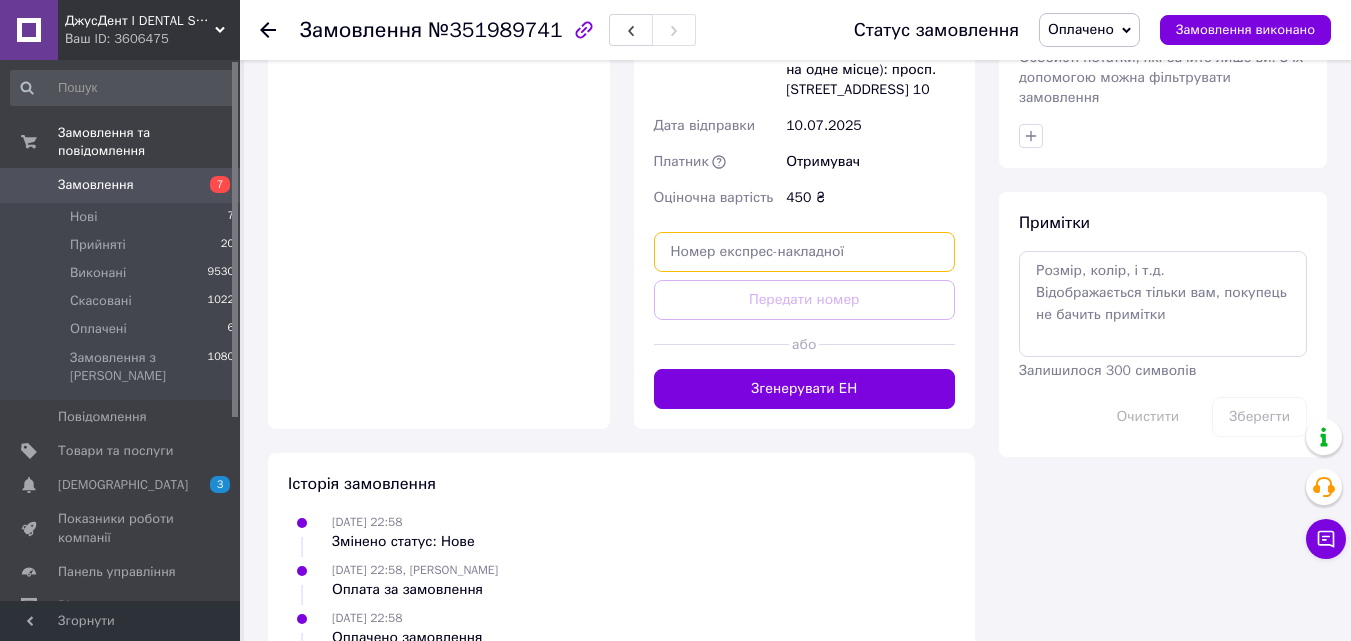 paste on "20451203336677" 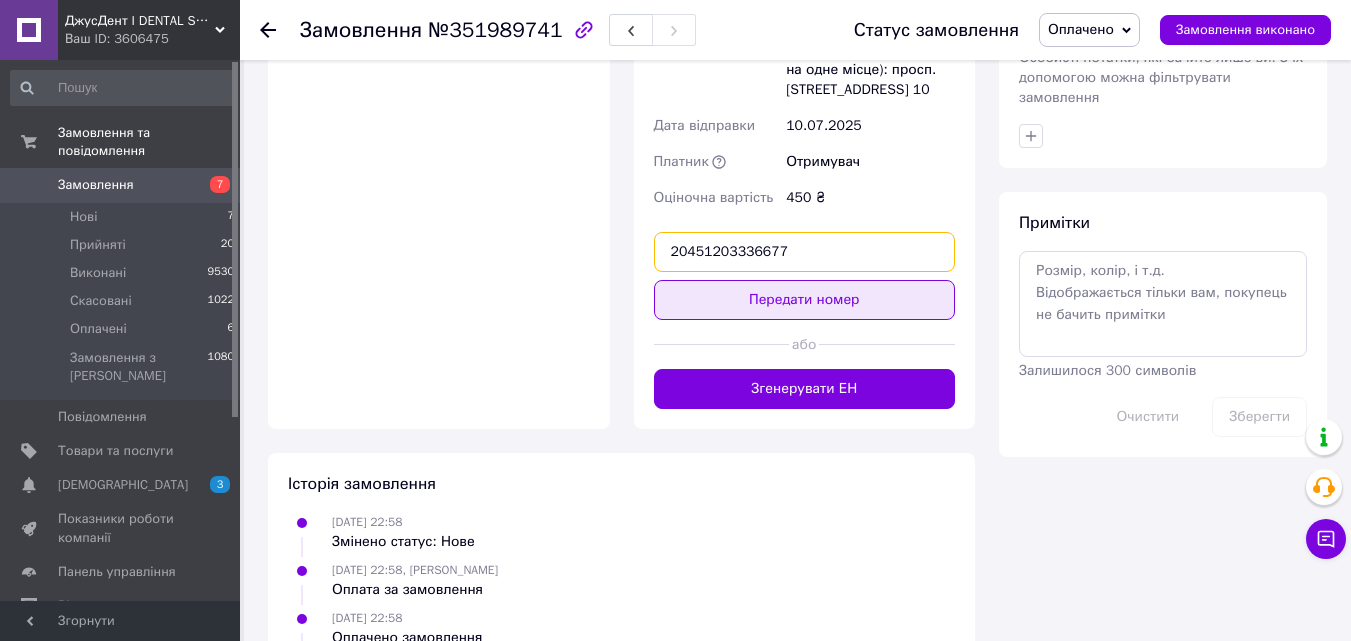 type on "20451203336677" 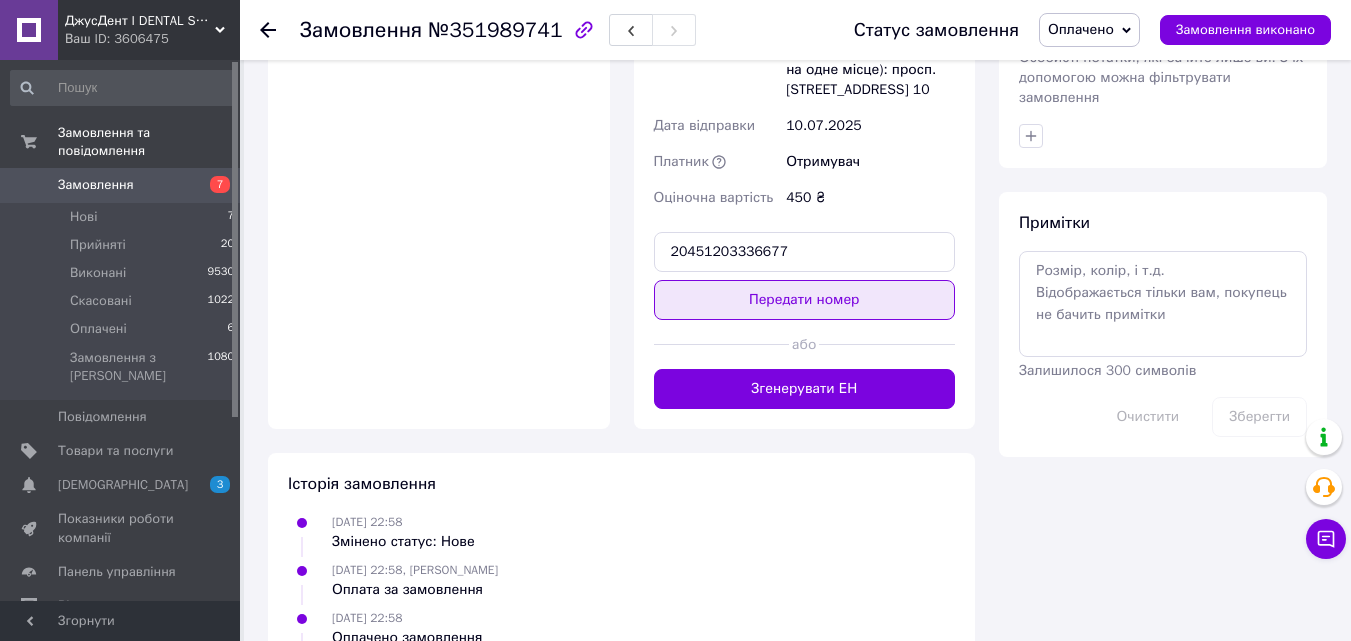 click on "Передати номер" at bounding box center [805, 300] 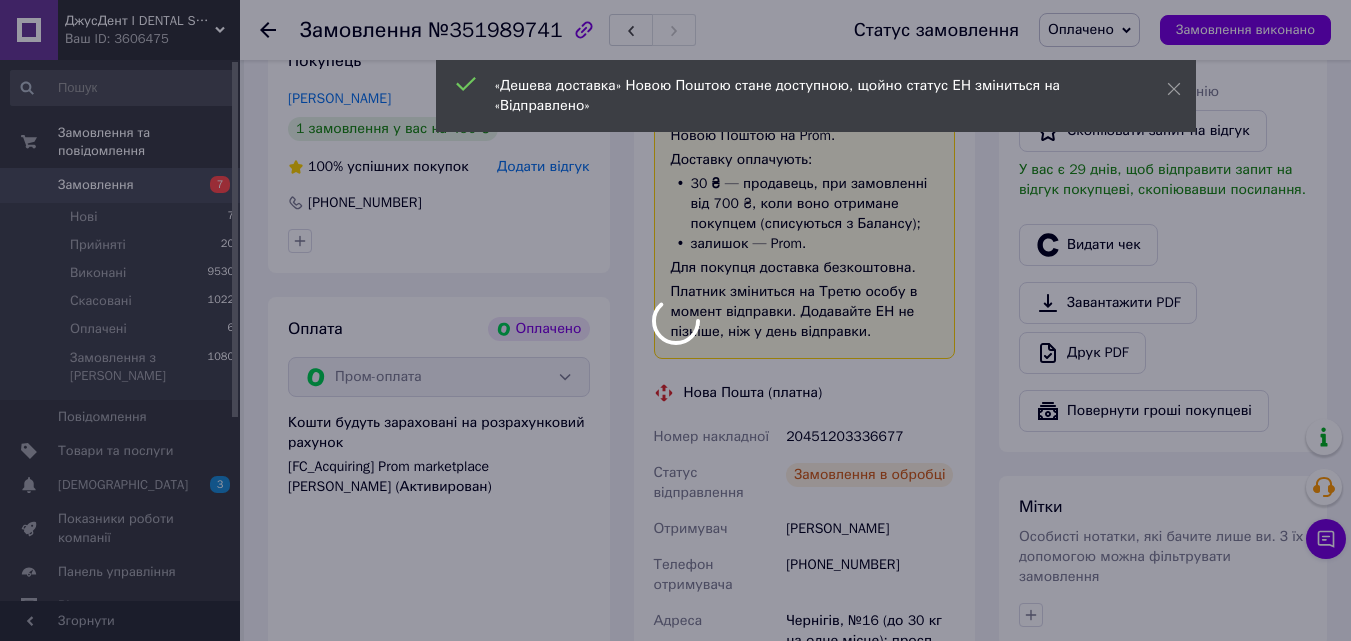 scroll, scrollTop: 1059, scrollLeft: 0, axis: vertical 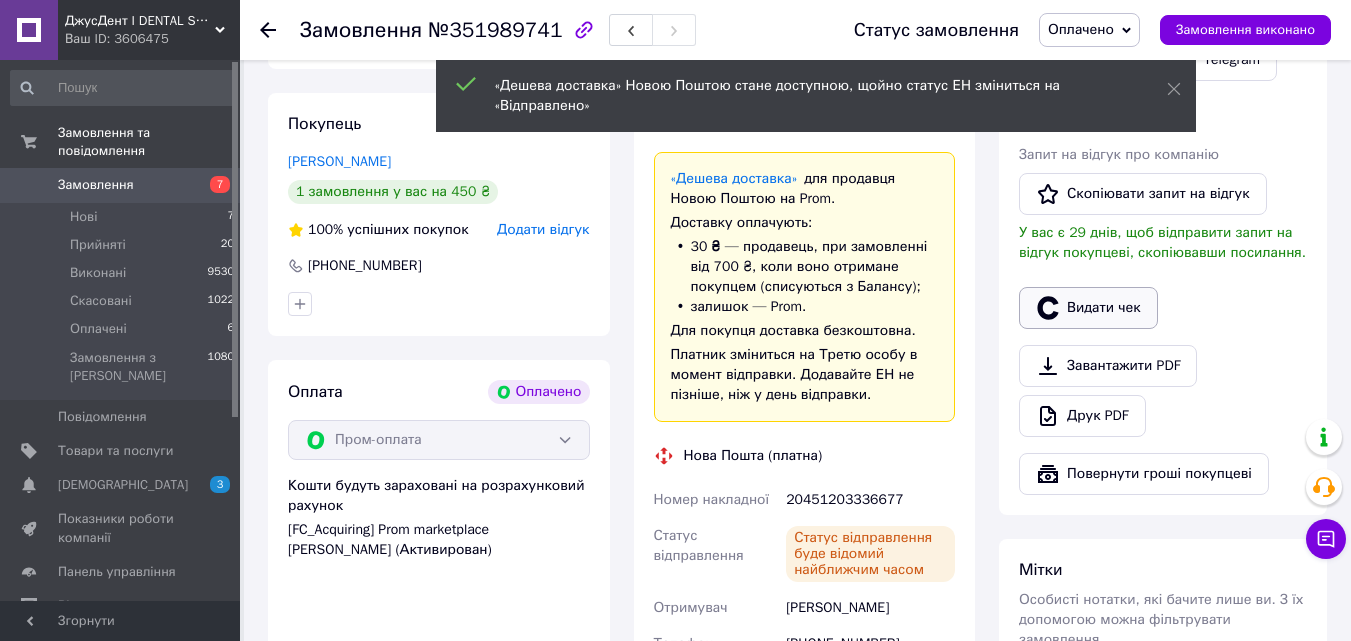 click 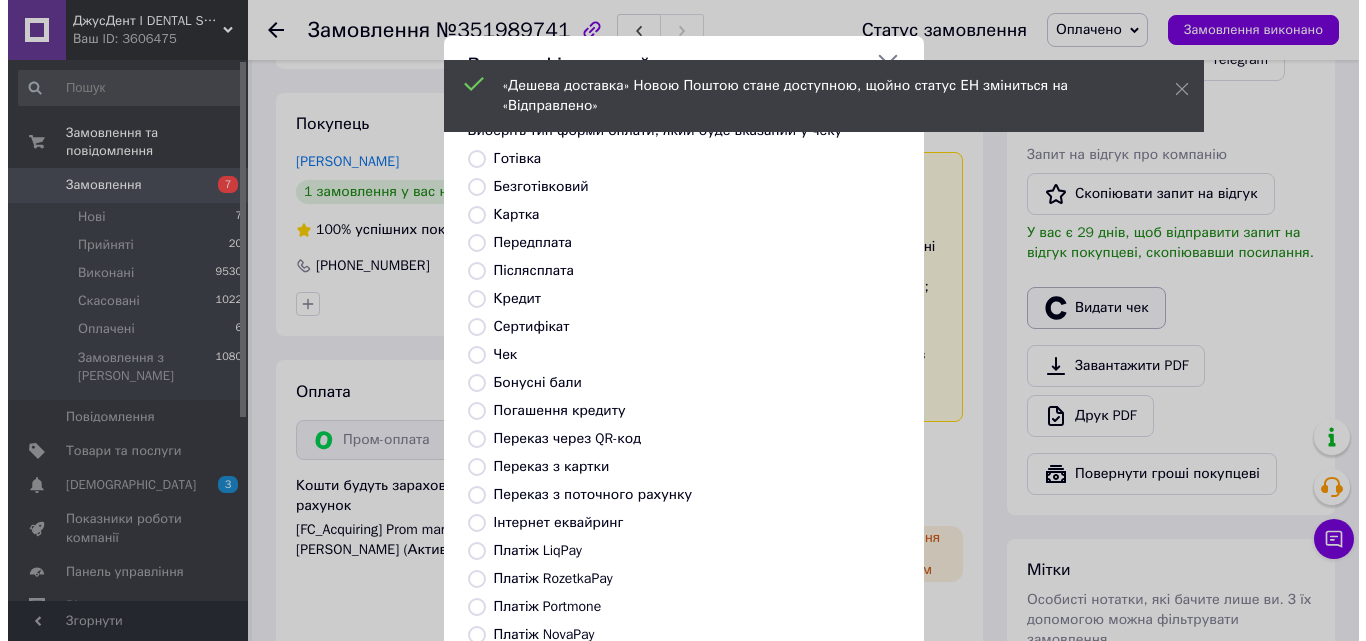 scroll, scrollTop: 1039, scrollLeft: 0, axis: vertical 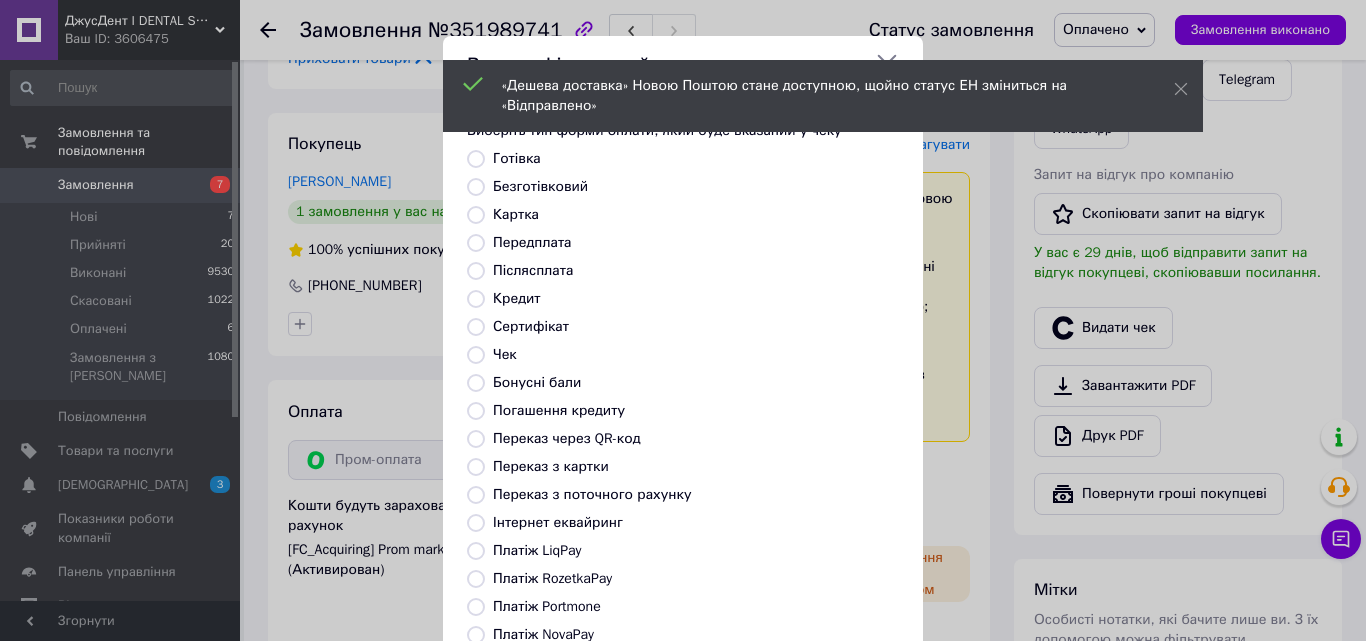 click on "Платіж RozetkaPay" at bounding box center [552, 578] 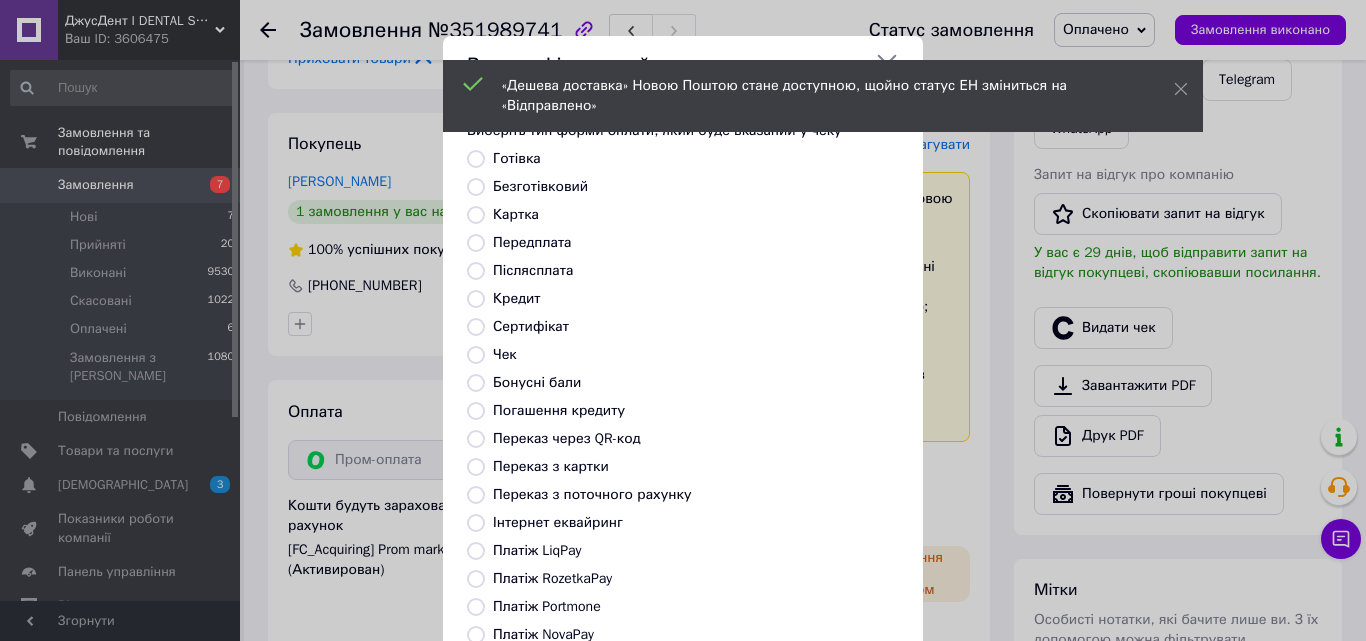 radio on "true" 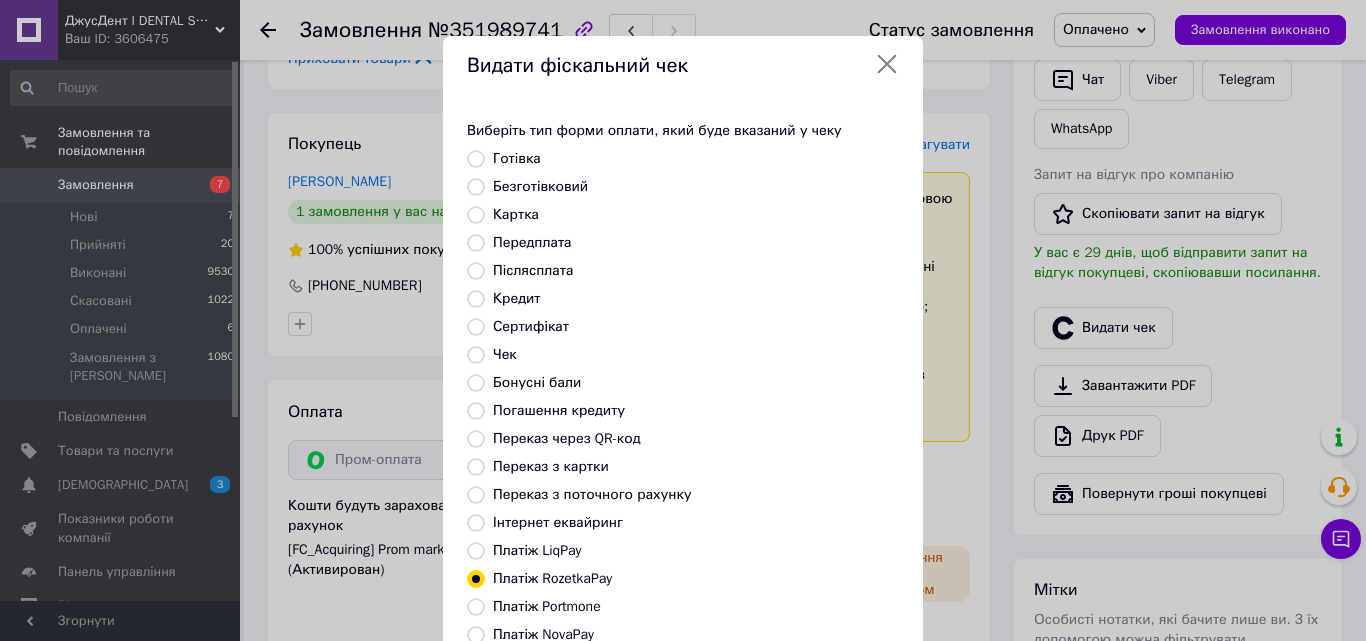 scroll, scrollTop: 218, scrollLeft: 0, axis: vertical 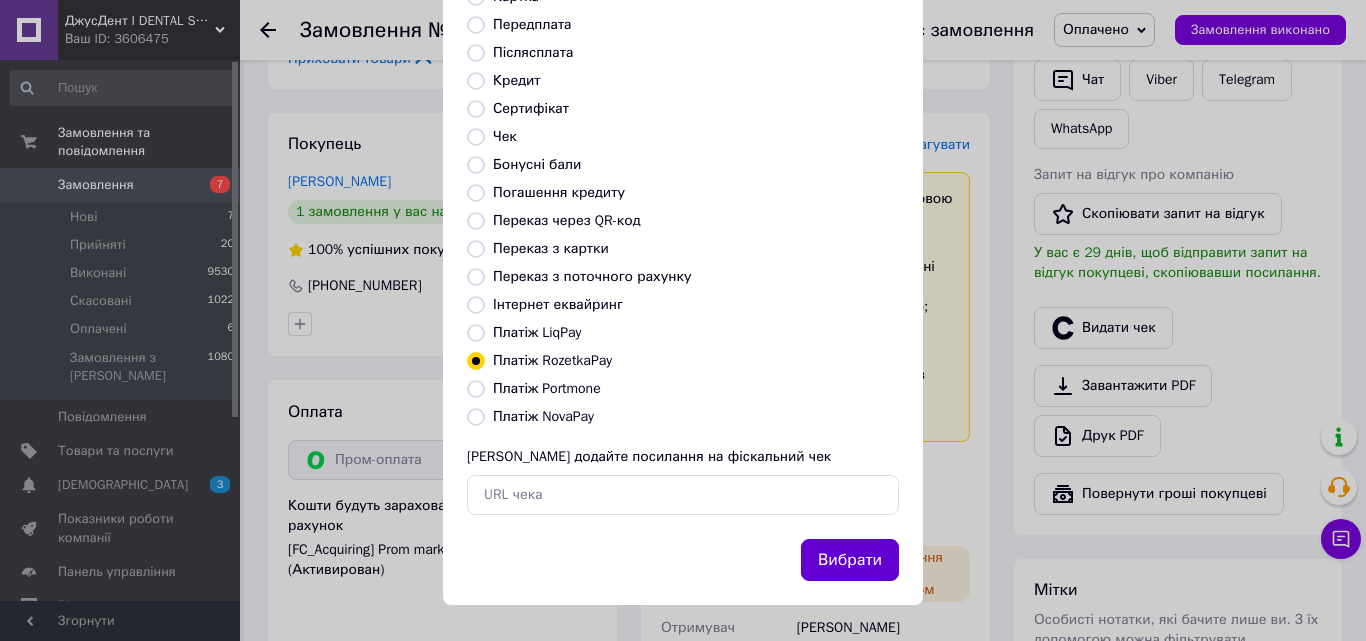 click on "Вибрати" at bounding box center [850, 560] 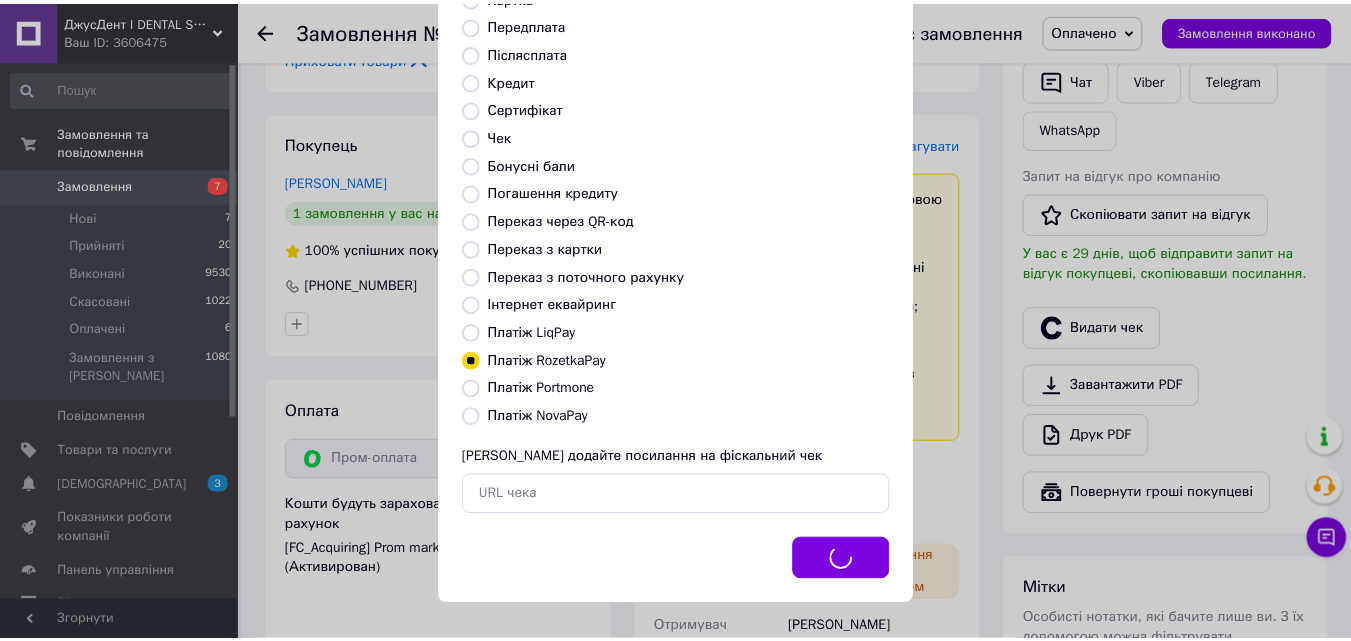 scroll, scrollTop: 1059, scrollLeft: 0, axis: vertical 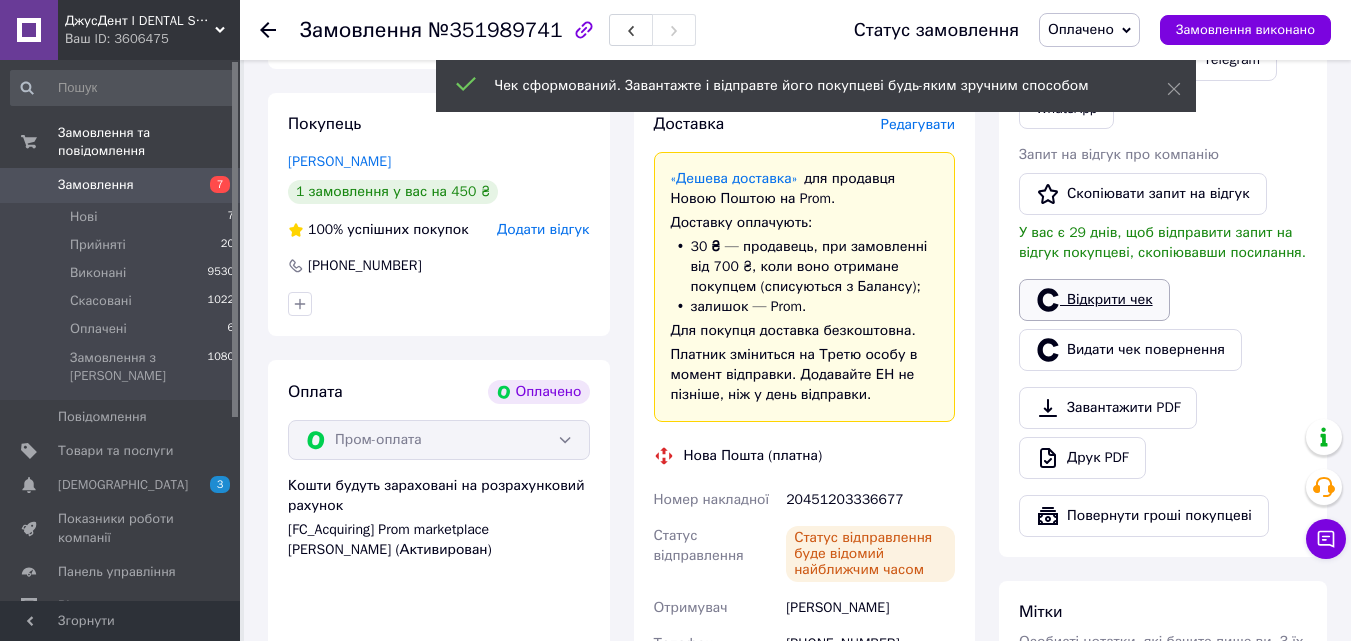 click on "Відкрити чек" at bounding box center (1094, 300) 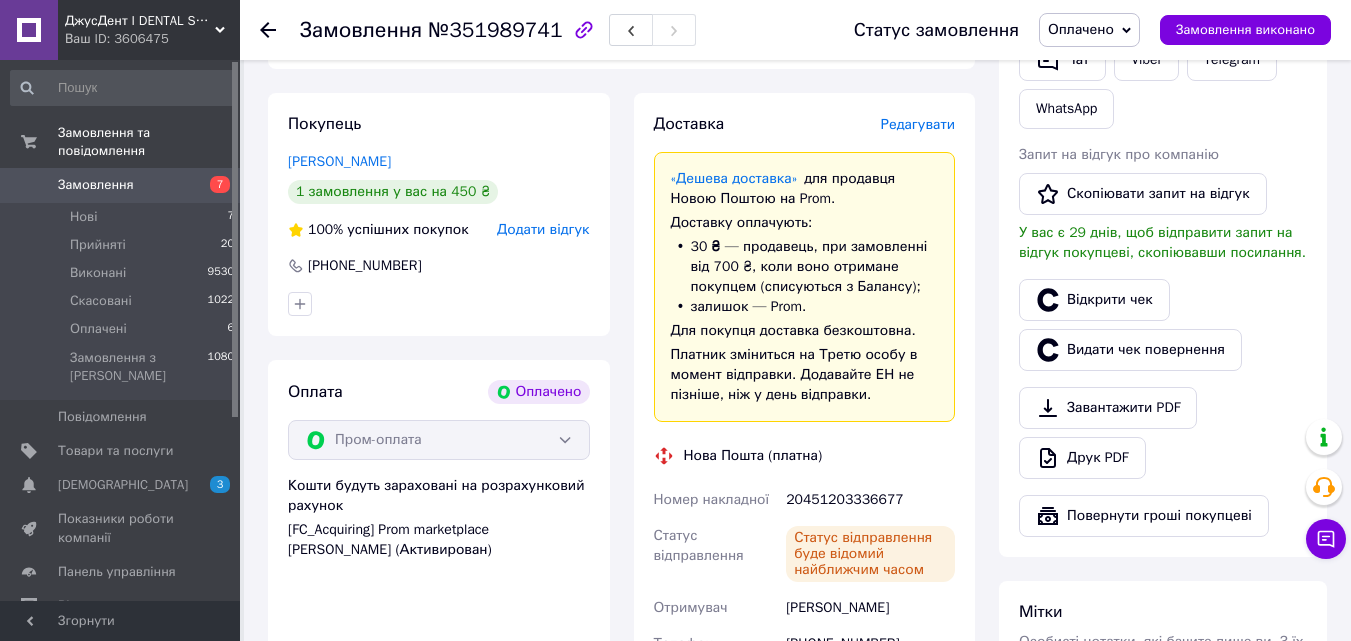 click on "Оплачено" at bounding box center (1089, 30) 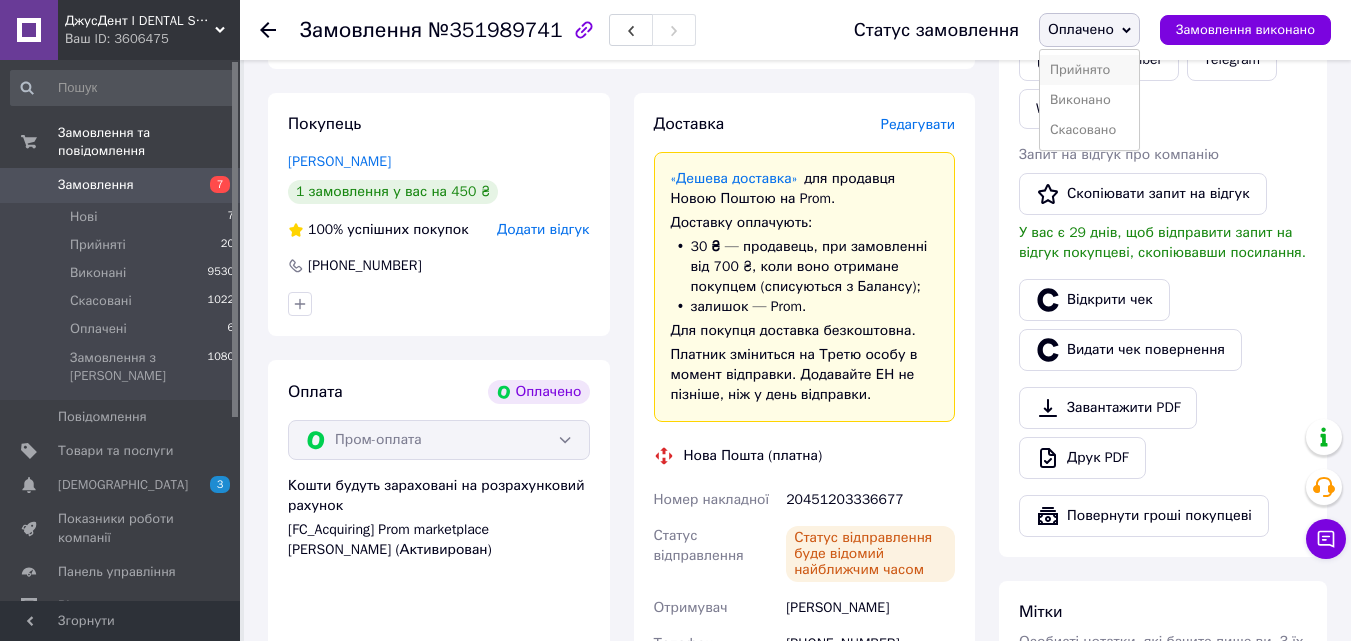 click on "Прийнято" at bounding box center [1089, 70] 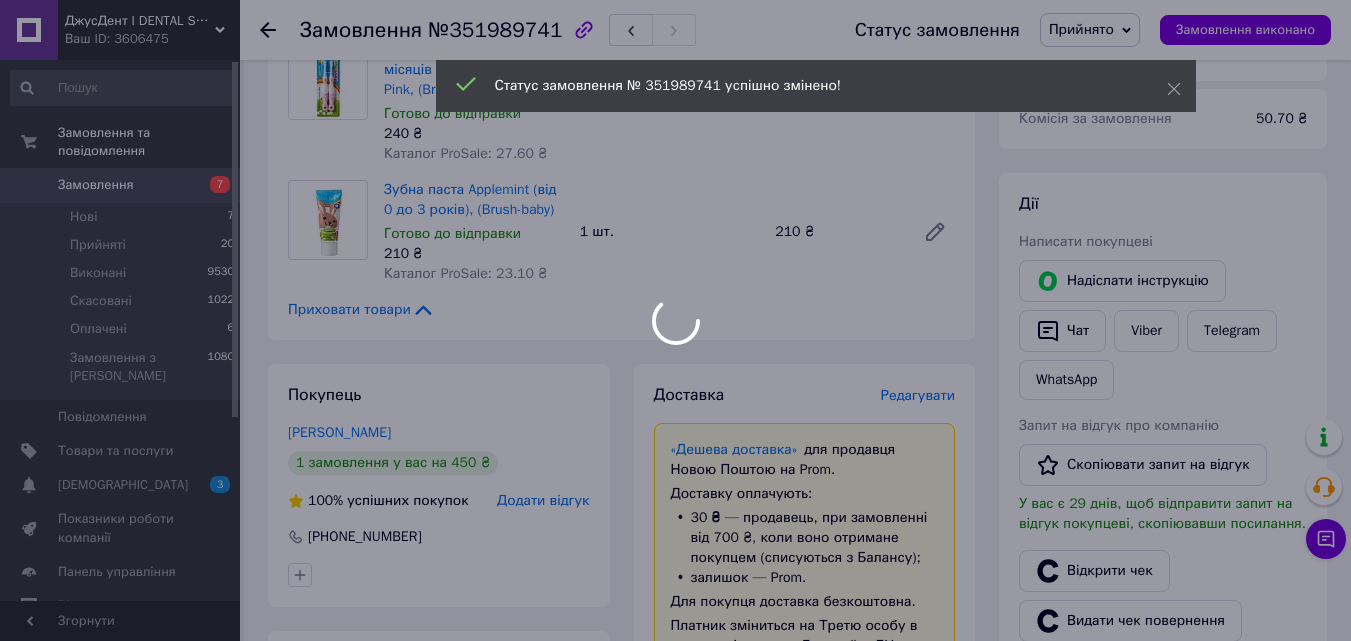 scroll, scrollTop: 559, scrollLeft: 0, axis: vertical 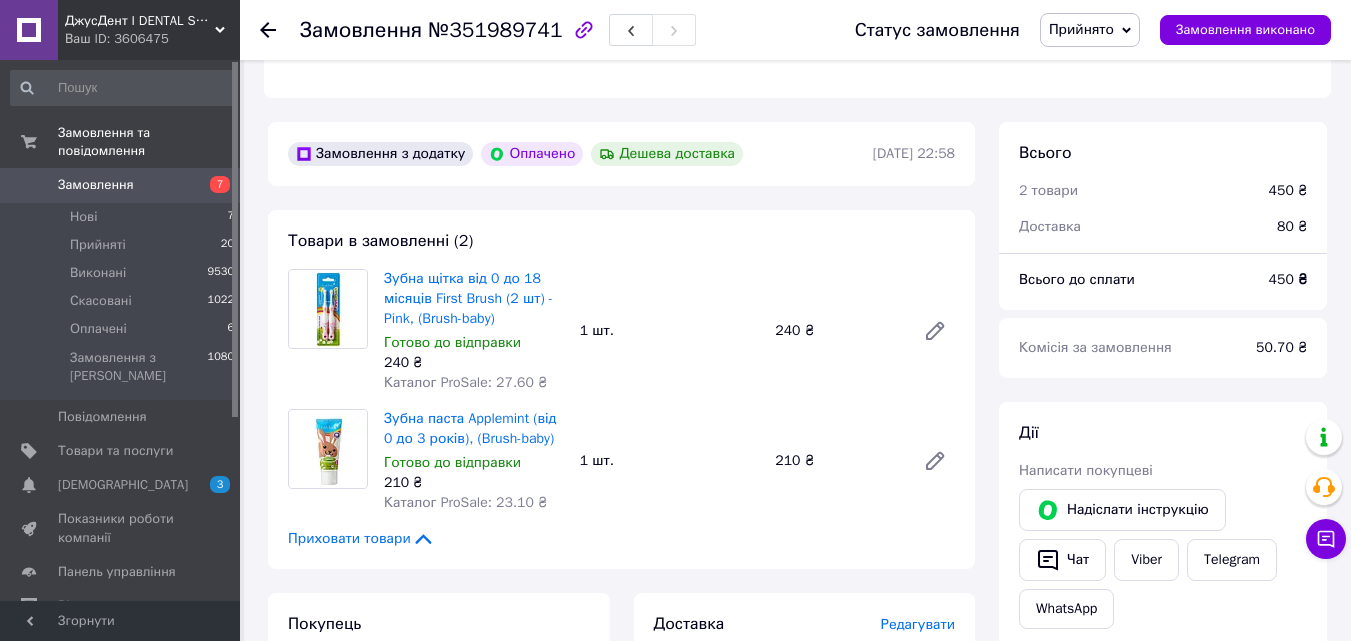 click at bounding box center (268, 30) 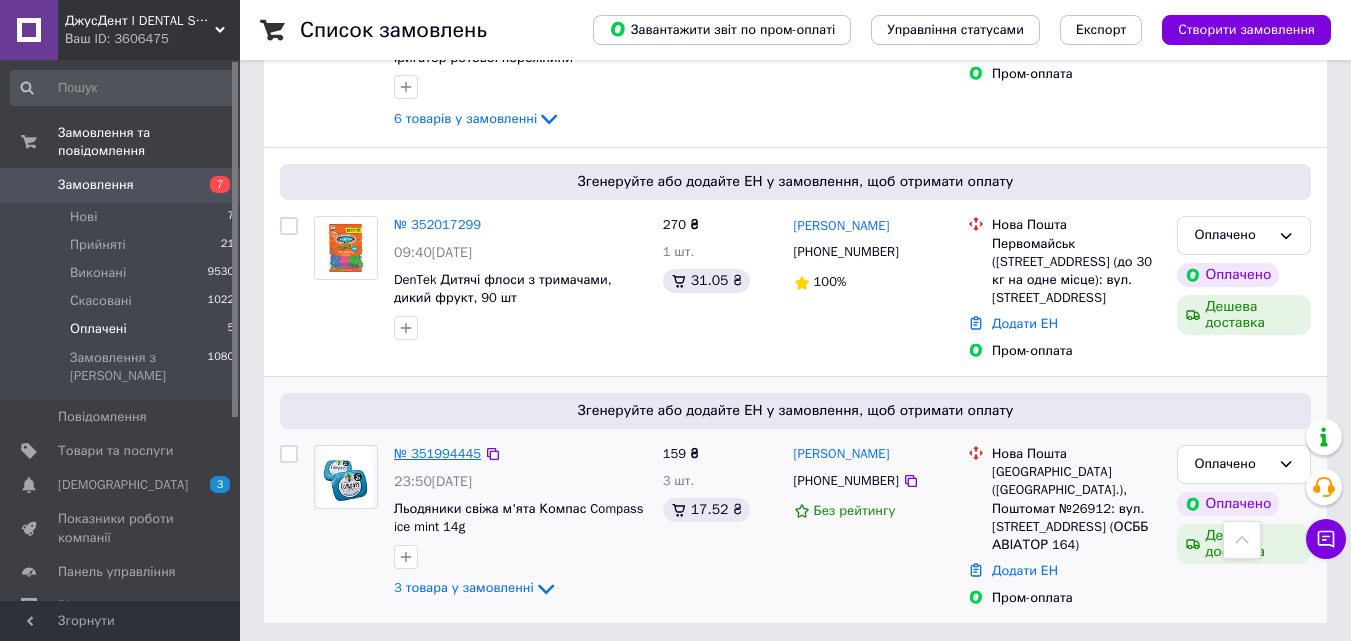 click on "№ 351994445" at bounding box center [437, 453] 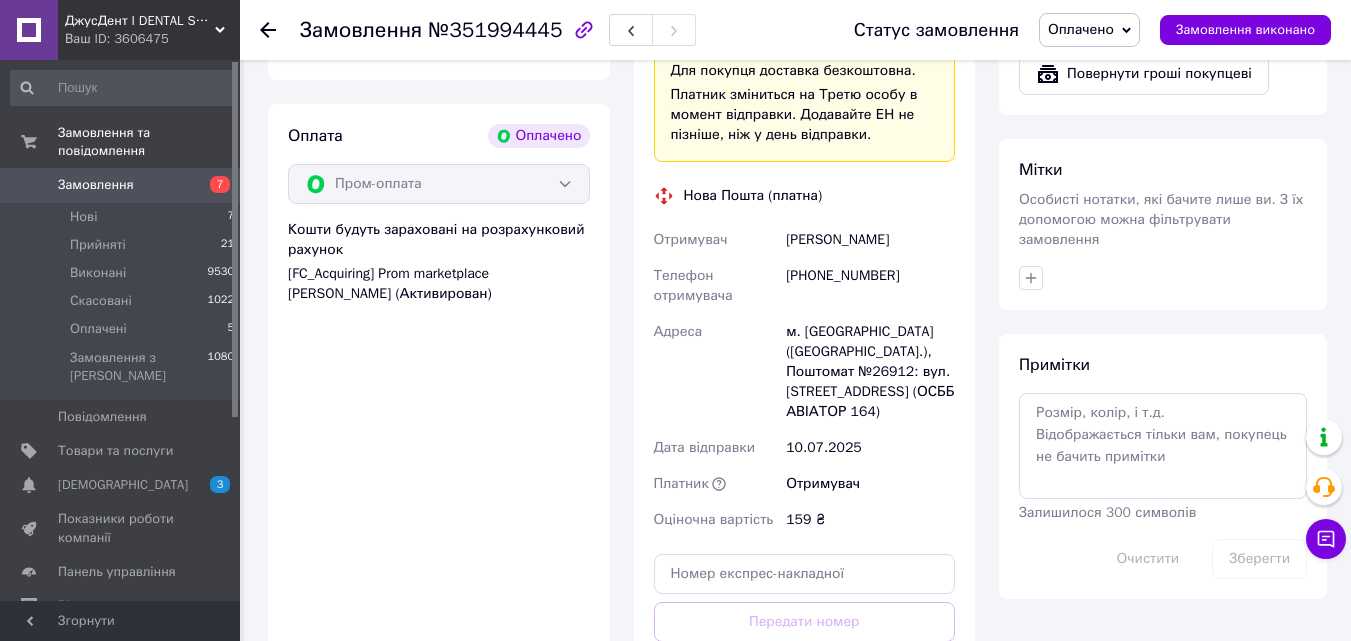 scroll, scrollTop: 1461, scrollLeft: 0, axis: vertical 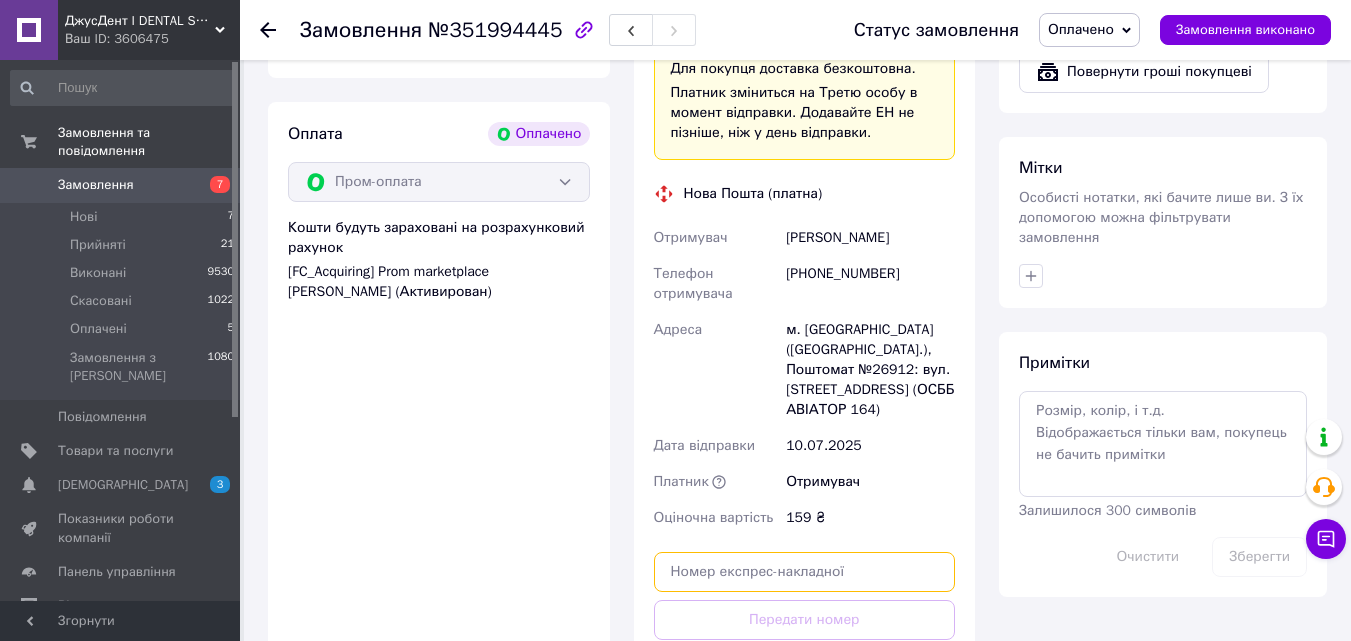 click at bounding box center [805, 572] 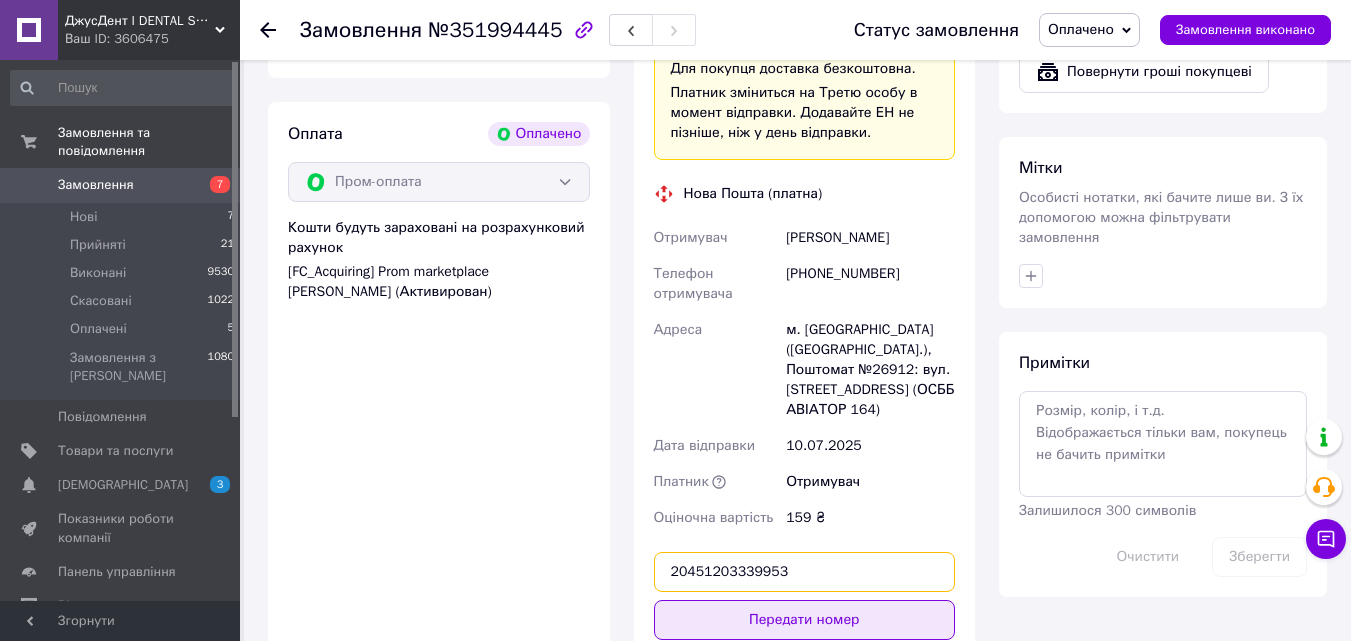 type on "20451203339953" 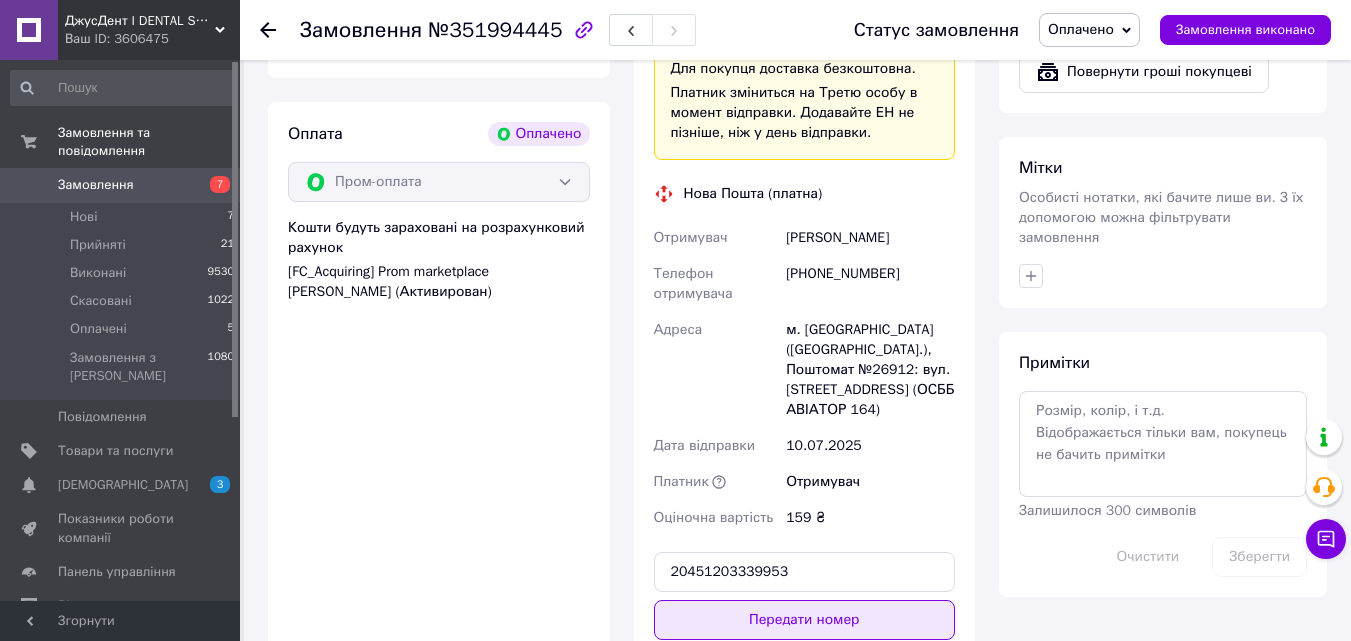 click on "Передати номер" at bounding box center [805, 620] 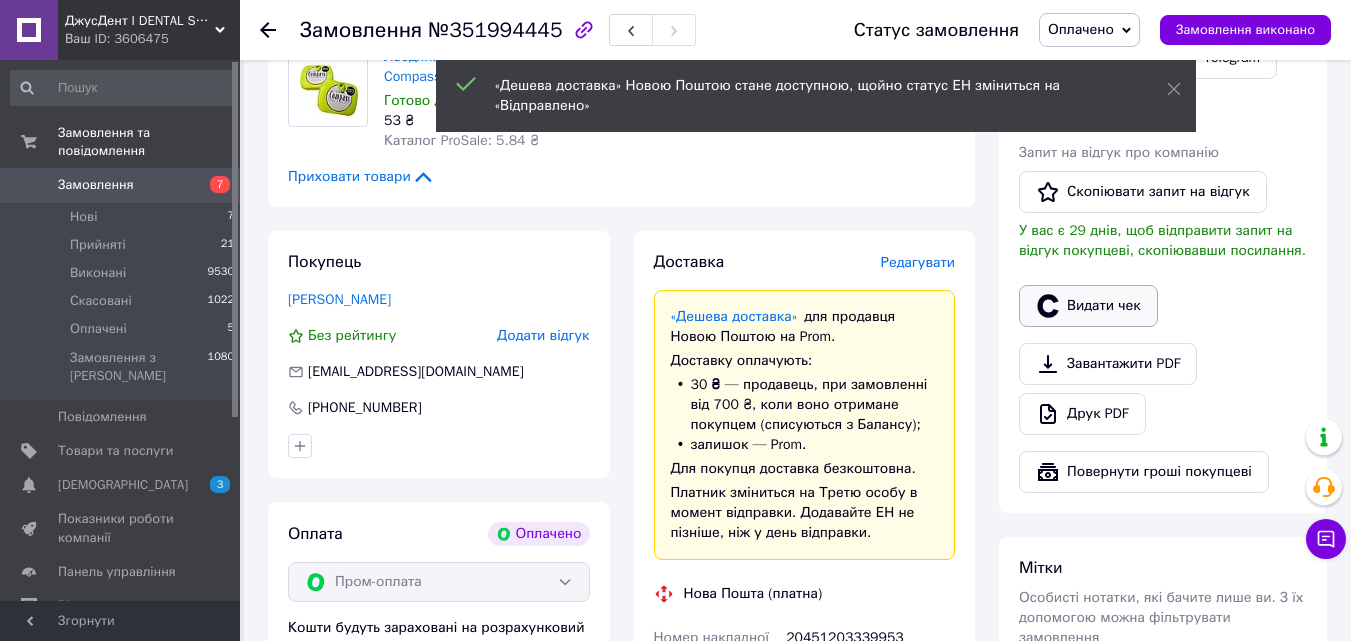 click on "Видати чек" at bounding box center [1088, 306] 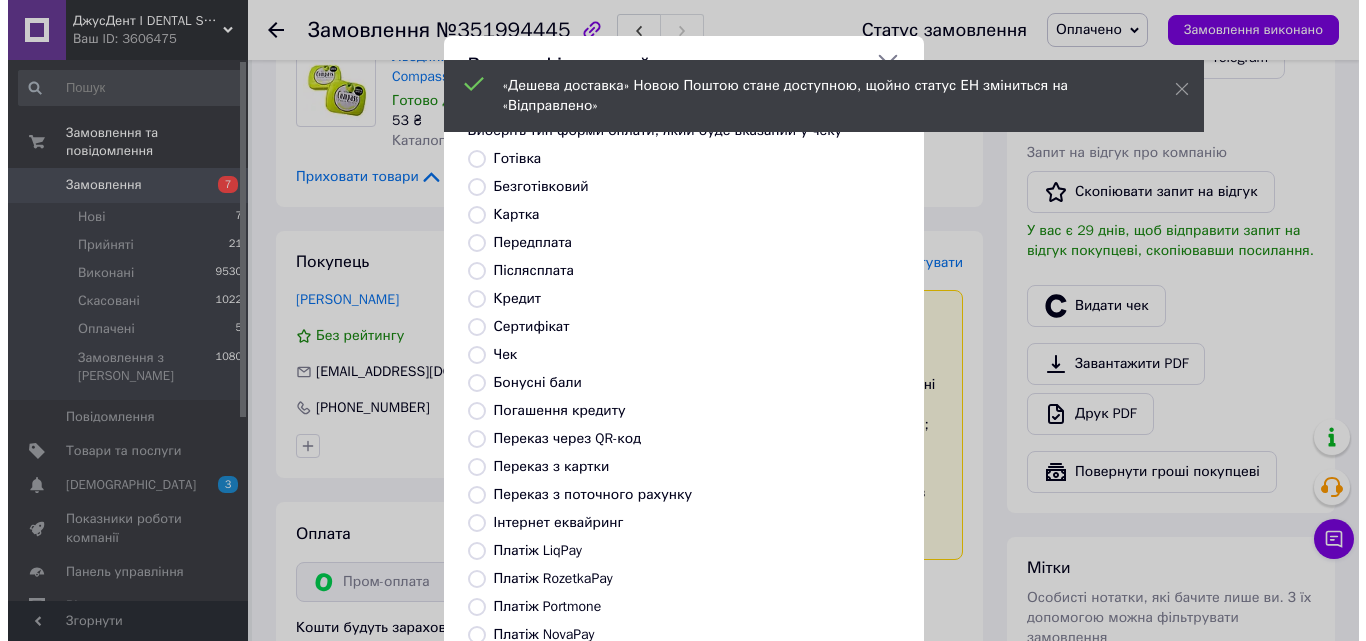 scroll, scrollTop: 1041, scrollLeft: 0, axis: vertical 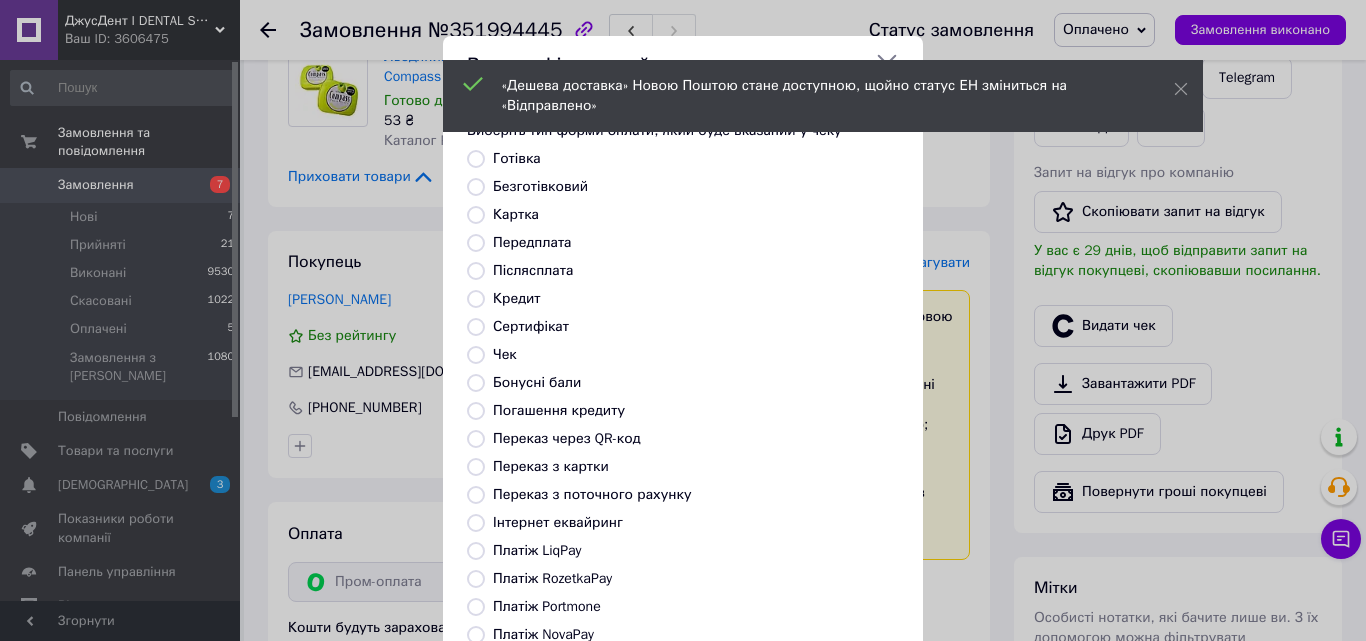 click on "Платіж RozetkaPay" at bounding box center [552, 578] 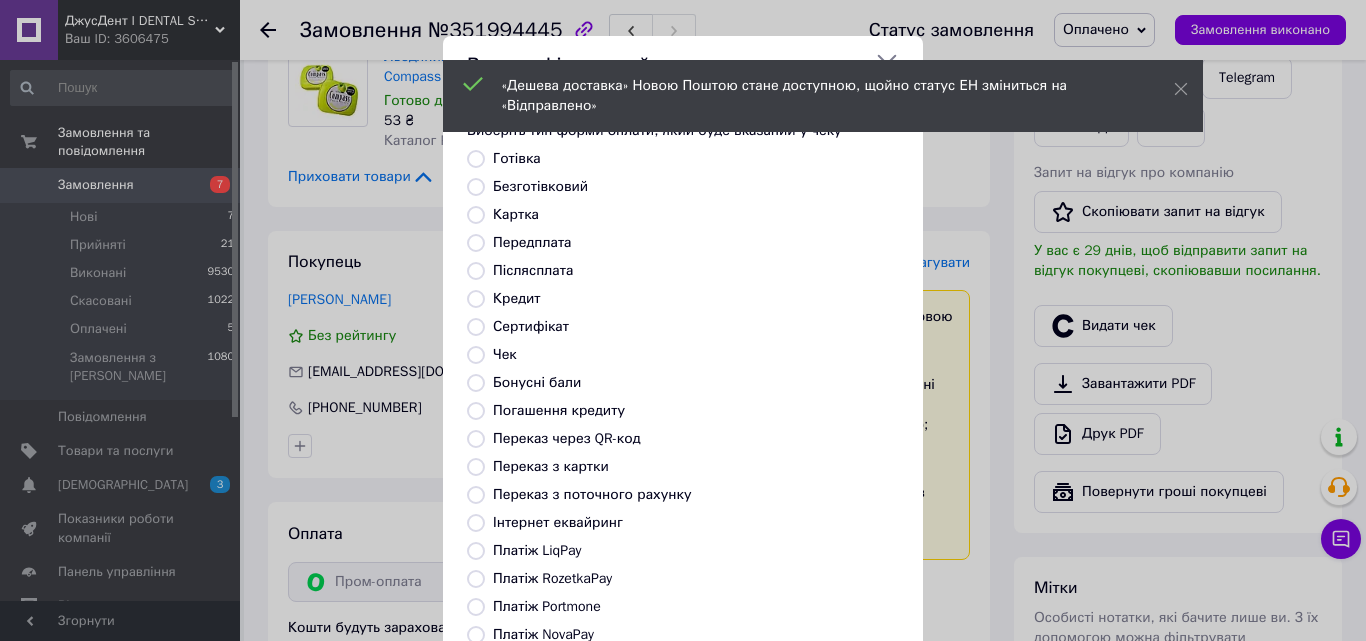 radio on "true" 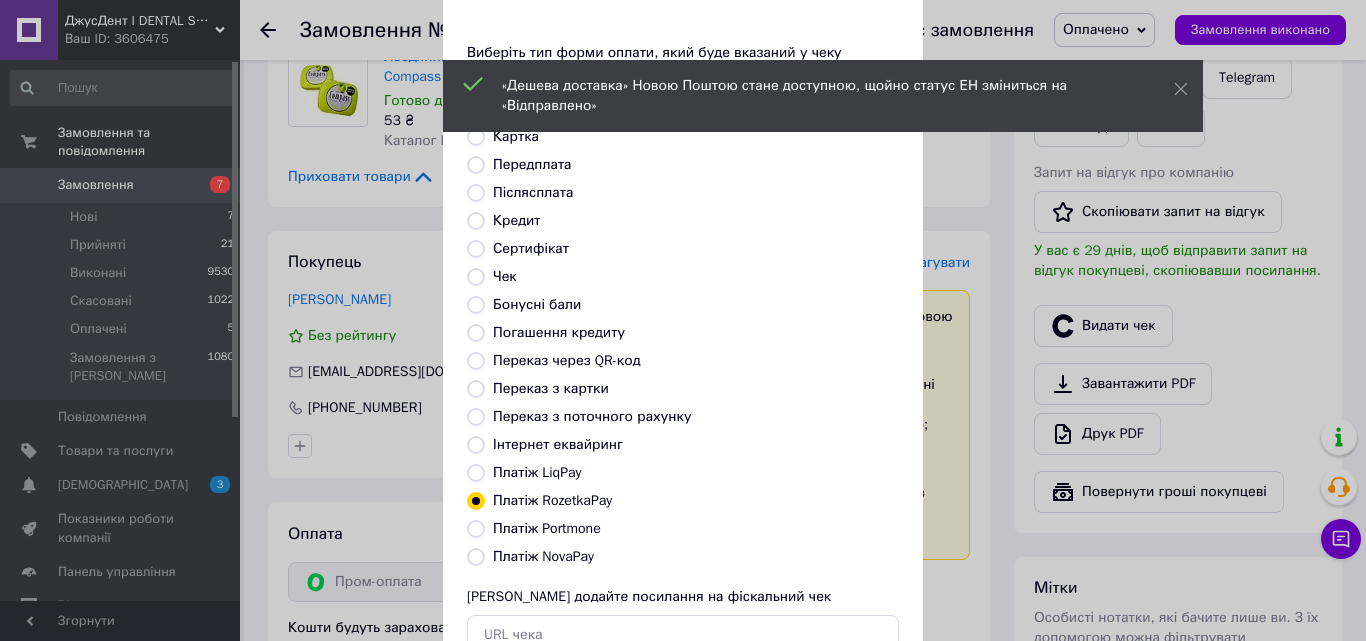 scroll, scrollTop: 200, scrollLeft: 0, axis: vertical 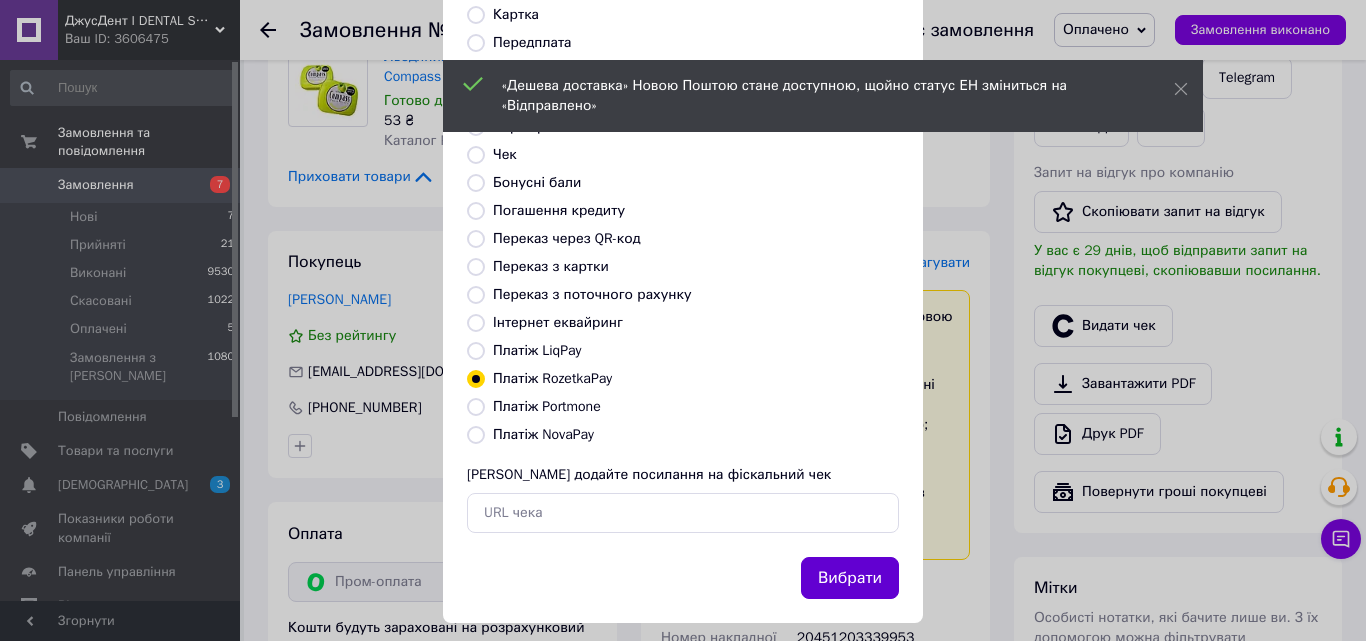 click on "Вибрати" at bounding box center [850, 578] 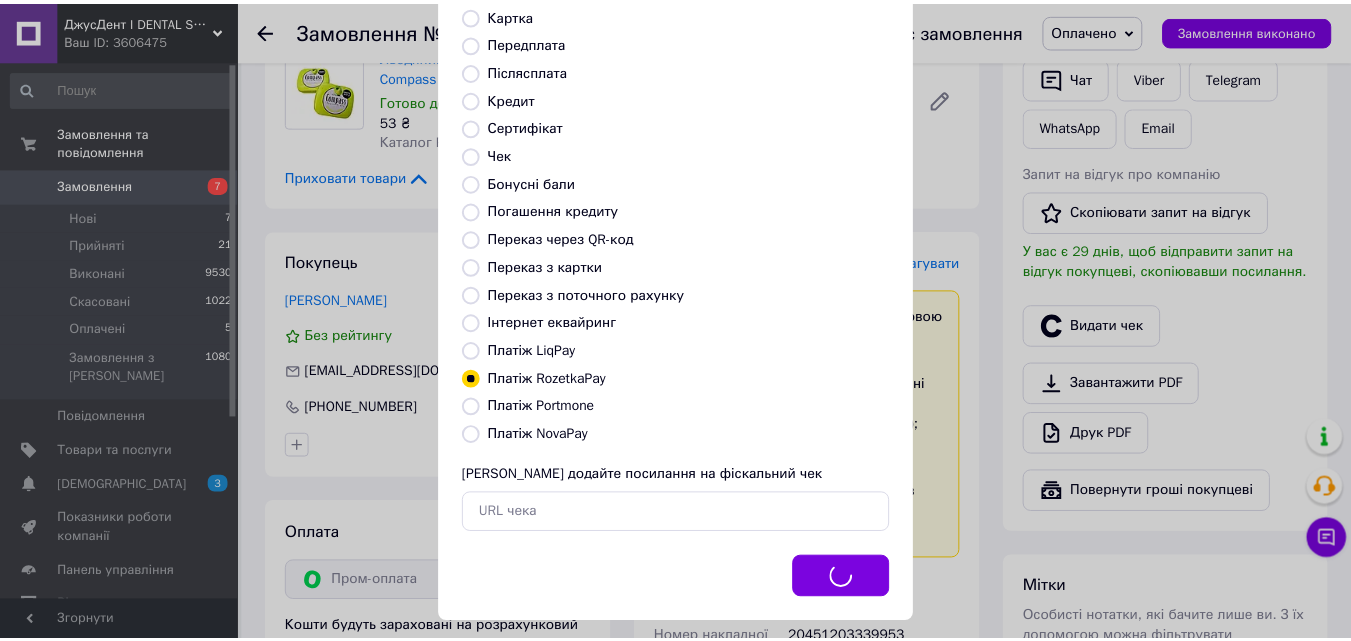 scroll, scrollTop: 1061, scrollLeft: 0, axis: vertical 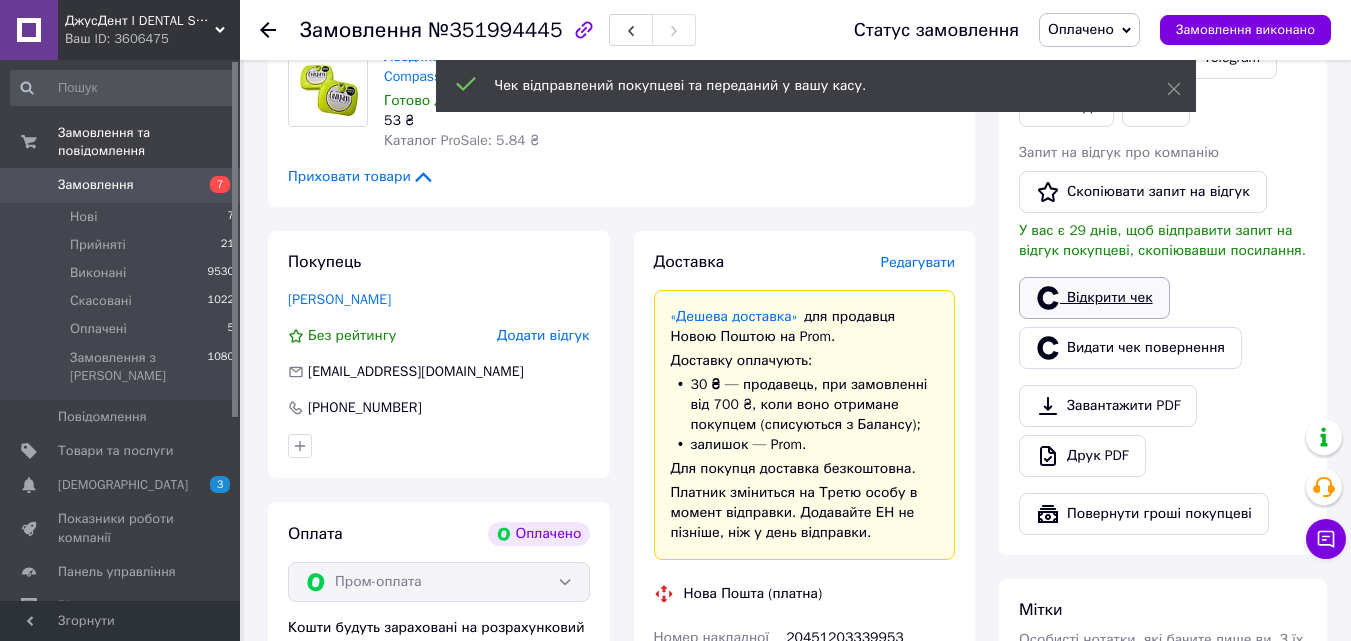 click on "Відкрити чек" at bounding box center (1094, 298) 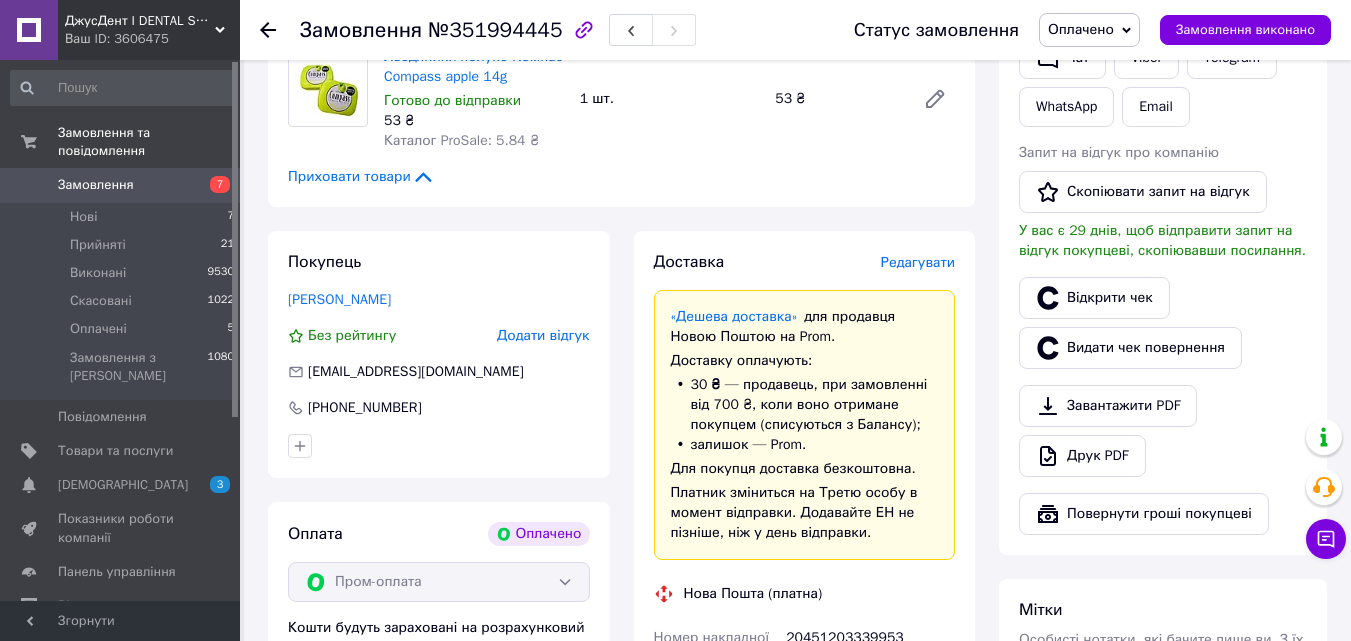 click on "Оплачено" at bounding box center [1081, 29] 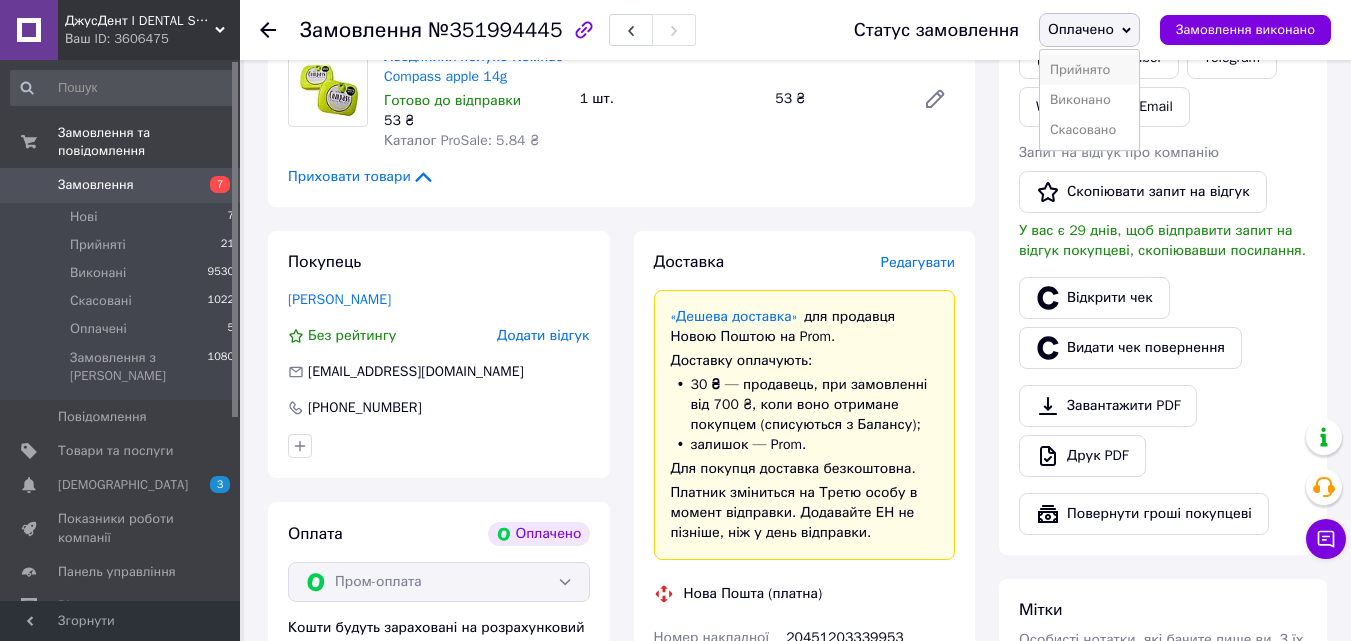 click on "Прийнято" at bounding box center [1089, 70] 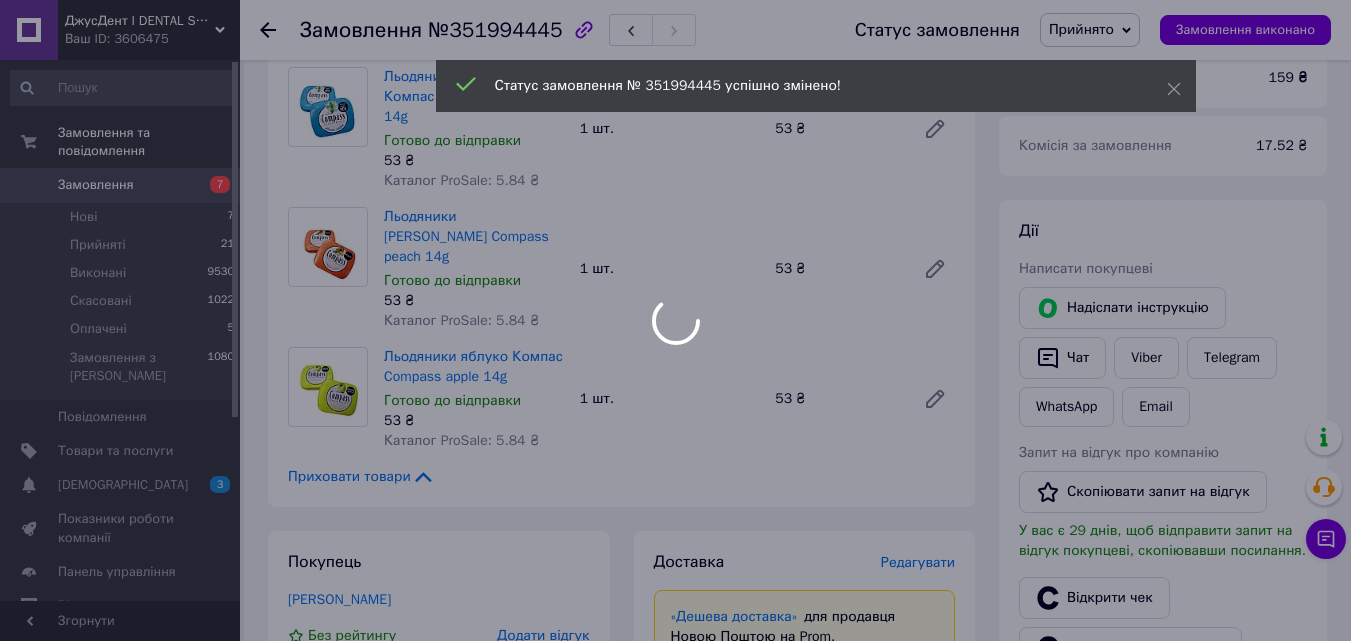 scroll, scrollTop: 661, scrollLeft: 0, axis: vertical 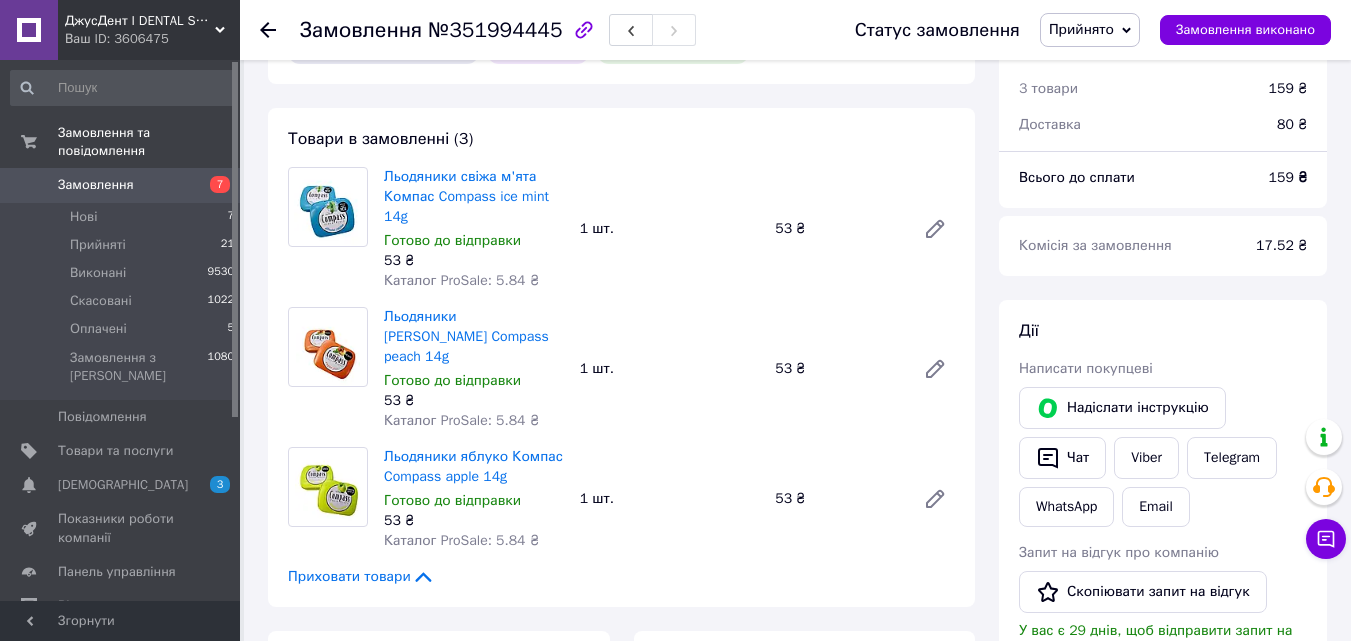 click 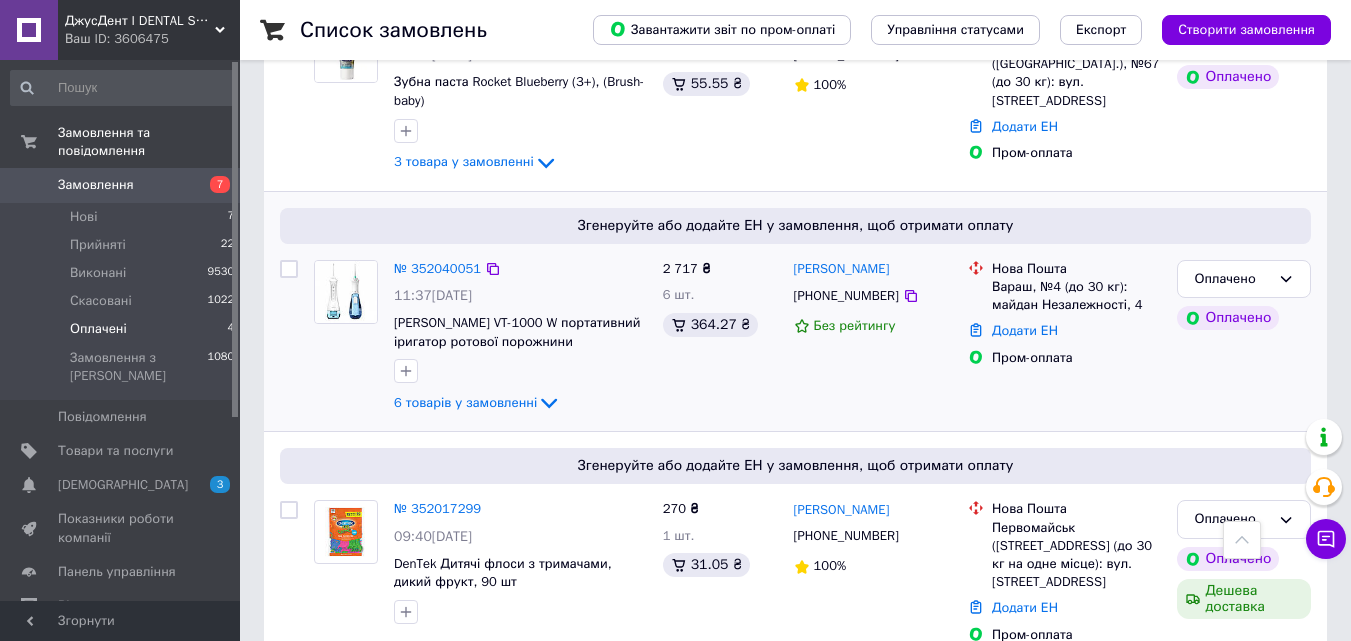 scroll, scrollTop: 620, scrollLeft: 0, axis: vertical 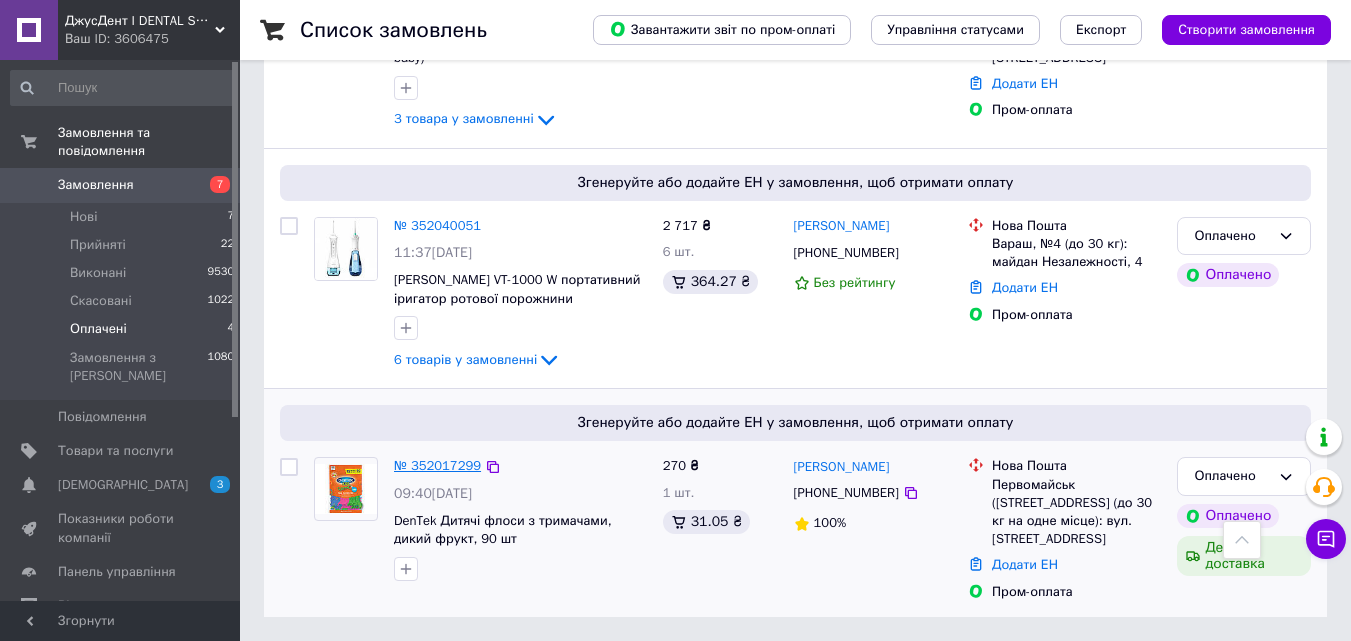 click on "№ 352017299" at bounding box center [437, 465] 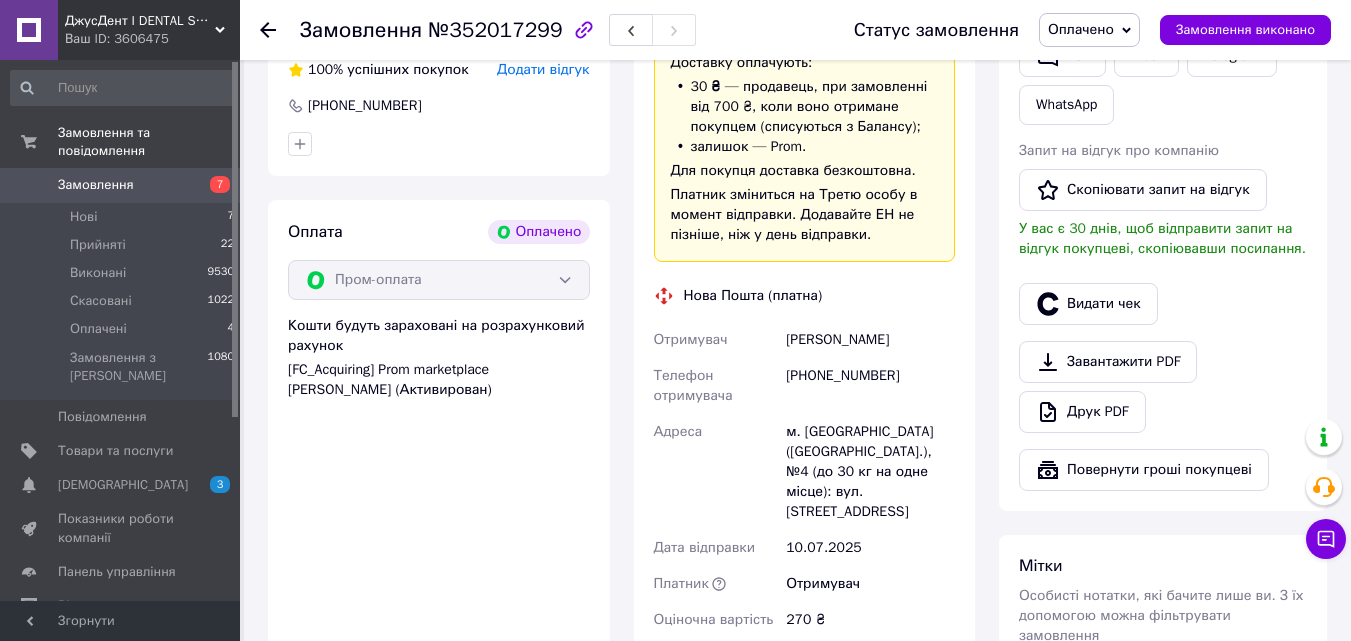 scroll, scrollTop: 1120, scrollLeft: 0, axis: vertical 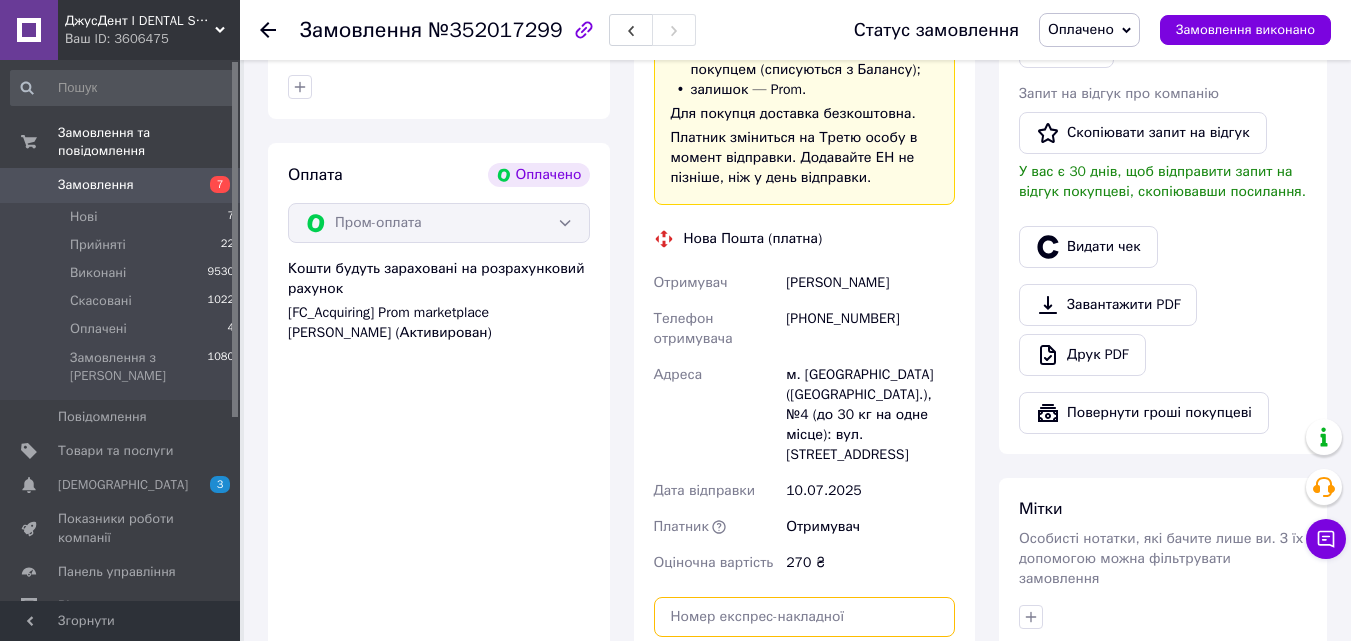 click at bounding box center [805, 617] 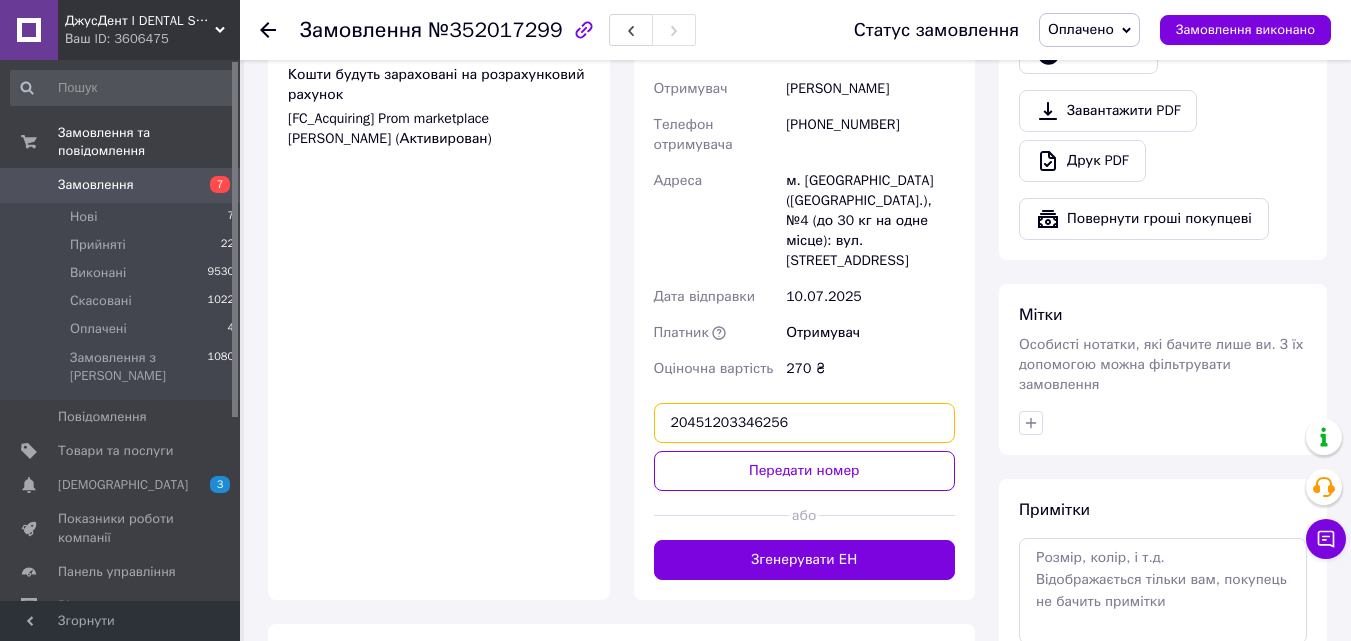 scroll, scrollTop: 1320, scrollLeft: 0, axis: vertical 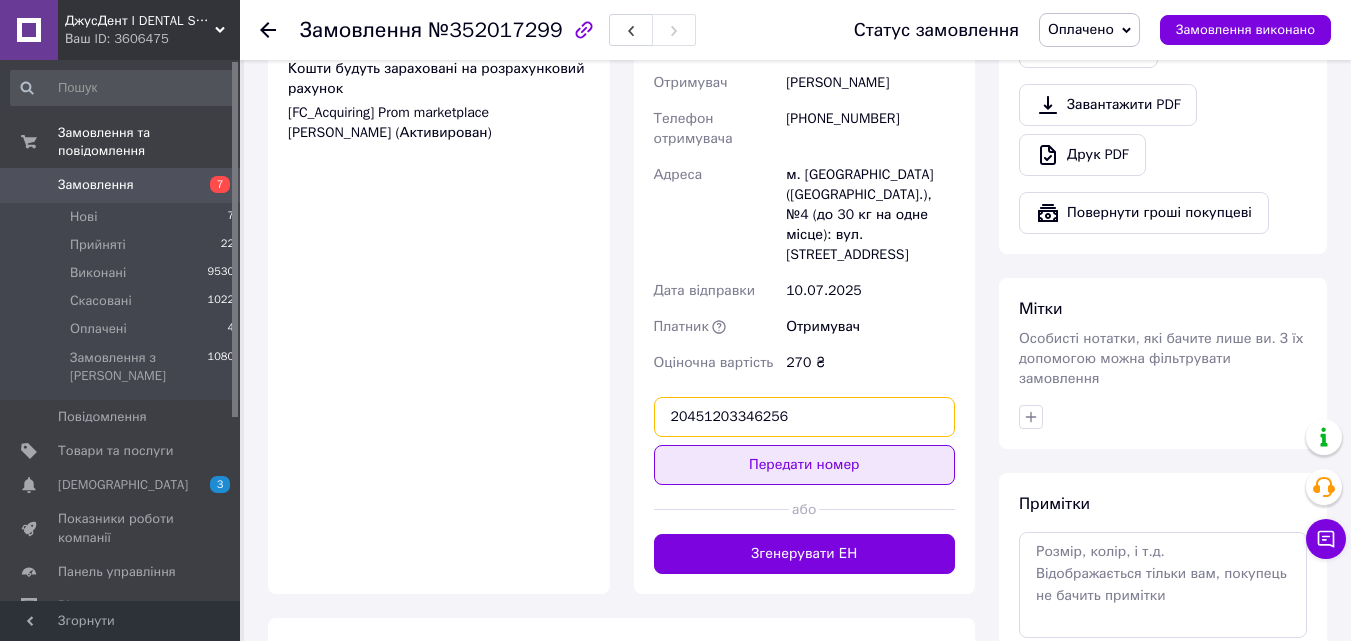 type on "20451203346256" 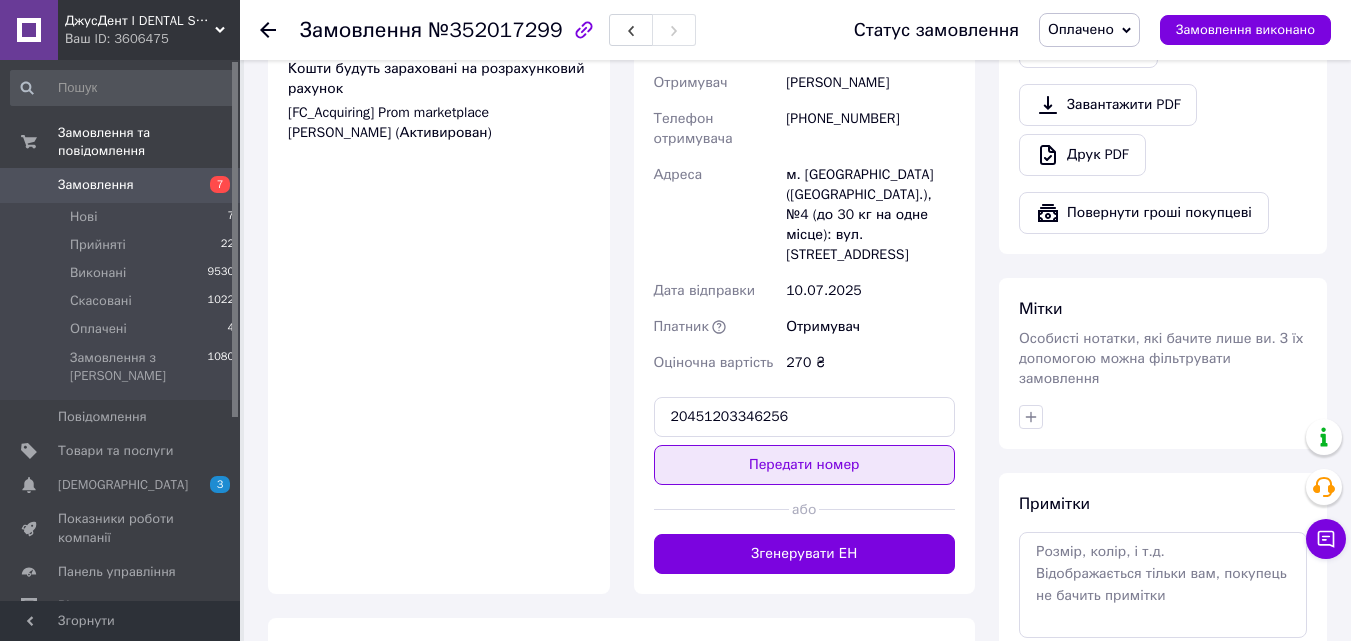 click on "Передати номер" at bounding box center [805, 465] 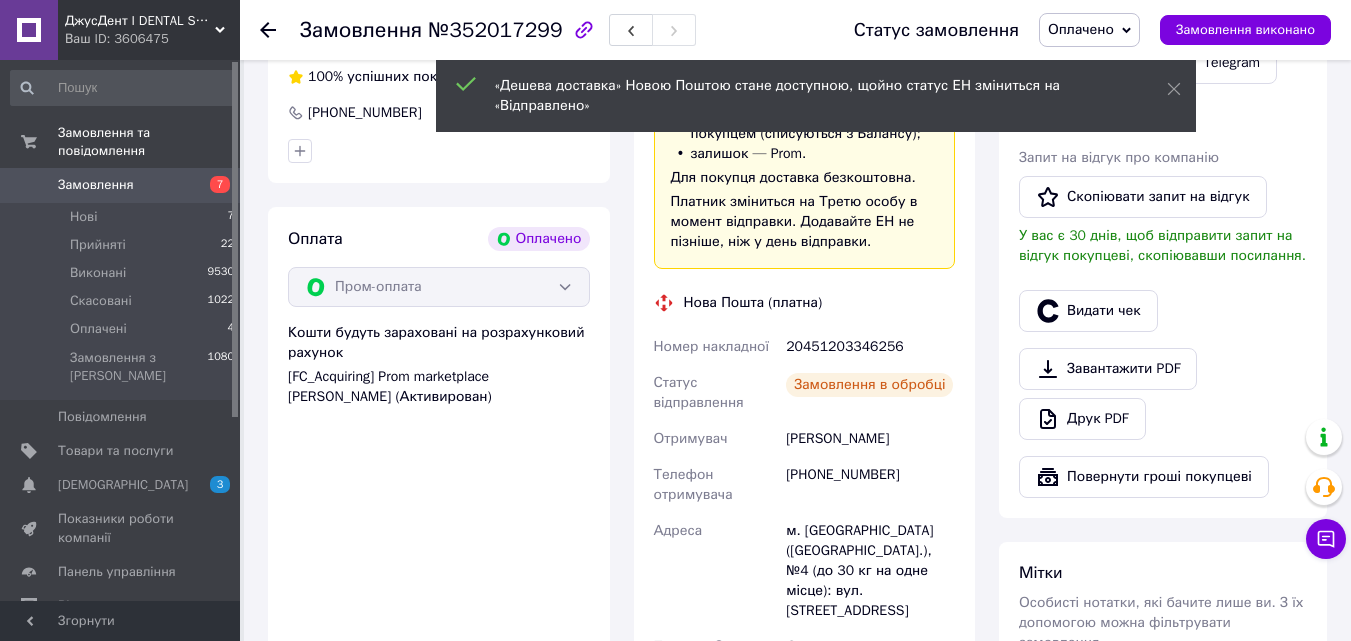 scroll, scrollTop: 1020, scrollLeft: 0, axis: vertical 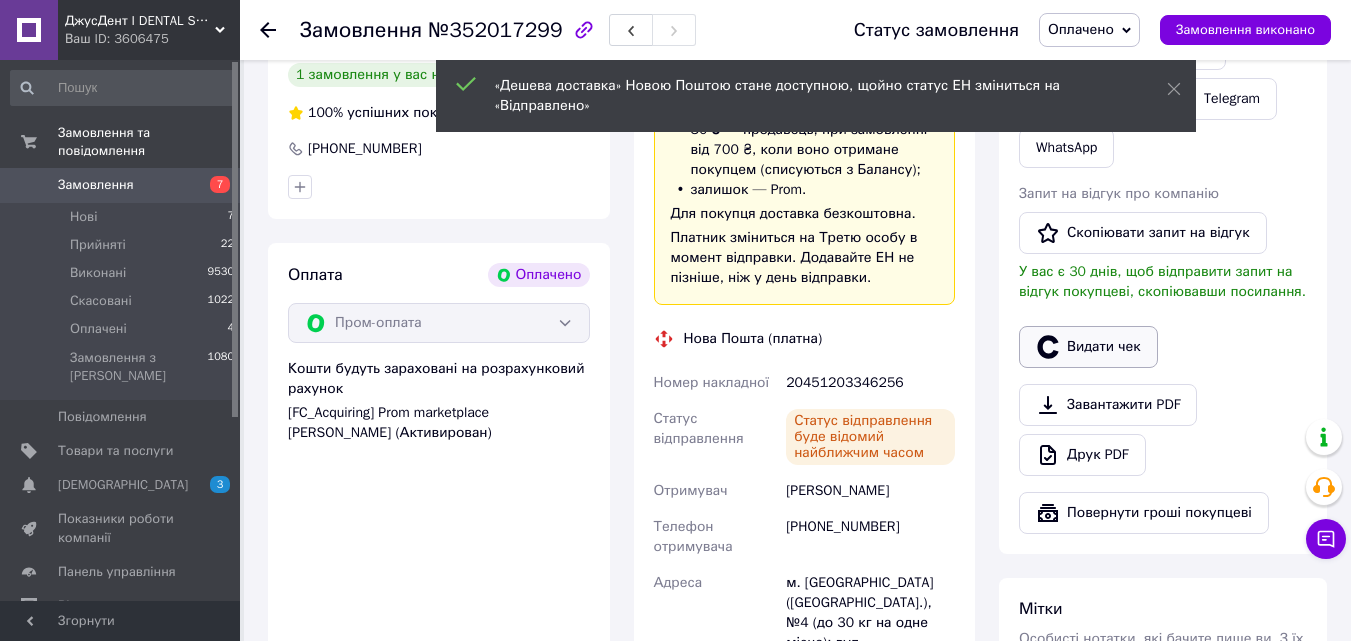 click 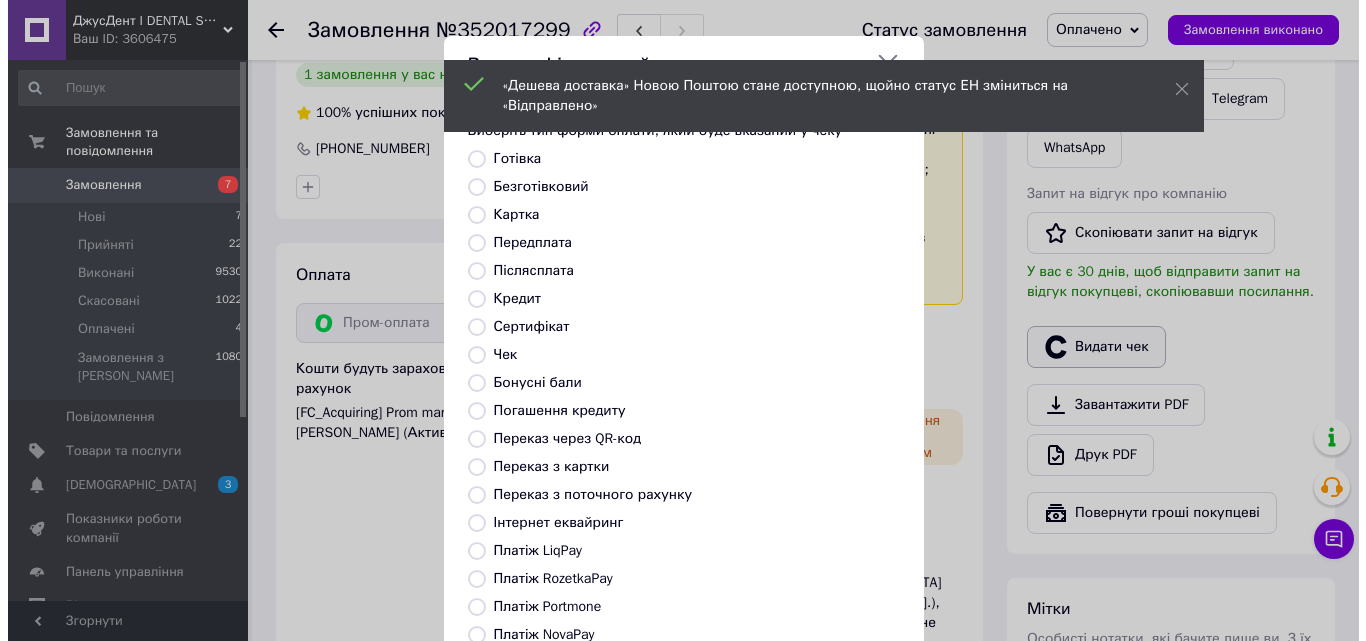 scroll, scrollTop: 1000, scrollLeft: 0, axis: vertical 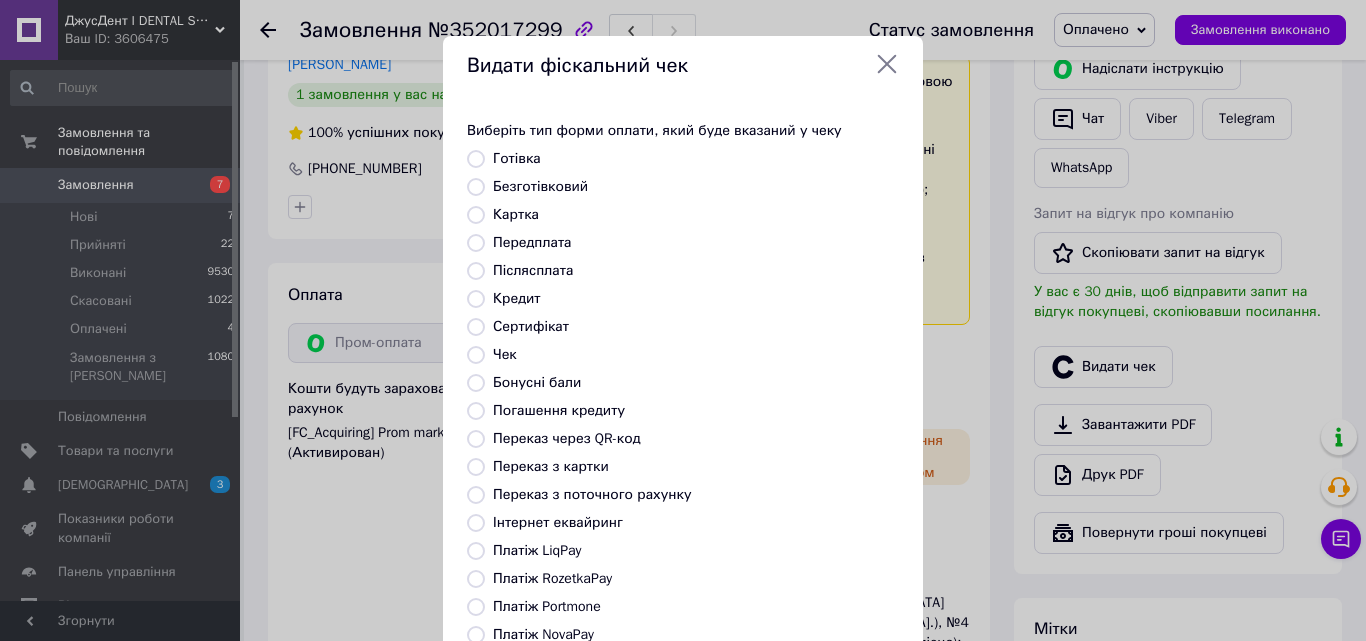 click on "Платіж RozetkaPay" at bounding box center (552, 578) 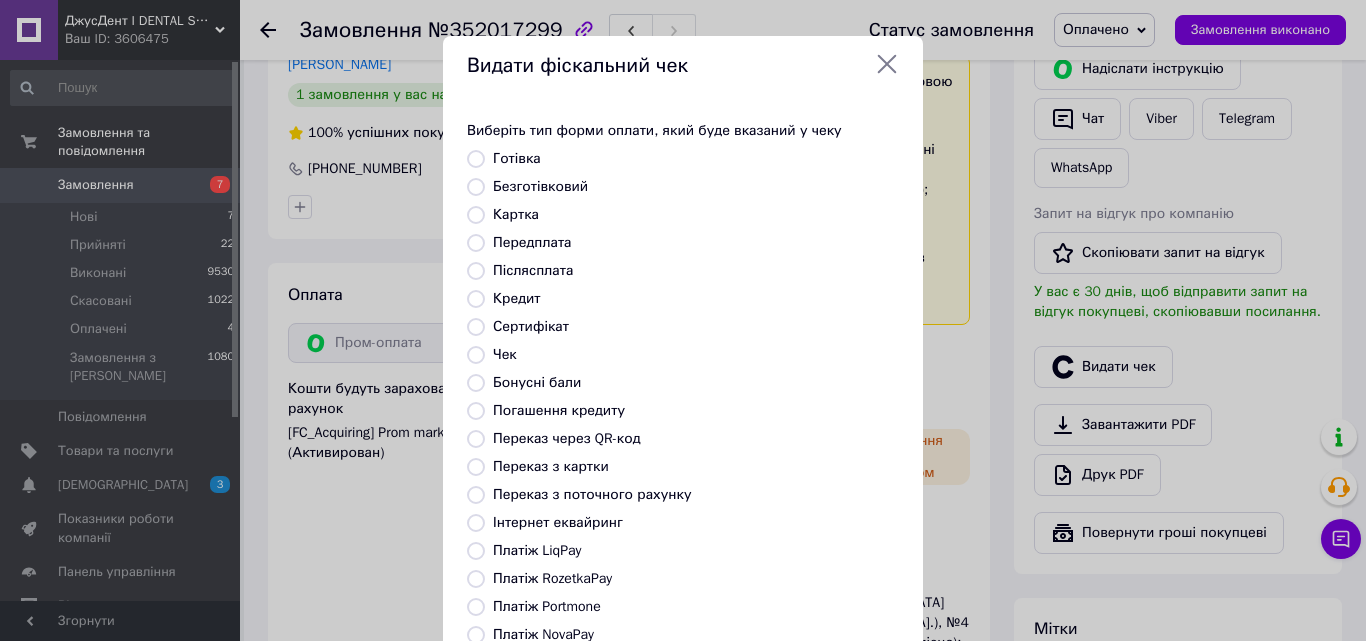 radio on "true" 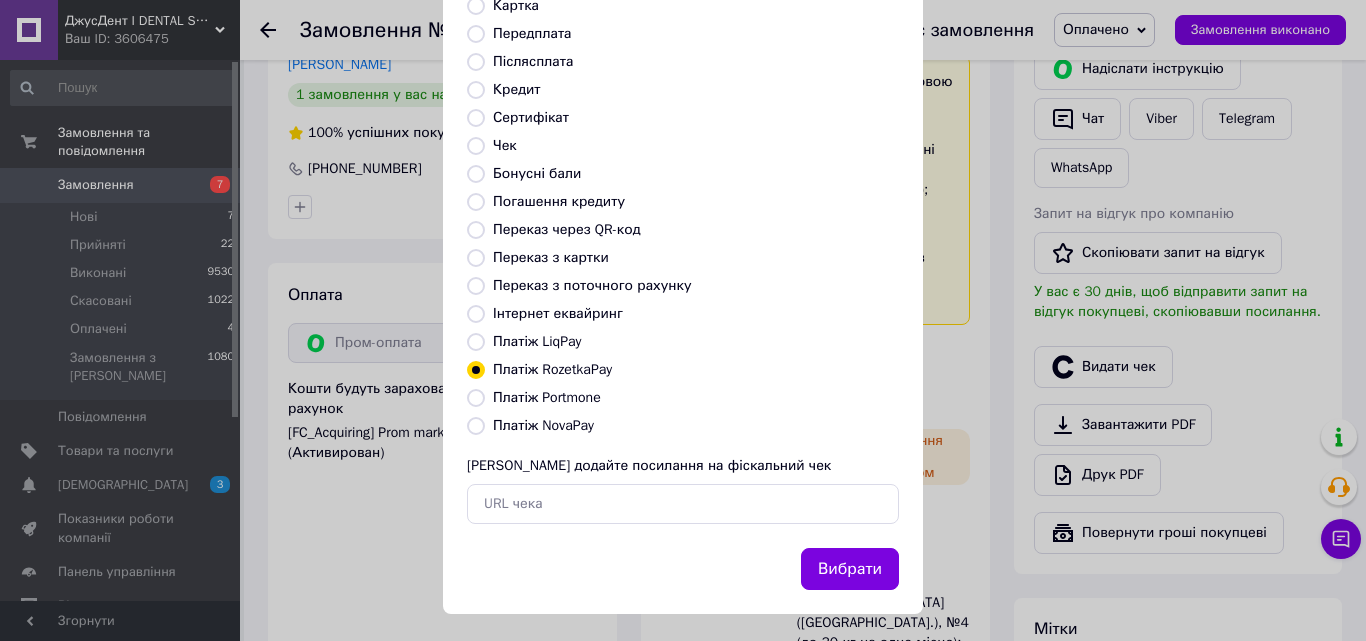 scroll, scrollTop: 218, scrollLeft: 0, axis: vertical 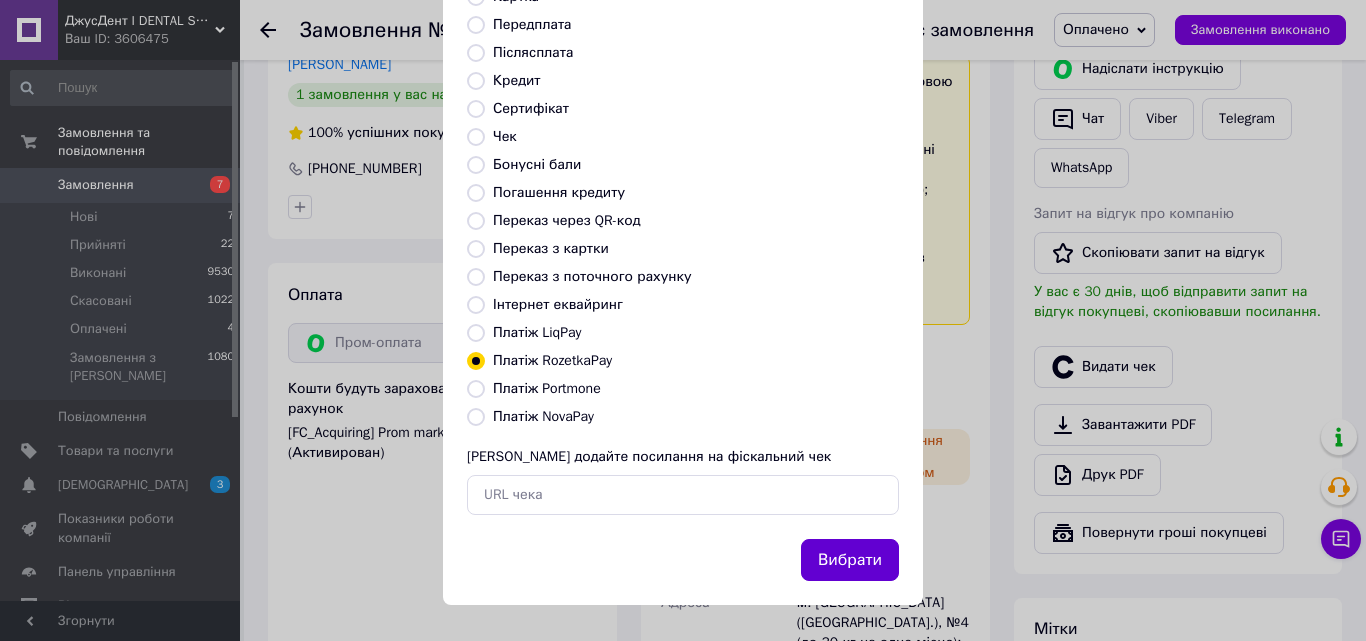 click on "Вибрати" at bounding box center [850, 560] 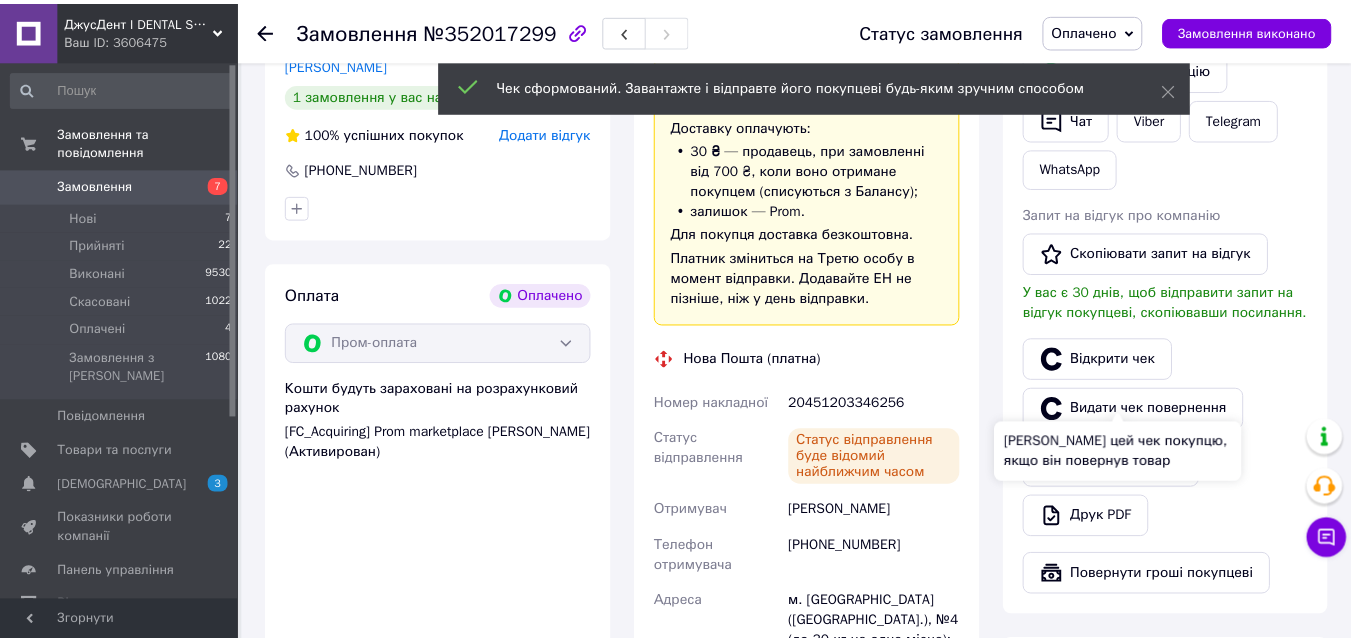 scroll, scrollTop: 1020, scrollLeft: 0, axis: vertical 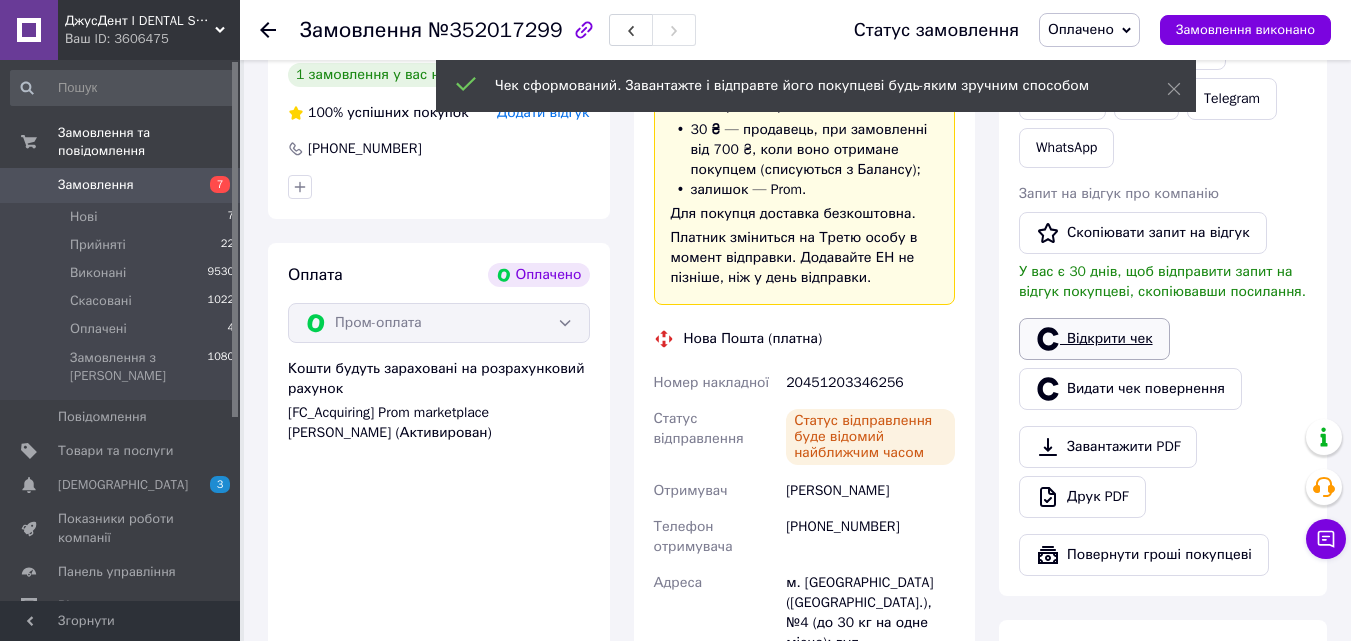 click 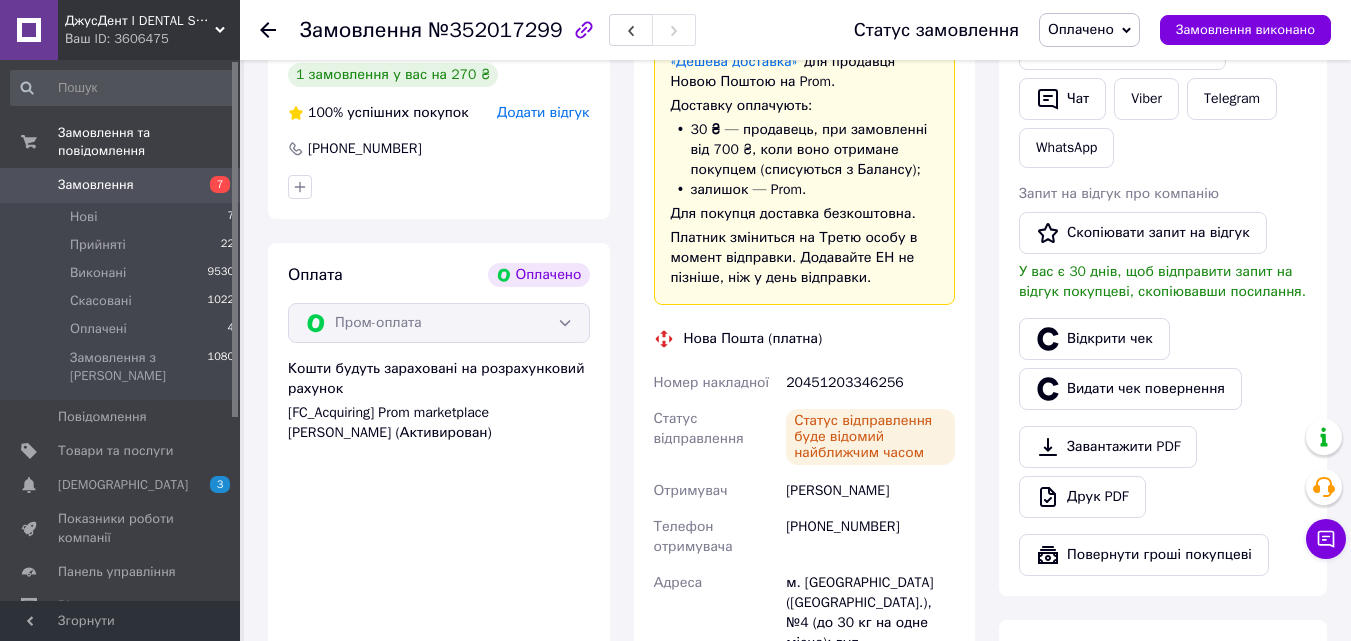 click on "Оплачено" at bounding box center (1081, 29) 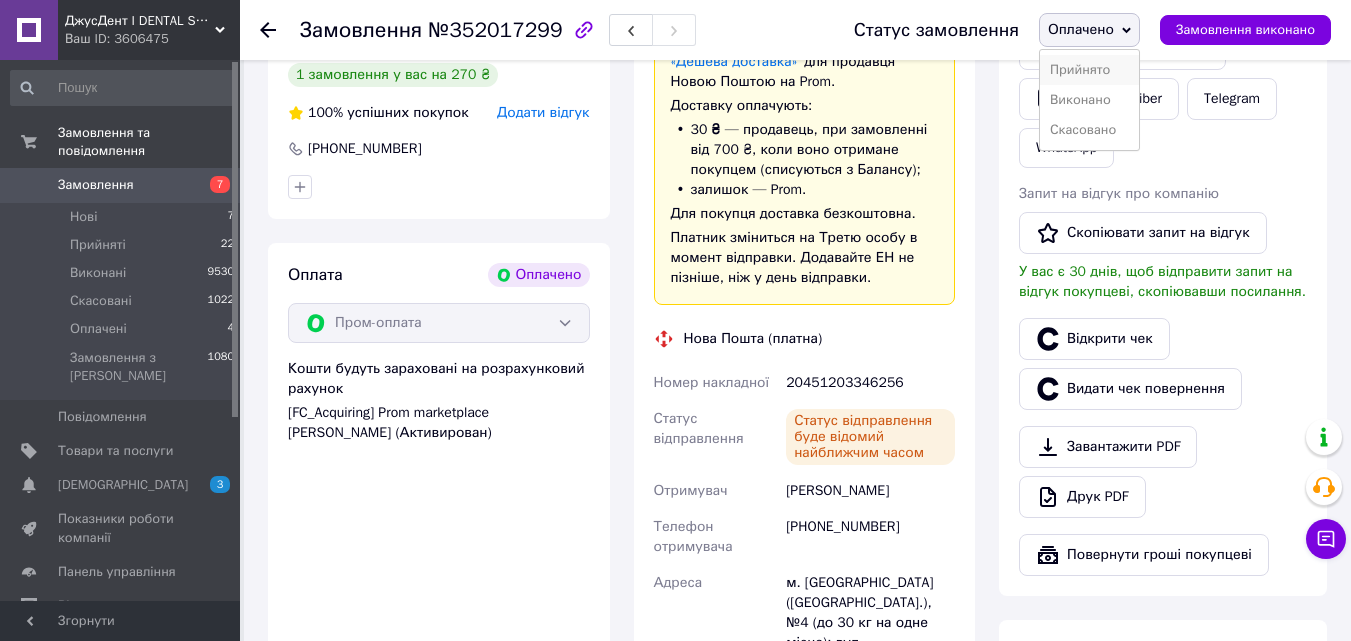 click on "Прийнято" at bounding box center (1089, 70) 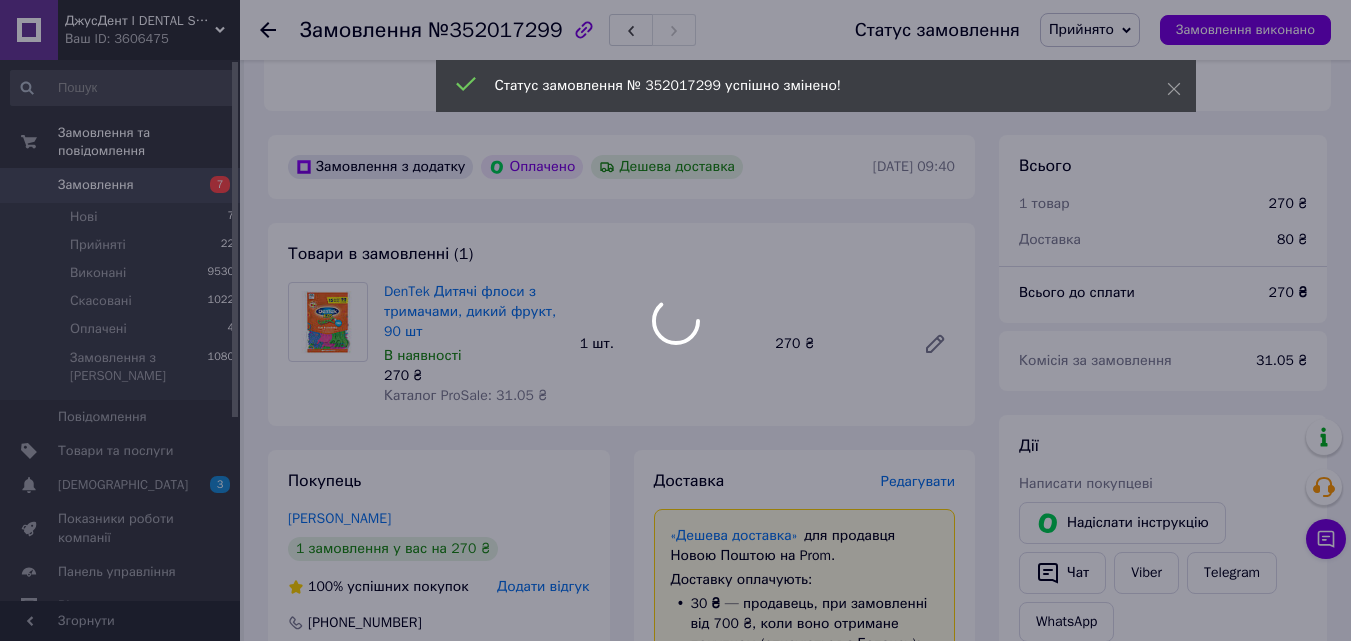 scroll, scrollTop: 520, scrollLeft: 0, axis: vertical 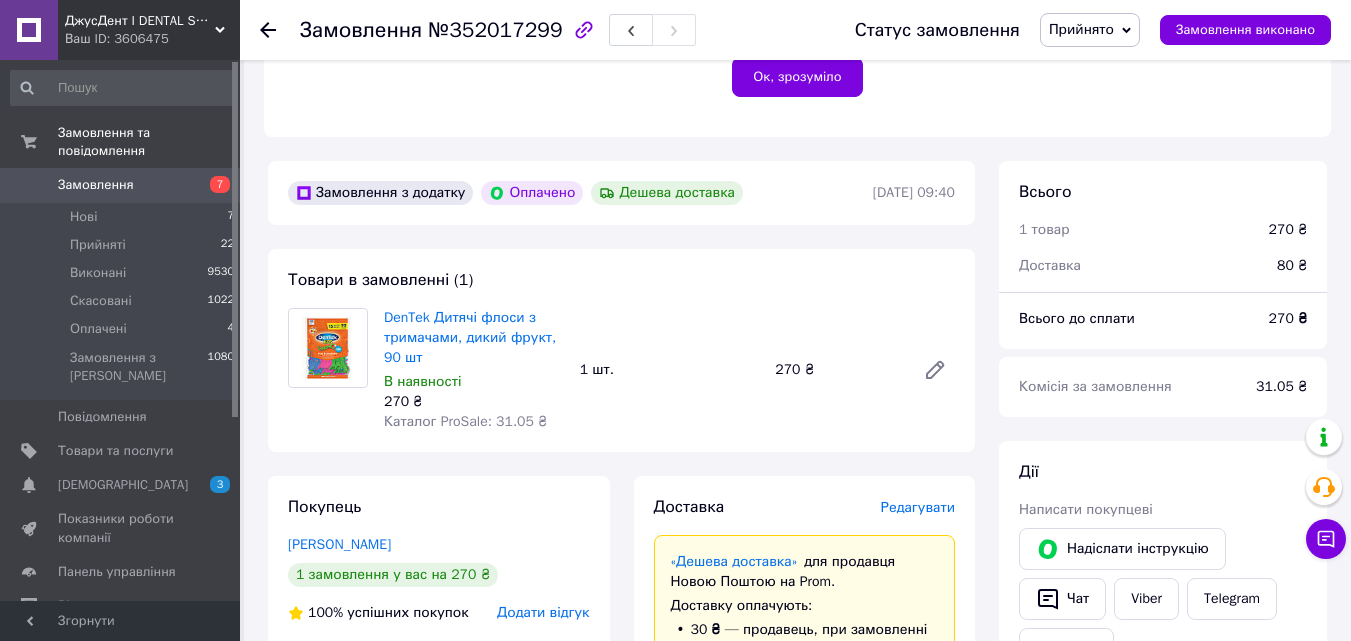 click 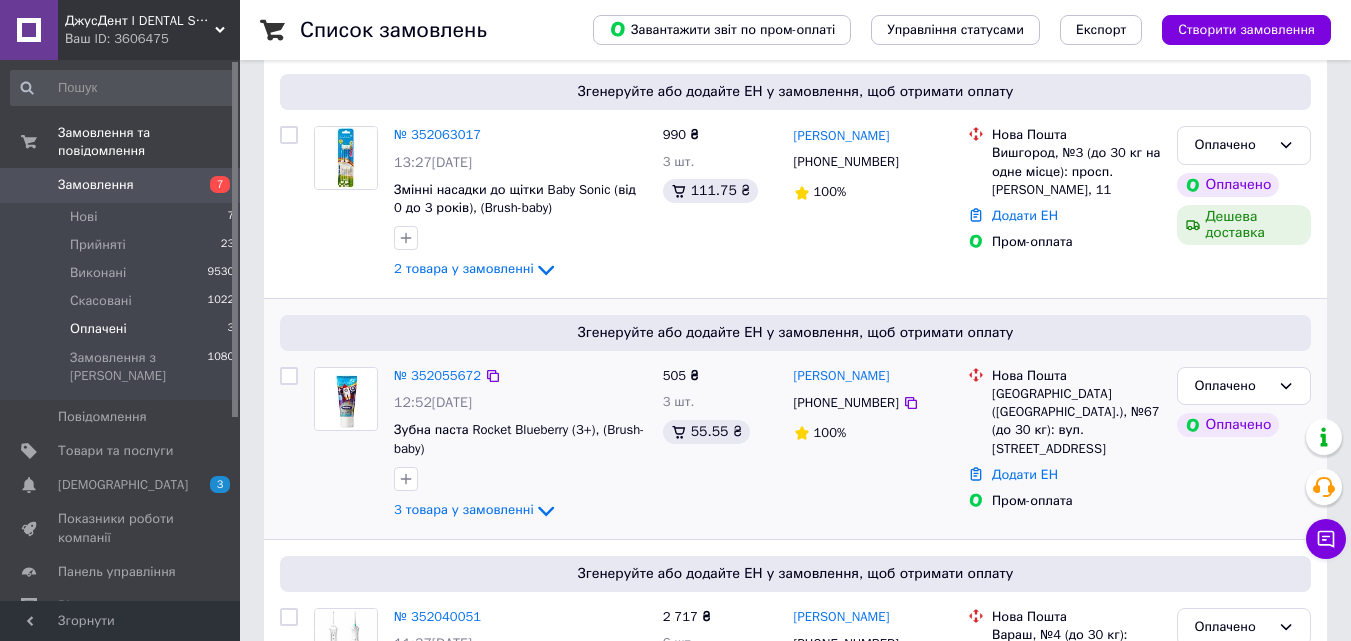 scroll, scrollTop: 391, scrollLeft: 0, axis: vertical 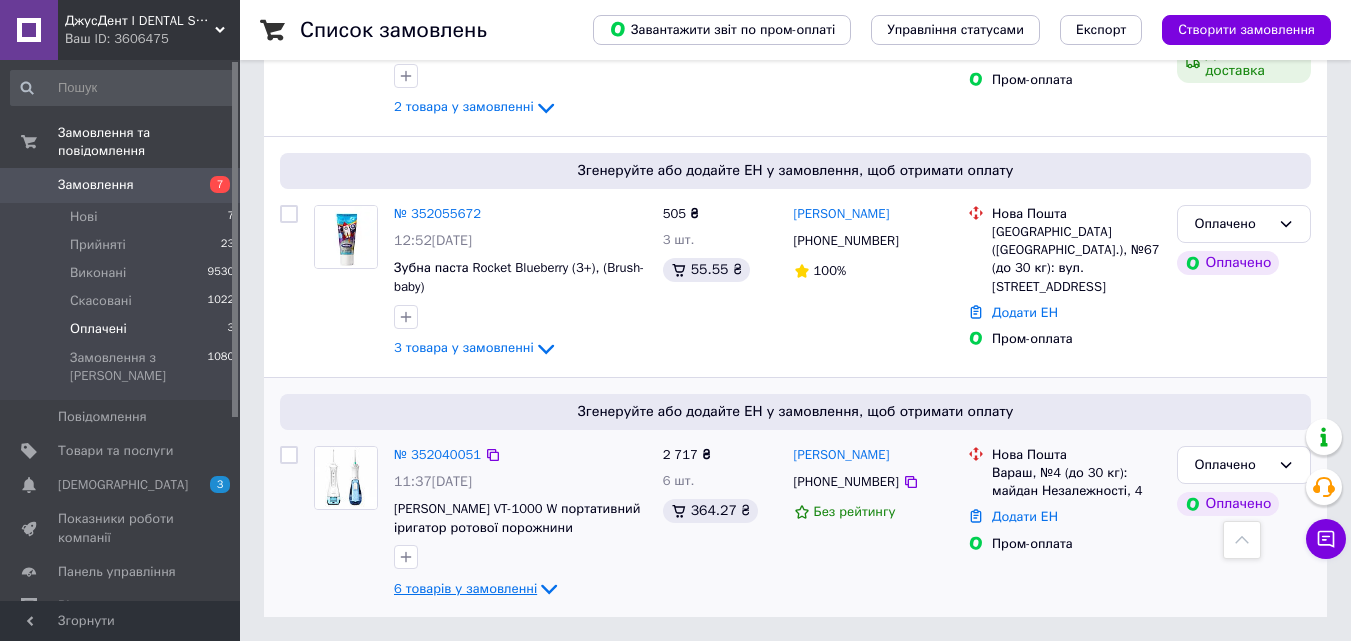 click on "6 товарів у замовленні" at bounding box center (465, 588) 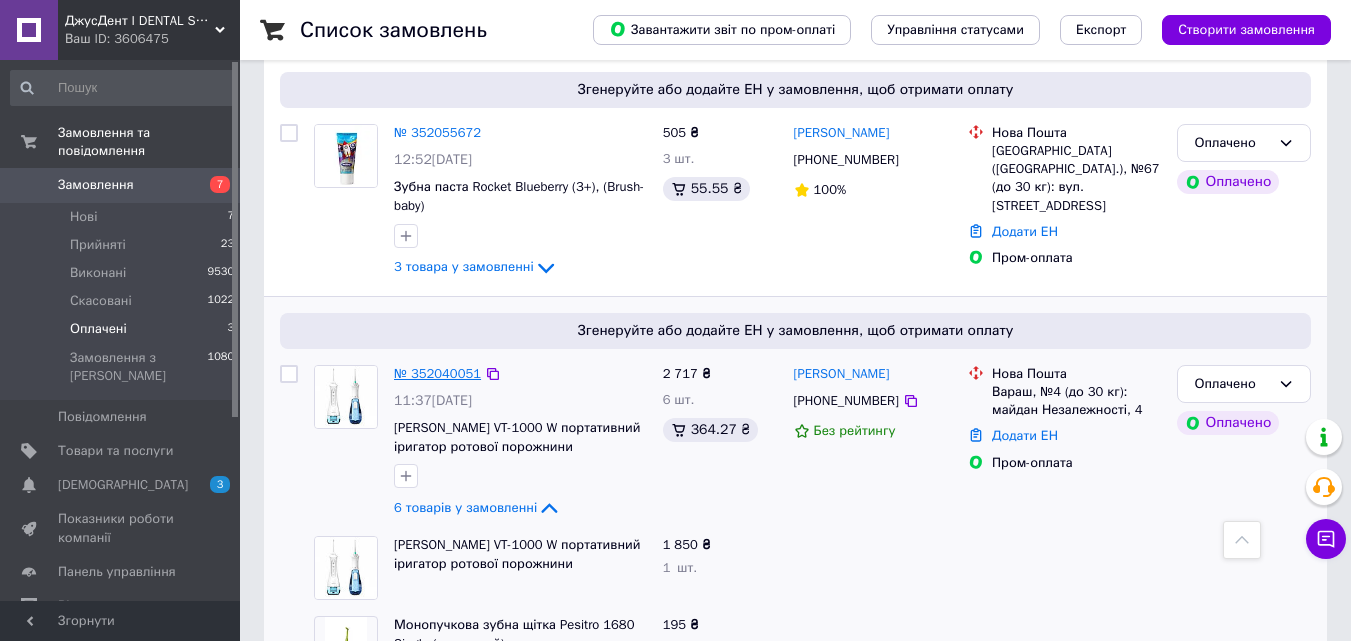 click on "№ 352040051" at bounding box center (437, 373) 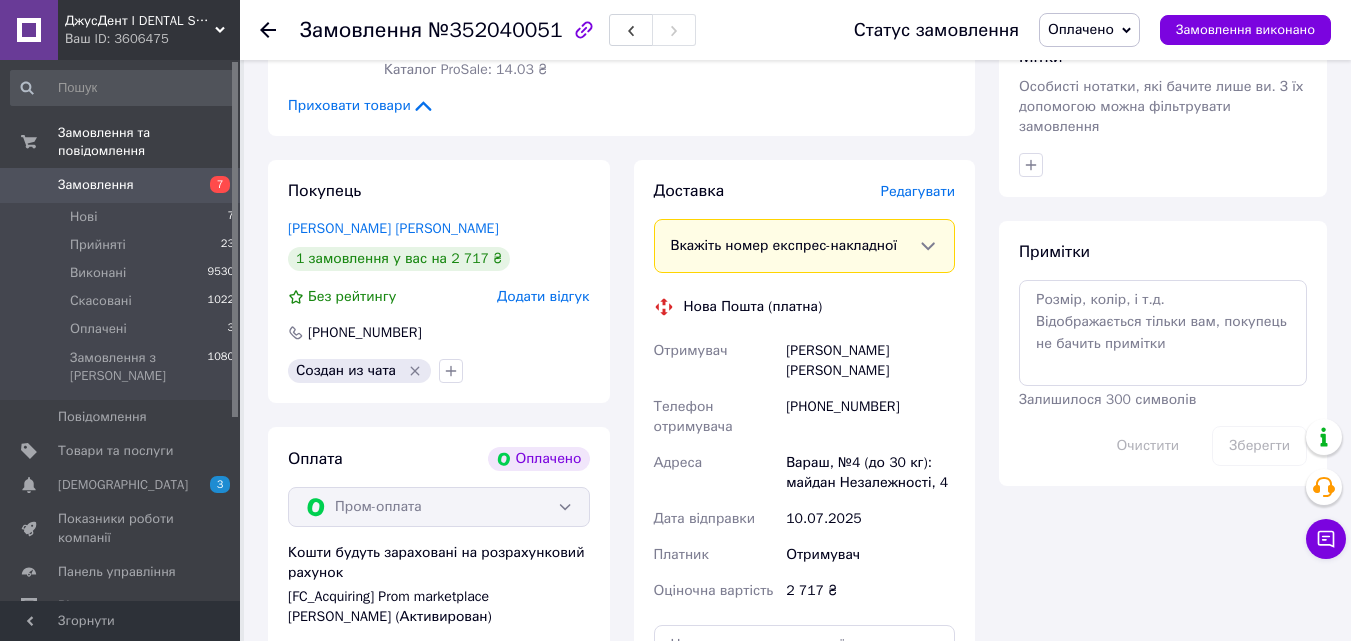 scroll, scrollTop: 1672, scrollLeft: 0, axis: vertical 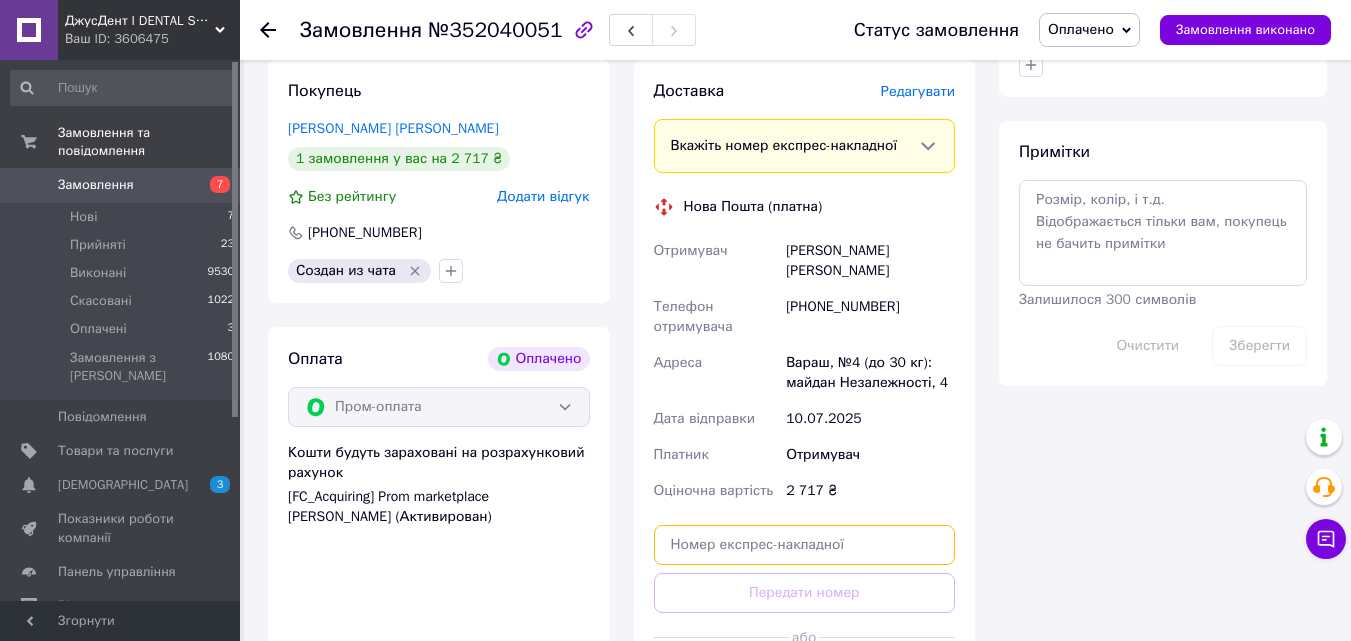 click at bounding box center (805, 545) 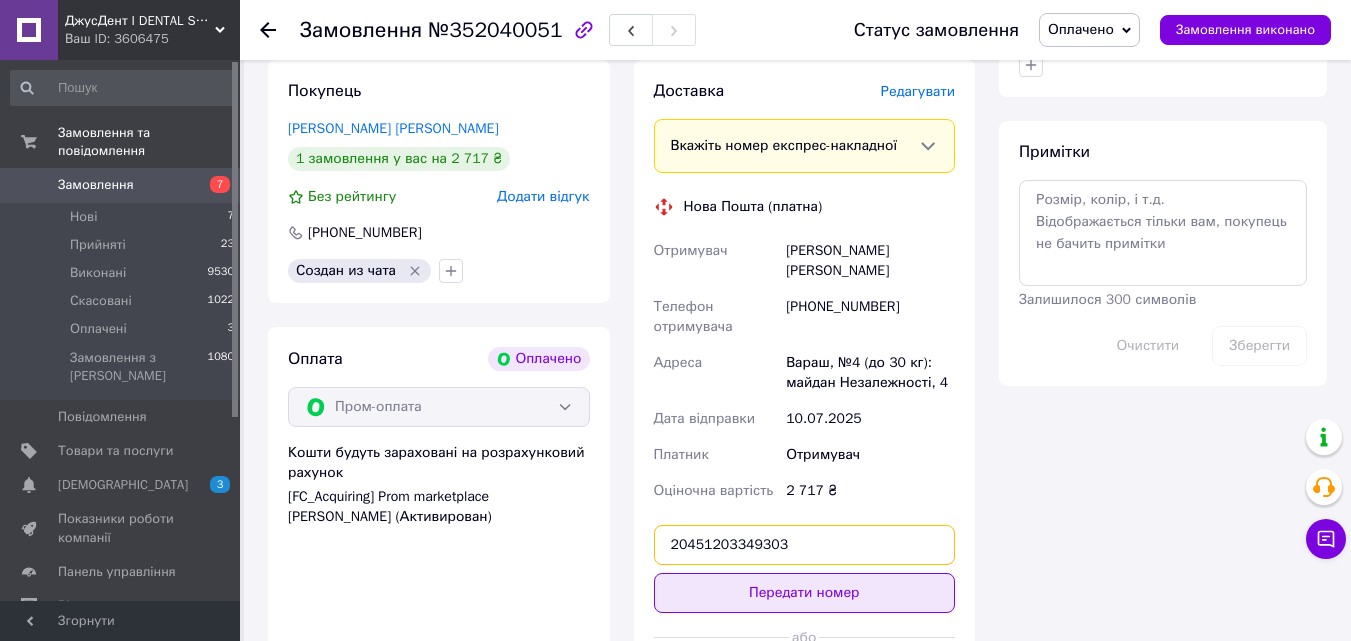 type on "20451203349303" 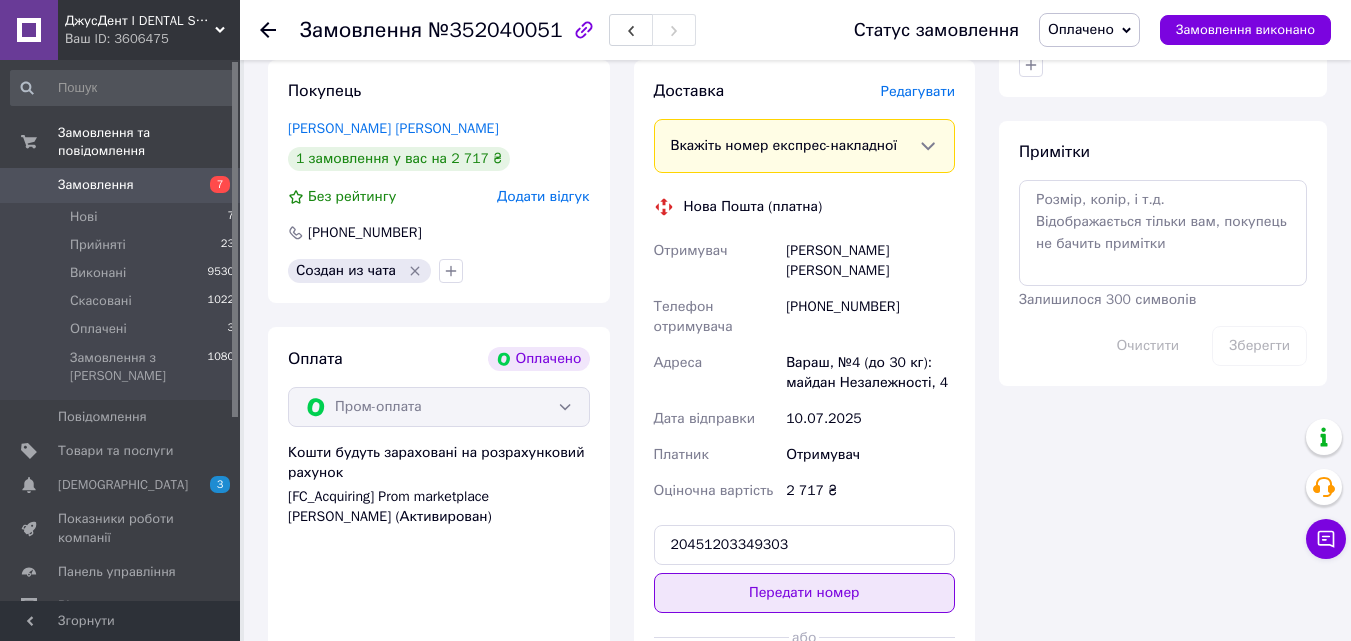 click on "Передати номер" at bounding box center [805, 593] 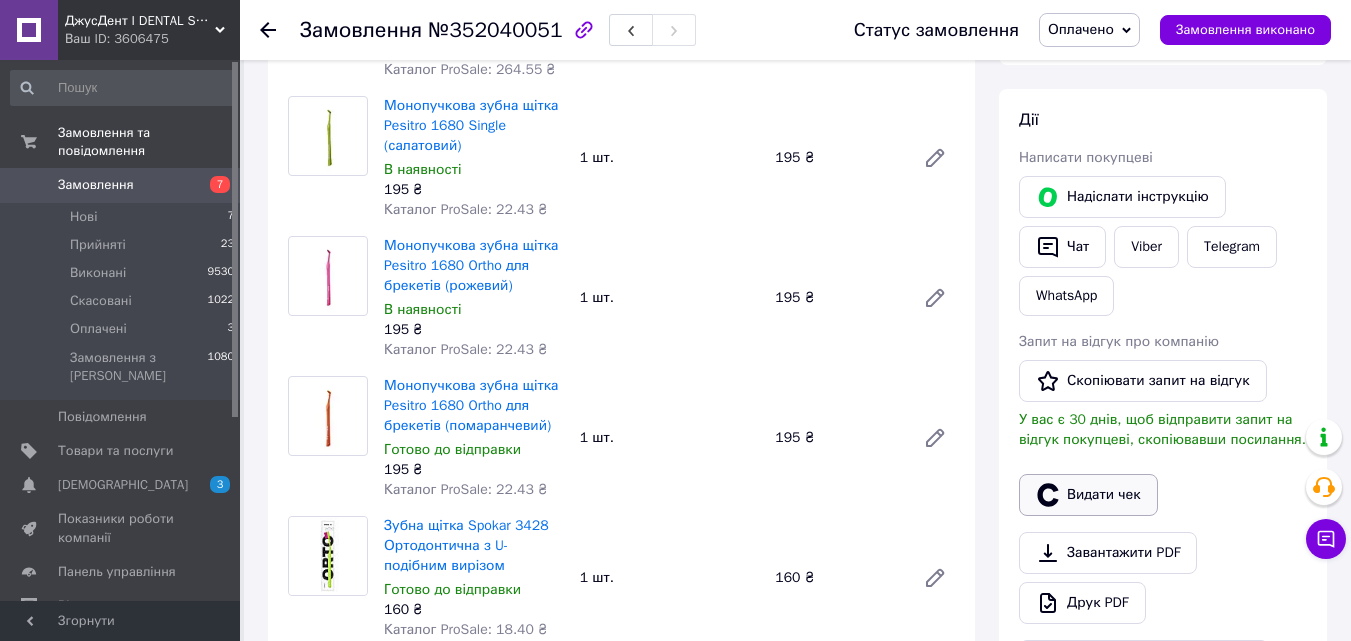 click on "Видати чек" at bounding box center [1088, 495] 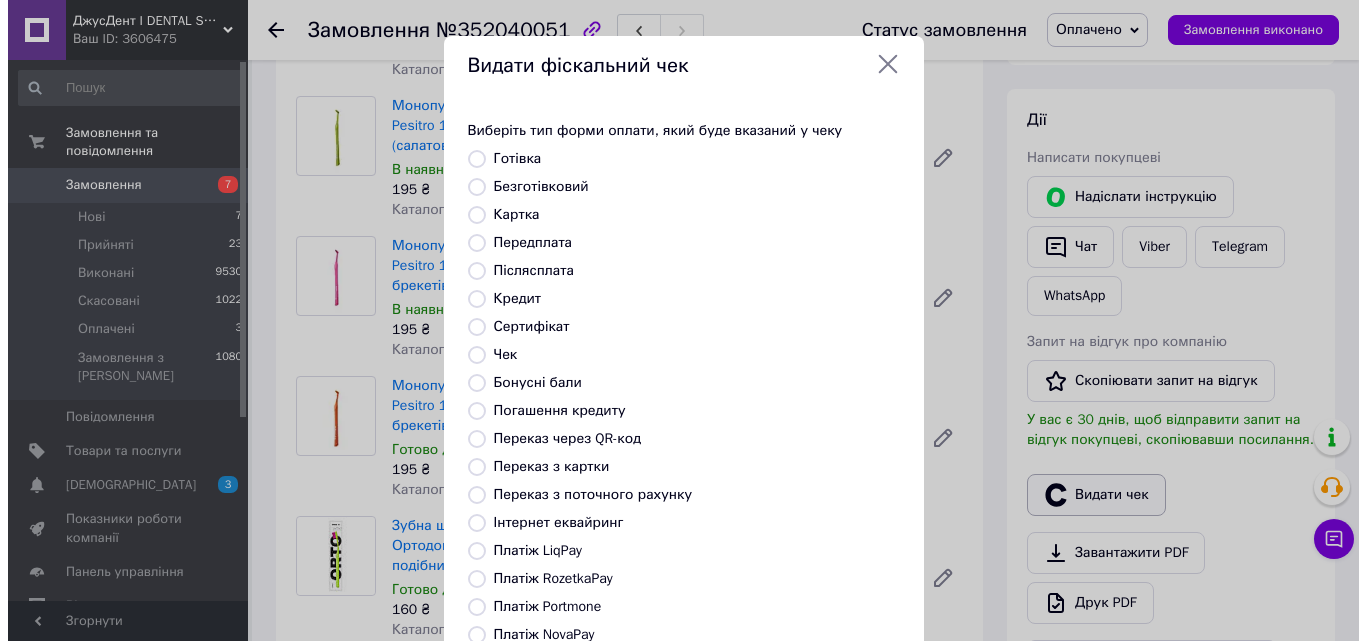 scroll, scrollTop: 852, scrollLeft: 0, axis: vertical 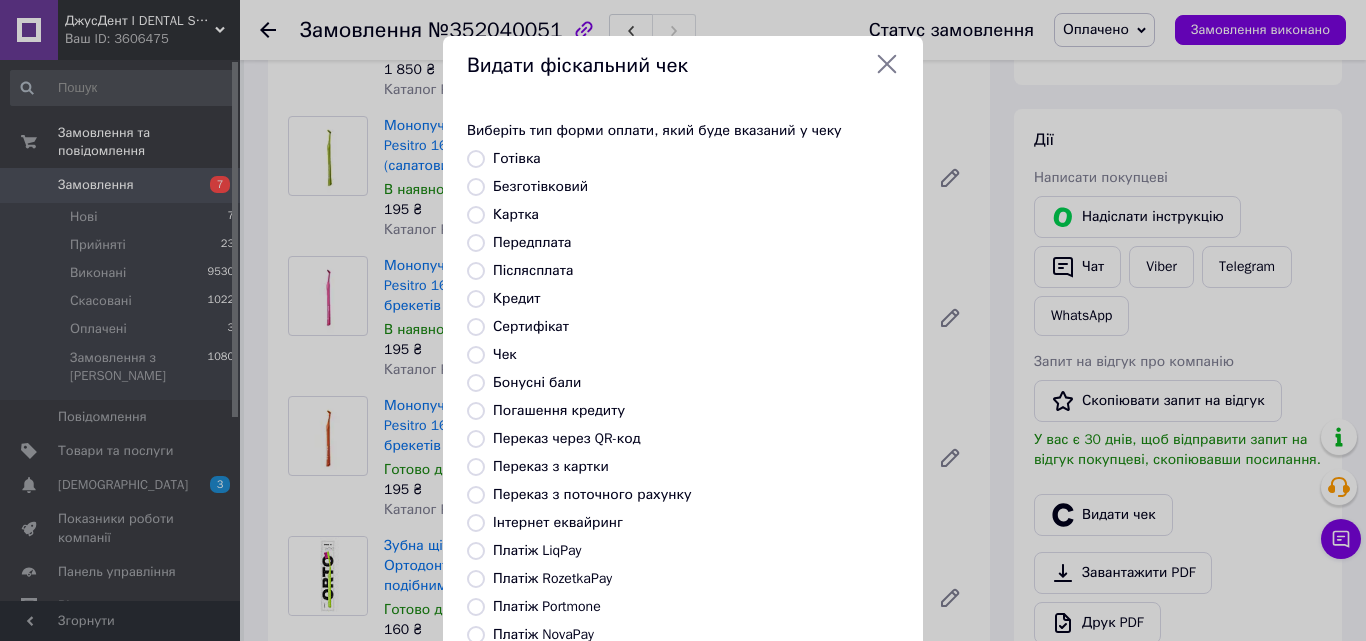 click on "Платіж RozetkaPay" at bounding box center [552, 578] 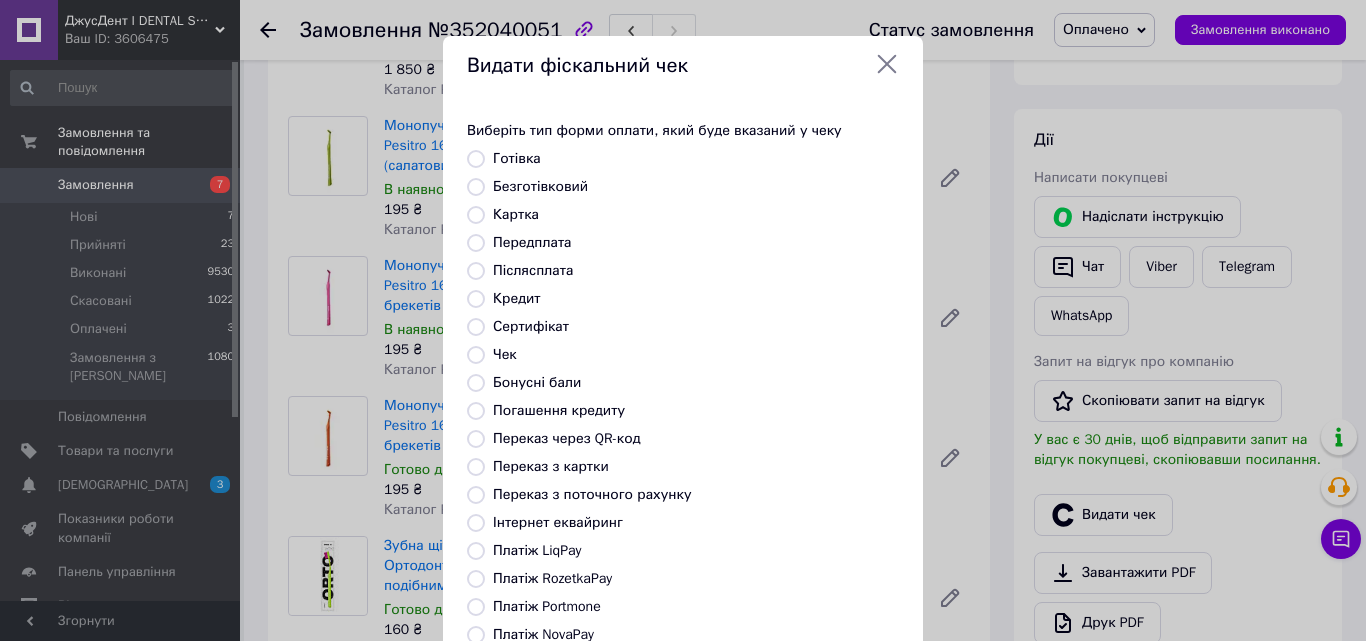 radio on "true" 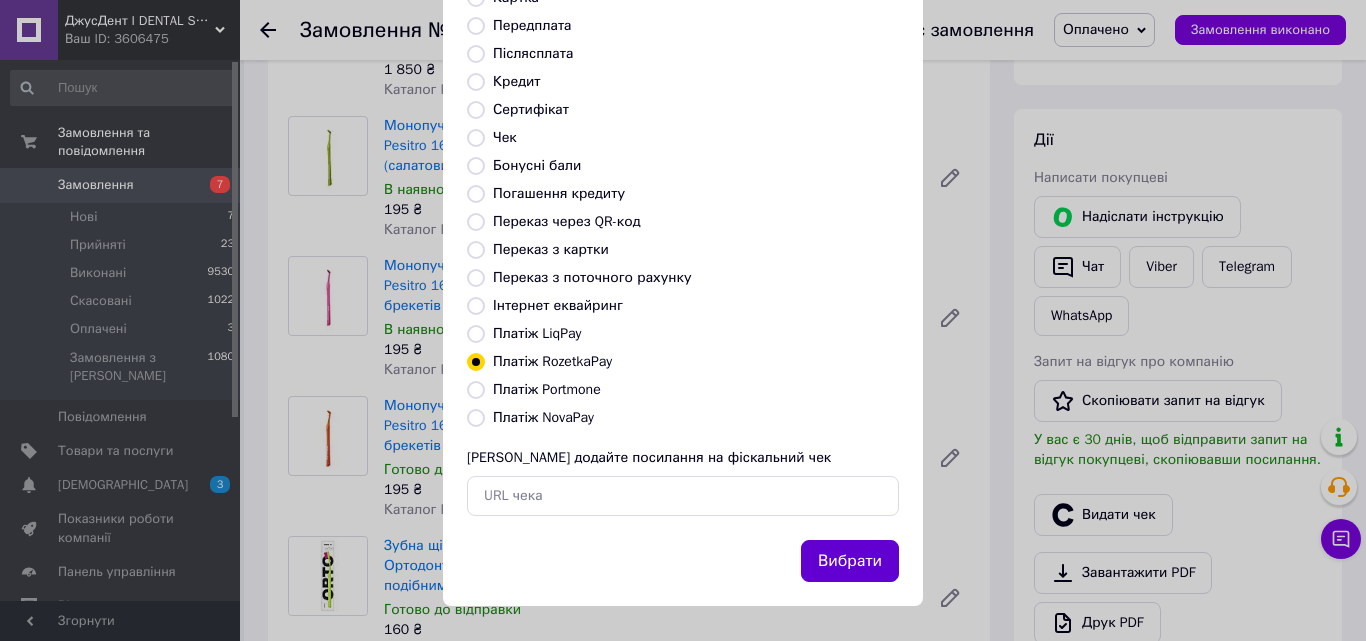 scroll, scrollTop: 218, scrollLeft: 0, axis: vertical 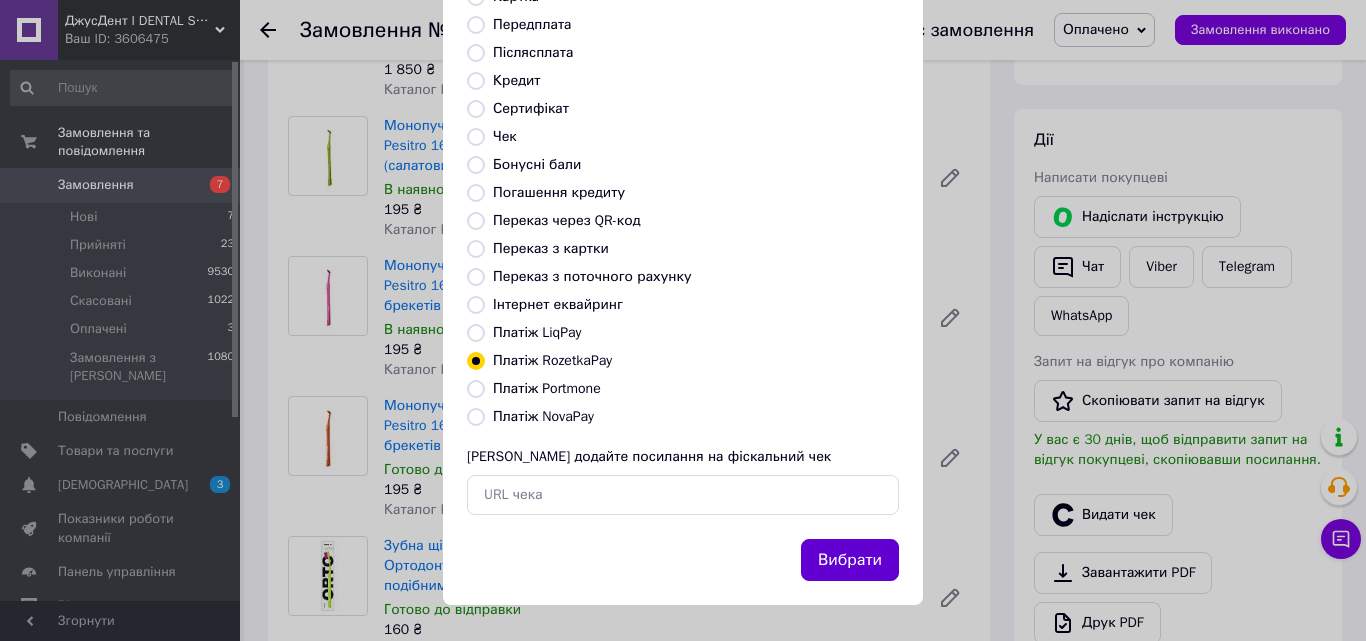 click on "Вибрати" at bounding box center (850, 560) 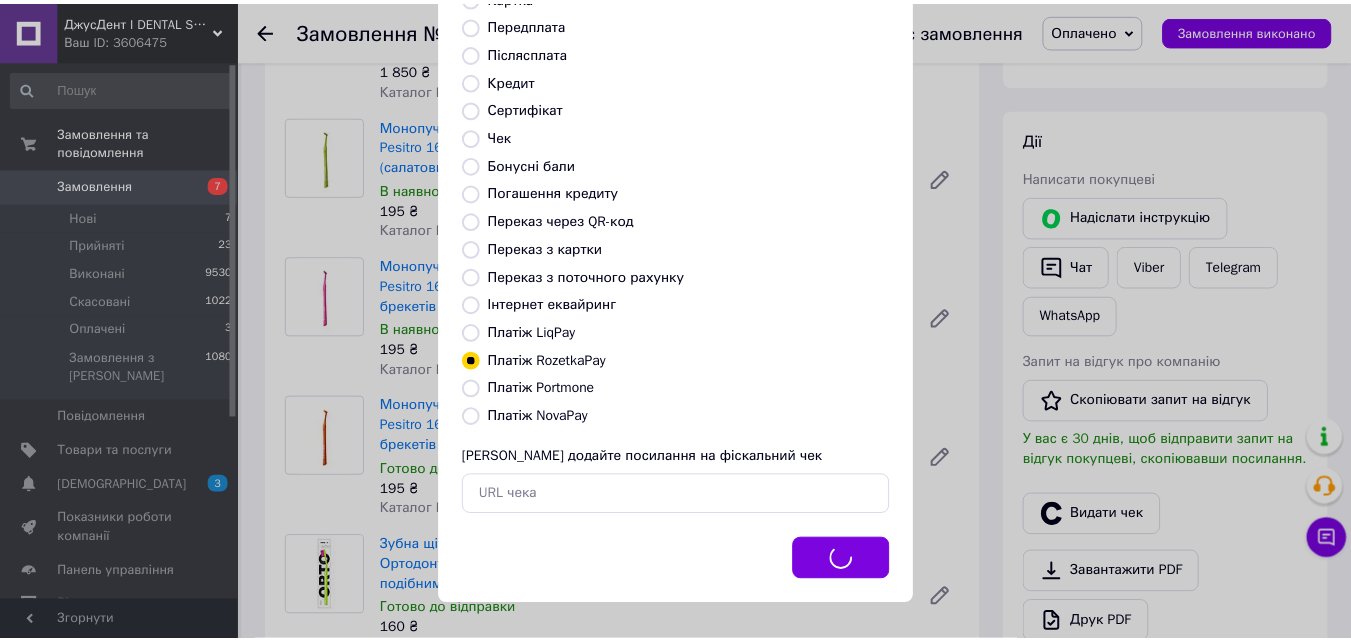 scroll, scrollTop: 872, scrollLeft: 0, axis: vertical 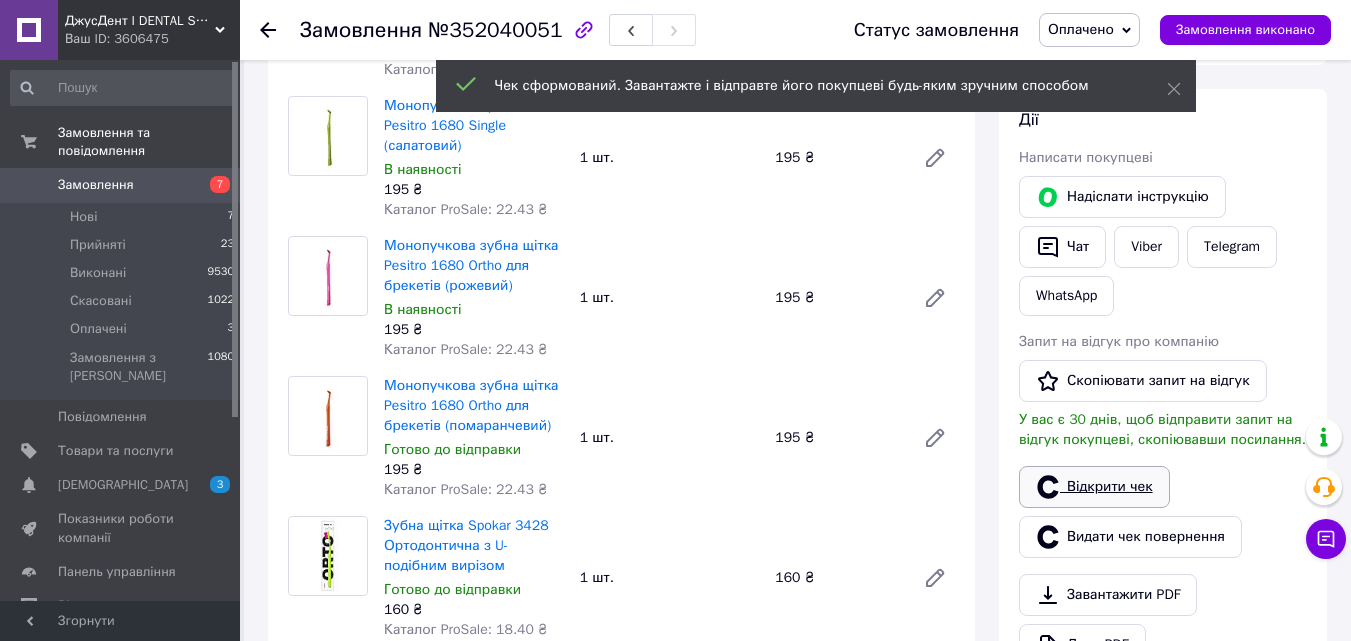 click on "Відкрити чек" at bounding box center (1094, 487) 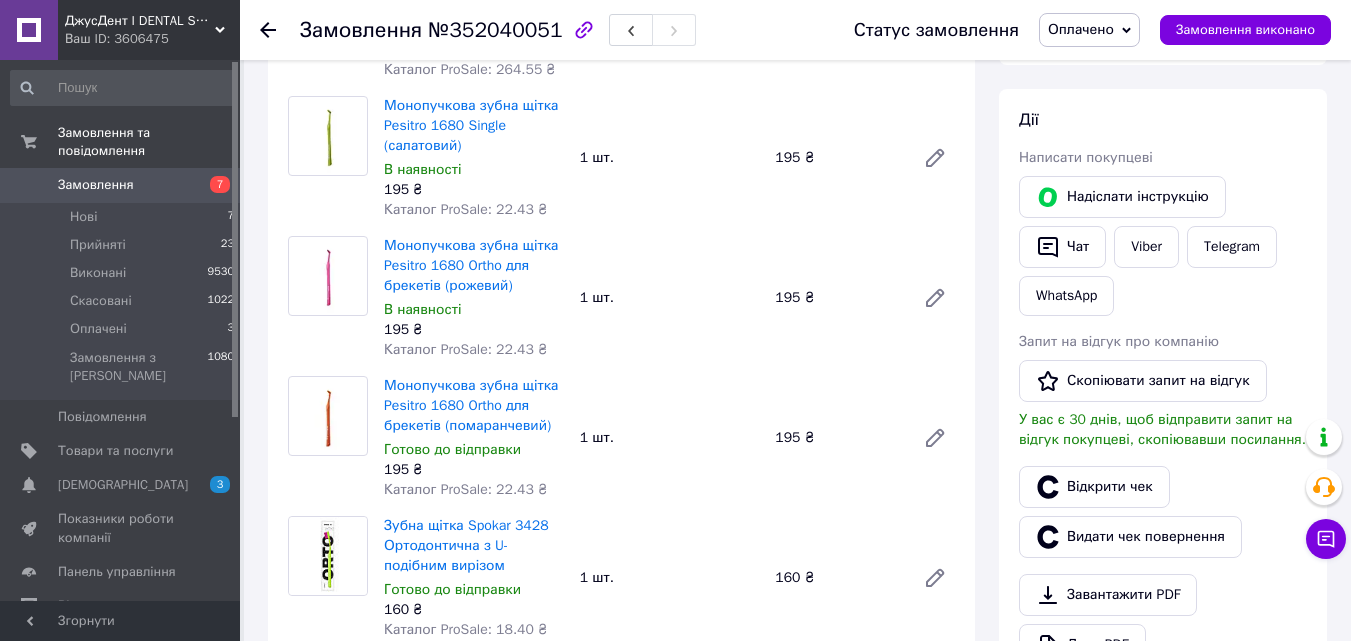 click on "Оплачено" at bounding box center [1081, 29] 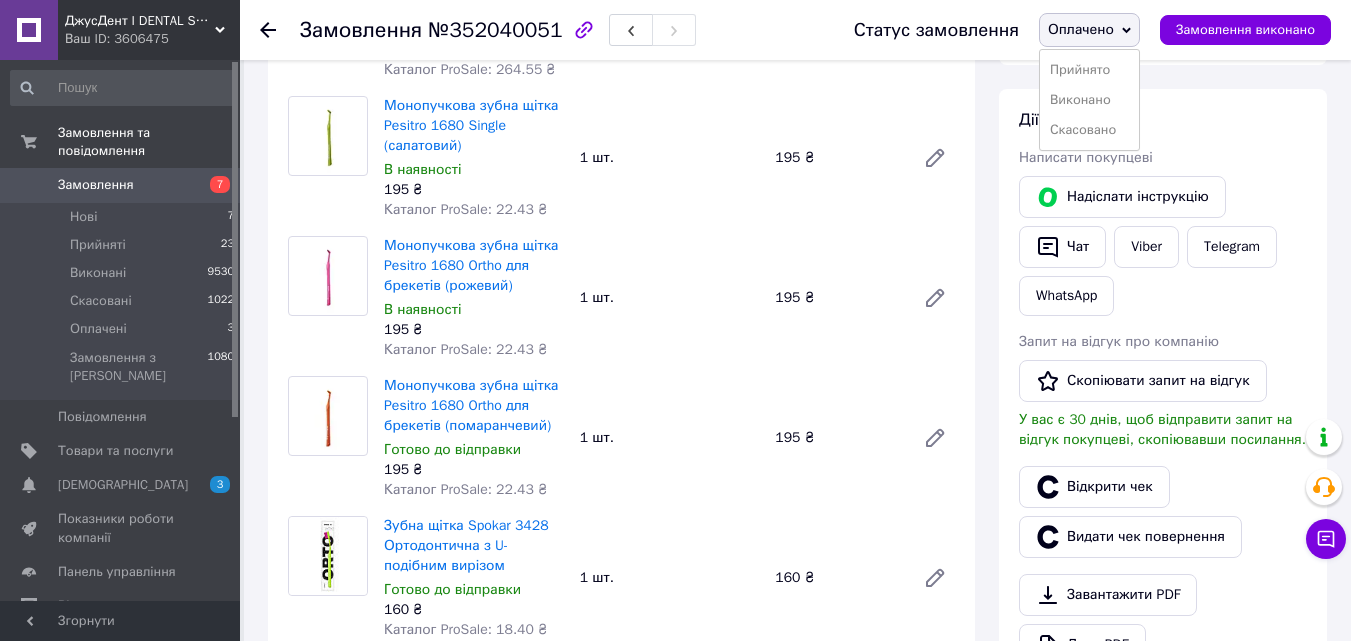 click on "Прийнято [PERSON_NAME]" at bounding box center [1089, 100] 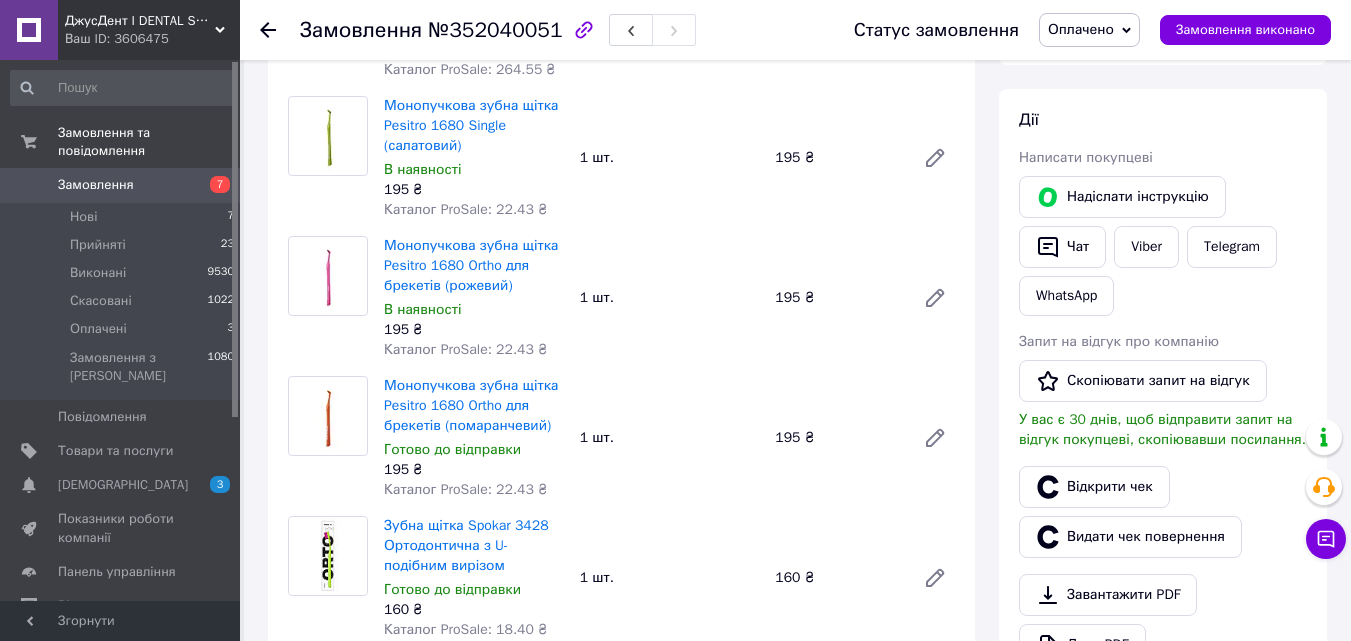 click on "Оплачено" at bounding box center [1081, 29] 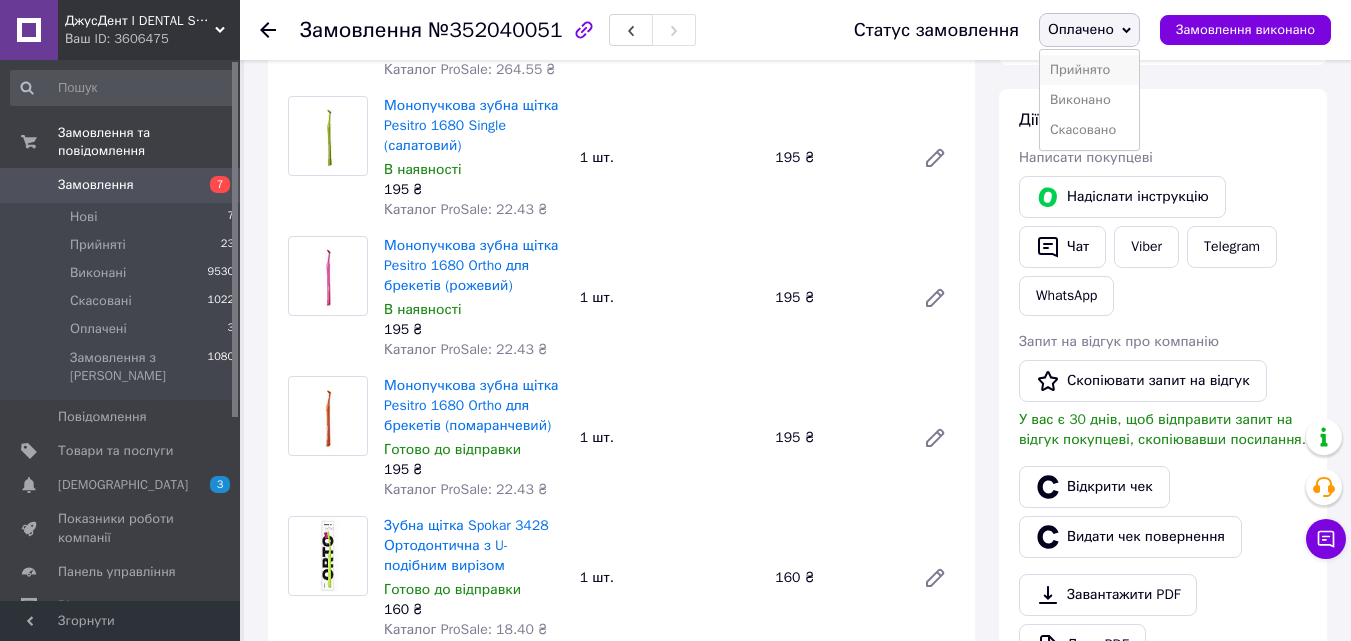 click on "Прийнято" at bounding box center [1089, 70] 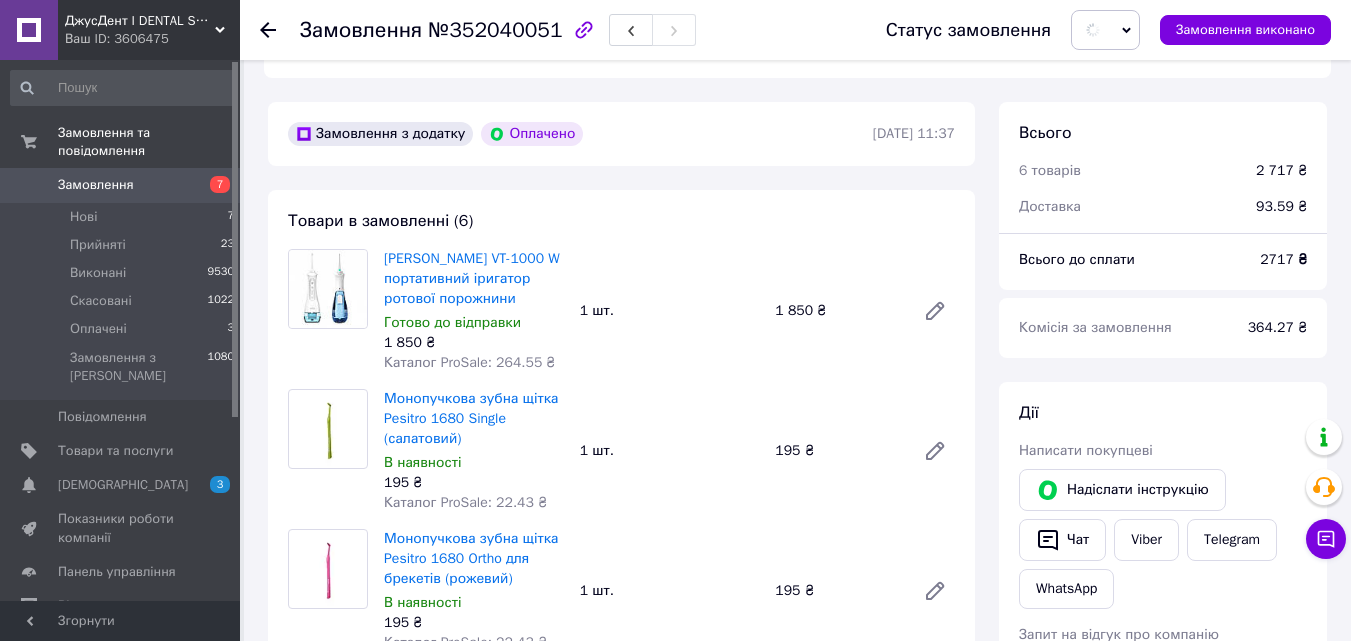 scroll, scrollTop: 572, scrollLeft: 0, axis: vertical 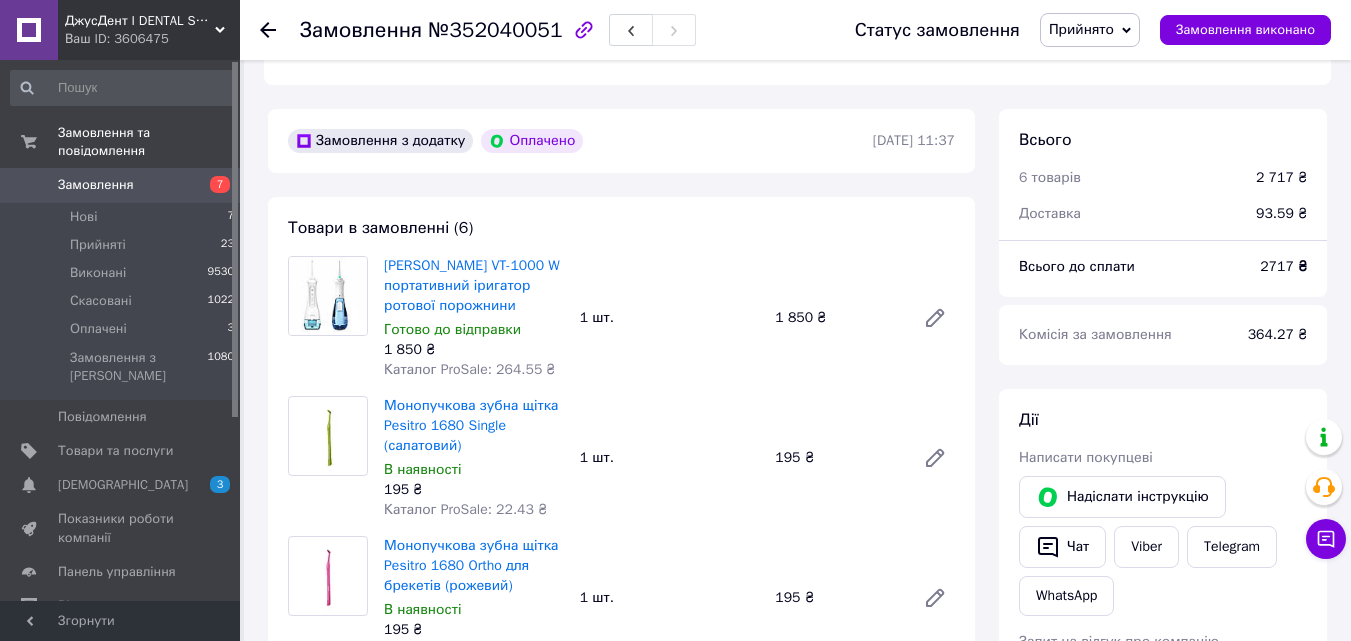 click 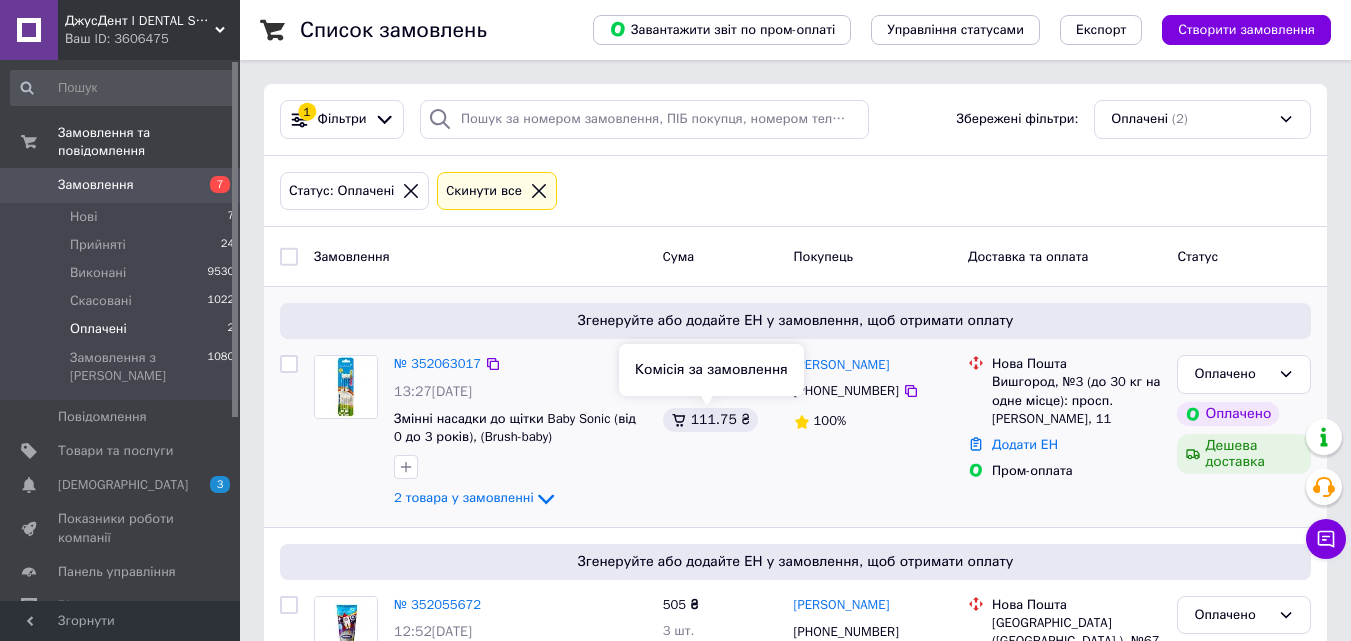 scroll, scrollTop: 151, scrollLeft: 0, axis: vertical 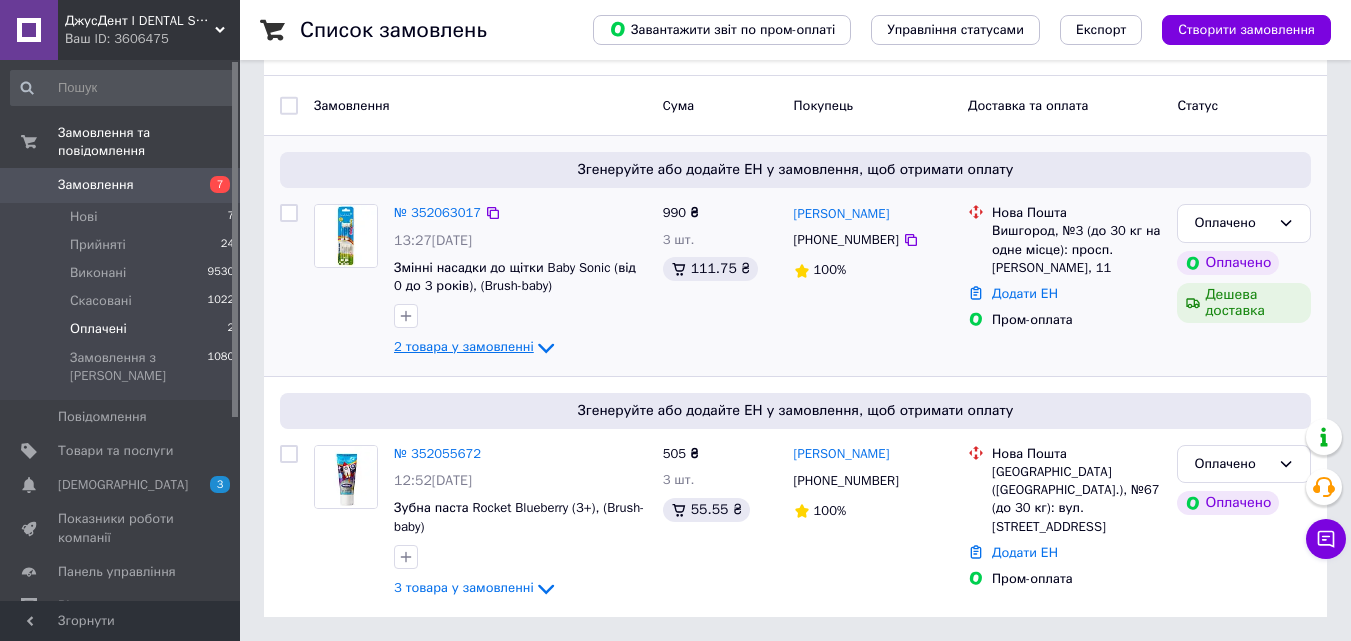 click on "2 товара у замовленні" at bounding box center (464, 347) 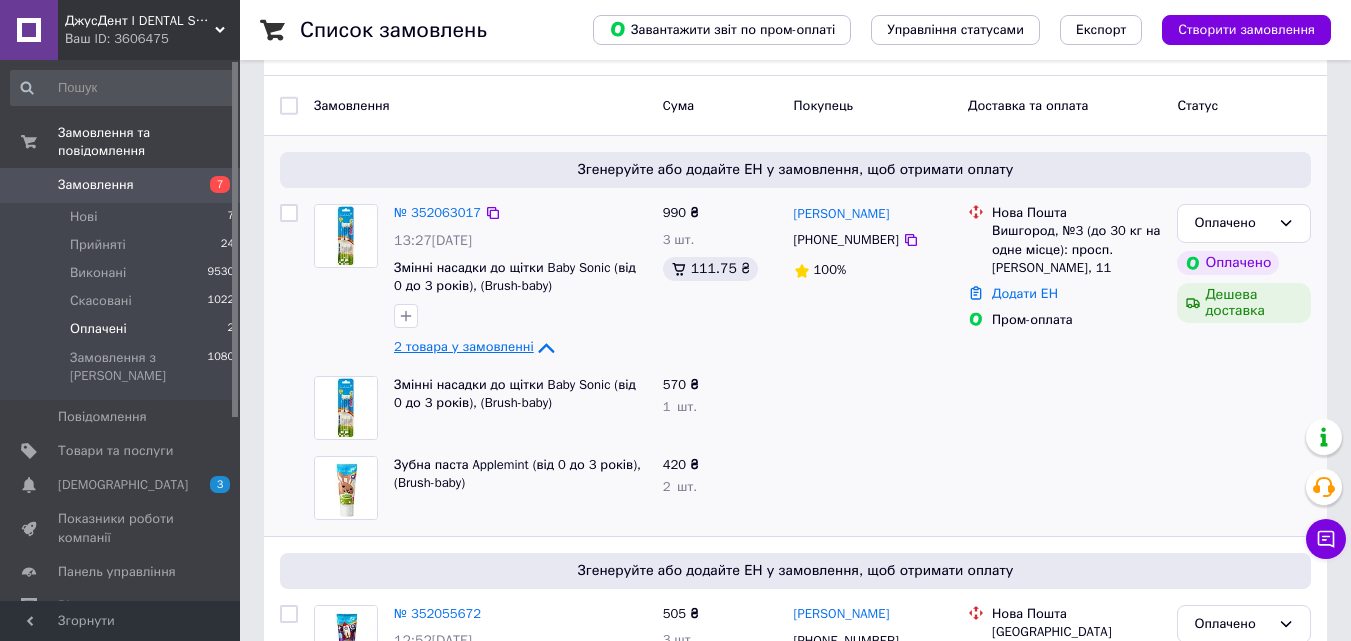 click on "2 товара у замовленні" at bounding box center (464, 347) 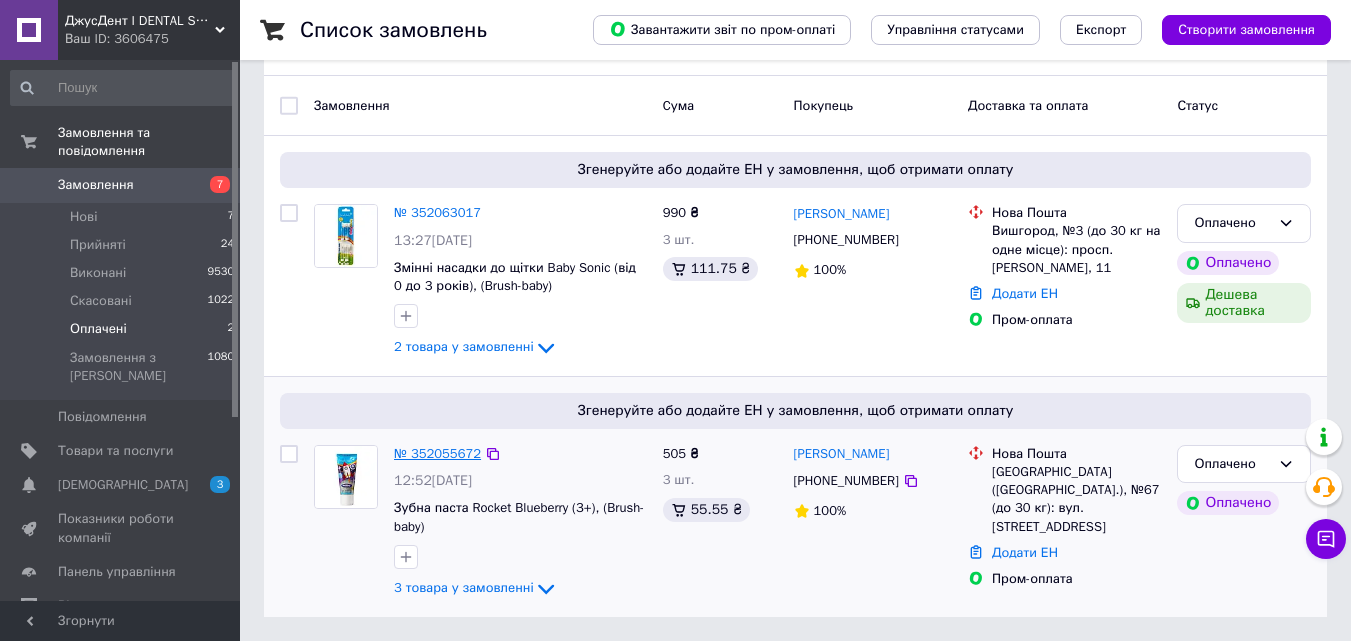 click on "№ 352055672" at bounding box center (437, 453) 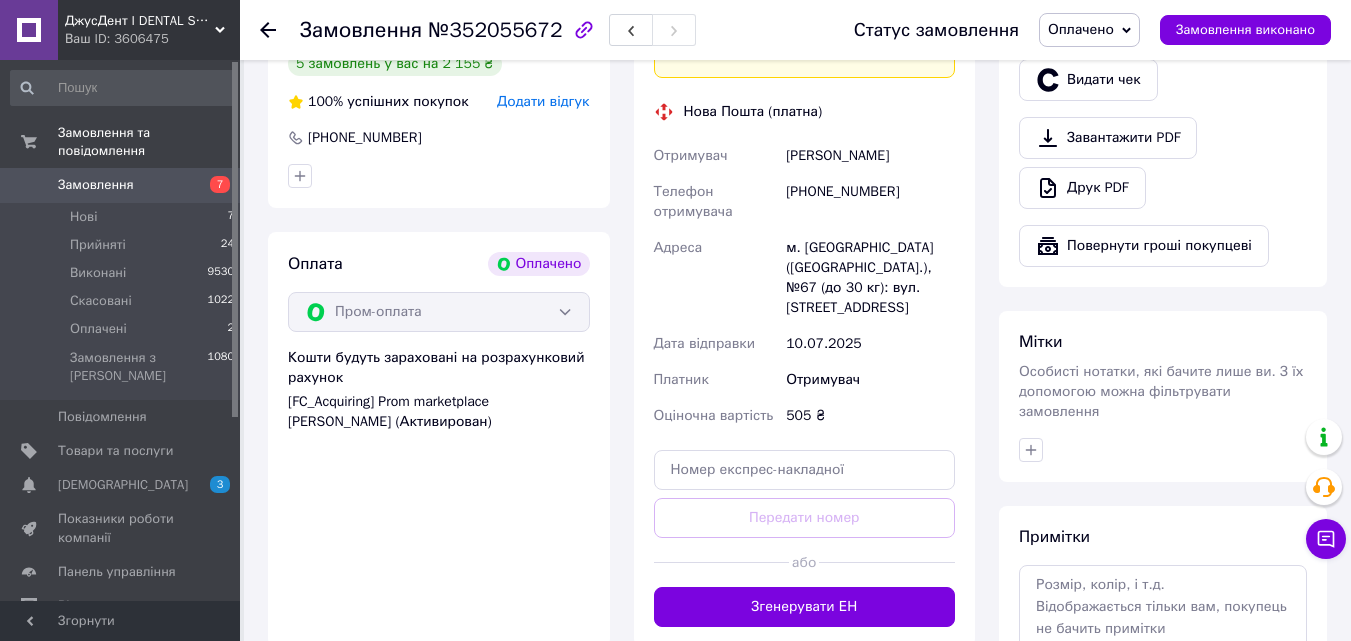 scroll, scrollTop: 1251, scrollLeft: 0, axis: vertical 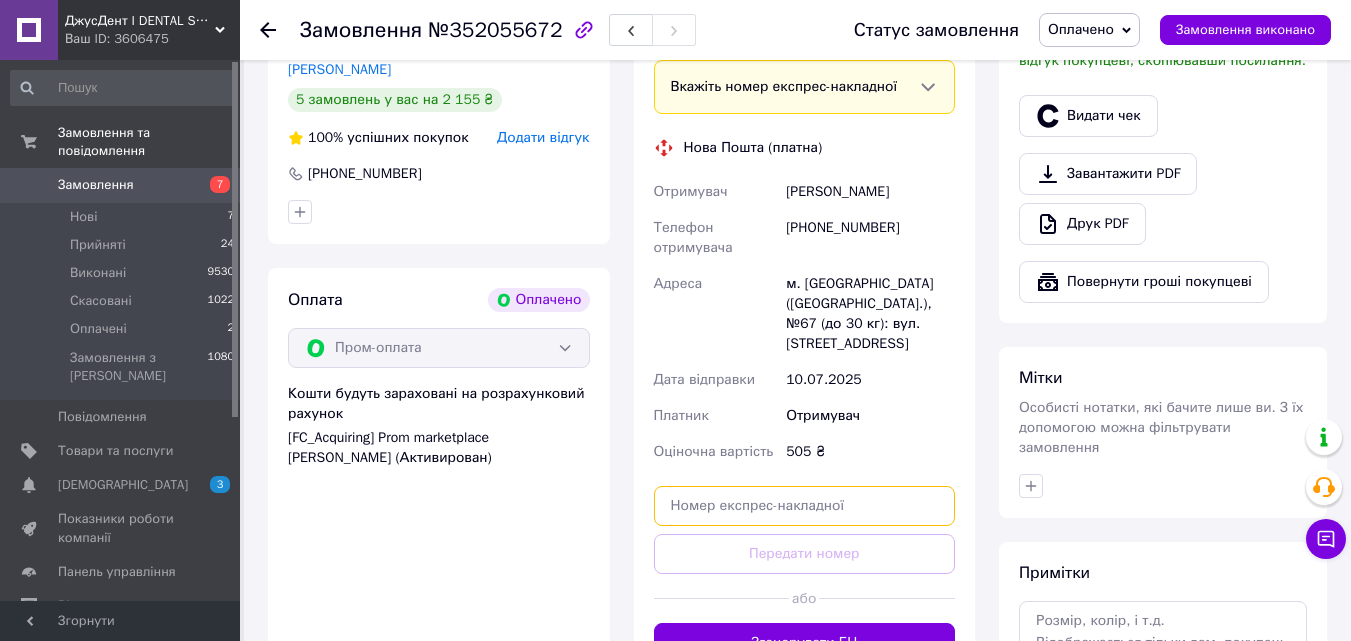 click at bounding box center (805, 506) 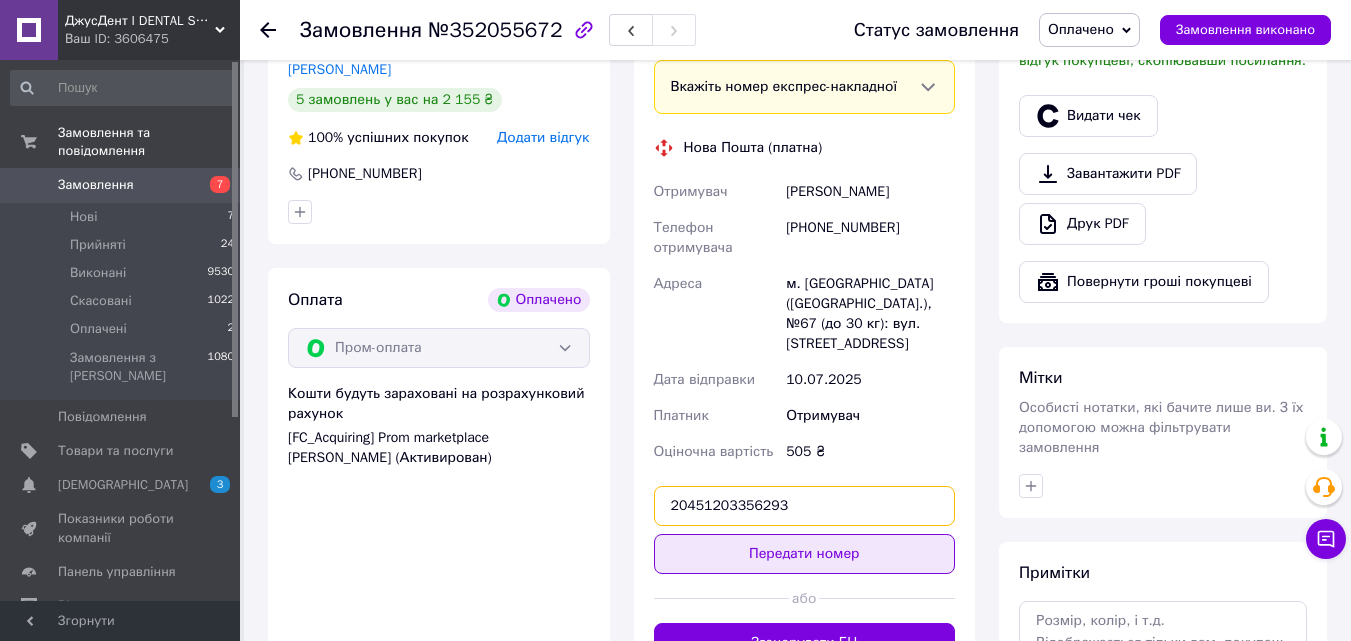 type on "20451203356293" 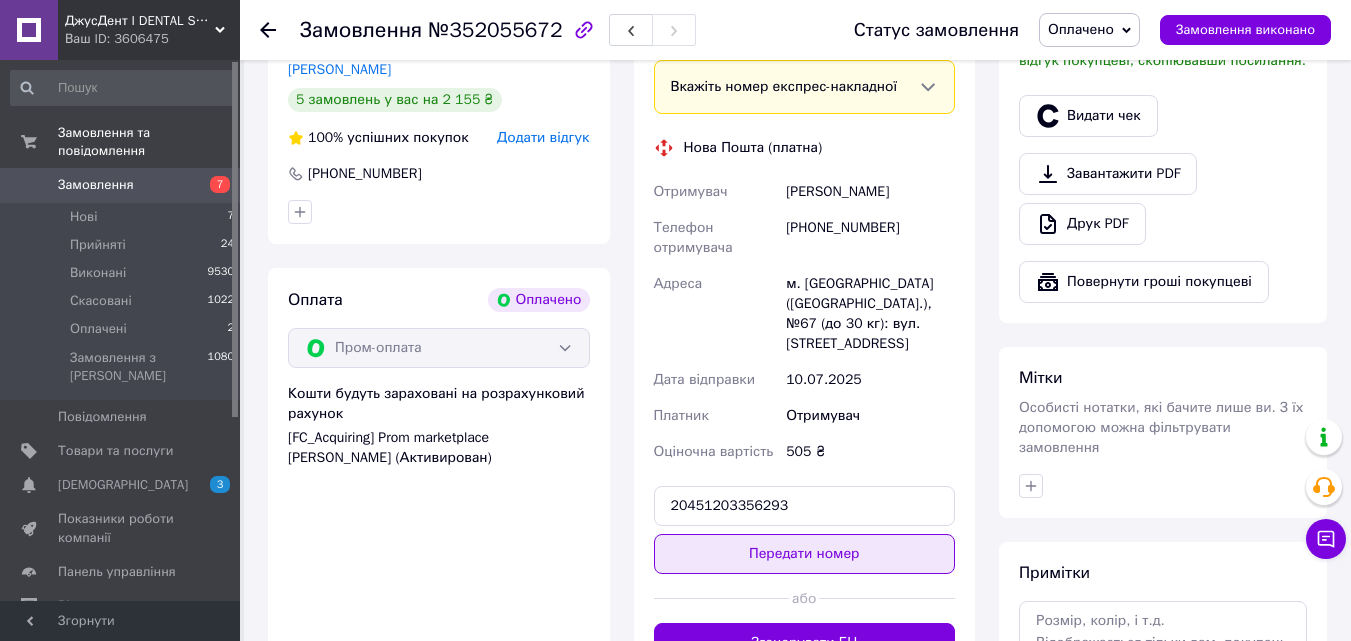 click on "Передати номер" at bounding box center [805, 554] 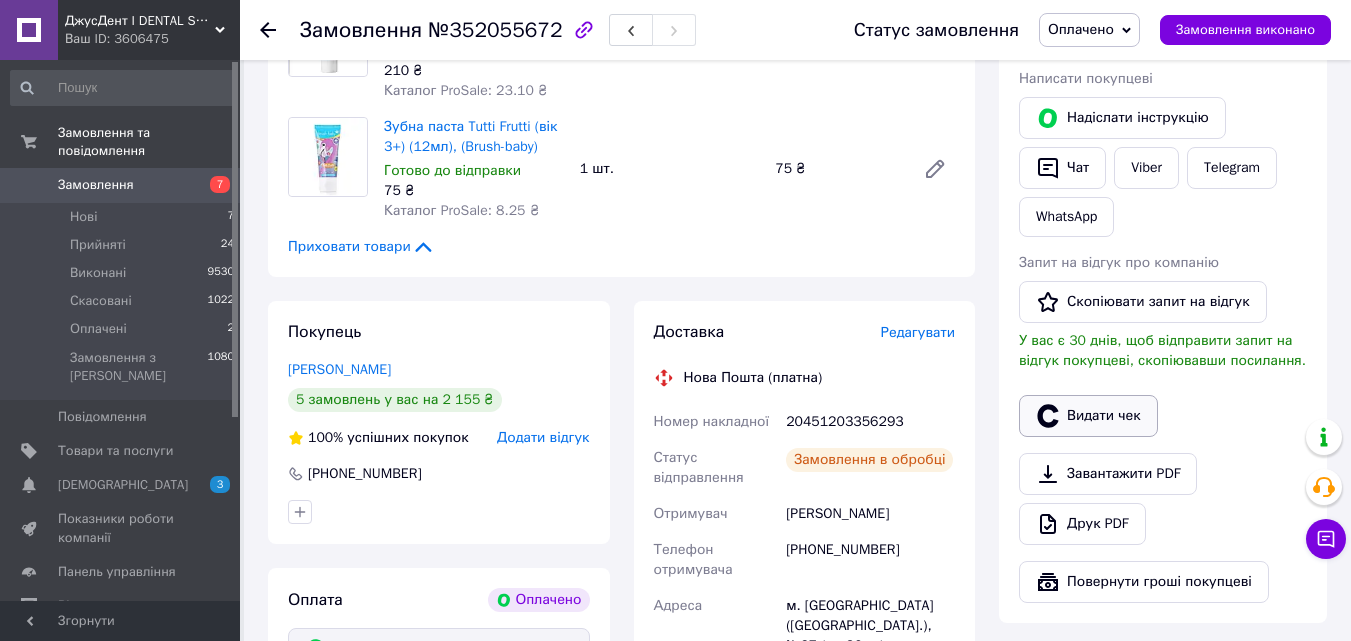 click on "Видати чек" at bounding box center [1088, 416] 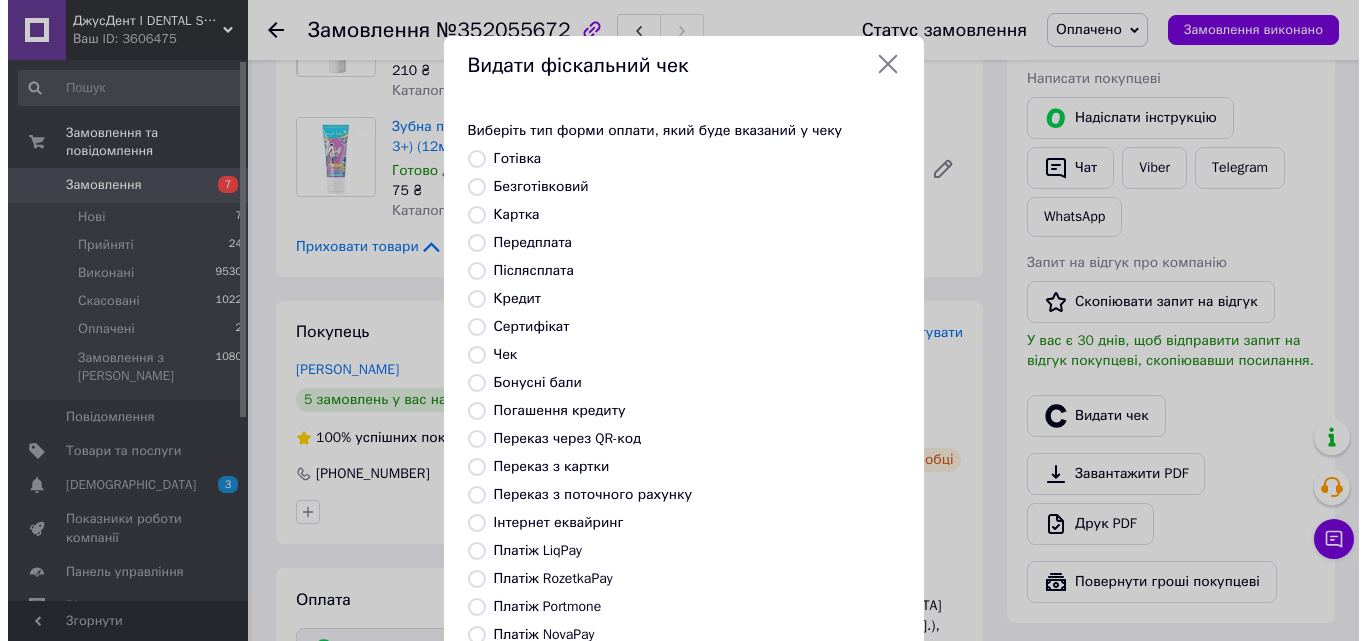 scroll, scrollTop: 931, scrollLeft: 0, axis: vertical 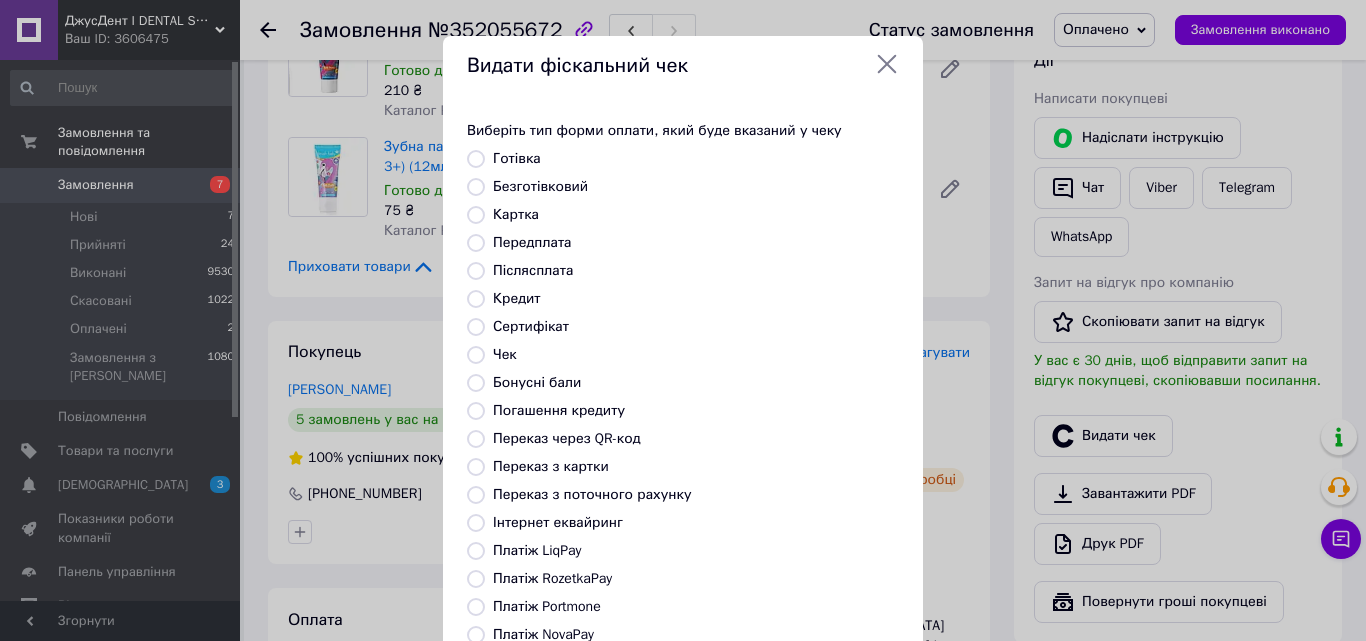 click on "Платіж RozetkaPay" at bounding box center [552, 578] 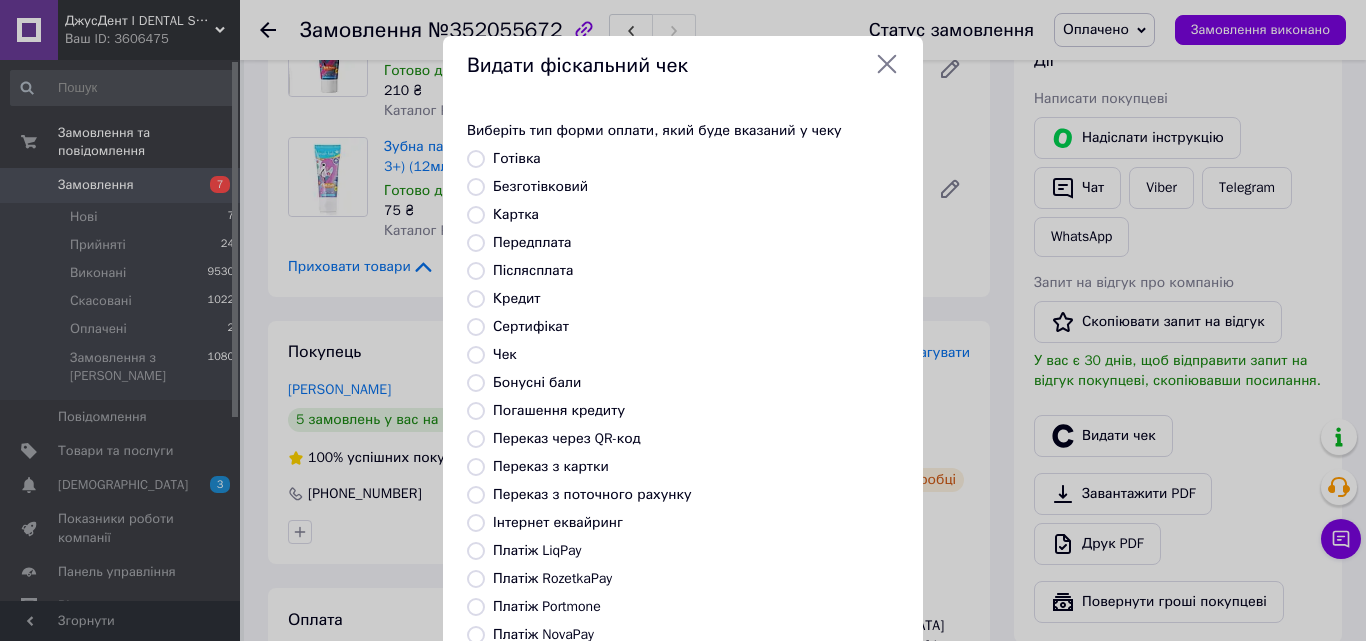 radio on "true" 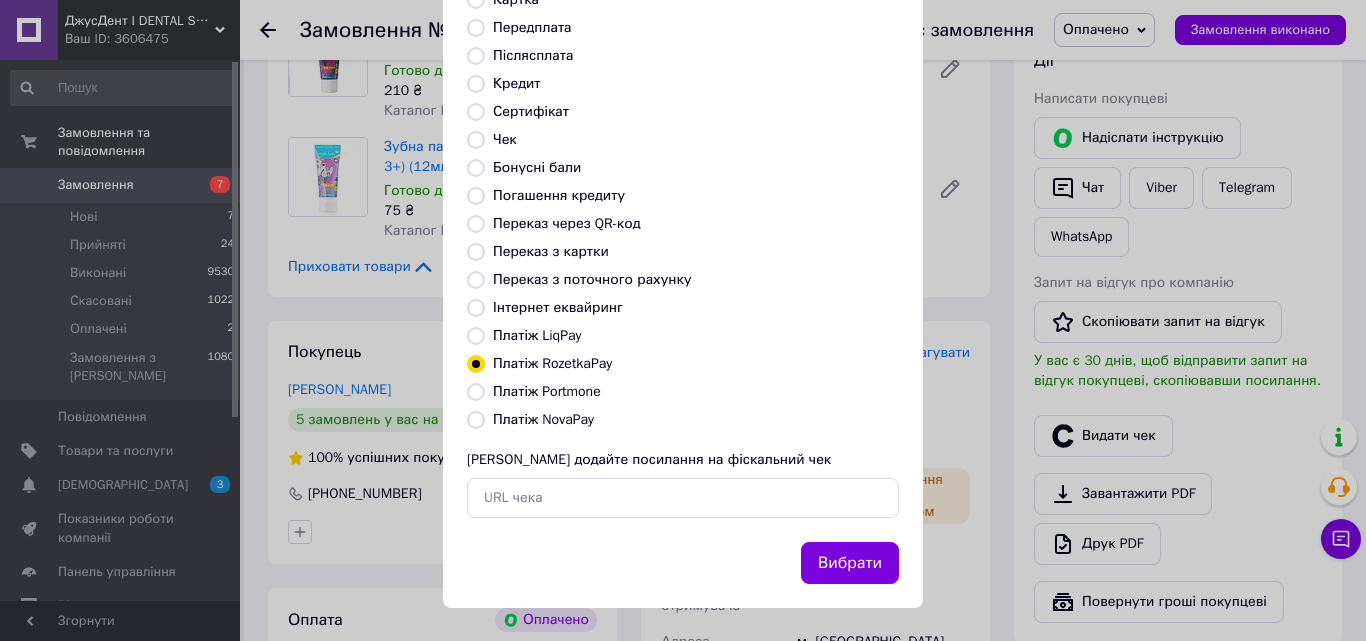 scroll, scrollTop: 218, scrollLeft: 0, axis: vertical 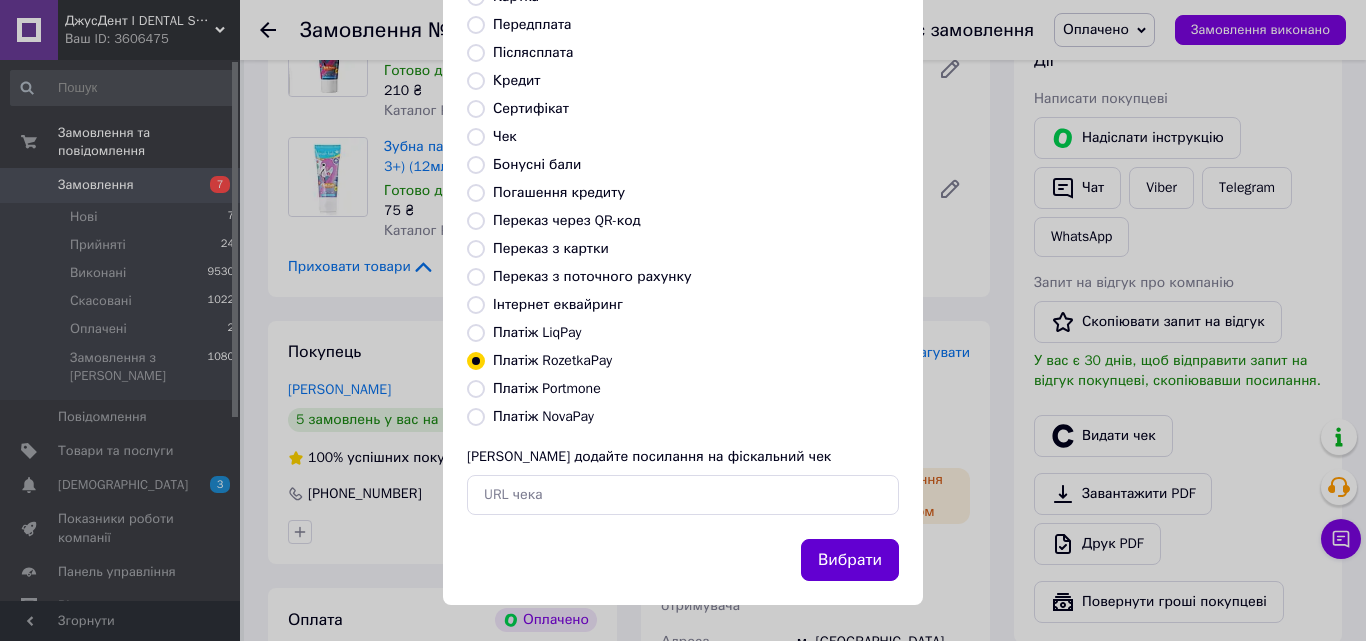 click on "Вибрати" at bounding box center (850, 560) 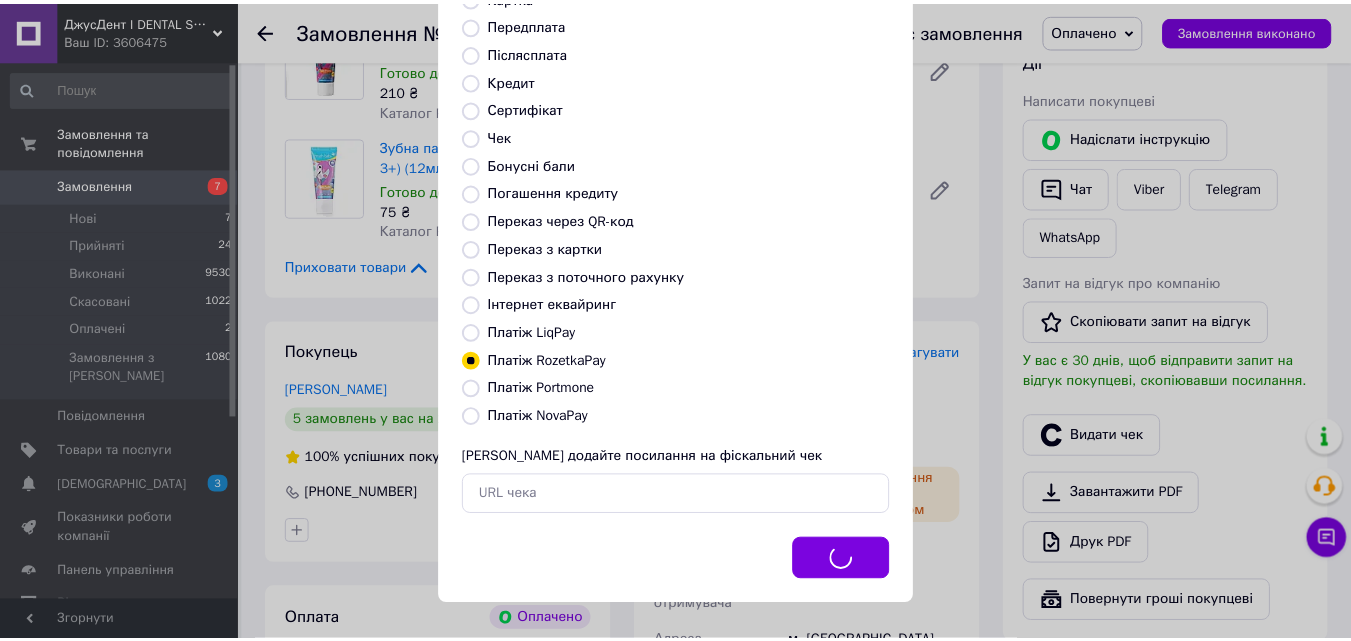 scroll, scrollTop: 951, scrollLeft: 0, axis: vertical 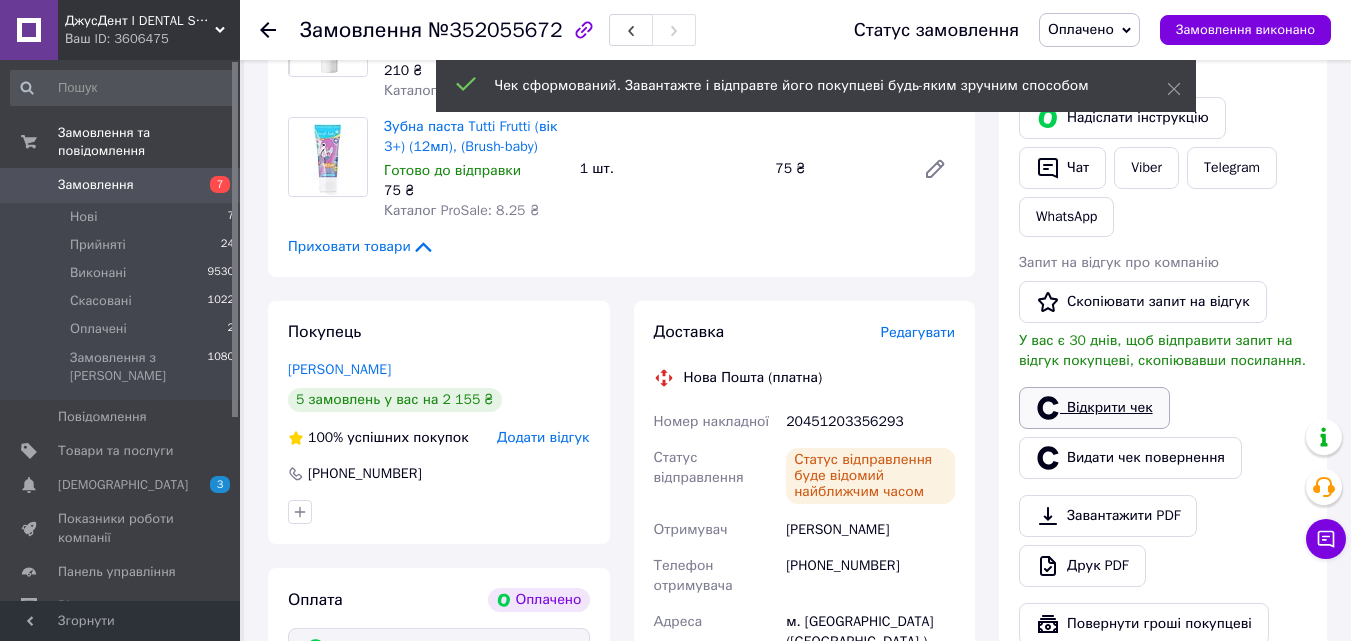 click on "Відкрити чек" at bounding box center (1094, 408) 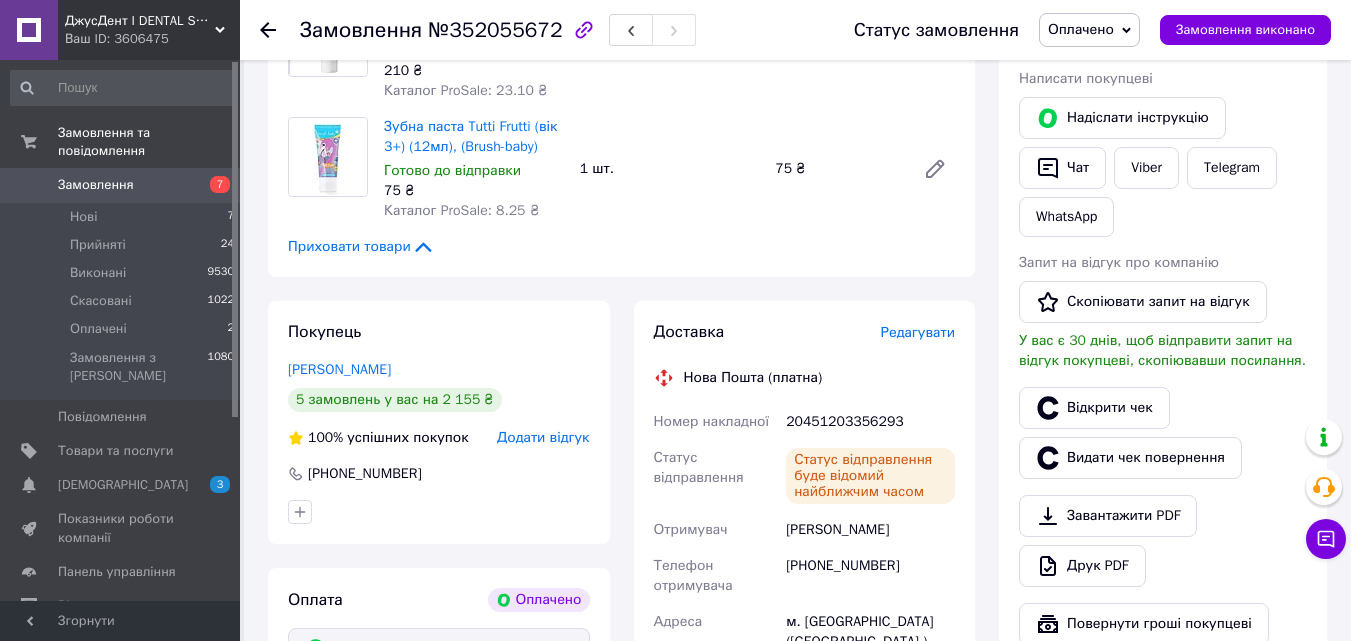 click on "Оплачено" at bounding box center [1081, 29] 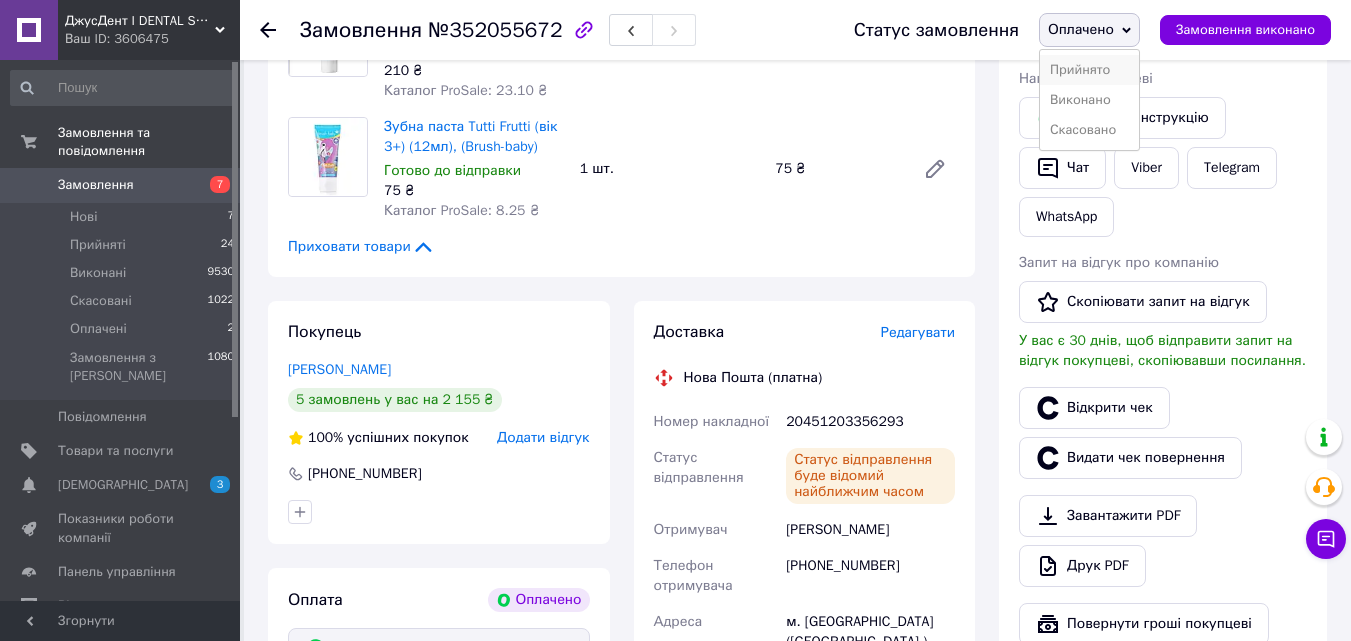 click on "Прийнято" at bounding box center (1089, 70) 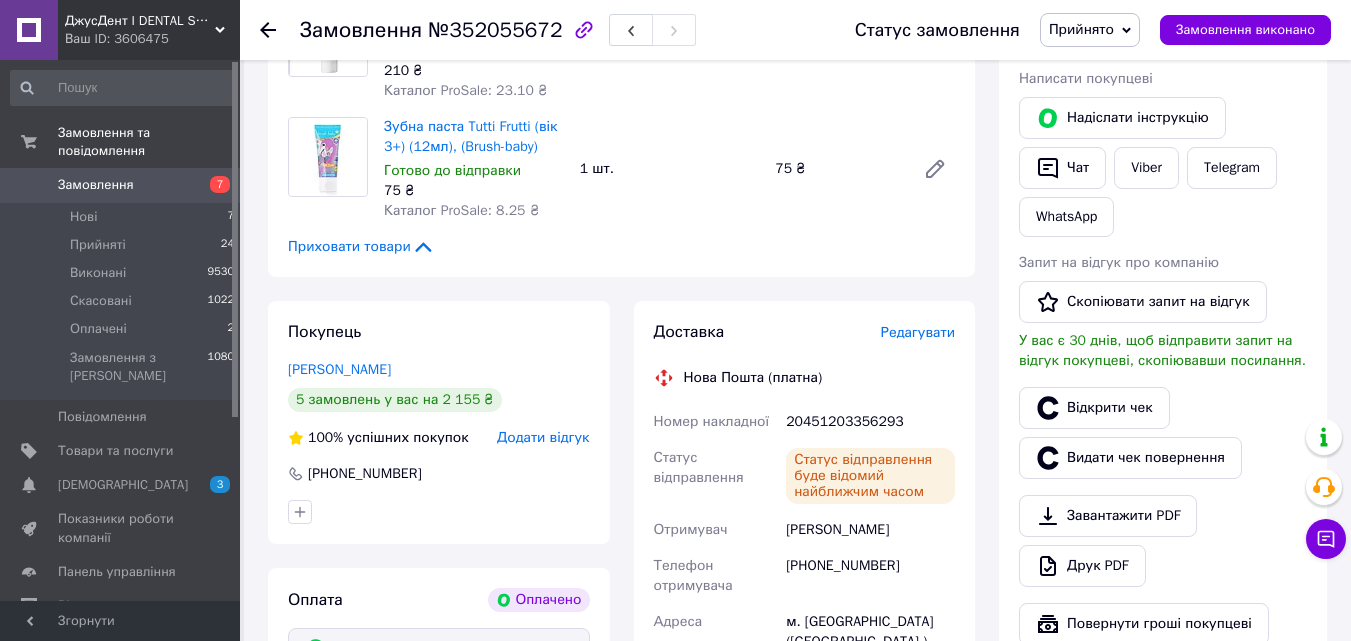 click 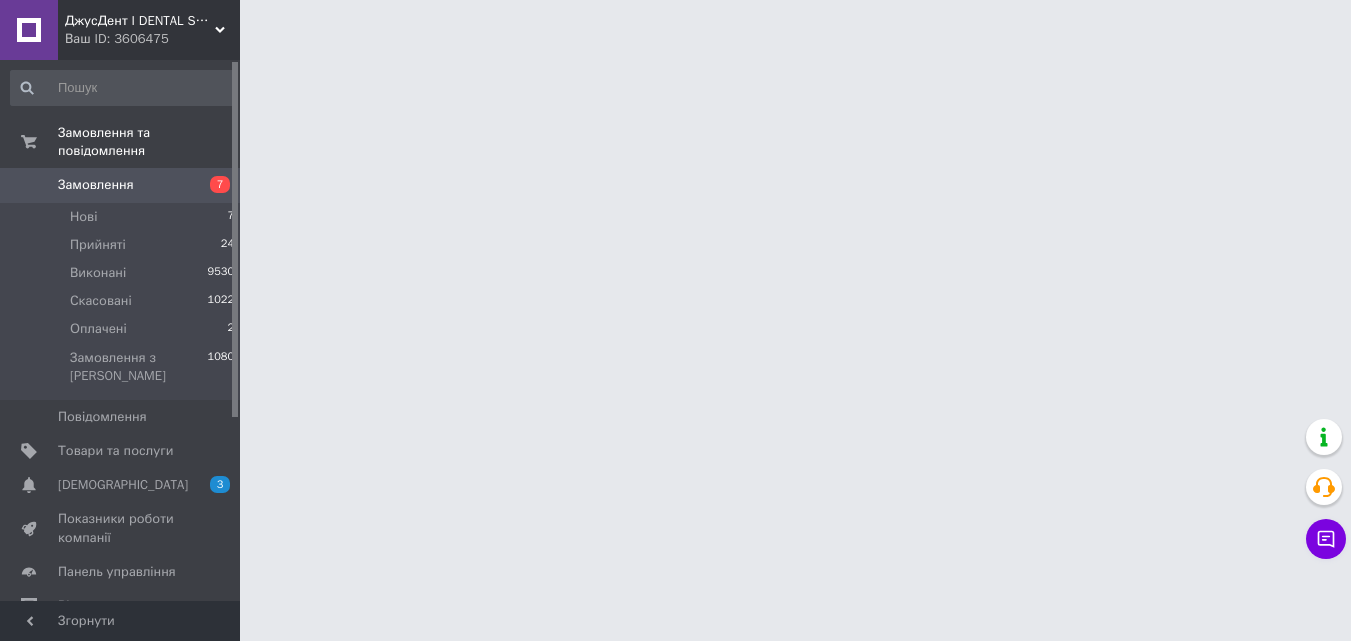 scroll, scrollTop: 0, scrollLeft: 0, axis: both 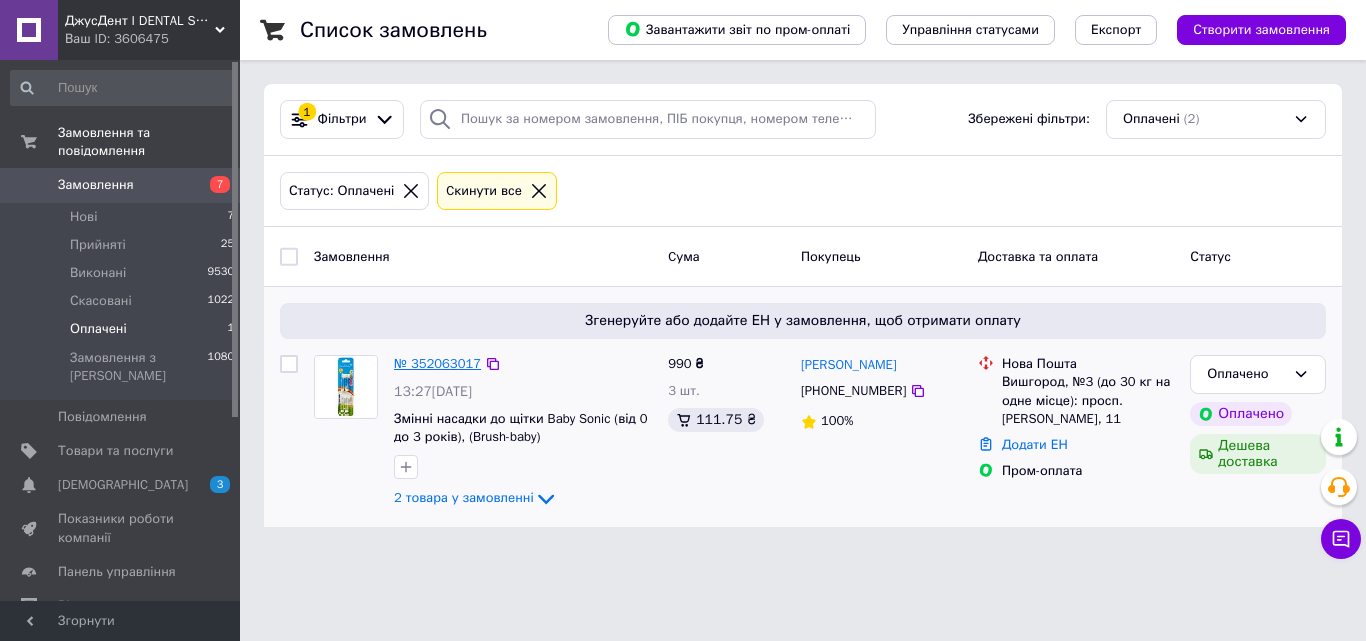 click on "№ 352063017" at bounding box center (437, 363) 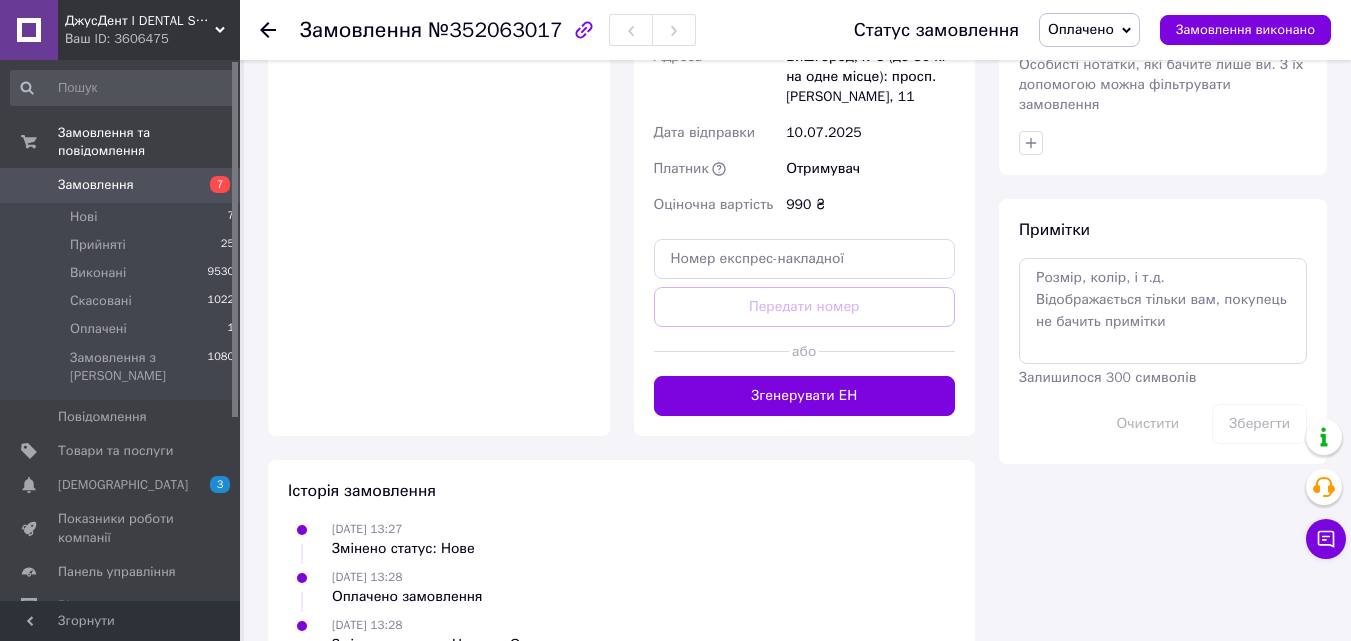 scroll, scrollTop: 1600, scrollLeft: 0, axis: vertical 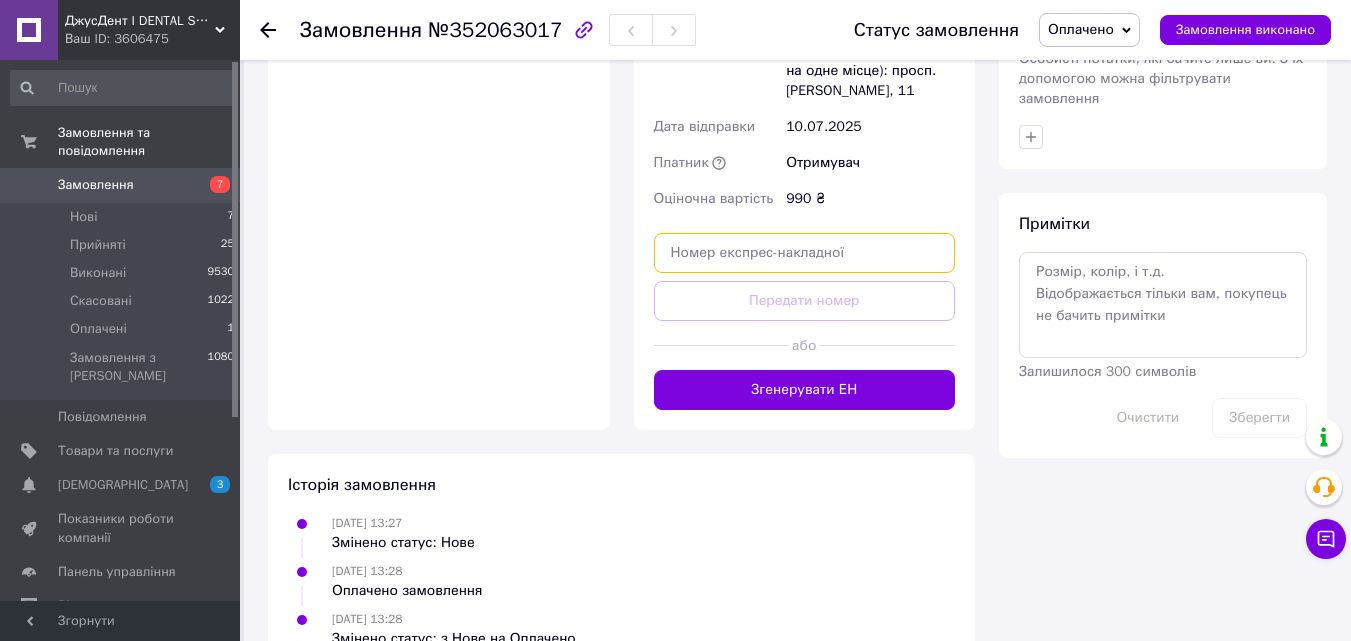 click at bounding box center (805, 253) 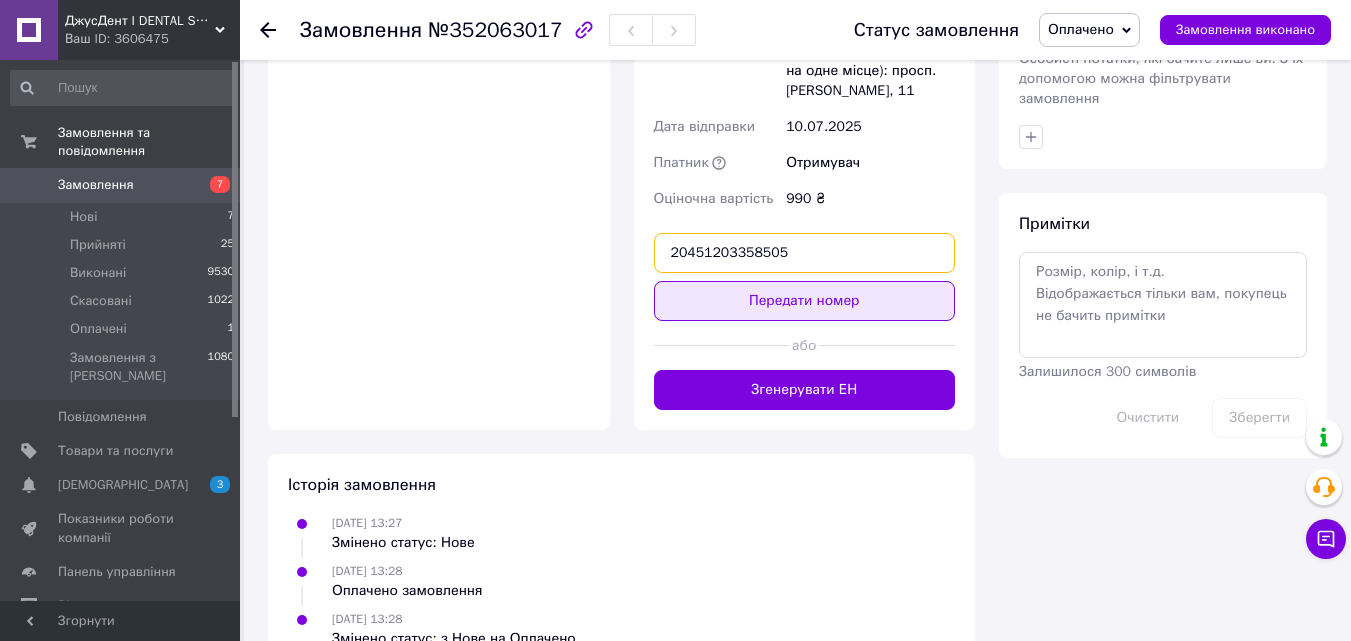 type on "20451203358505" 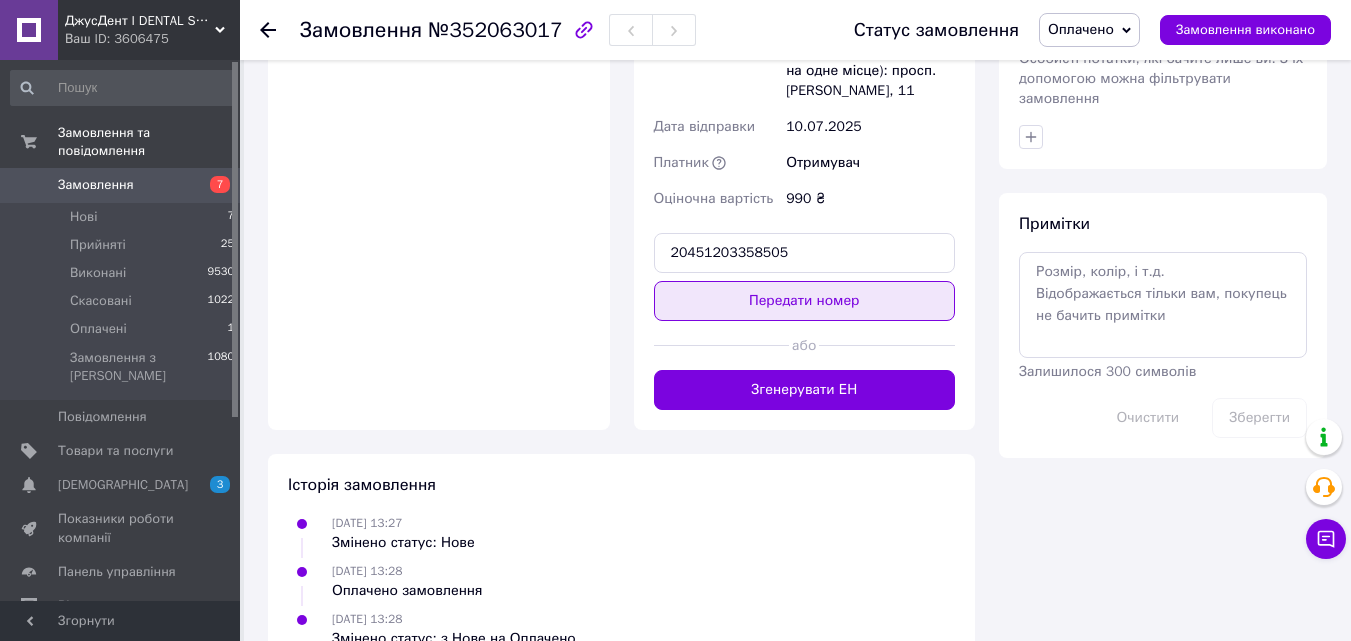 click on "Передати номер" at bounding box center [805, 301] 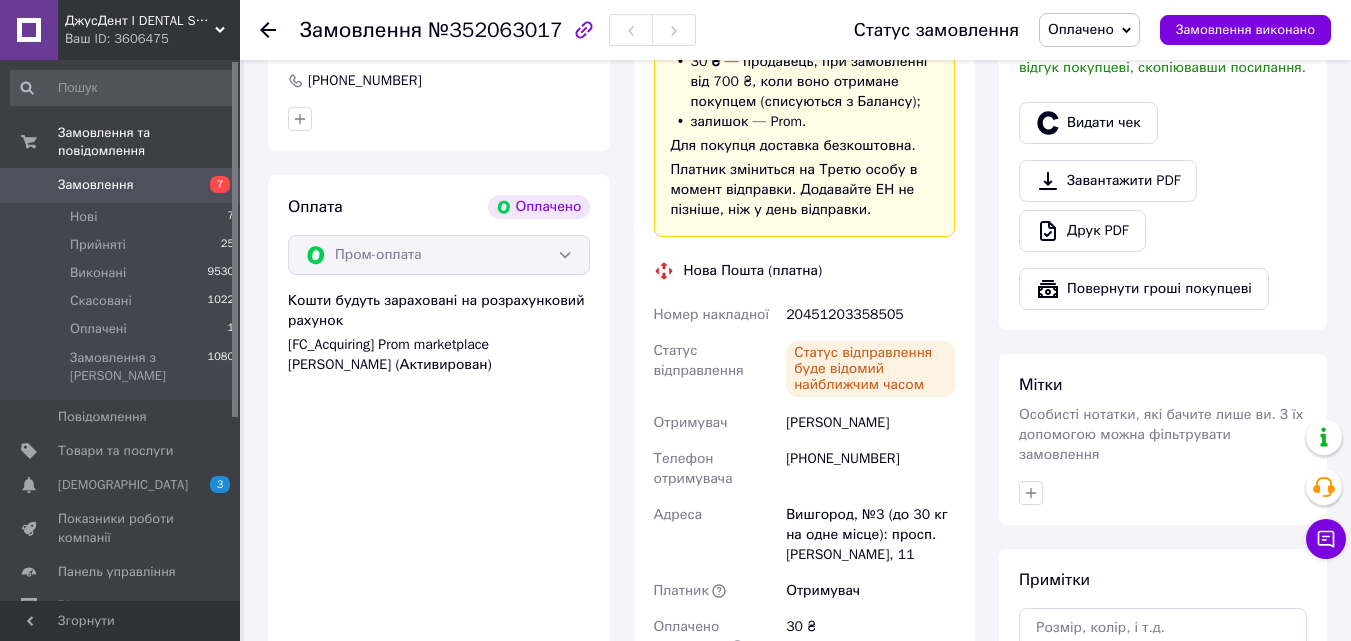 scroll, scrollTop: 1200, scrollLeft: 0, axis: vertical 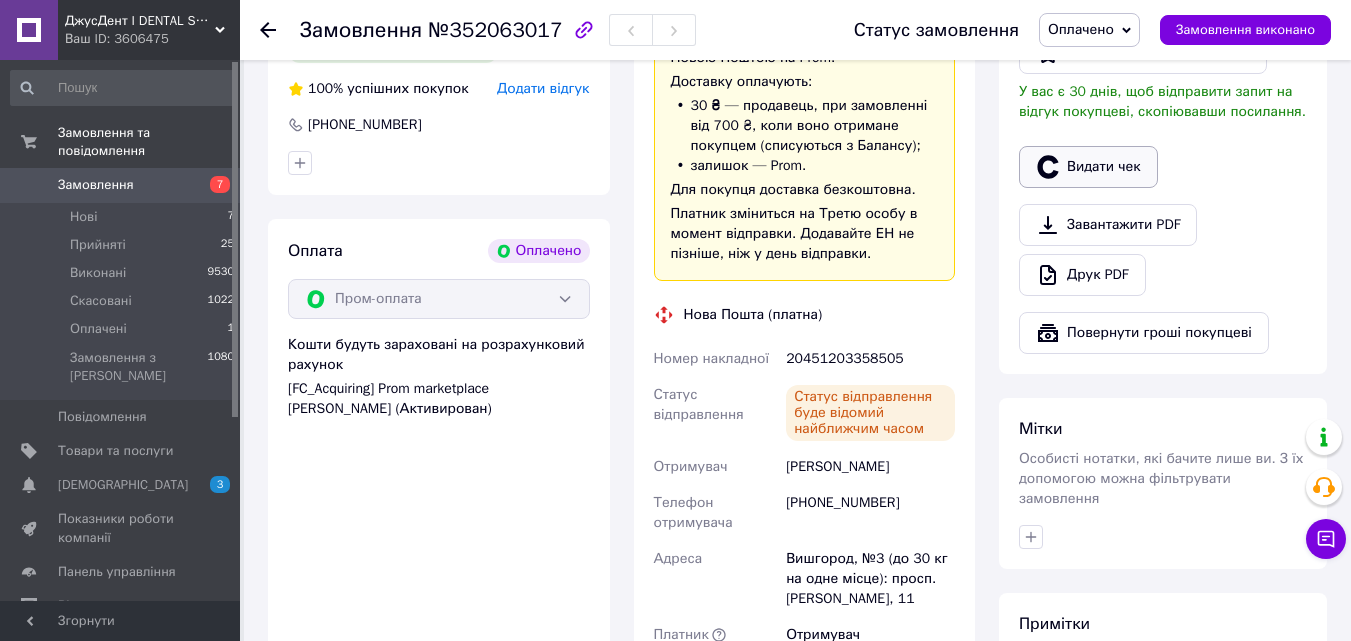click 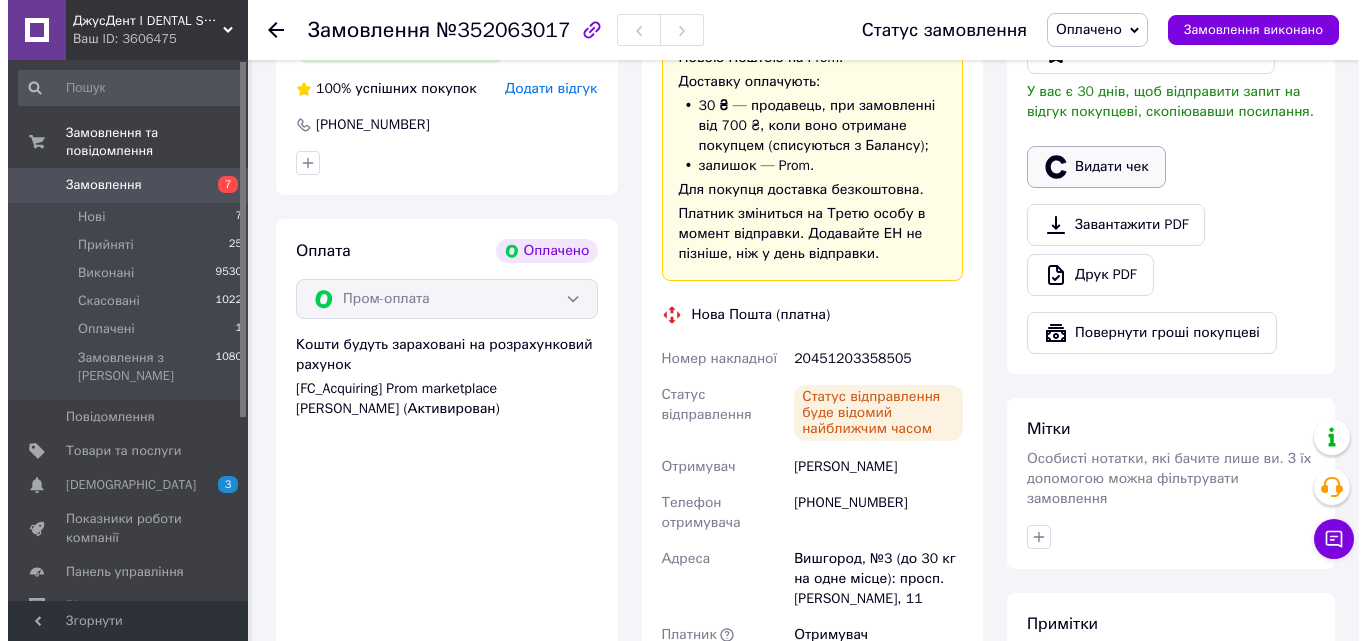scroll, scrollTop: 1180, scrollLeft: 0, axis: vertical 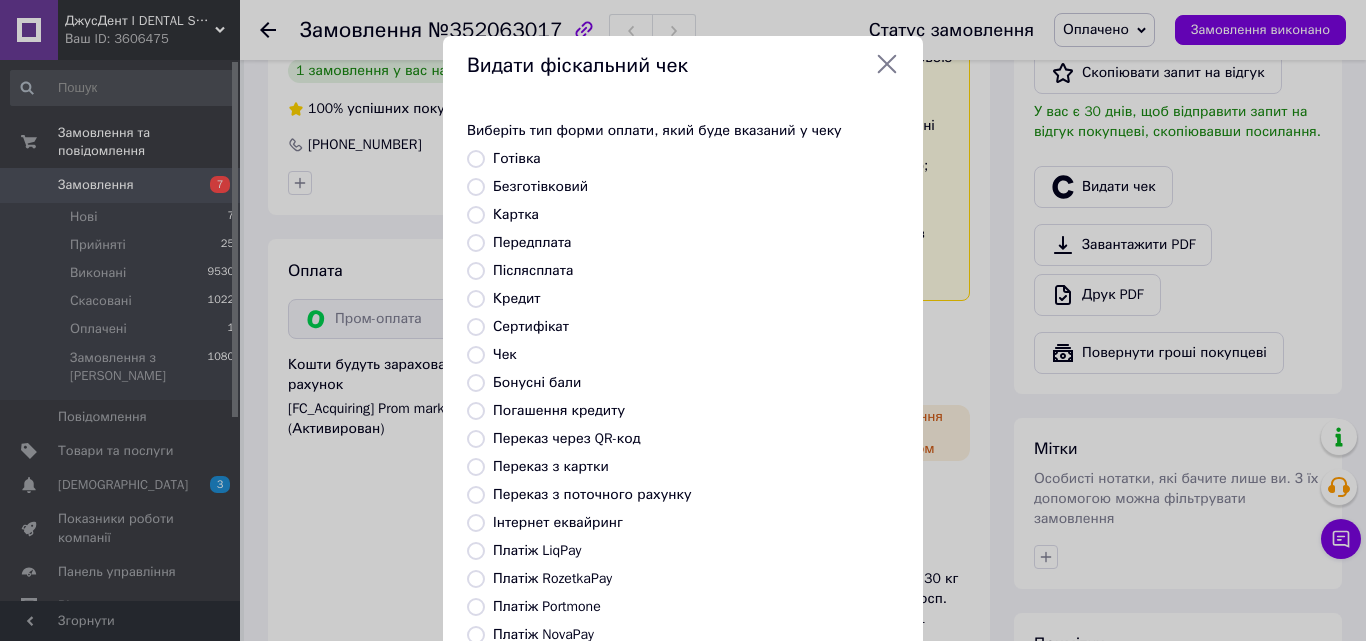 click on "Платіж RozetkaPay" at bounding box center [552, 578] 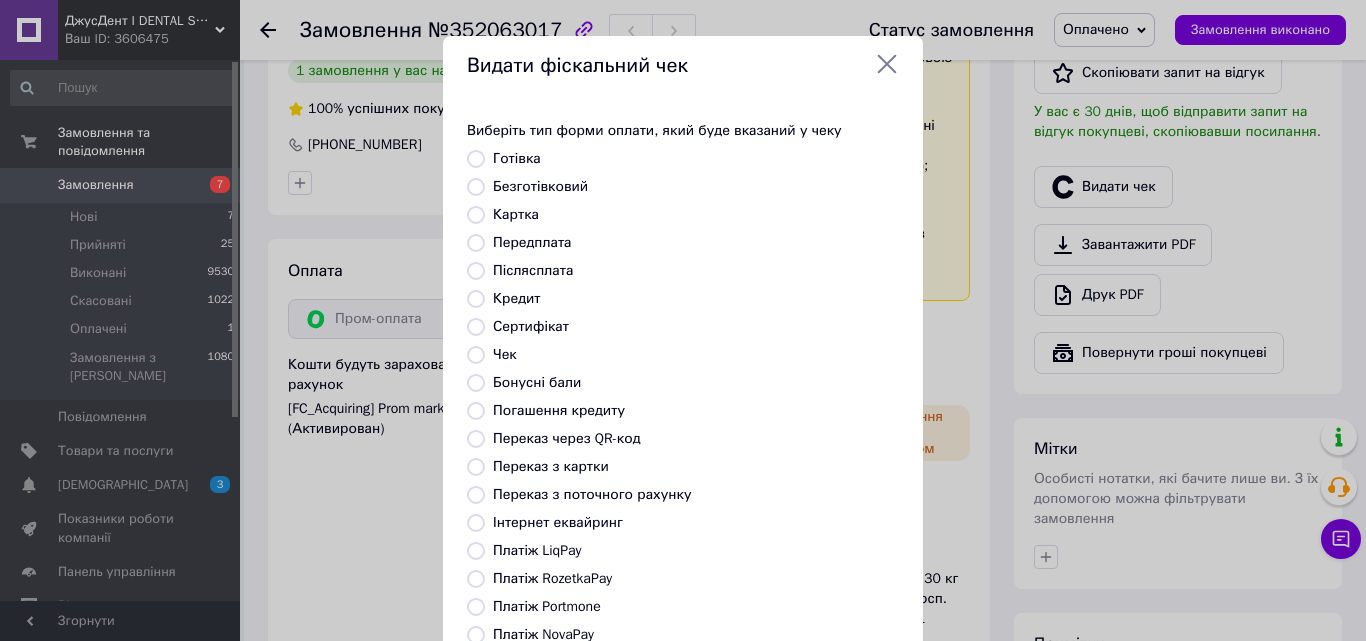 radio on "true" 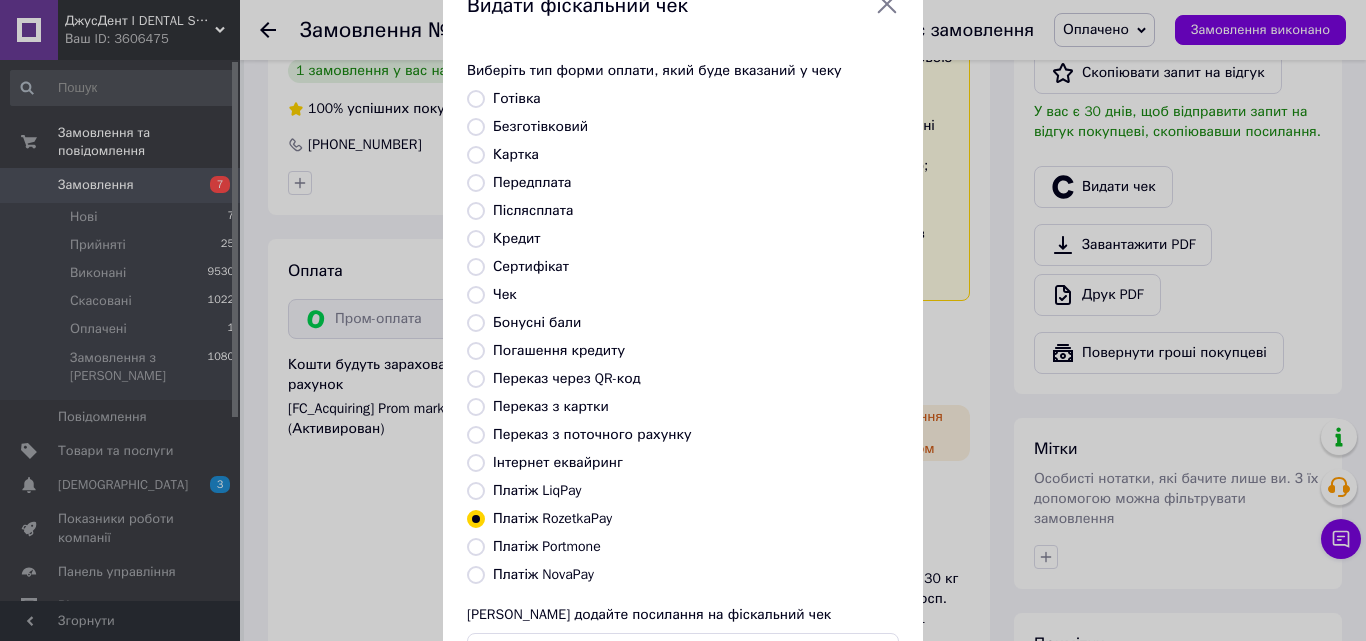 scroll, scrollTop: 200, scrollLeft: 0, axis: vertical 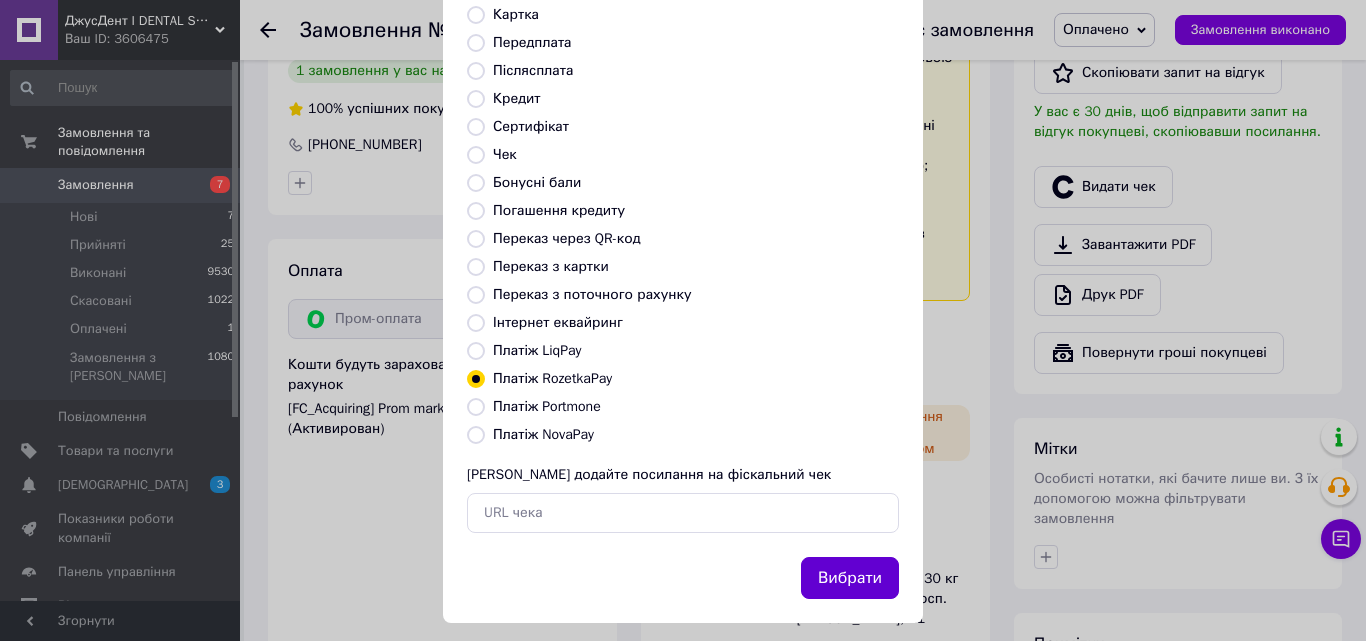 click on "Вибрати" at bounding box center (850, 578) 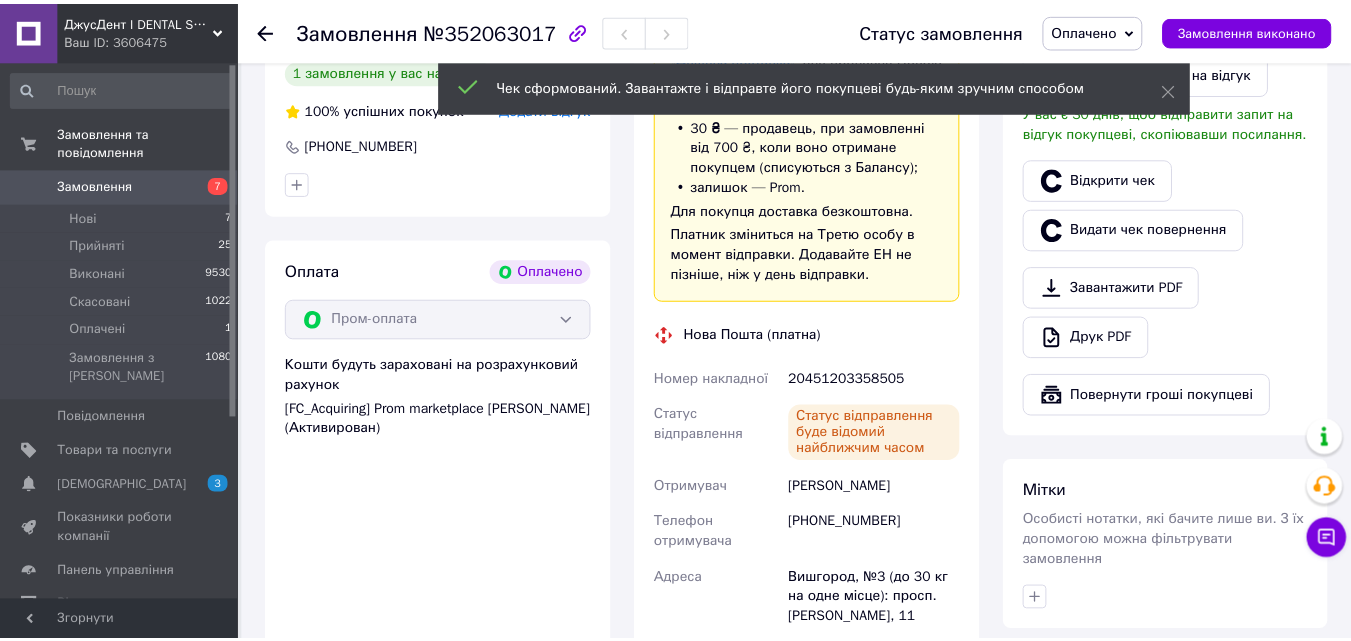 scroll, scrollTop: 1200, scrollLeft: 0, axis: vertical 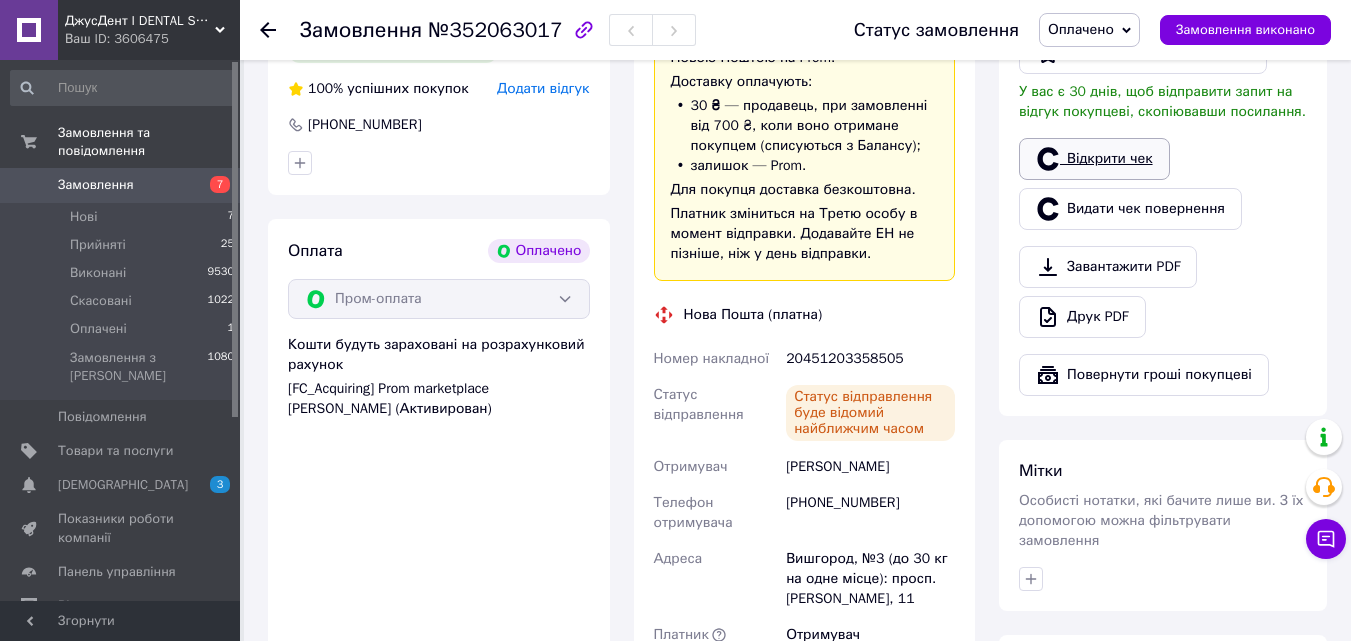 click on "Відкрити чек" at bounding box center (1094, 159) 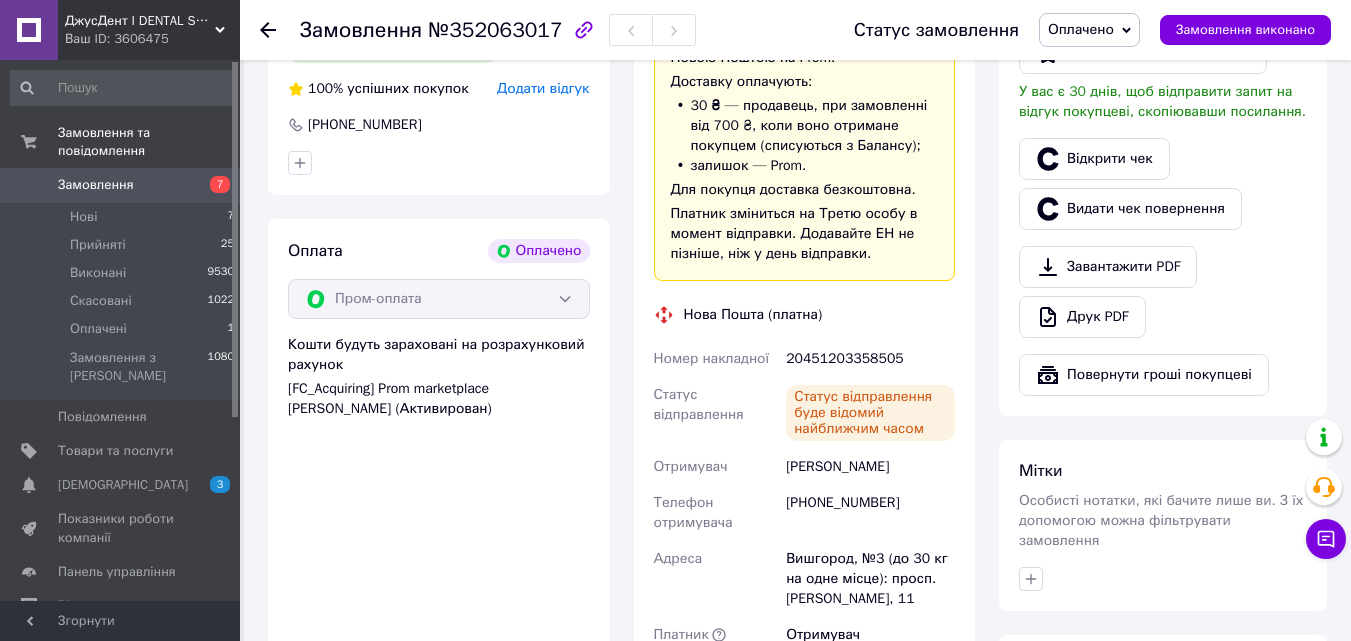 click on "Оплачено" at bounding box center [1081, 29] 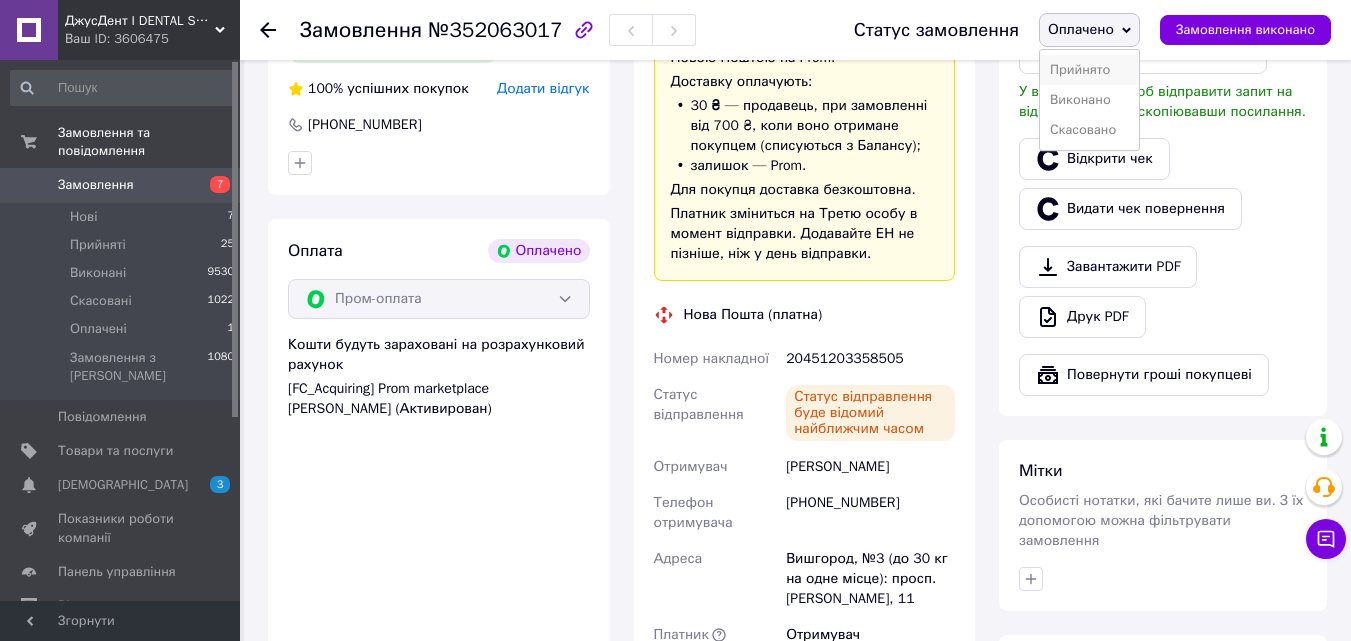 click on "Прийнято" at bounding box center (1089, 70) 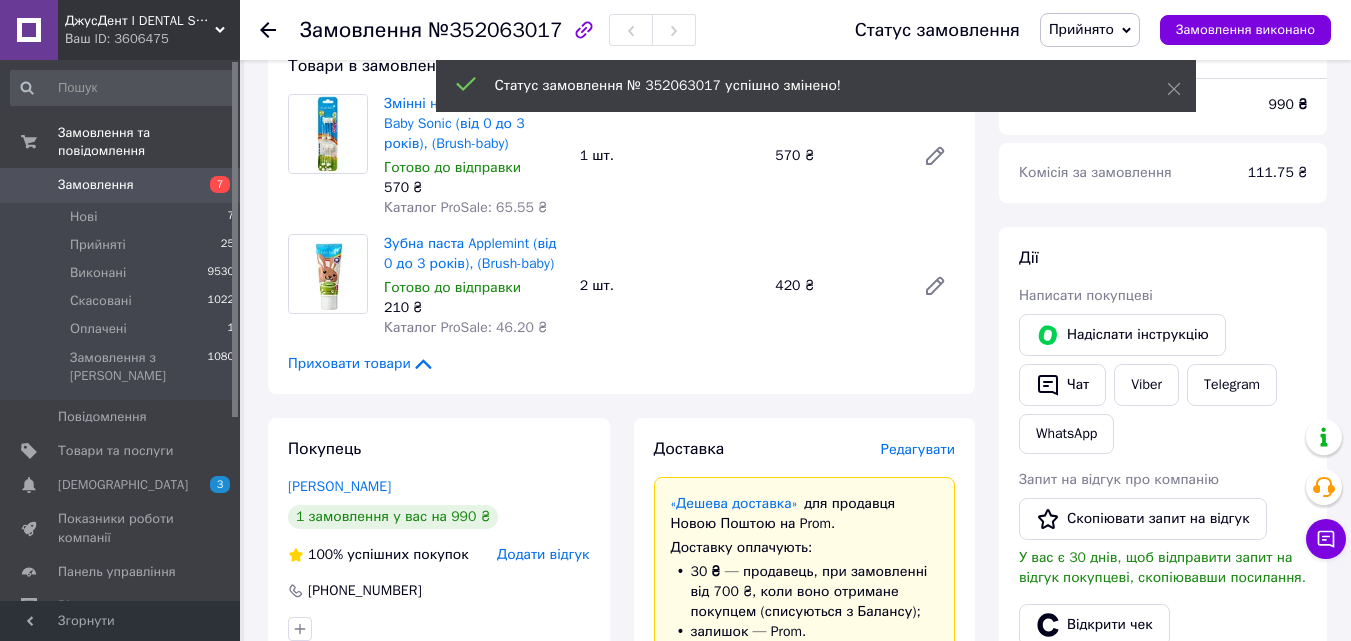 scroll, scrollTop: 600, scrollLeft: 0, axis: vertical 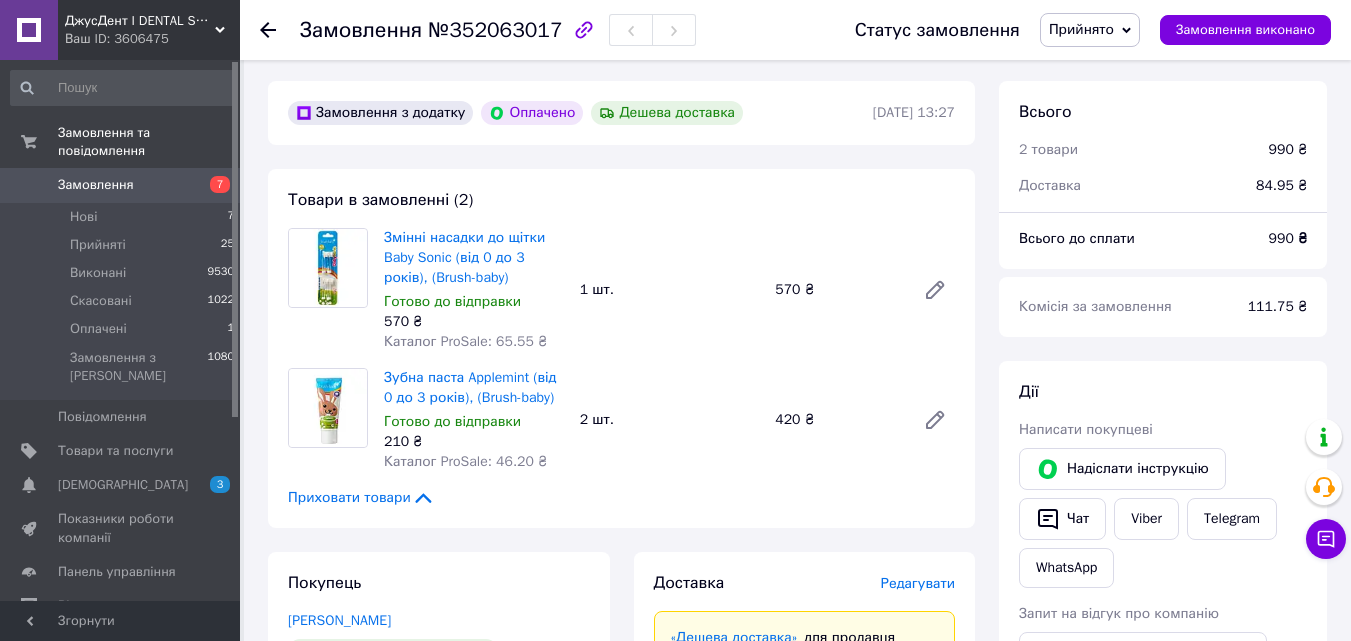 click 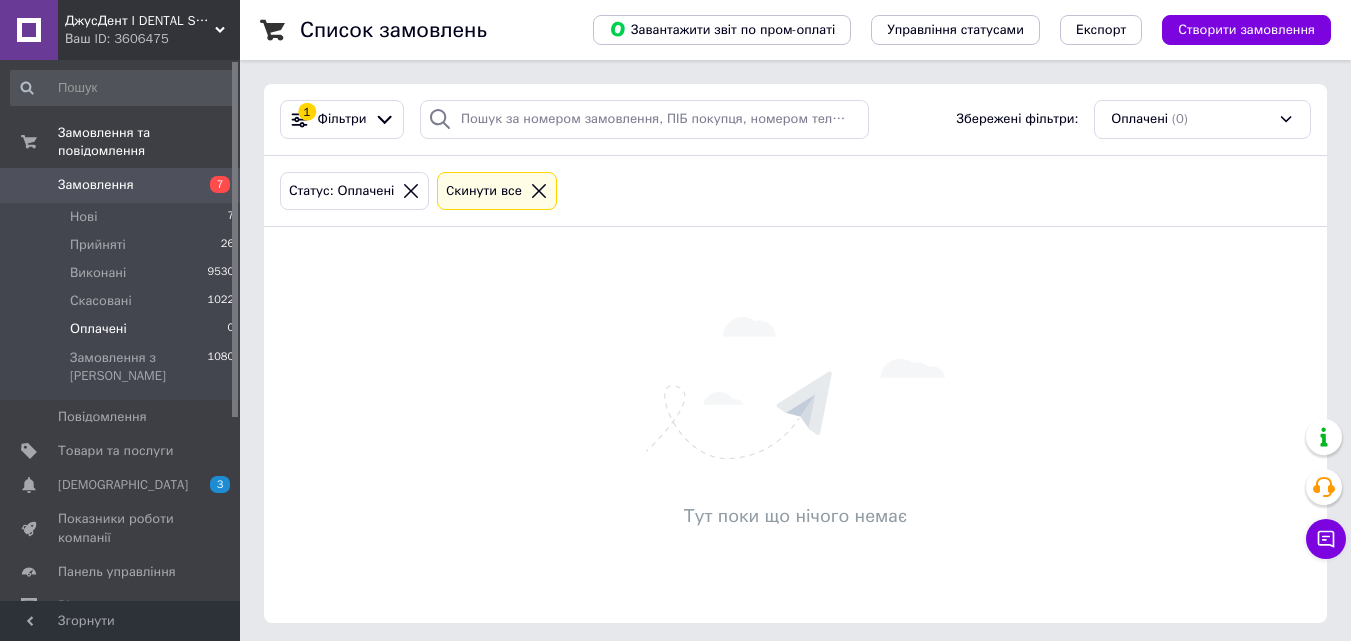 click 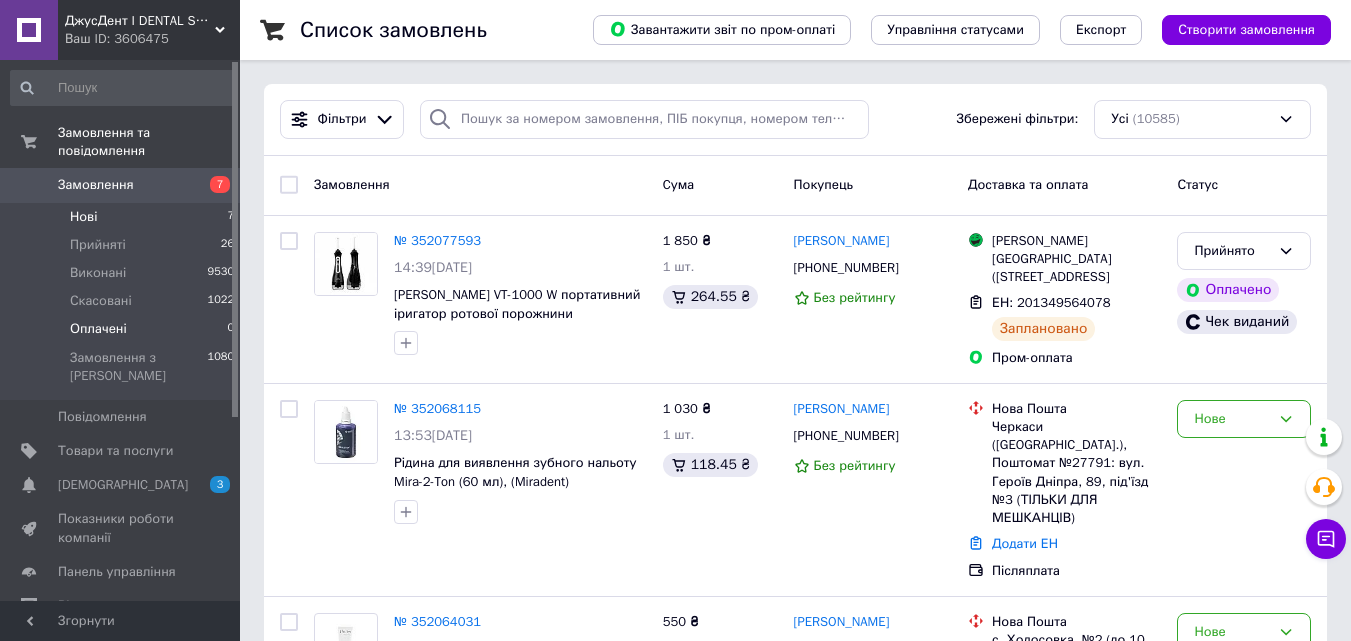 click on "Нові" at bounding box center [83, 217] 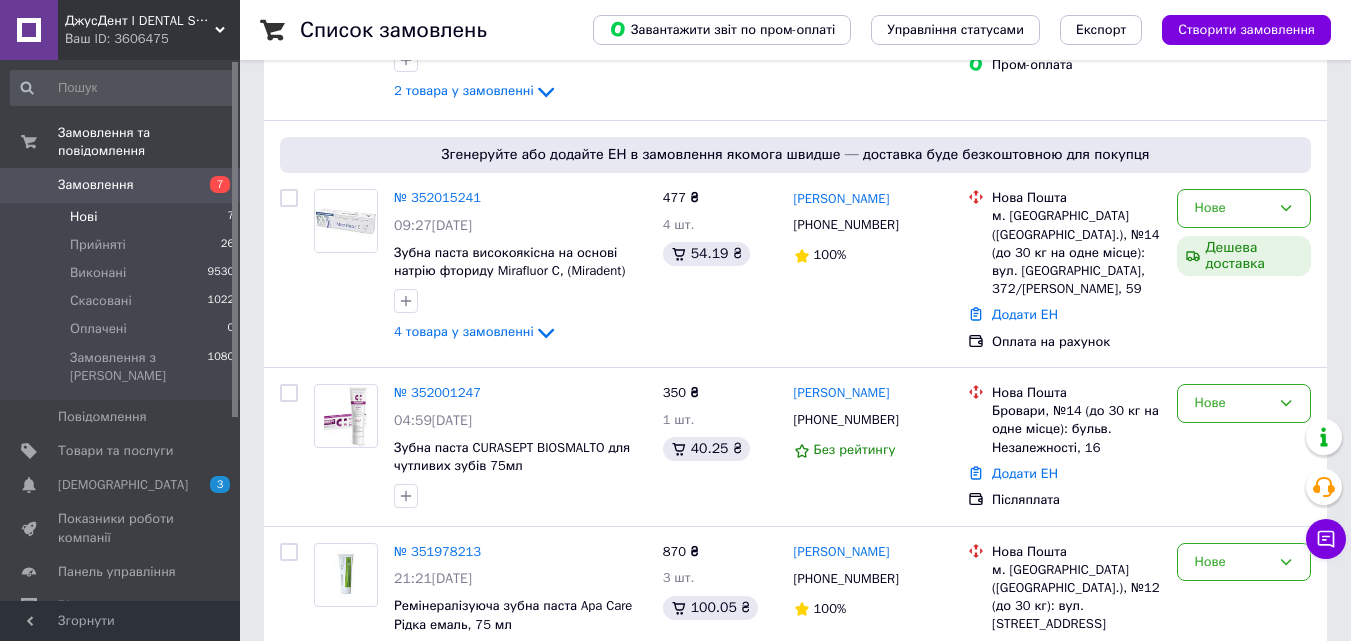 scroll, scrollTop: 909, scrollLeft: 0, axis: vertical 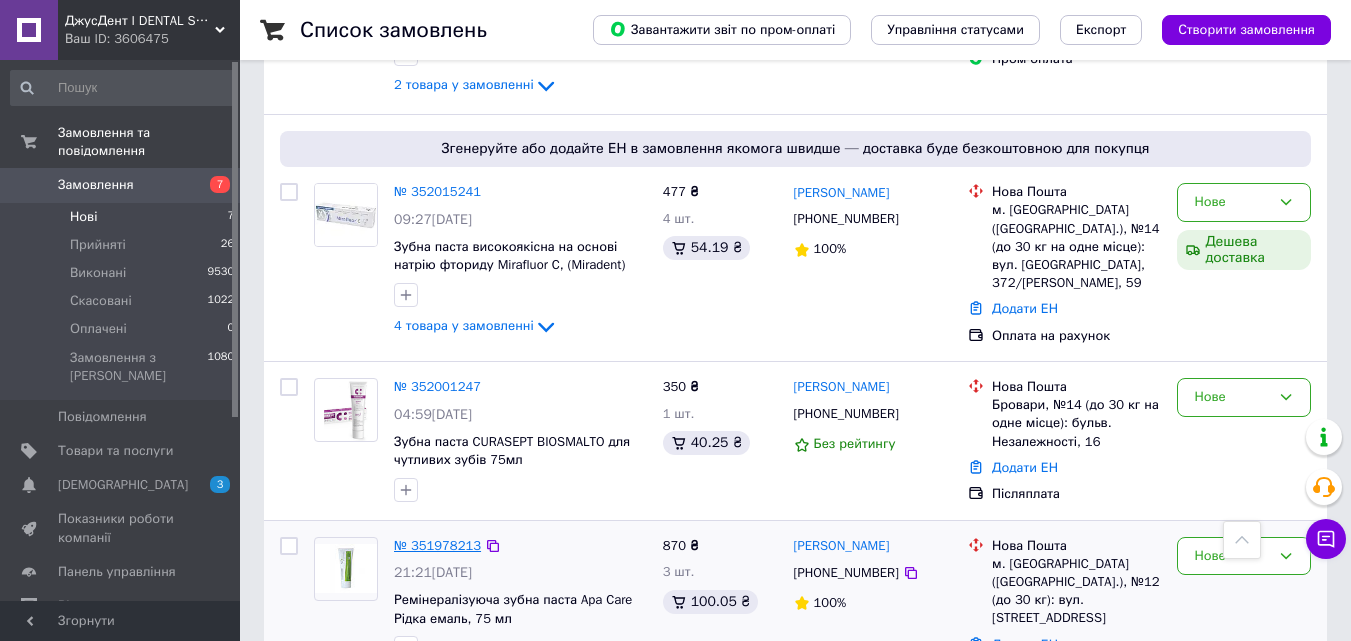 click on "№ 351978213" at bounding box center [437, 545] 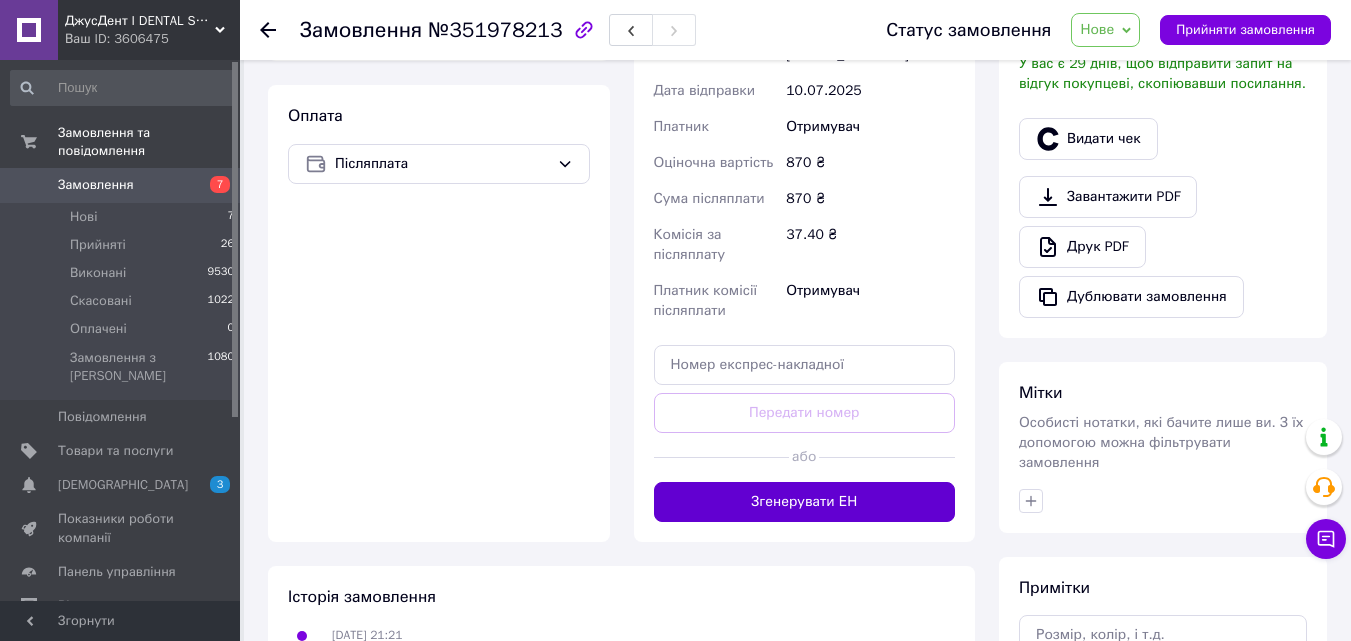 scroll, scrollTop: 702, scrollLeft: 0, axis: vertical 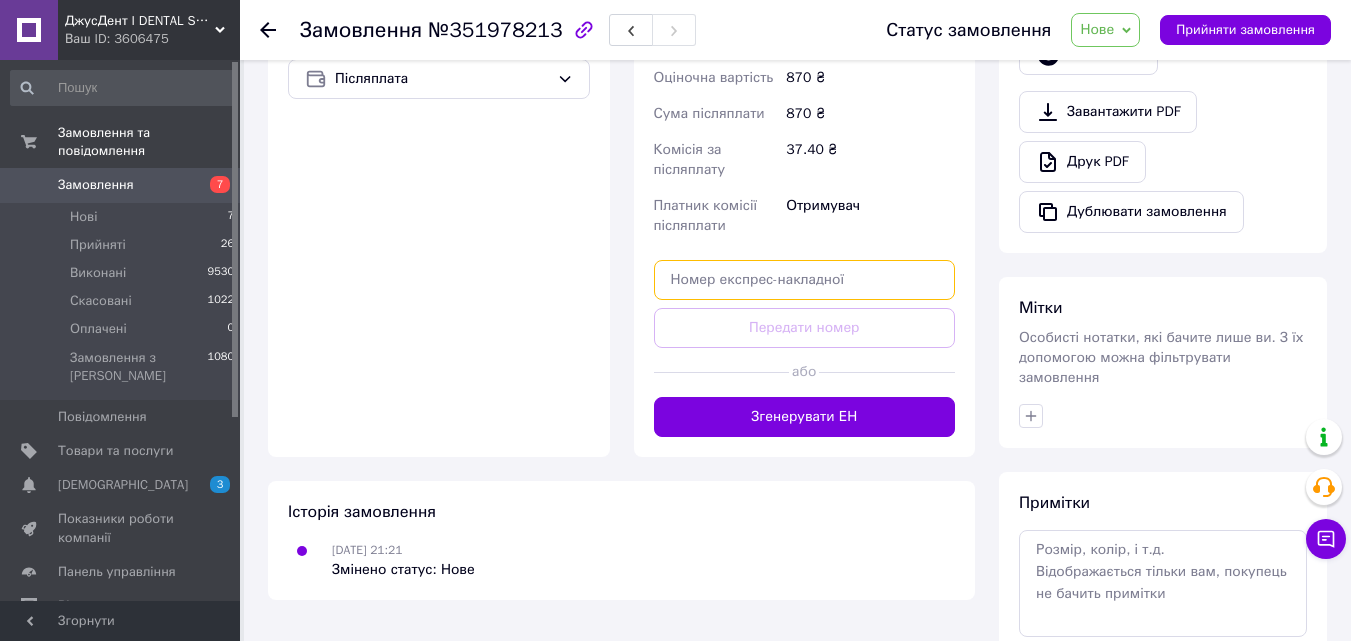 click at bounding box center (805, 280) 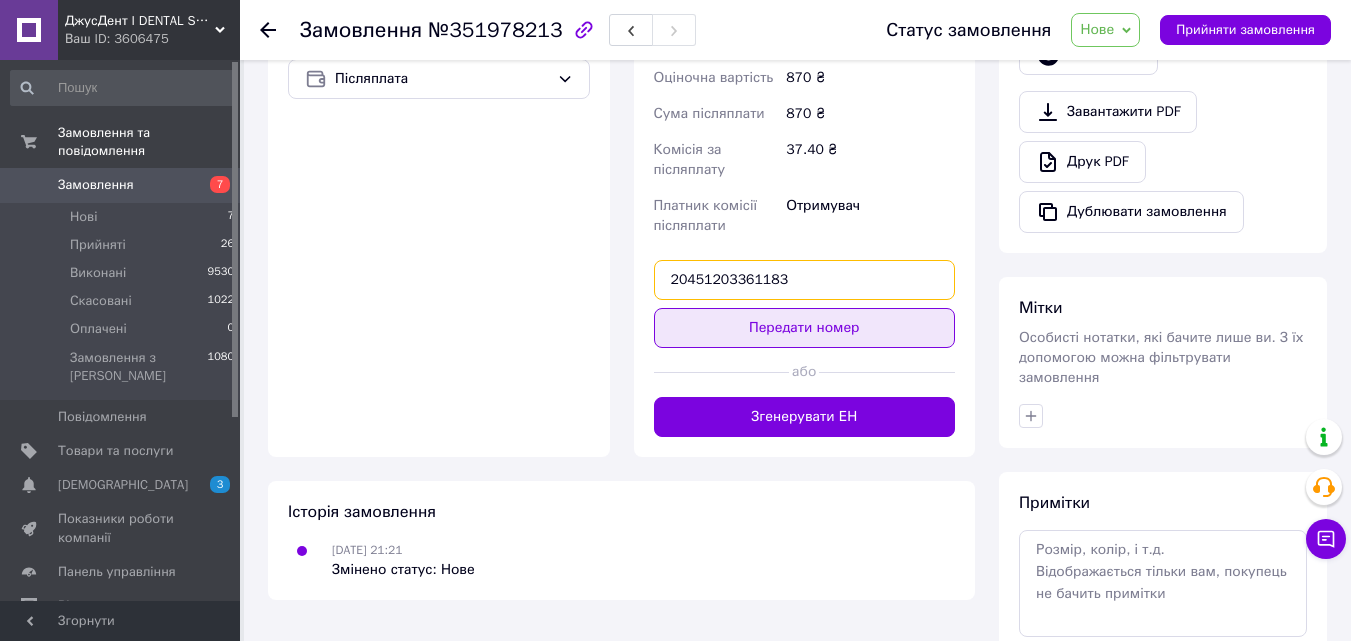 type on "20451203361183" 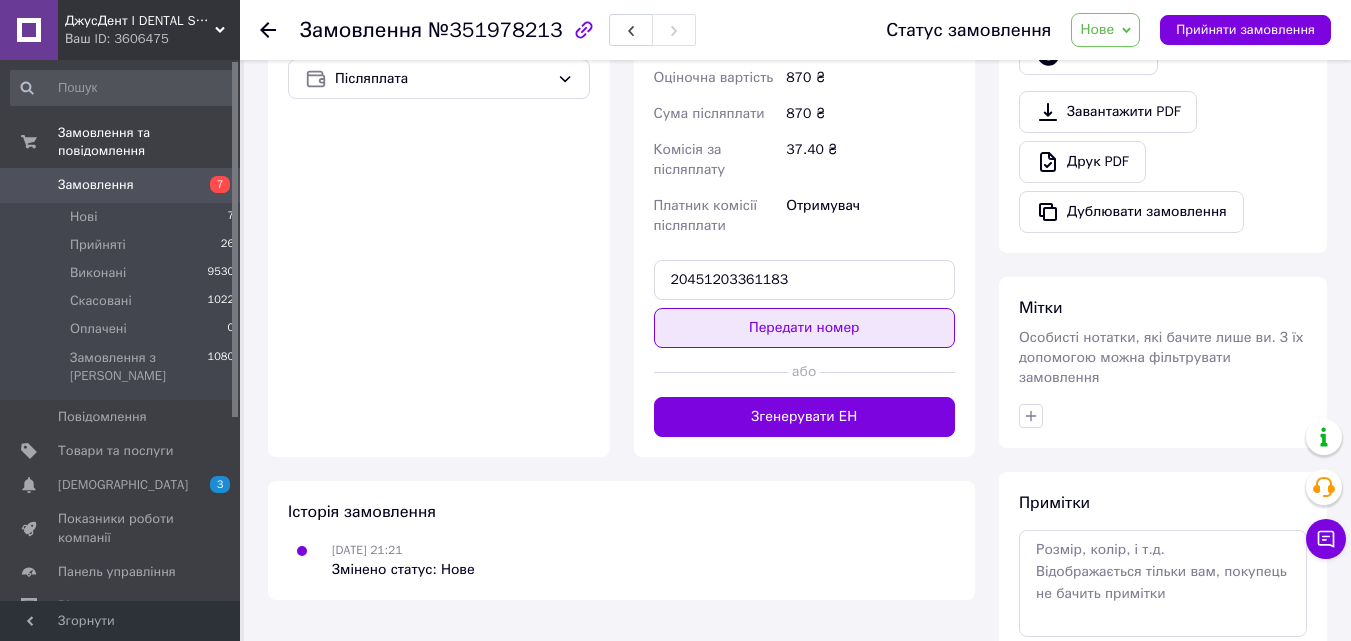 click on "Передати номер" at bounding box center [805, 328] 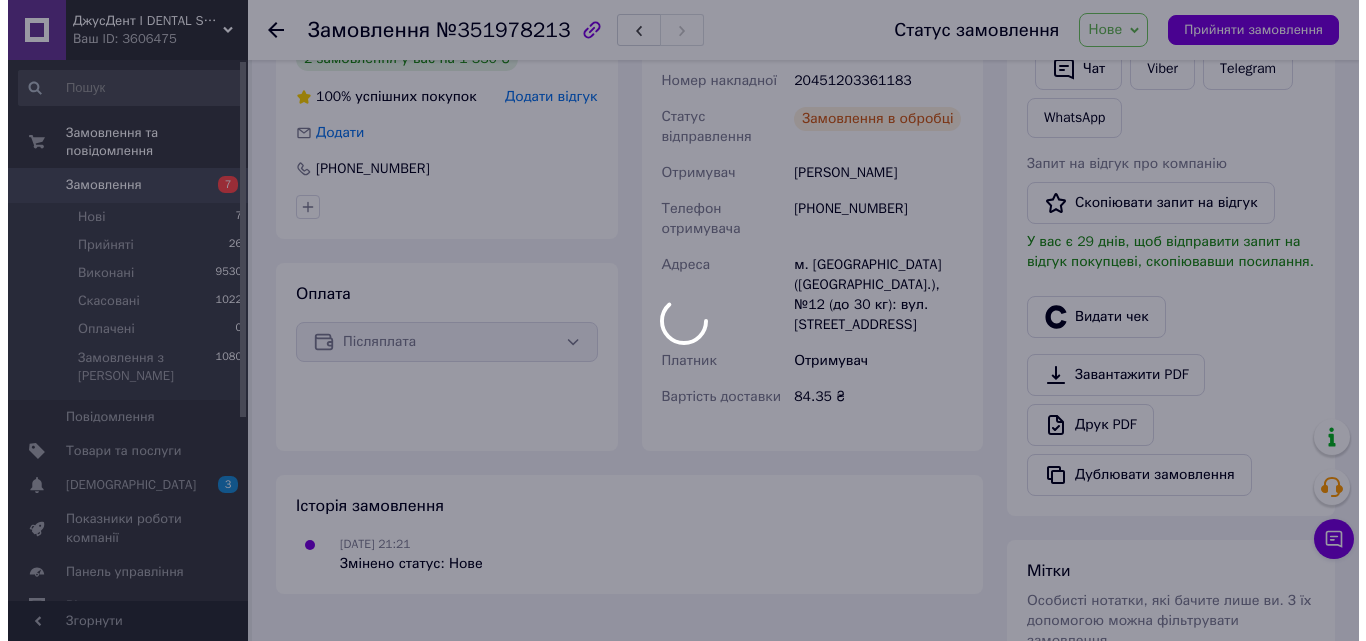 scroll, scrollTop: 402, scrollLeft: 0, axis: vertical 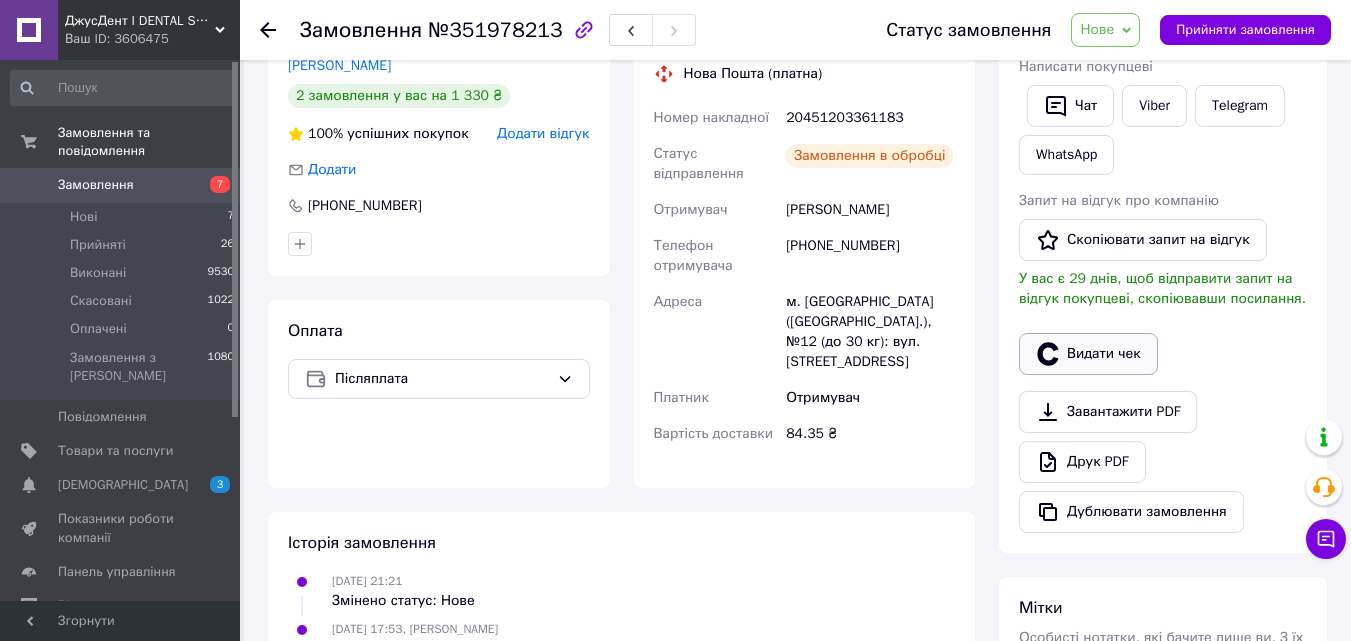 click on "Видати чек" at bounding box center (1088, 354) 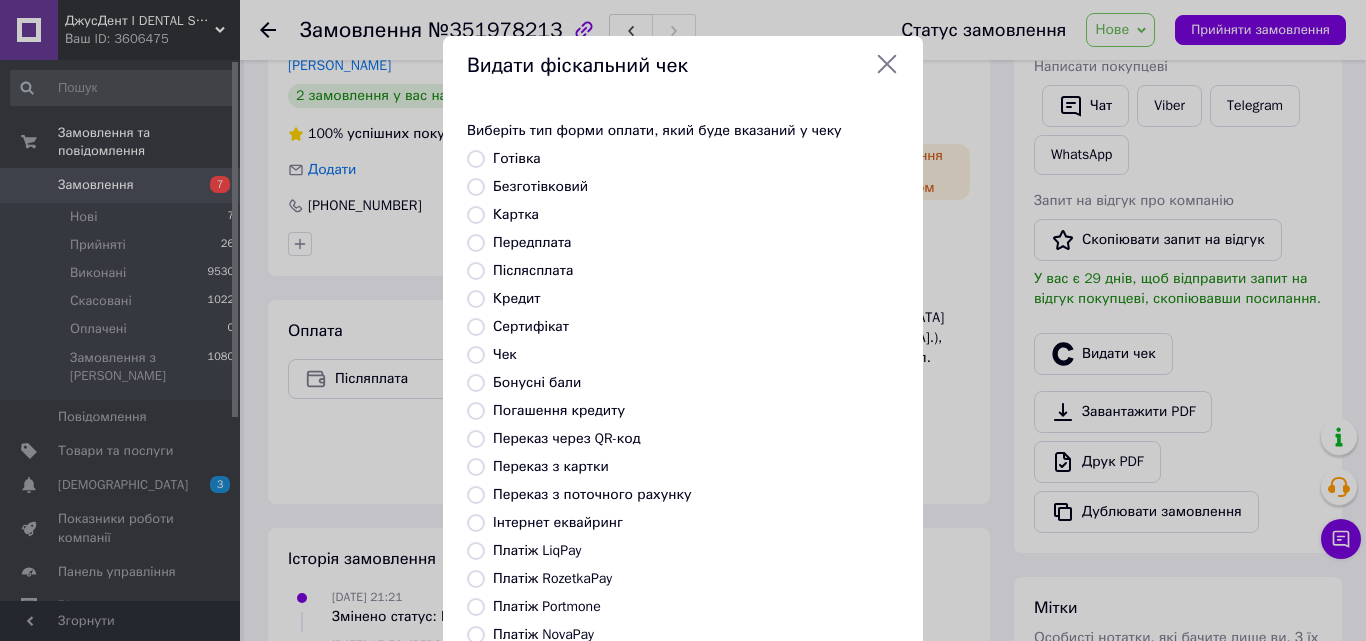 click on "Платіж RozetkaPay" at bounding box center [552, 578] 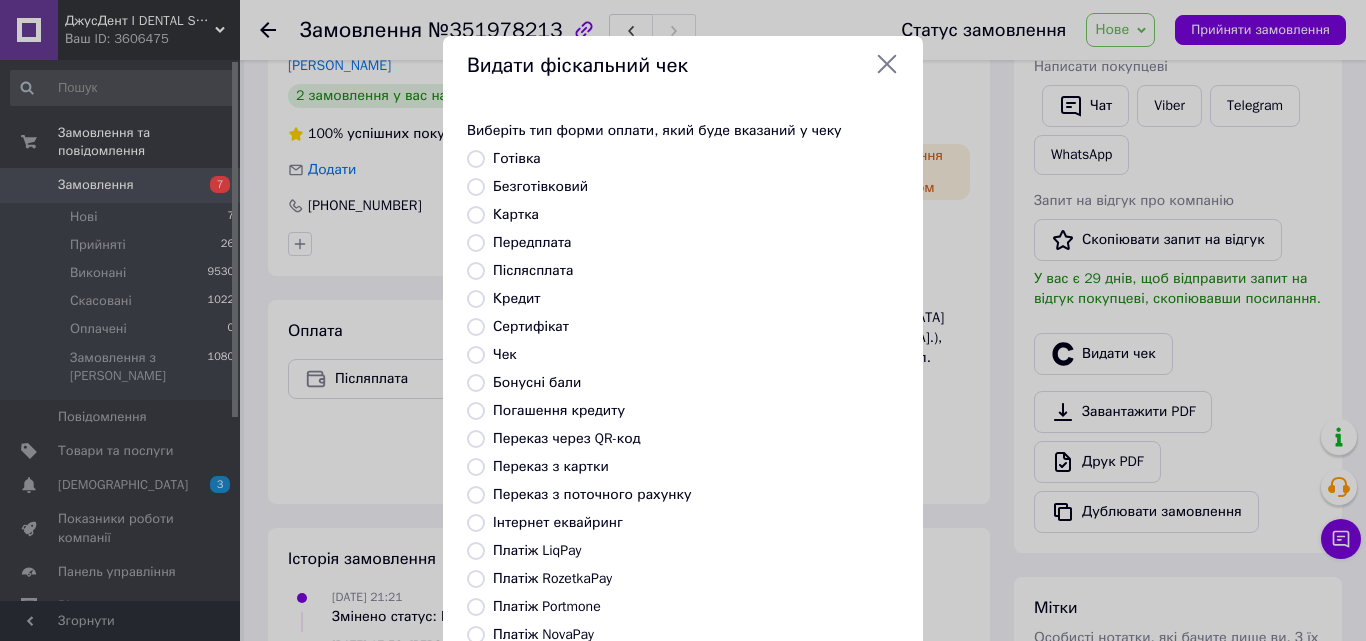 radio on "true" 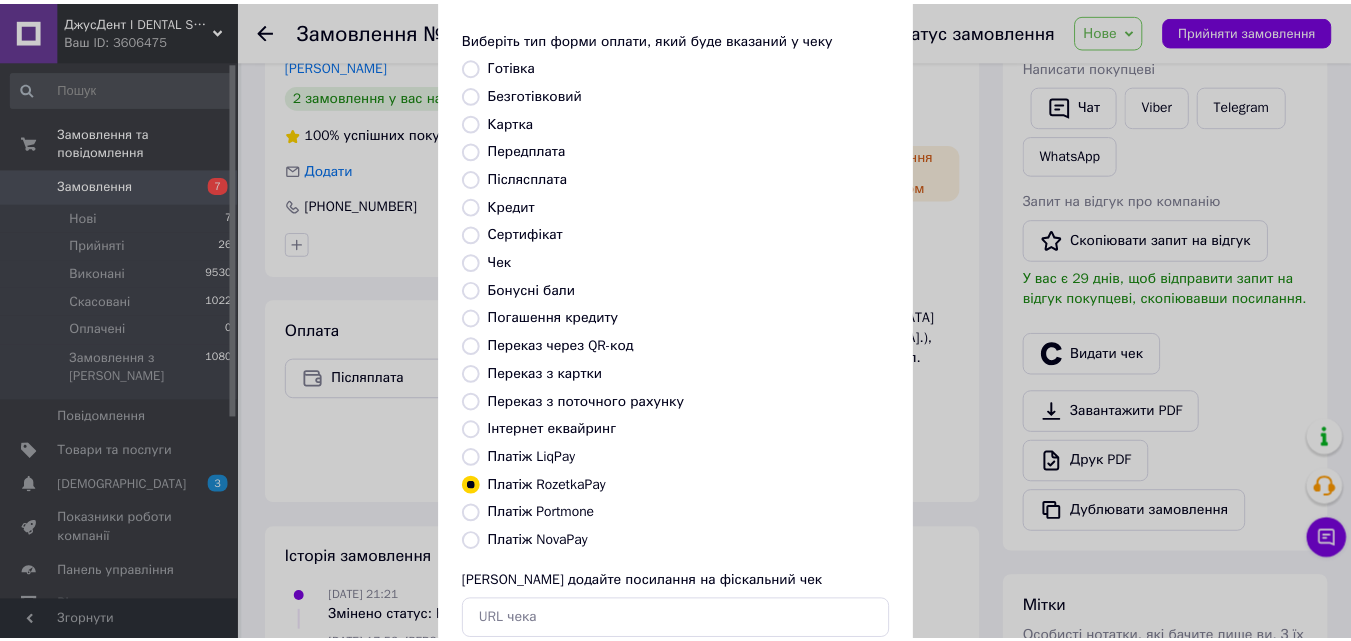 scroll, scrollTop: 218, scrollLeft: 0, axis: vertical 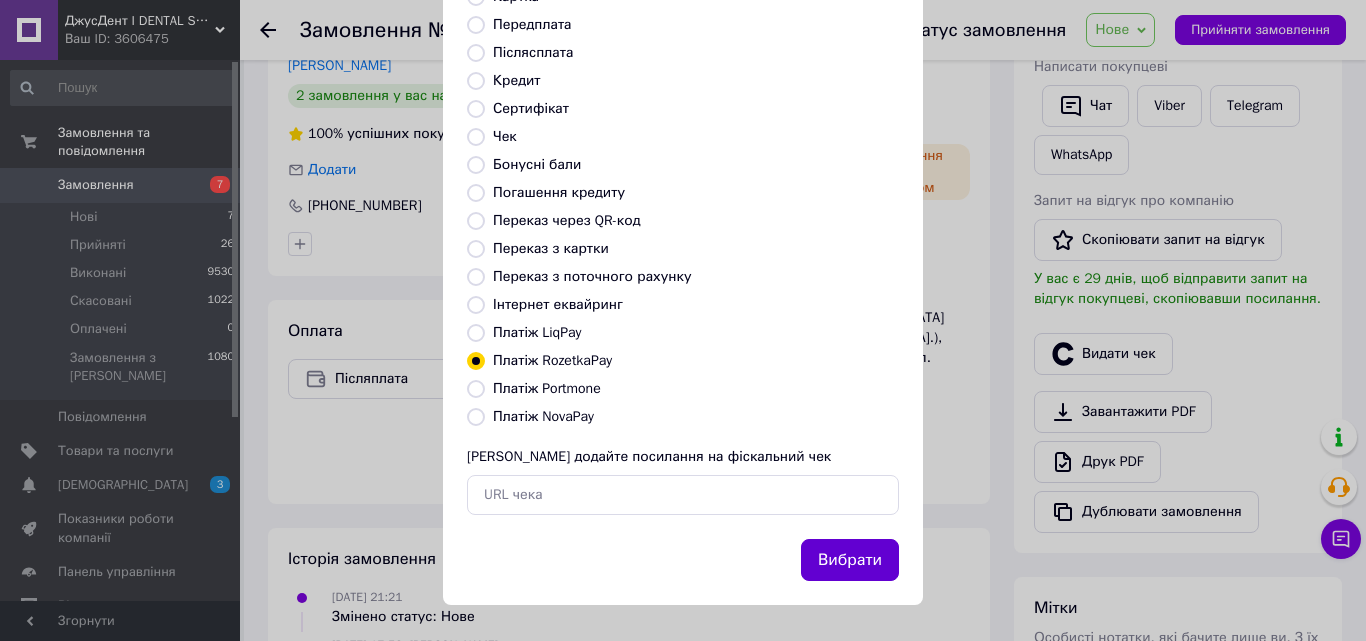 click on "Вибрати" at bounding box center (850, 560) 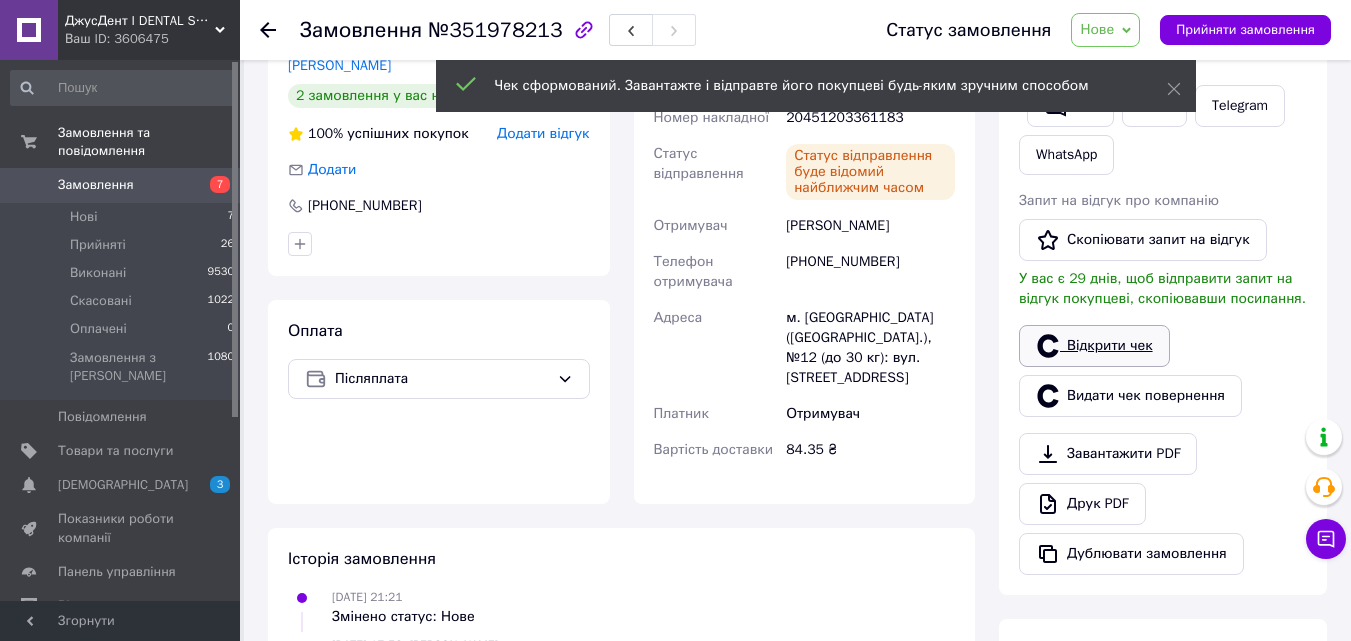click 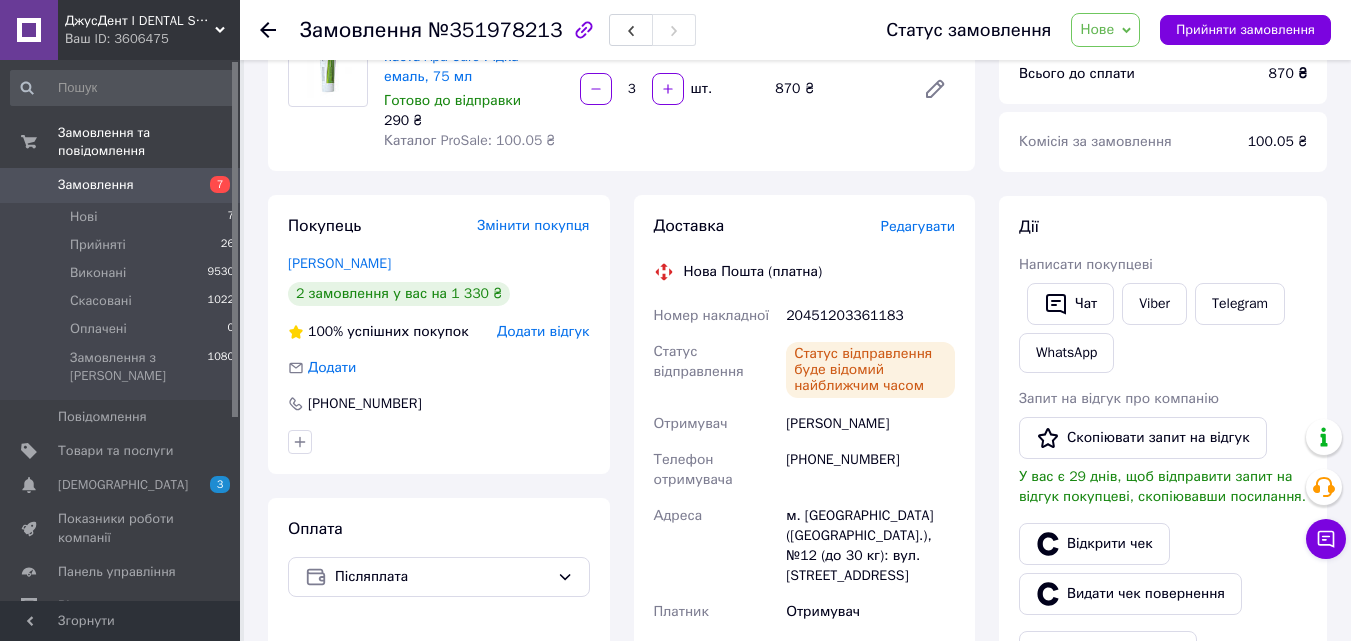 scroll, scrollTop: 202, scrollLeft: 0, axis: vertical 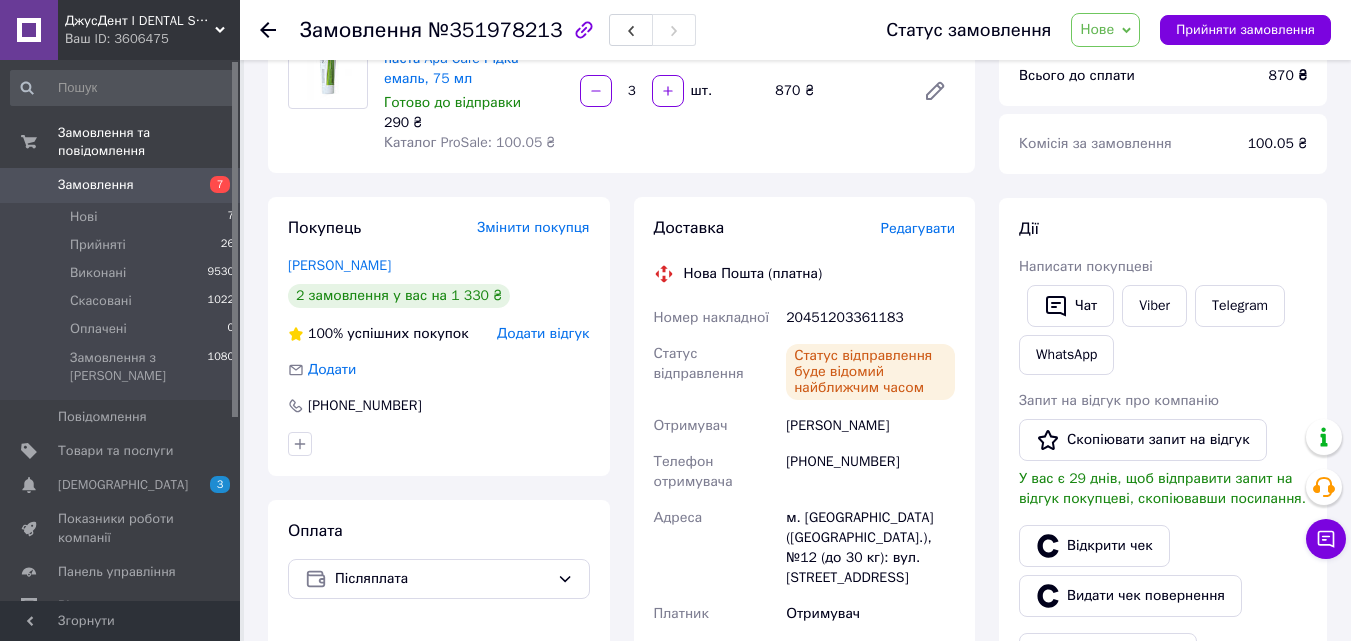 click on "Нове" at bounding box center [1097, 29] 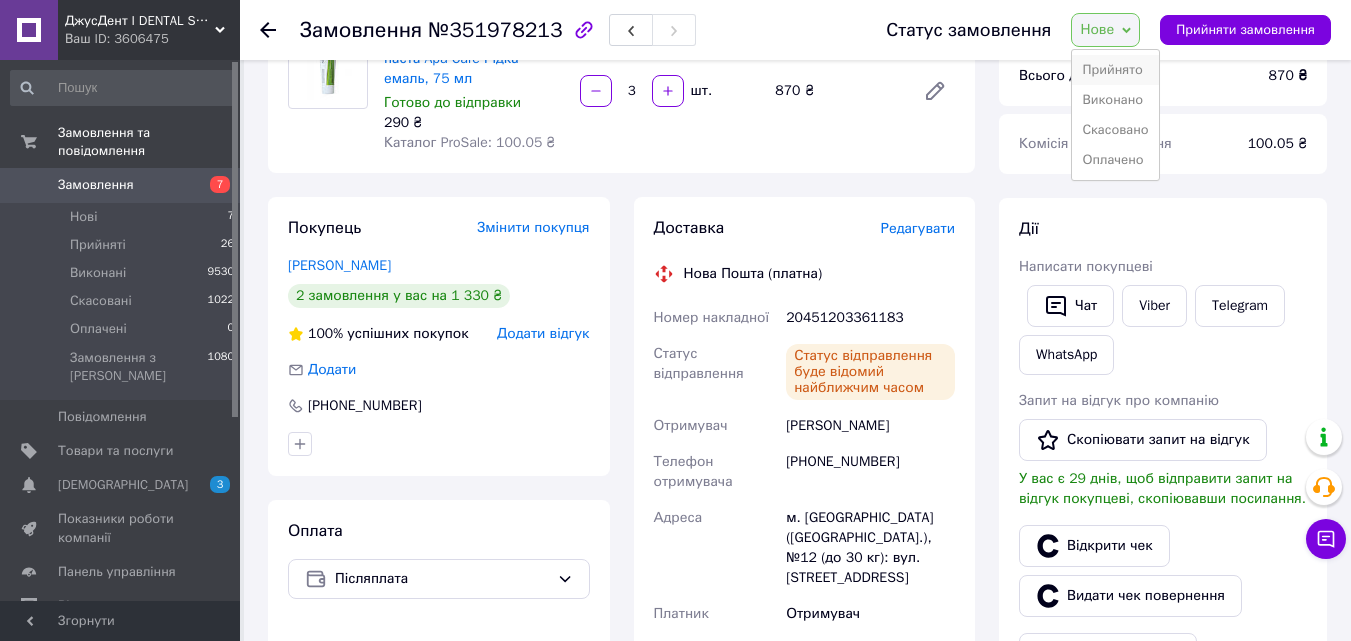 click on "Прийнято" at bounding box center [1115, 70] 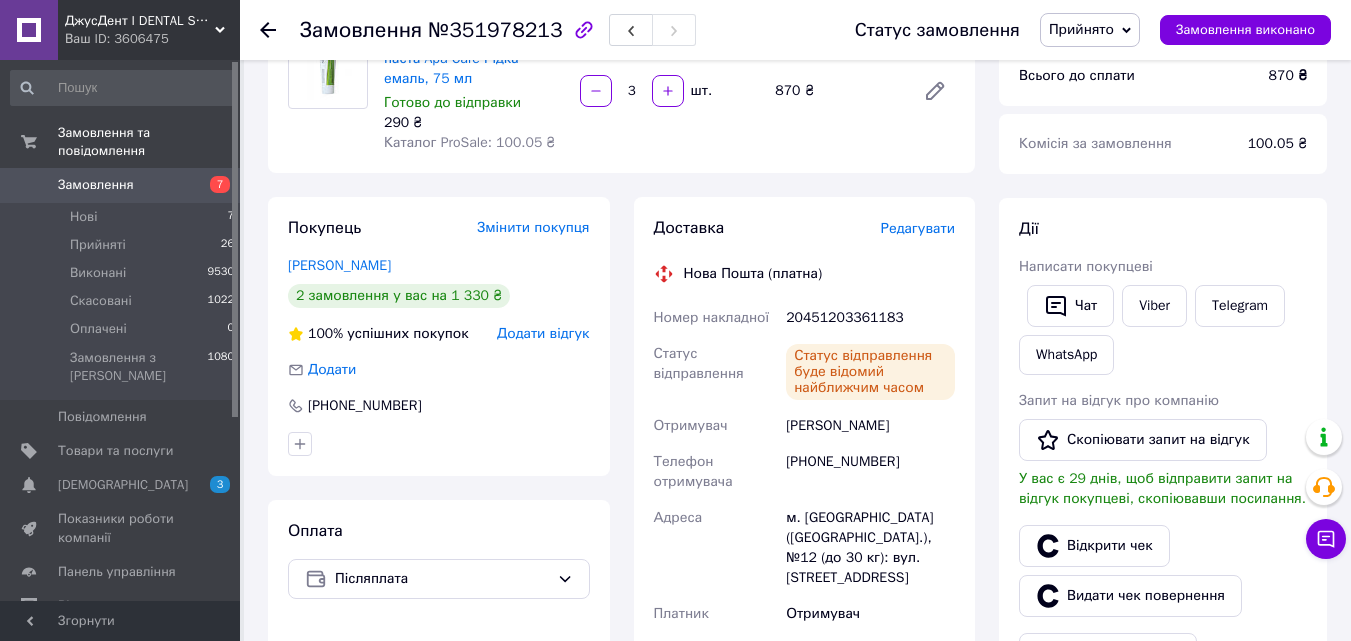 click 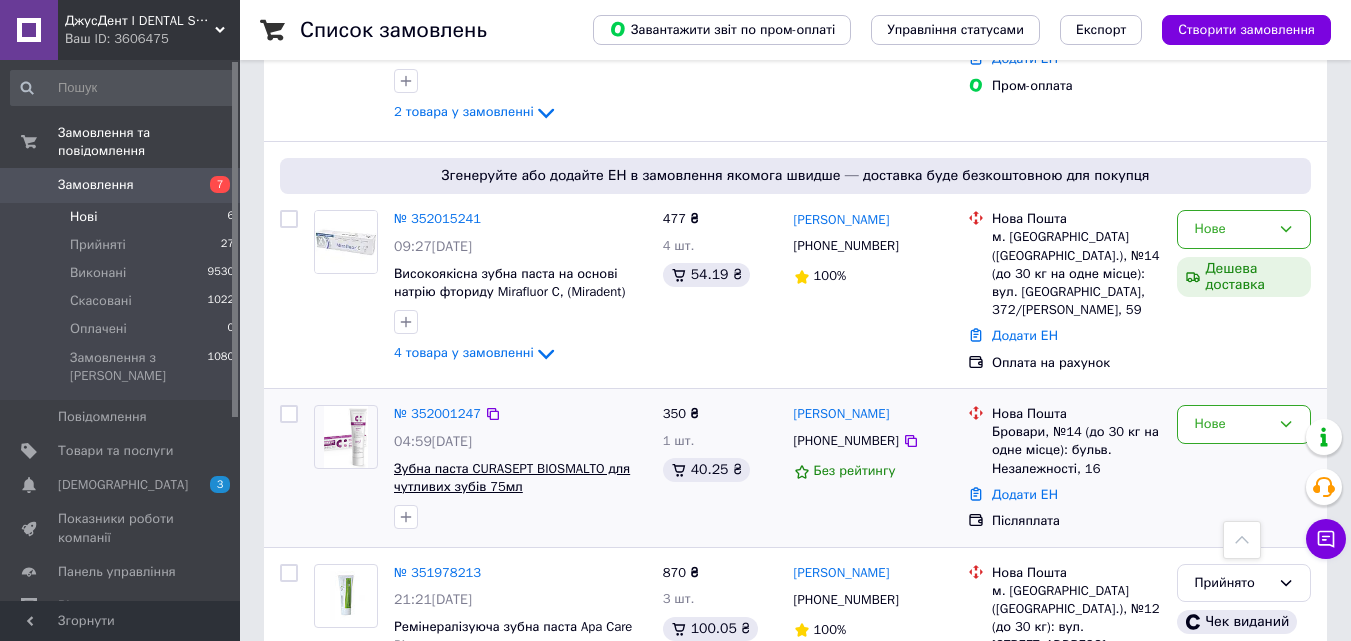 scroll, scrollTop: 937, scrollLeft: 0, axis: vertical 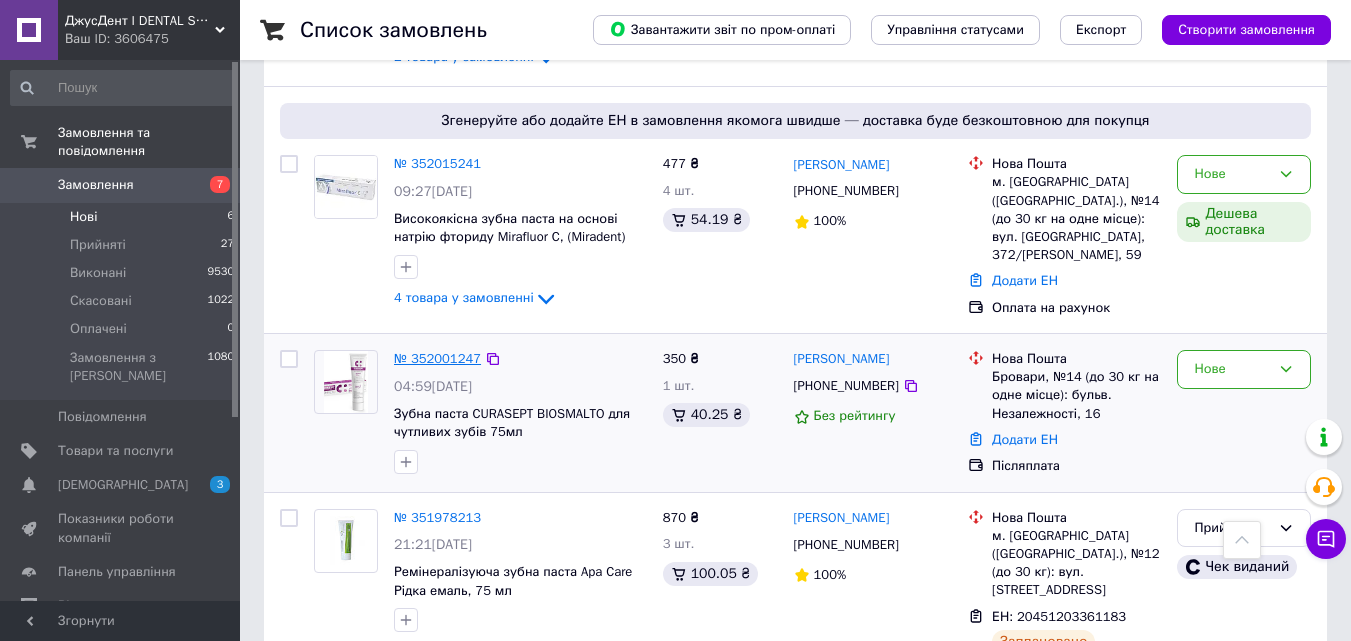 click on "№ 352001247" at bounding box center (437, 358) 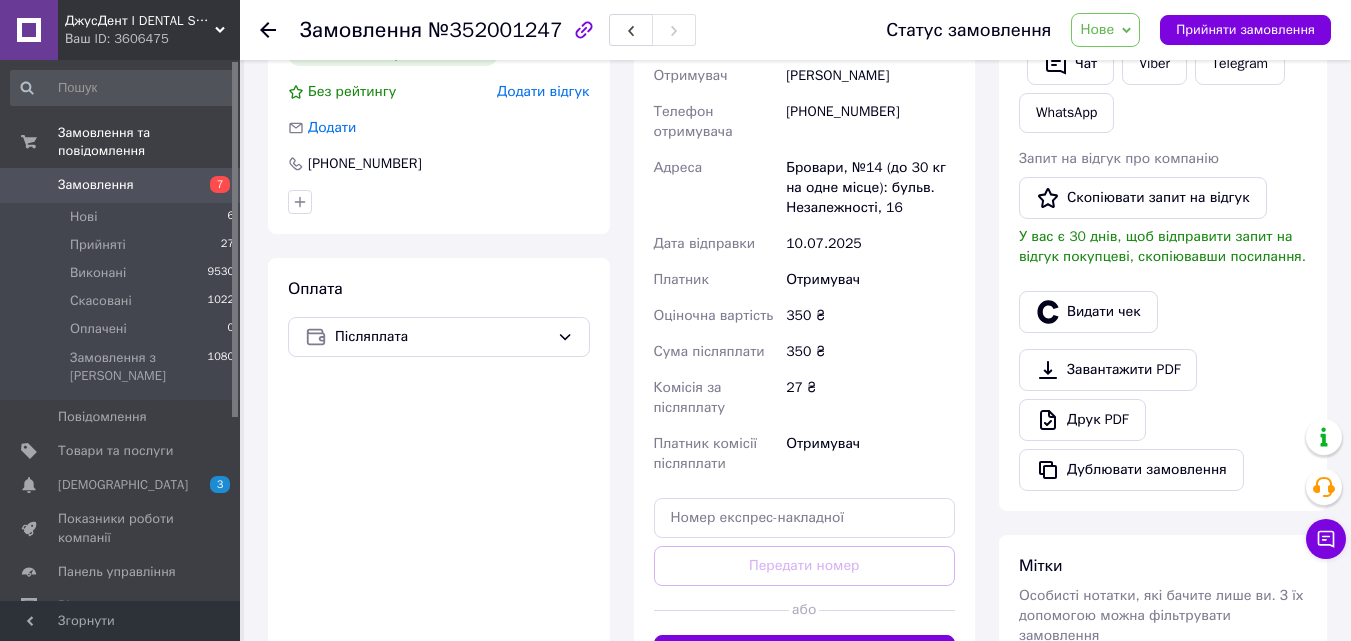 scroll, scrollTop: 466, scrollLeft: 0, axis: vertical 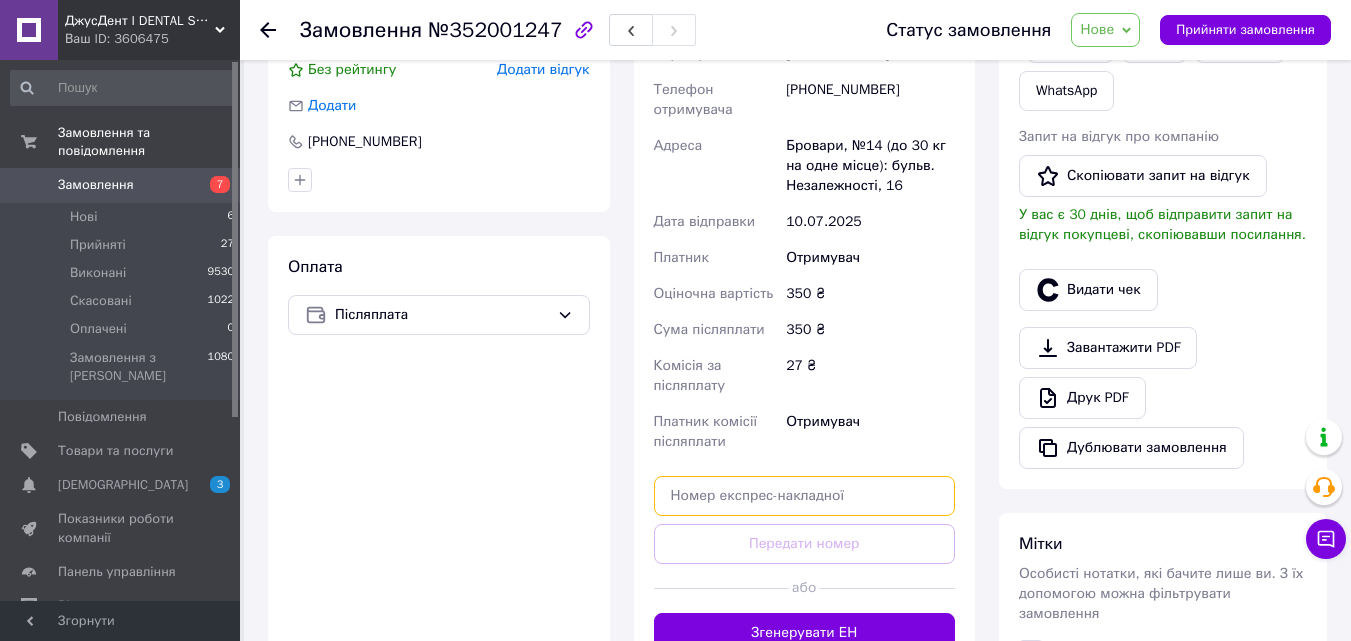 click at bounding box center (805, 496) 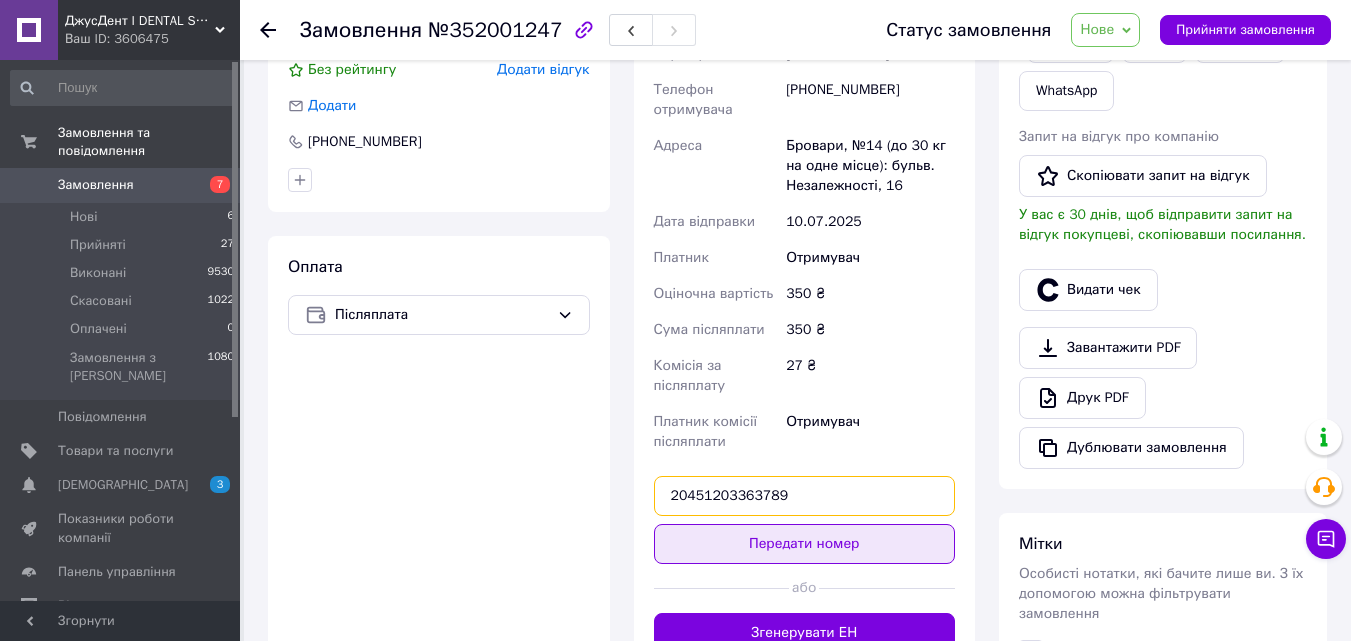 type on "20451203363789" 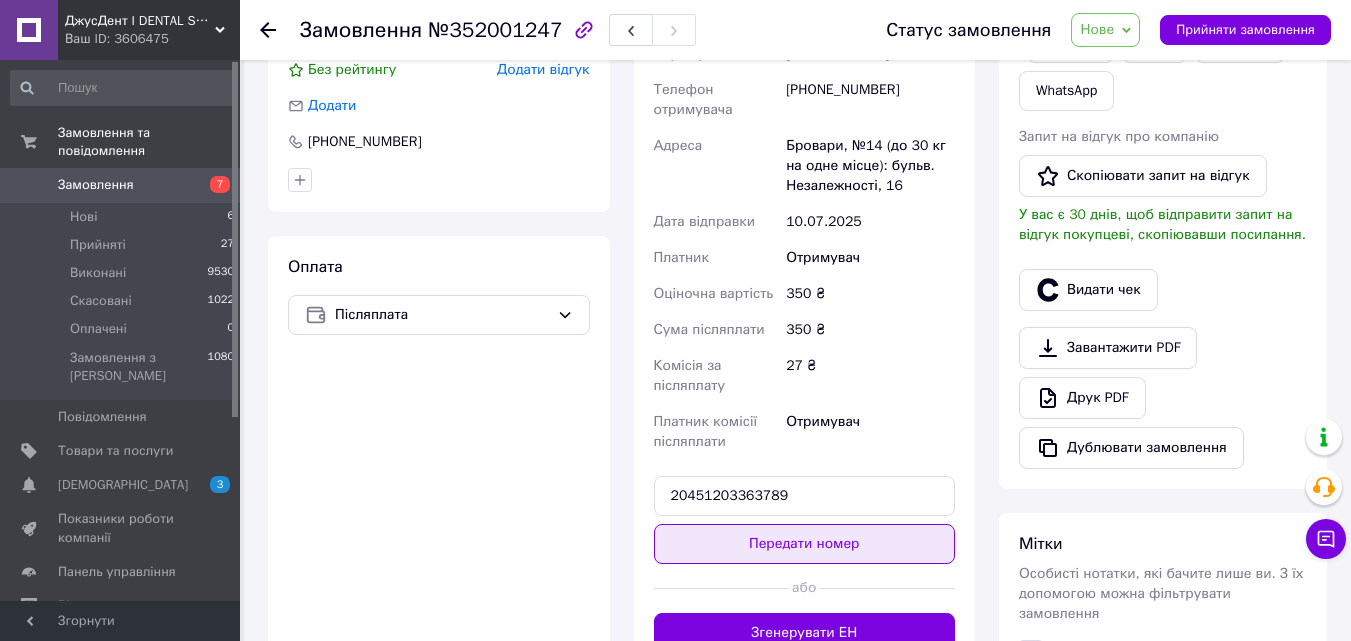 click on "Передати номер" at bounding box center [805, 544] 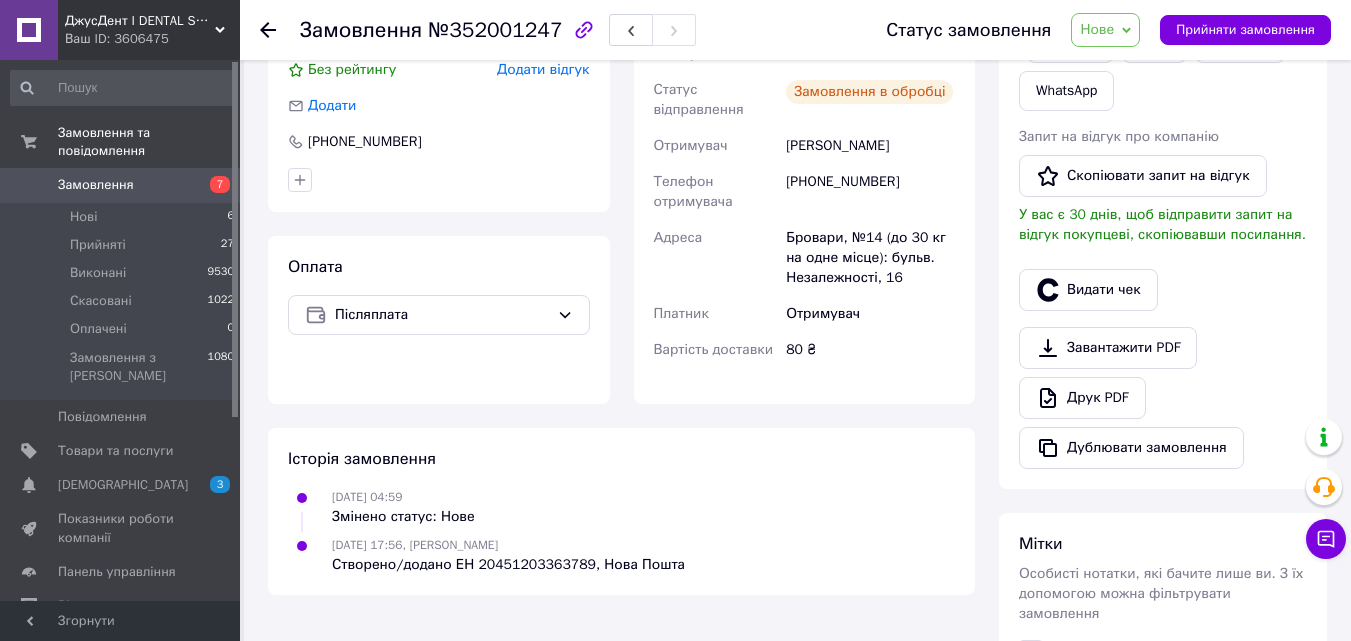 click on "Нове" at bounding box center (1105, 30) 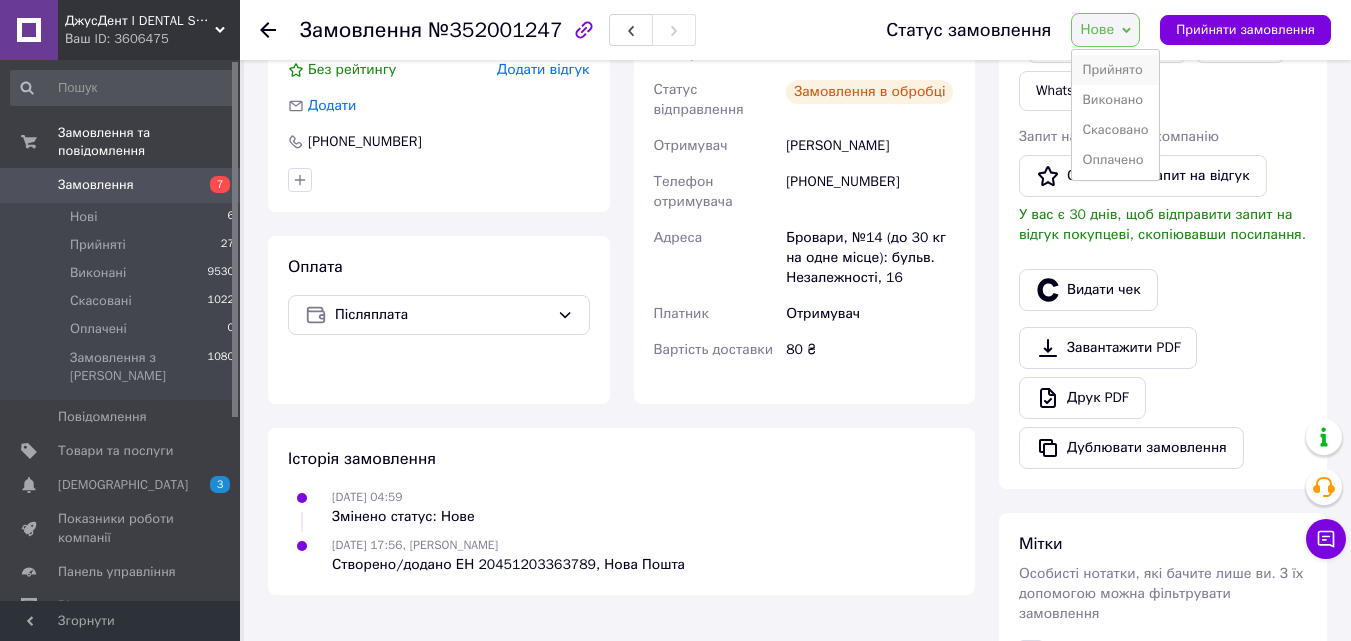 click on "Прийнято" at bounding box center [1115, 70] 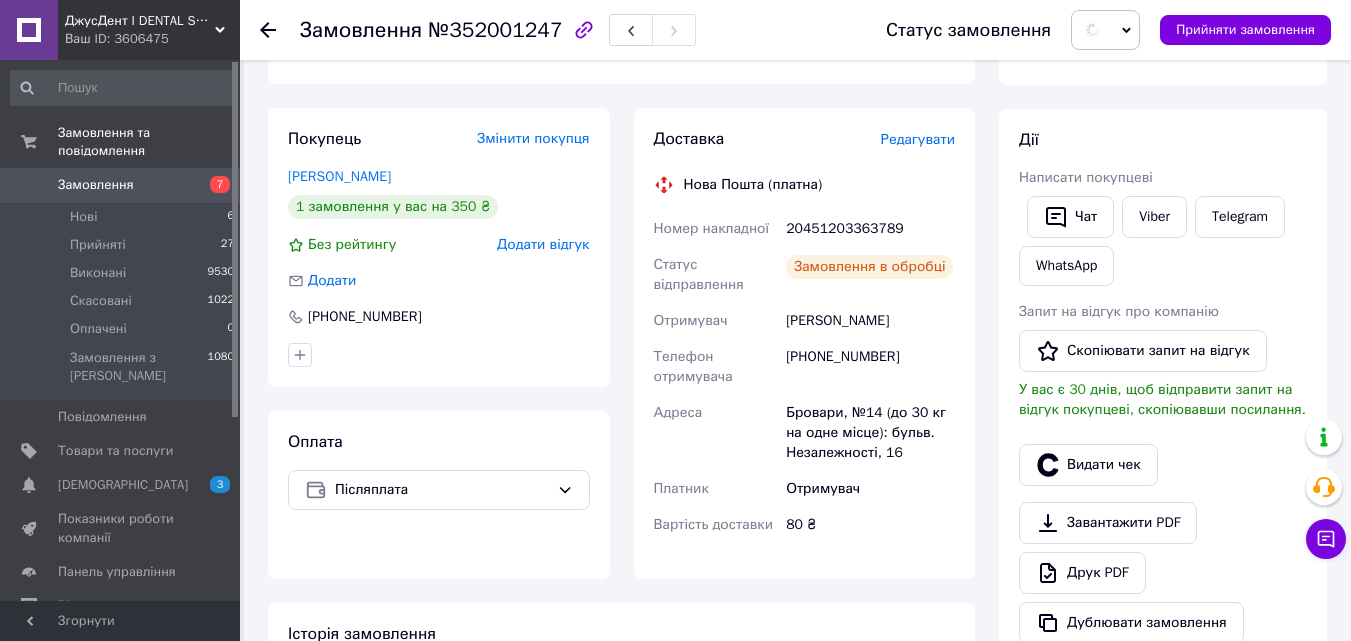 scroll, scrollTop: 66, scrollLeft: 0, axis: vertical 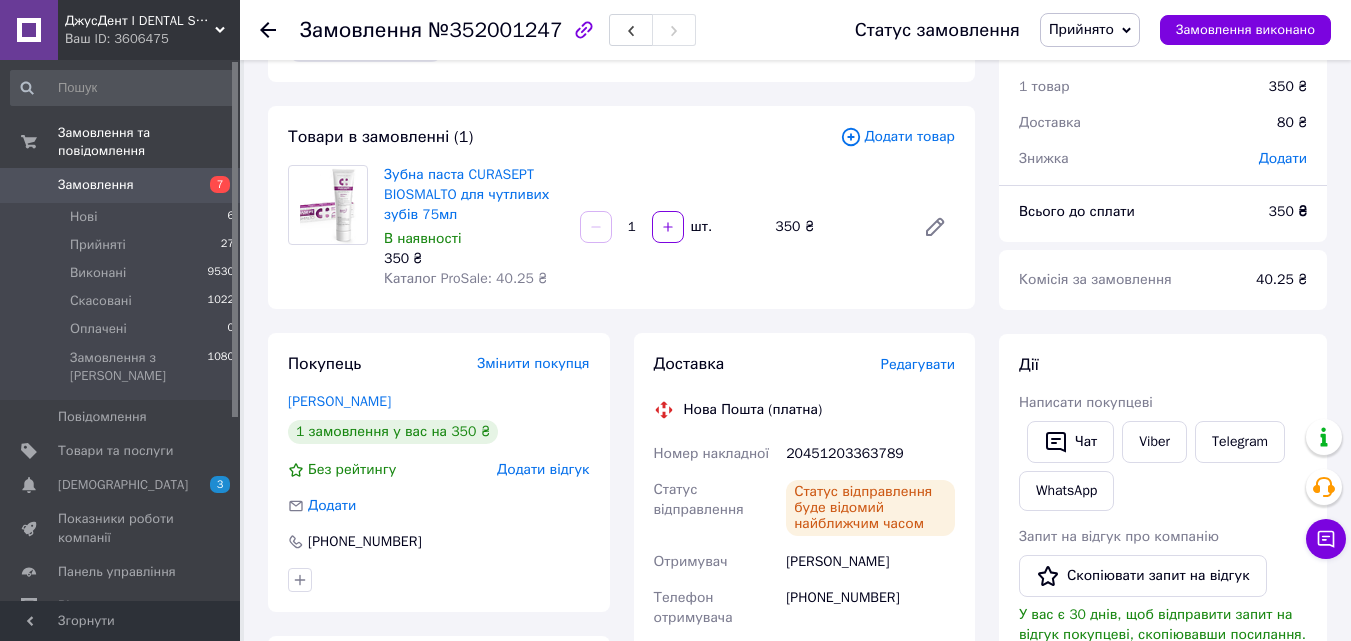 click at bounding box center [280, 30] 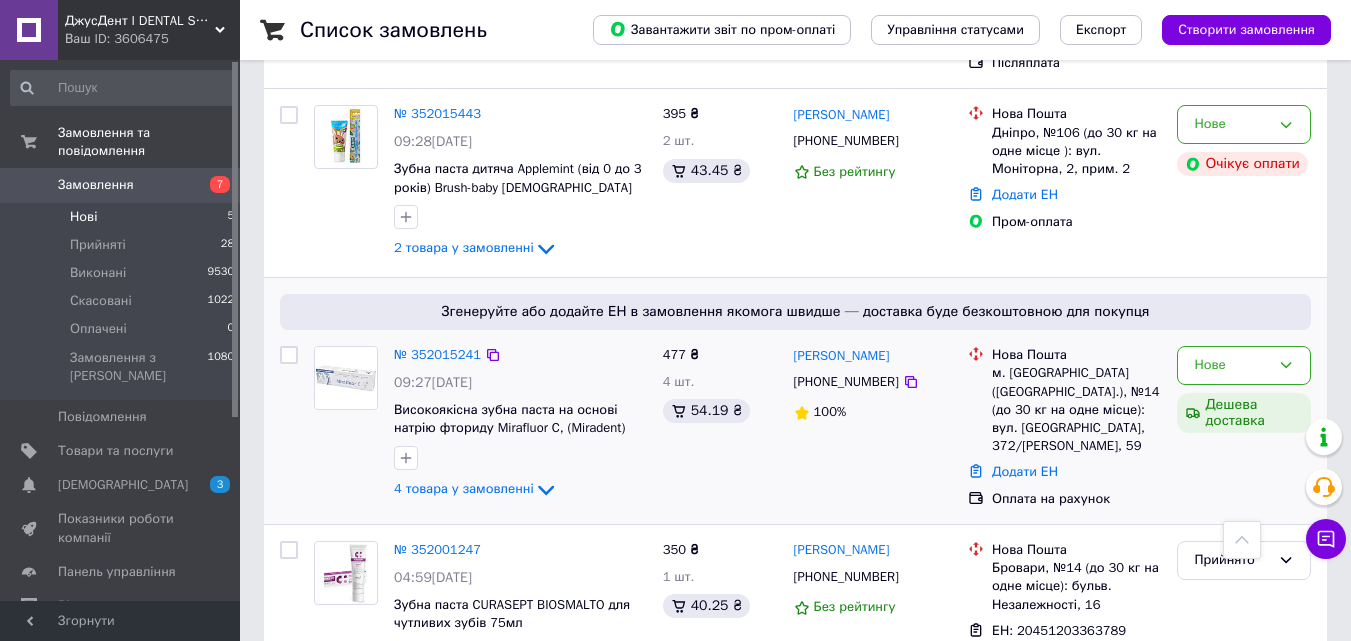 scroll, scrollTop: 811, scrollLeft: 0, axis: vertical 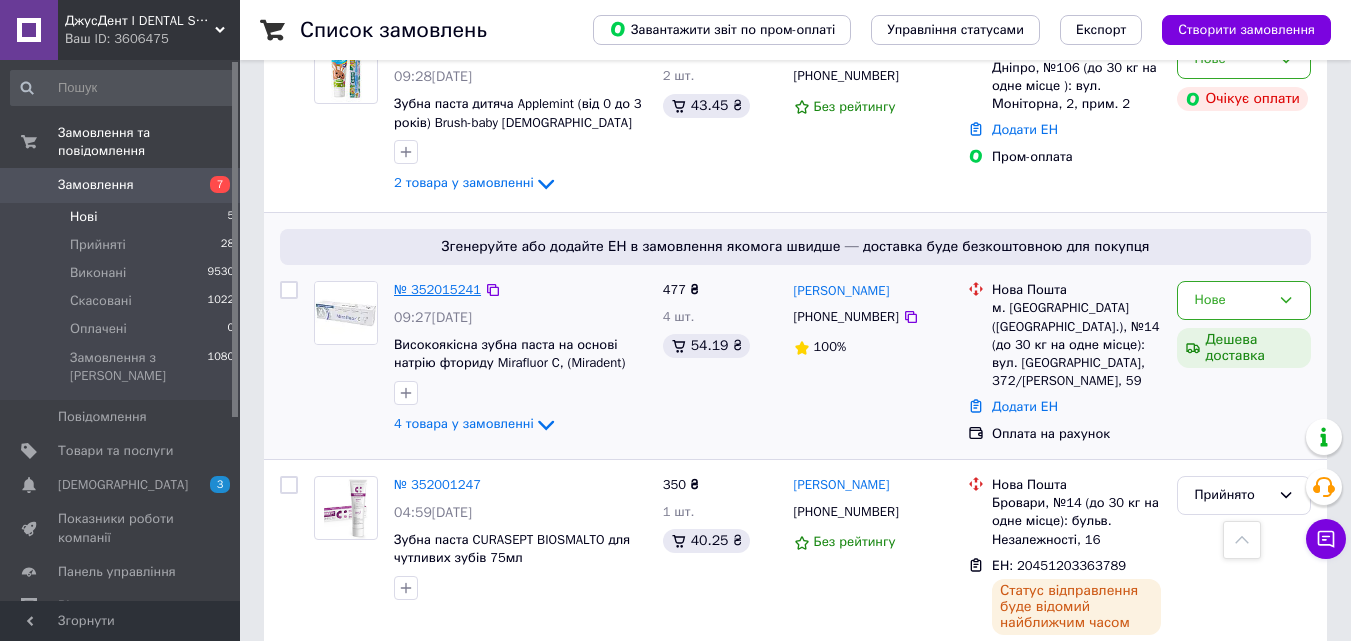 click on "№ 352015241" at bounding box center [437, 289] 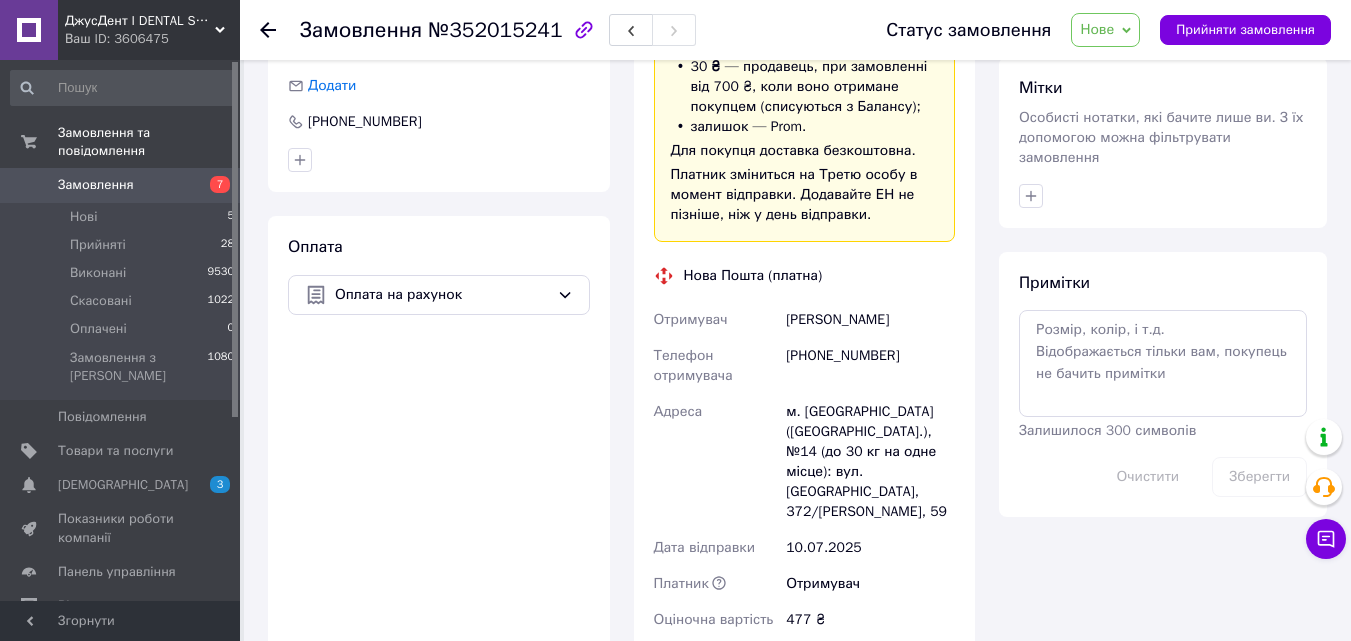 scroll, scrollTop: 1011, scrollLeft: 0, axis: vertical 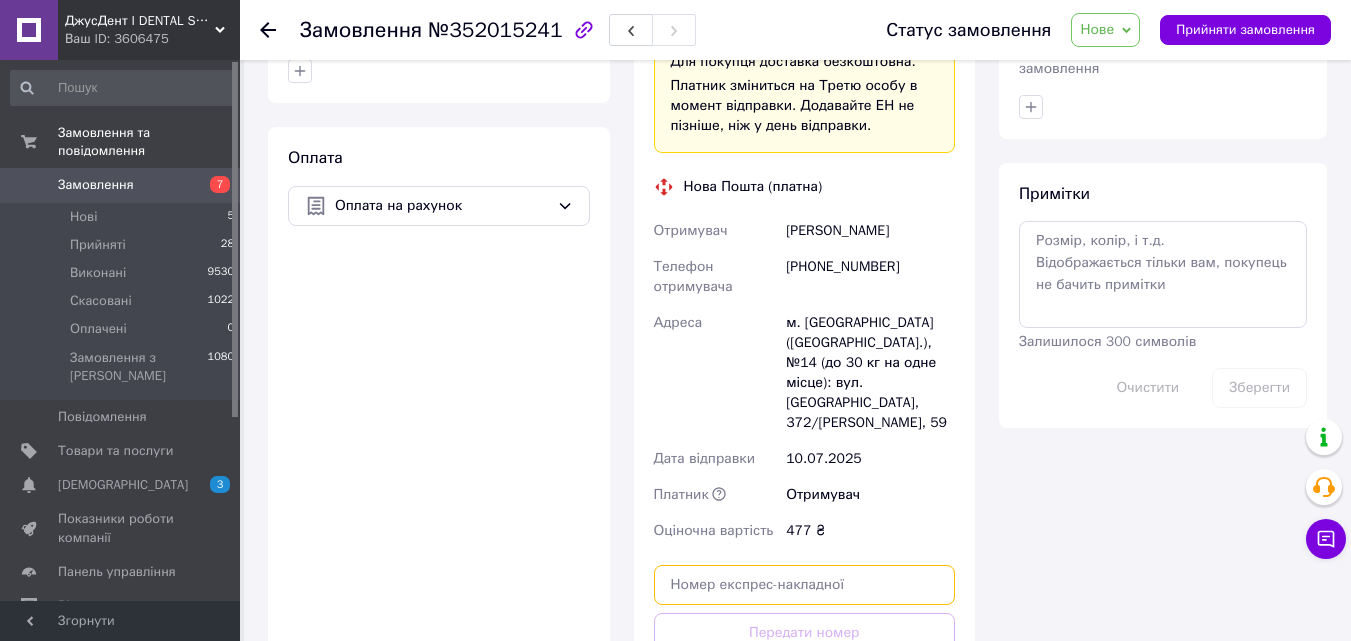 click at bounding box center (805, 585) 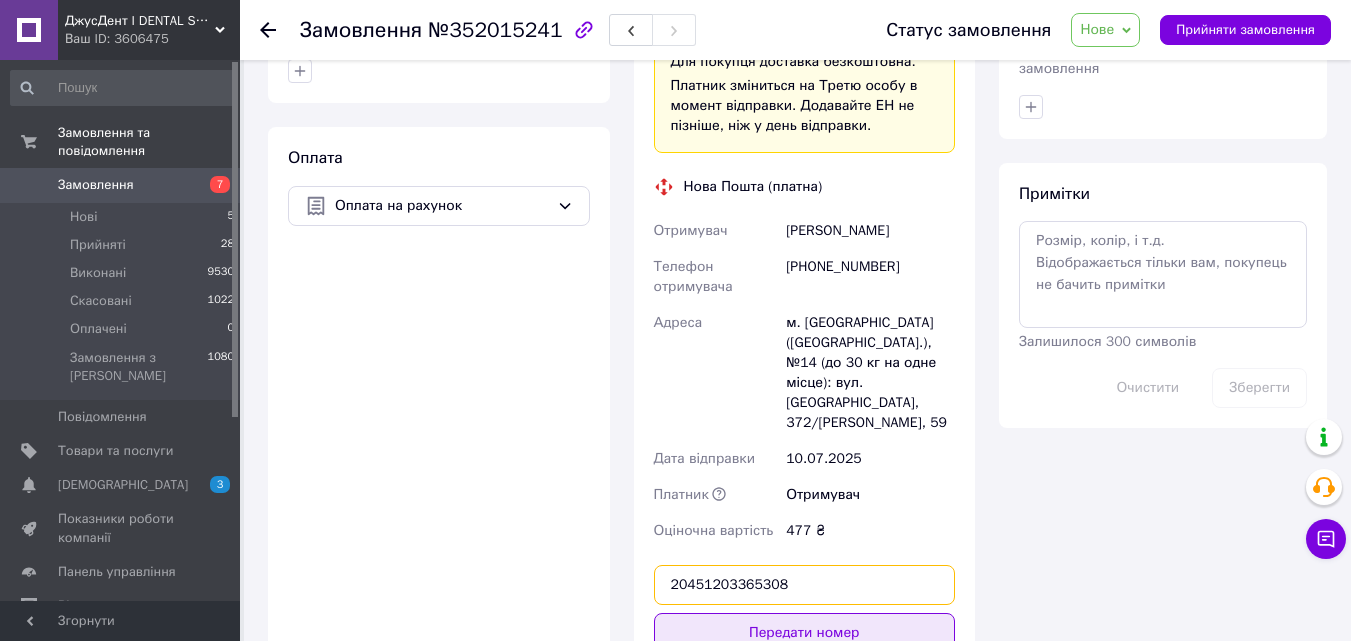 type on "20451203365308" 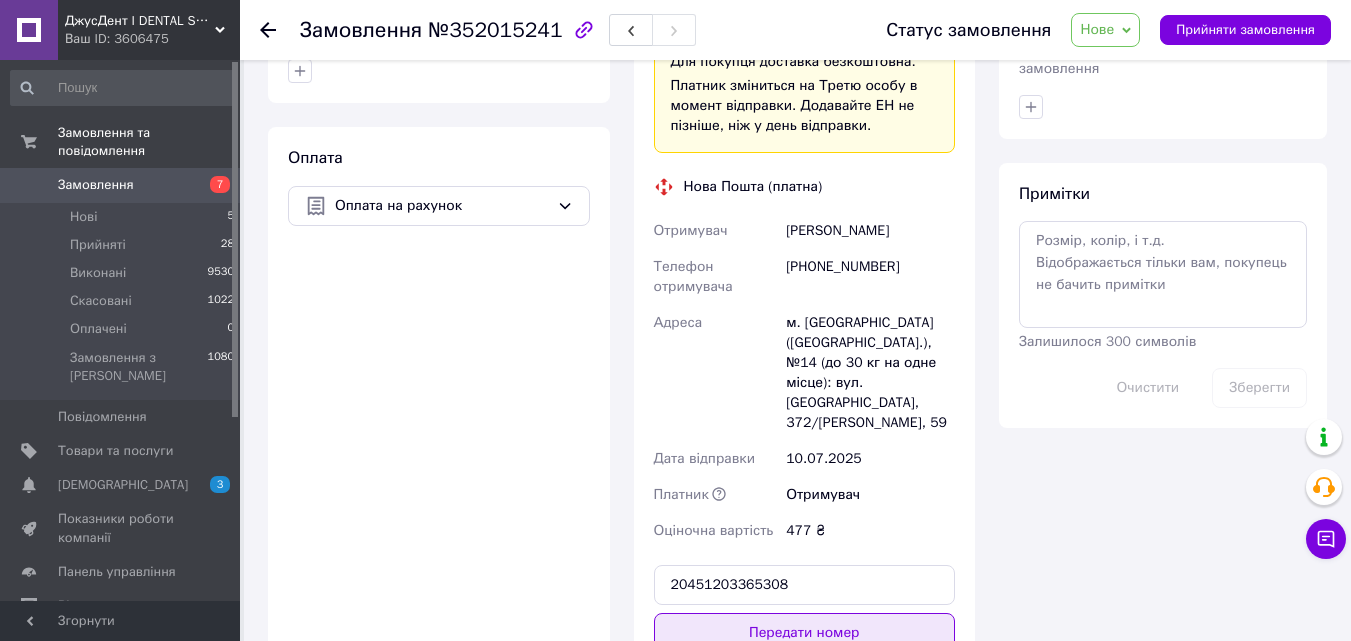 click on "Передати номер" at bounding box center (805, 633) 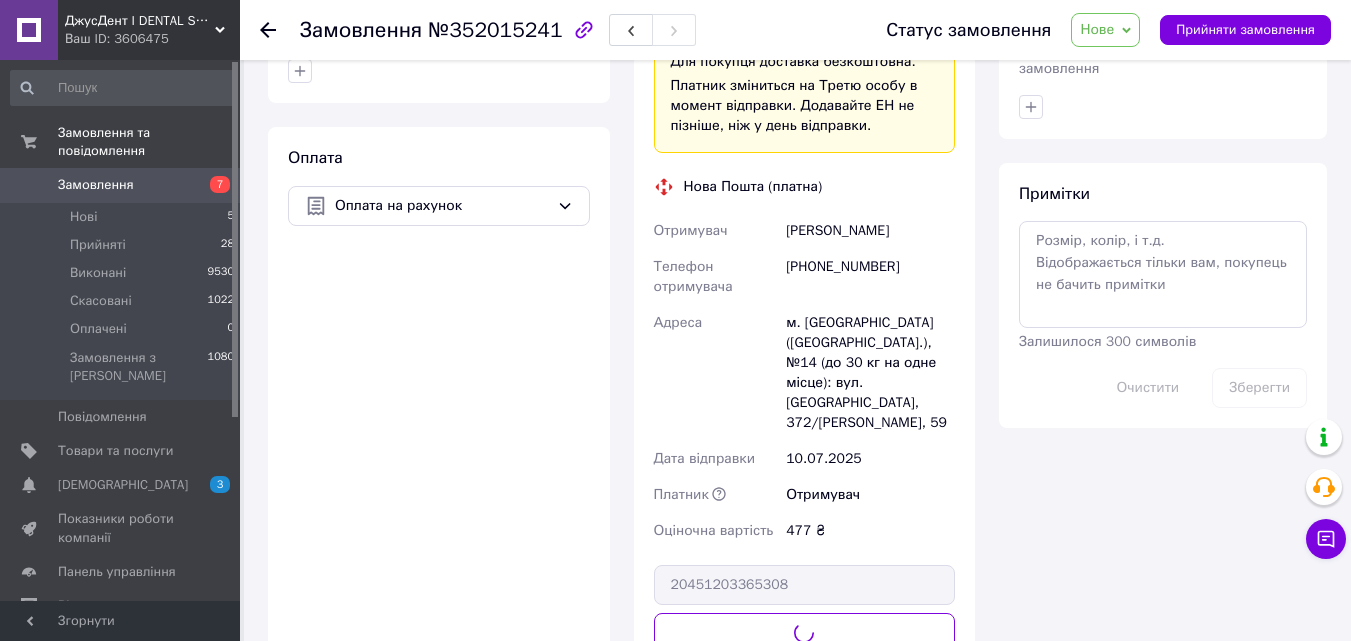 click on "Нове" at bounding box center (1097, 29) 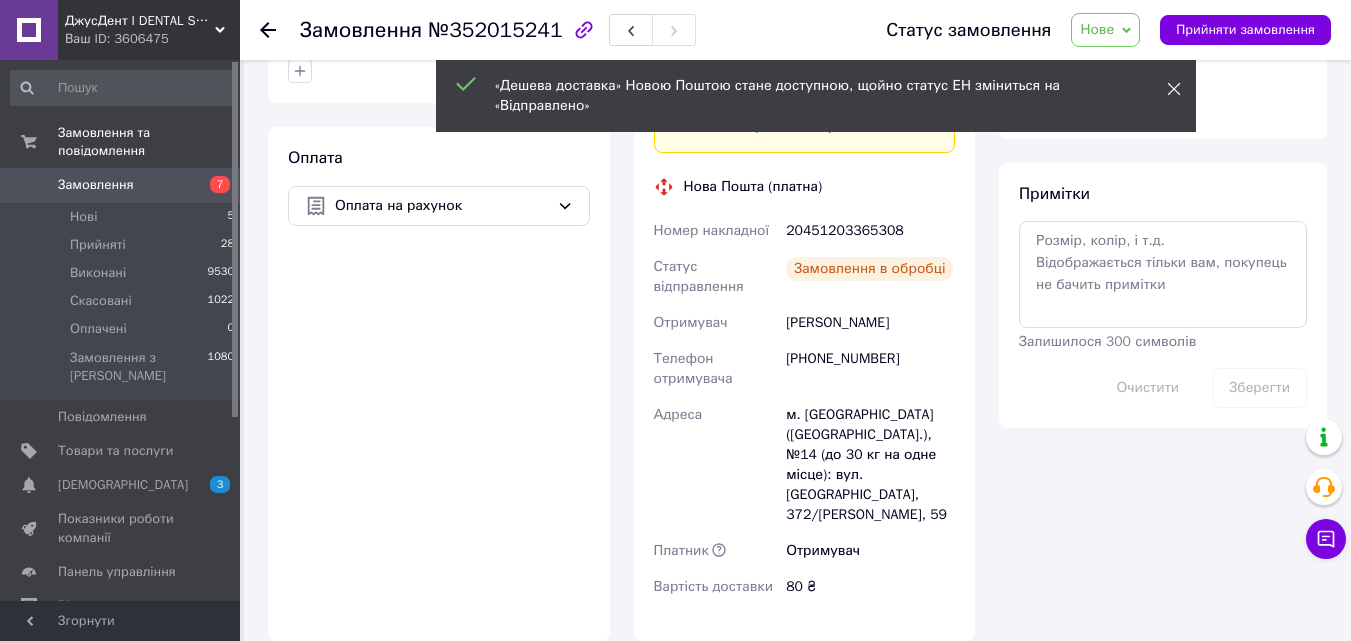 click 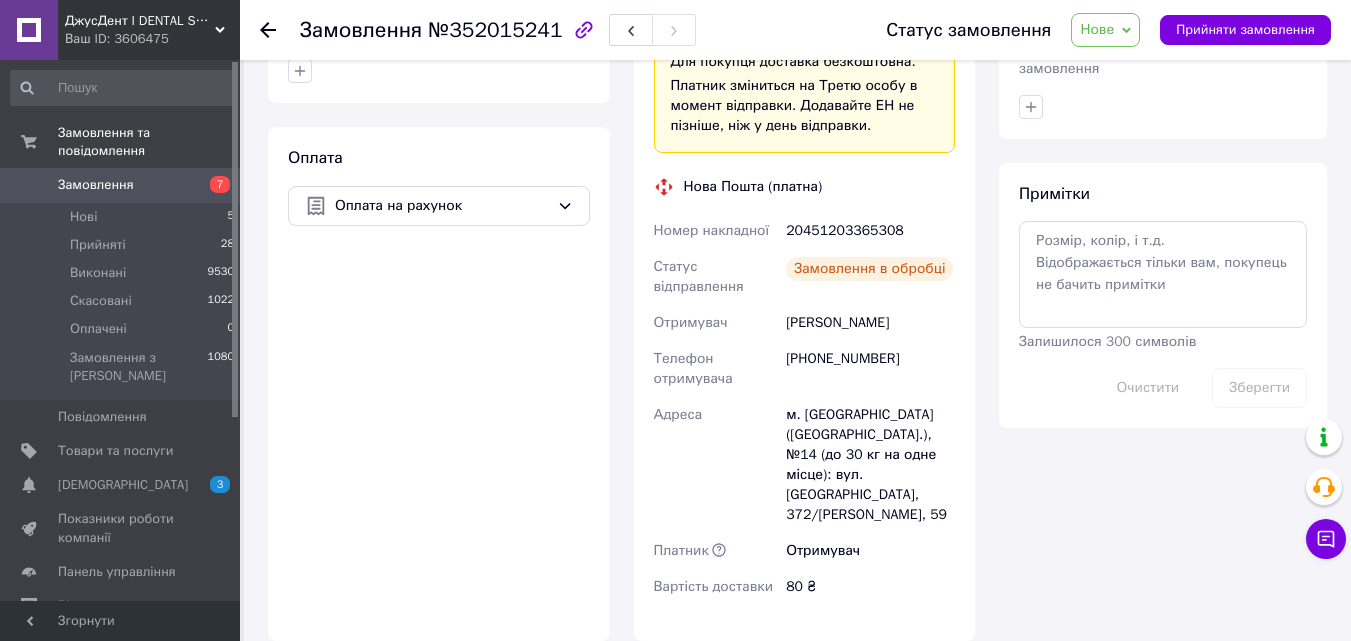 click on "Нове" at bounding box center [1105, 30] 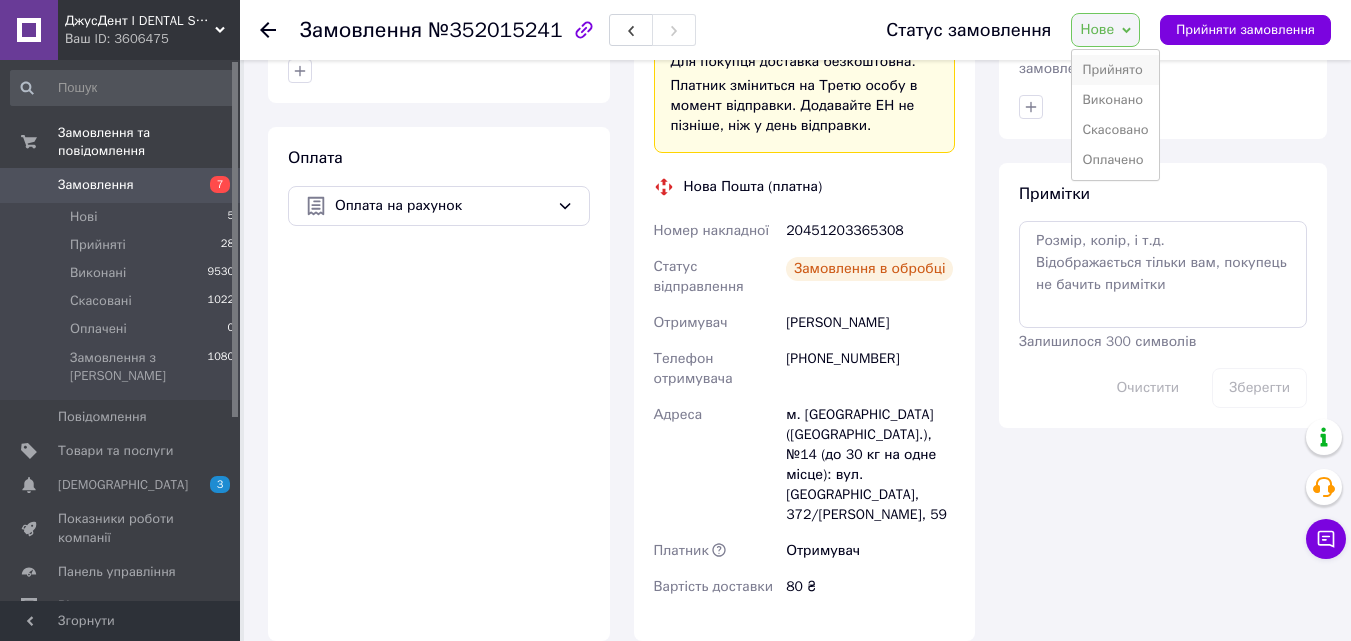 click on "Прийнято" at bounding box center [1115, 70] 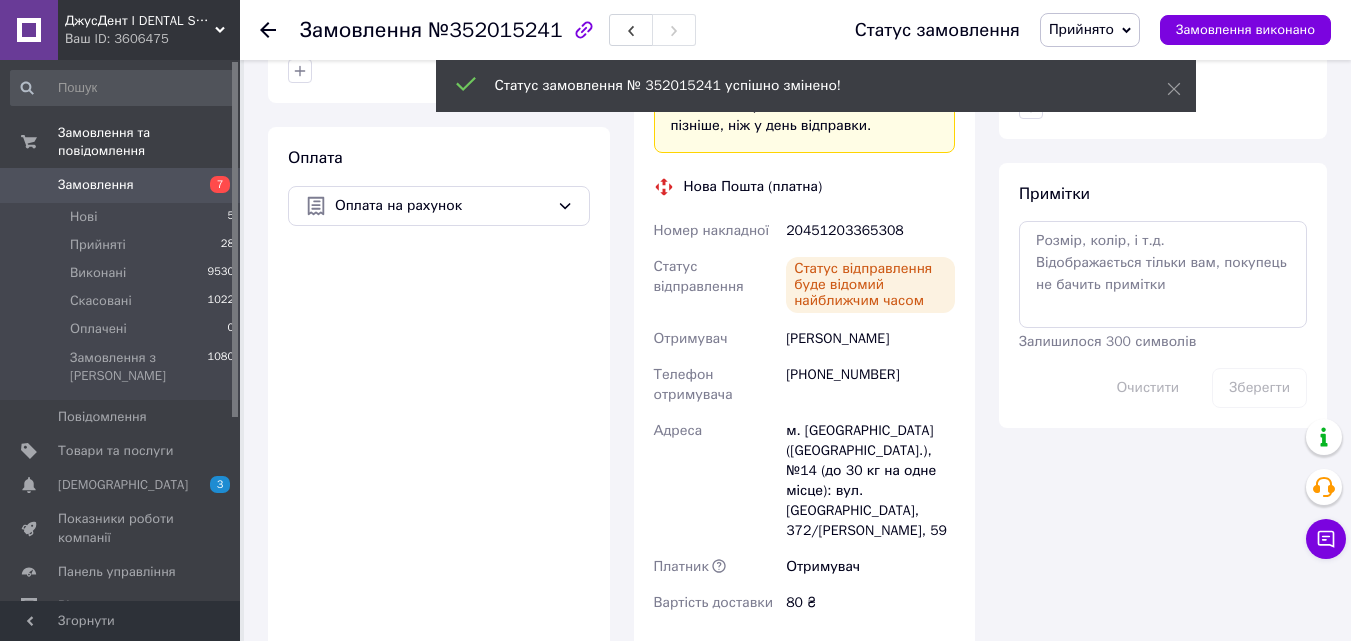 click 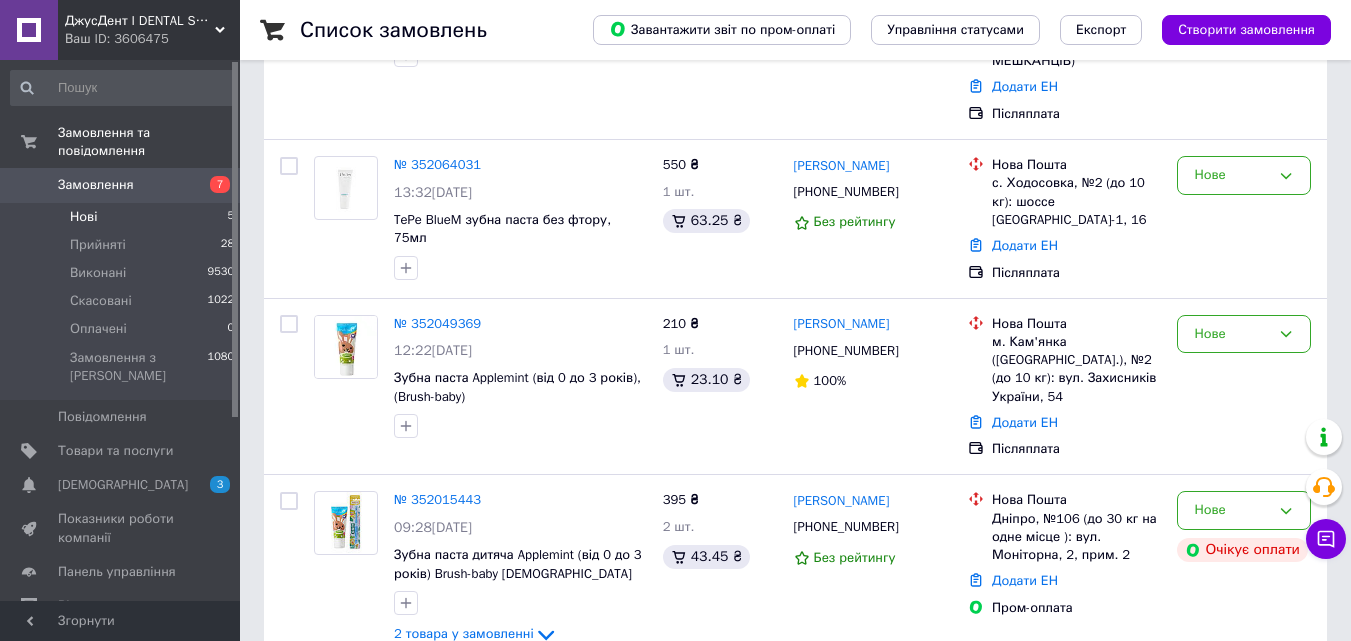 scroll, scrollTop: 500, scrollLeft: 0, axis: vertical 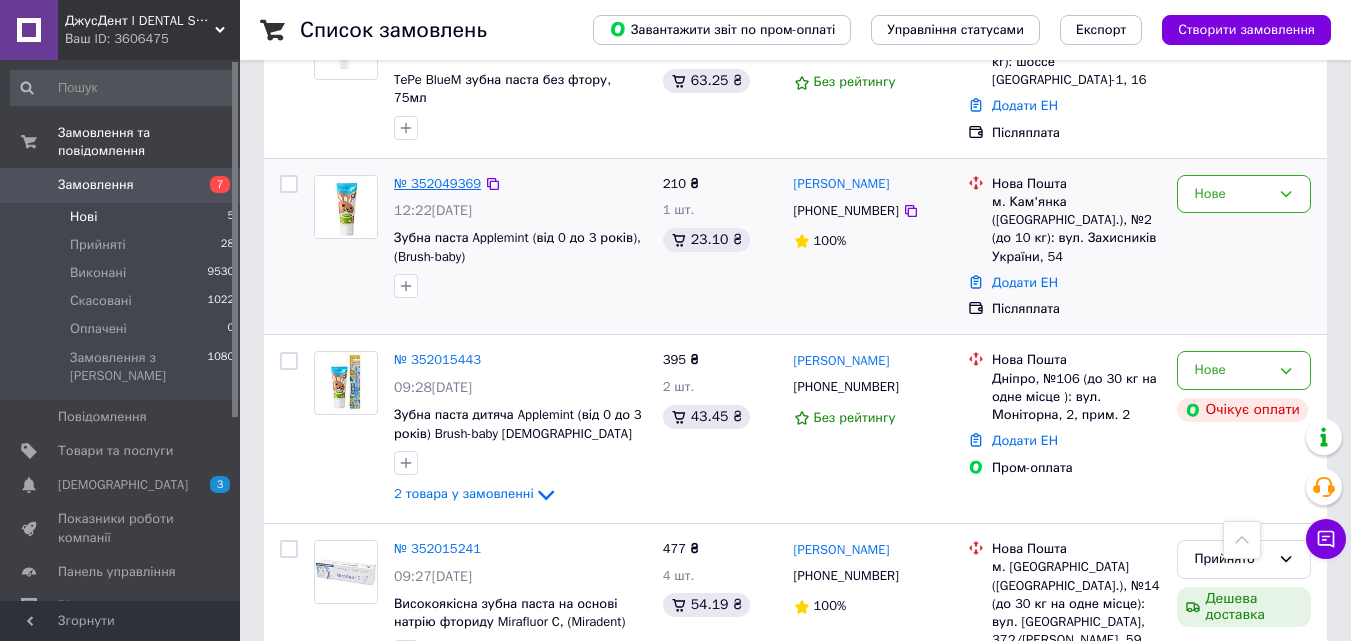 click on "№ 352049369" at bounding box center (437, 183) 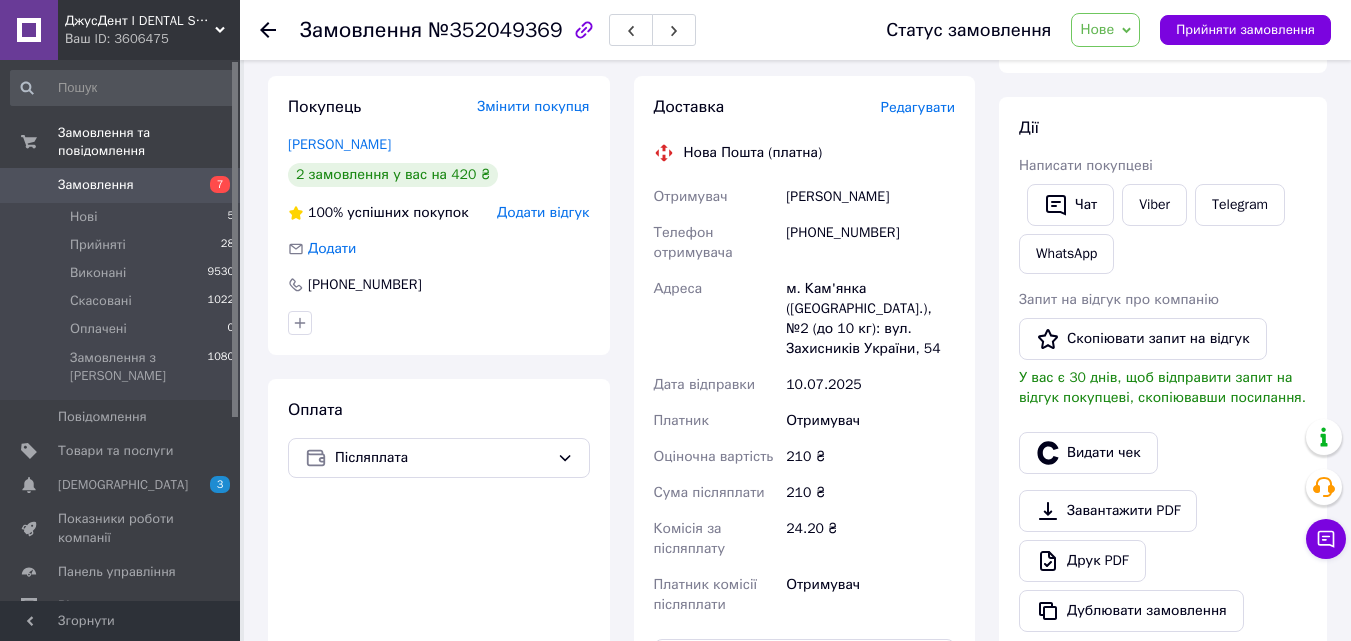 scroll, scrollTop: 400, scrollLeft: 0, axis: vertical 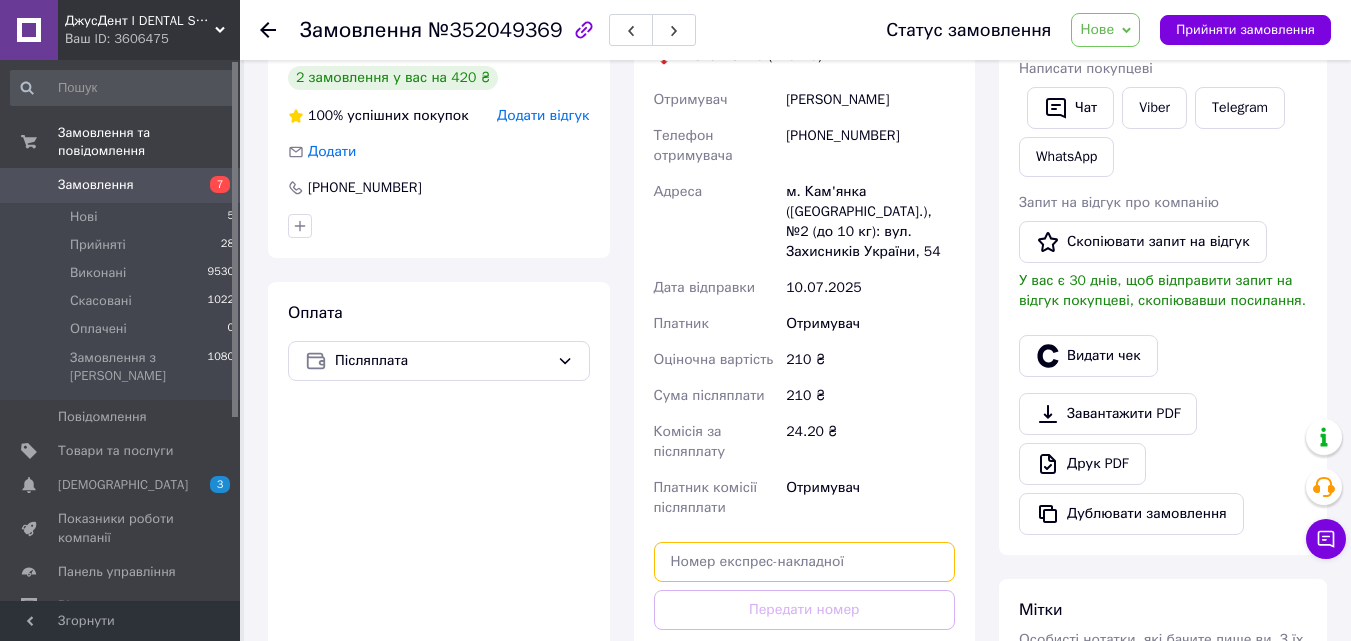 click at bounding box center [805, 562] 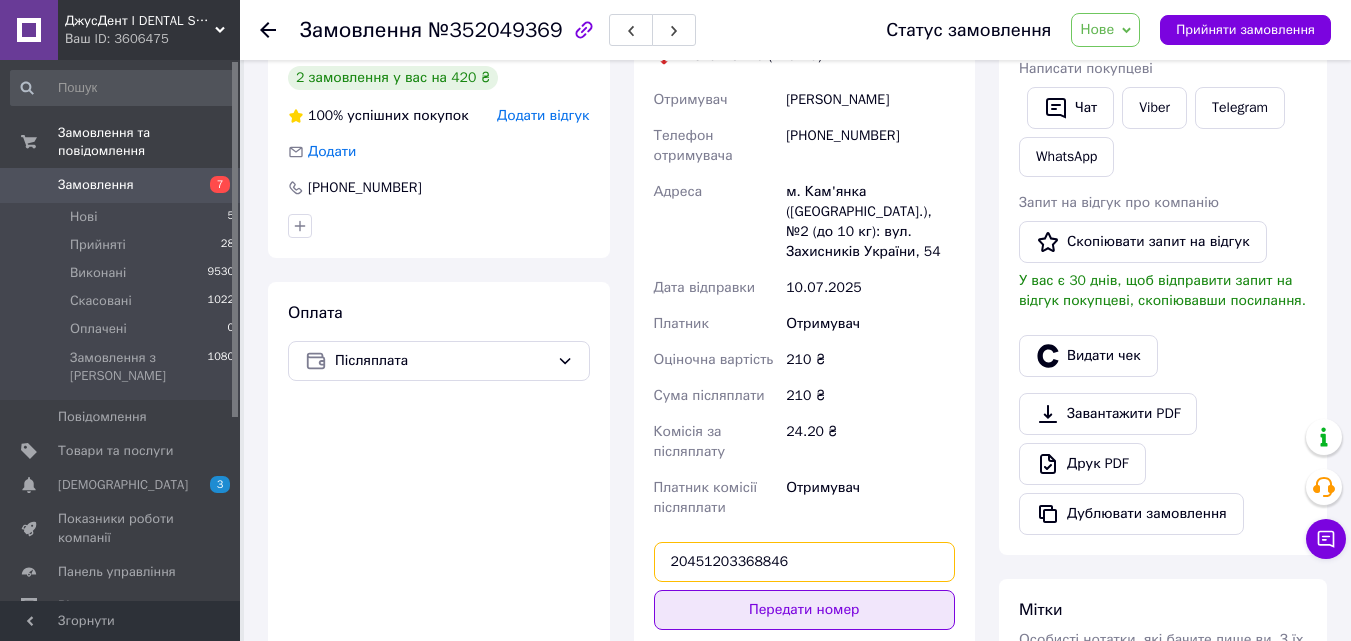 type on "20451203368846" 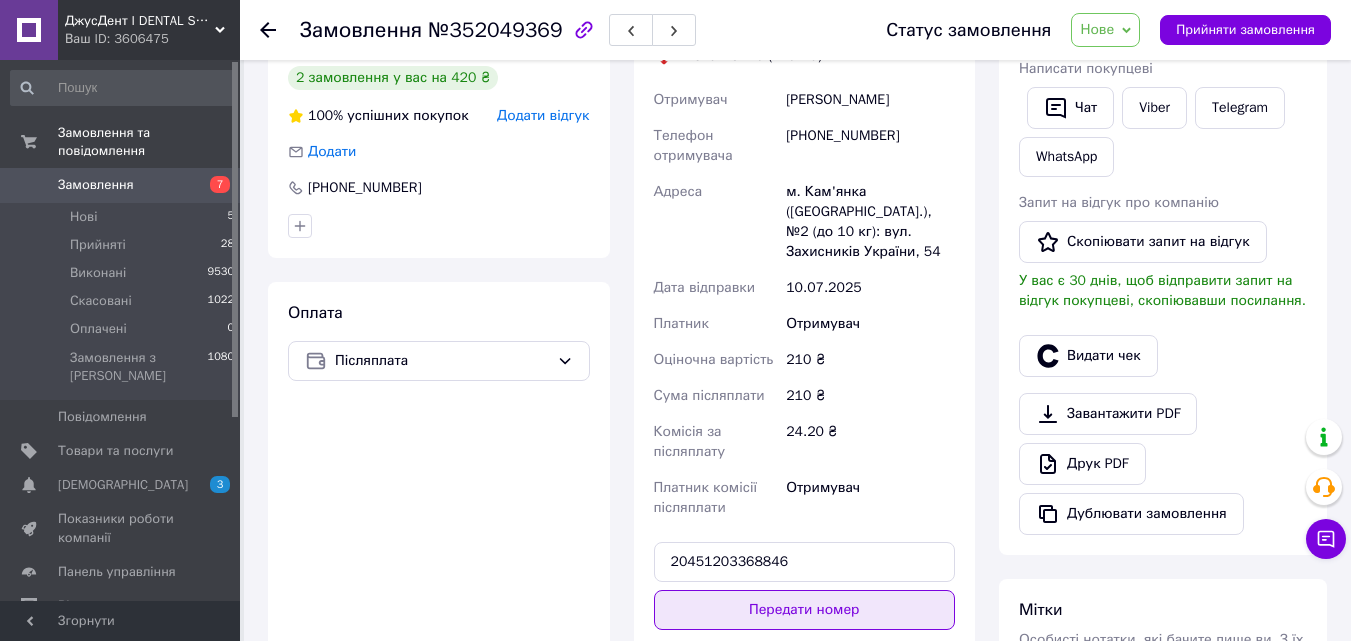 click on "Передати номер" at bounding box center [805, 610] 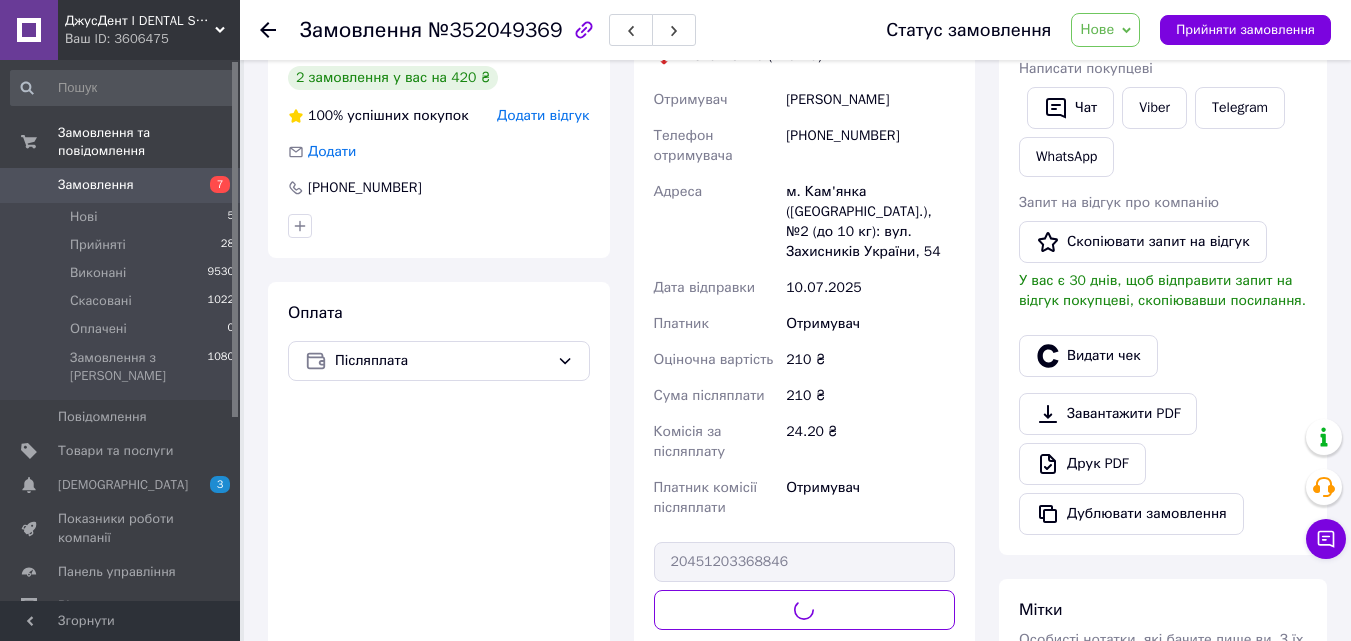 scroll, scrollTop: 300, scrollLeft: 0, axis: vertical 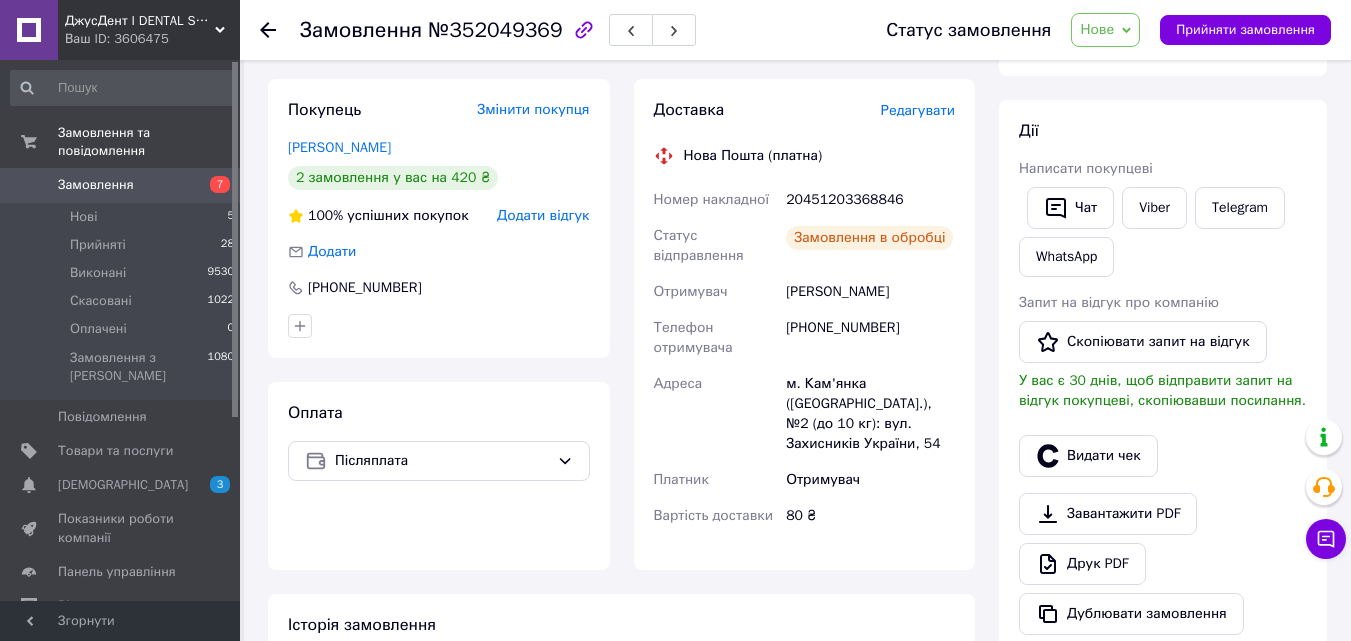 click on "Нове" at bounding box center [1097, 29] 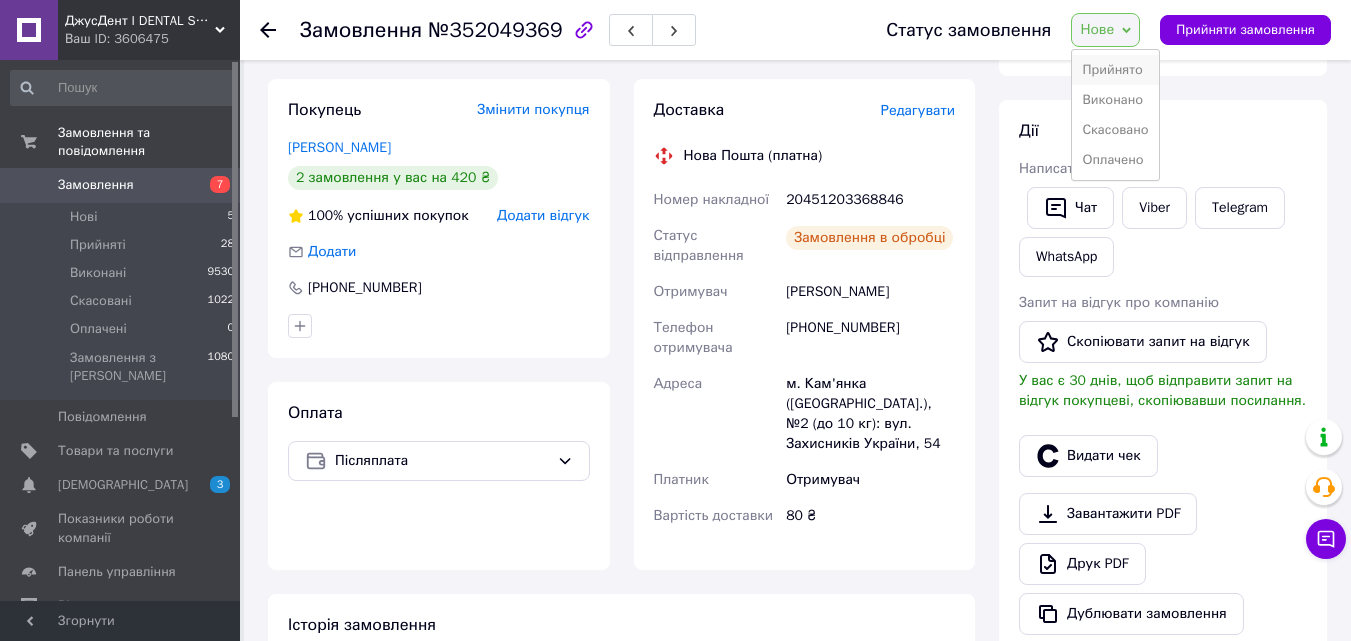 click on "Прийнято" at bounding box center (1115, 70) 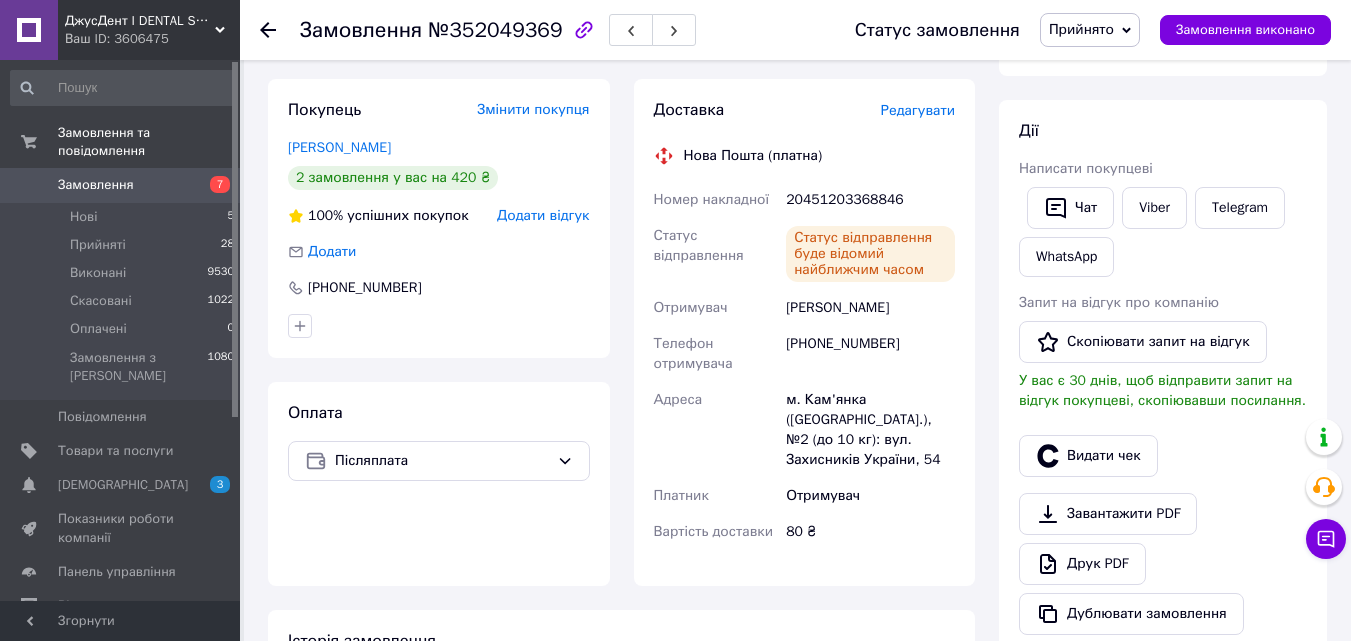click 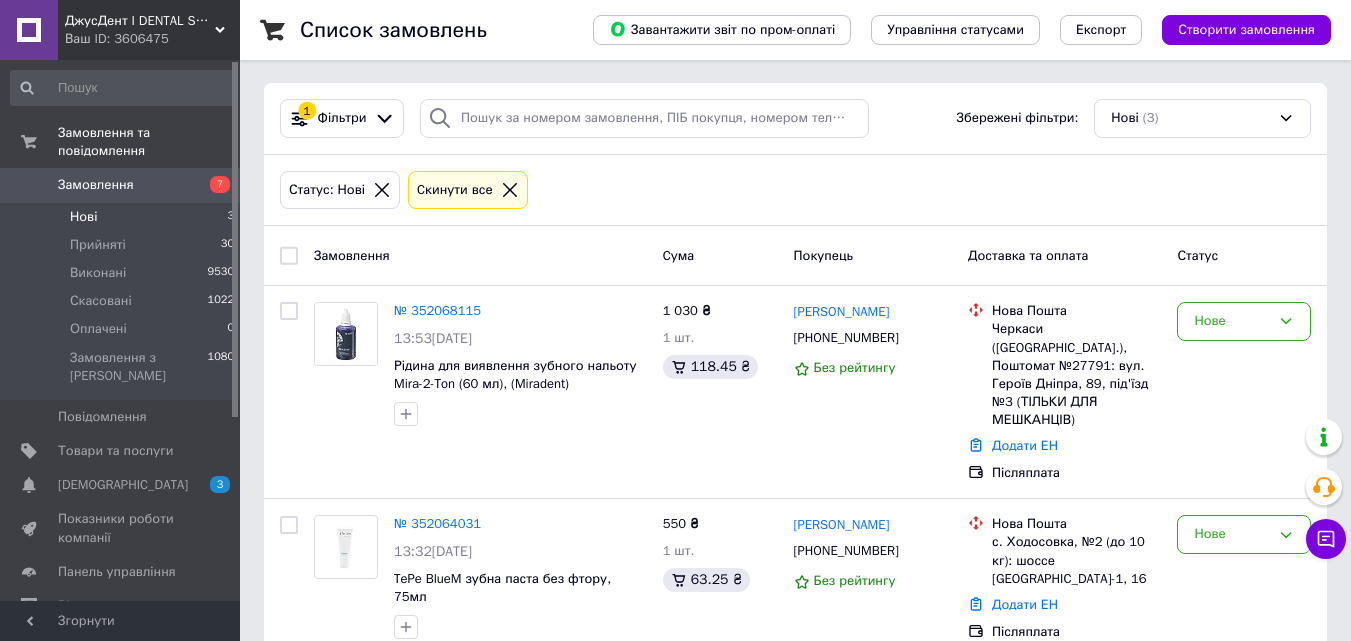scroll, scrollTop: 0, scrollLeft: 0, axis: both 